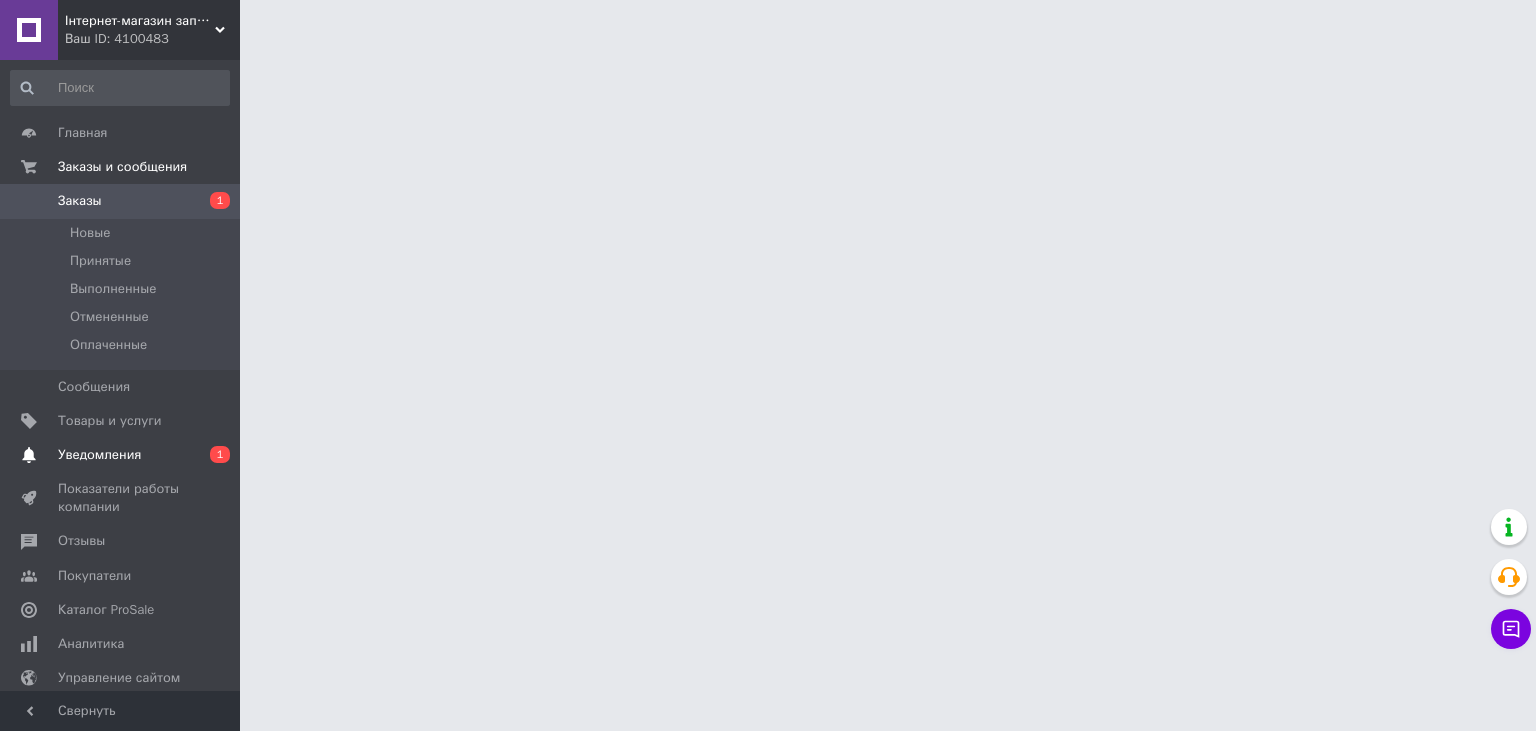 scroll, scrollTop: 0, scrollLeft: 0, axis: both 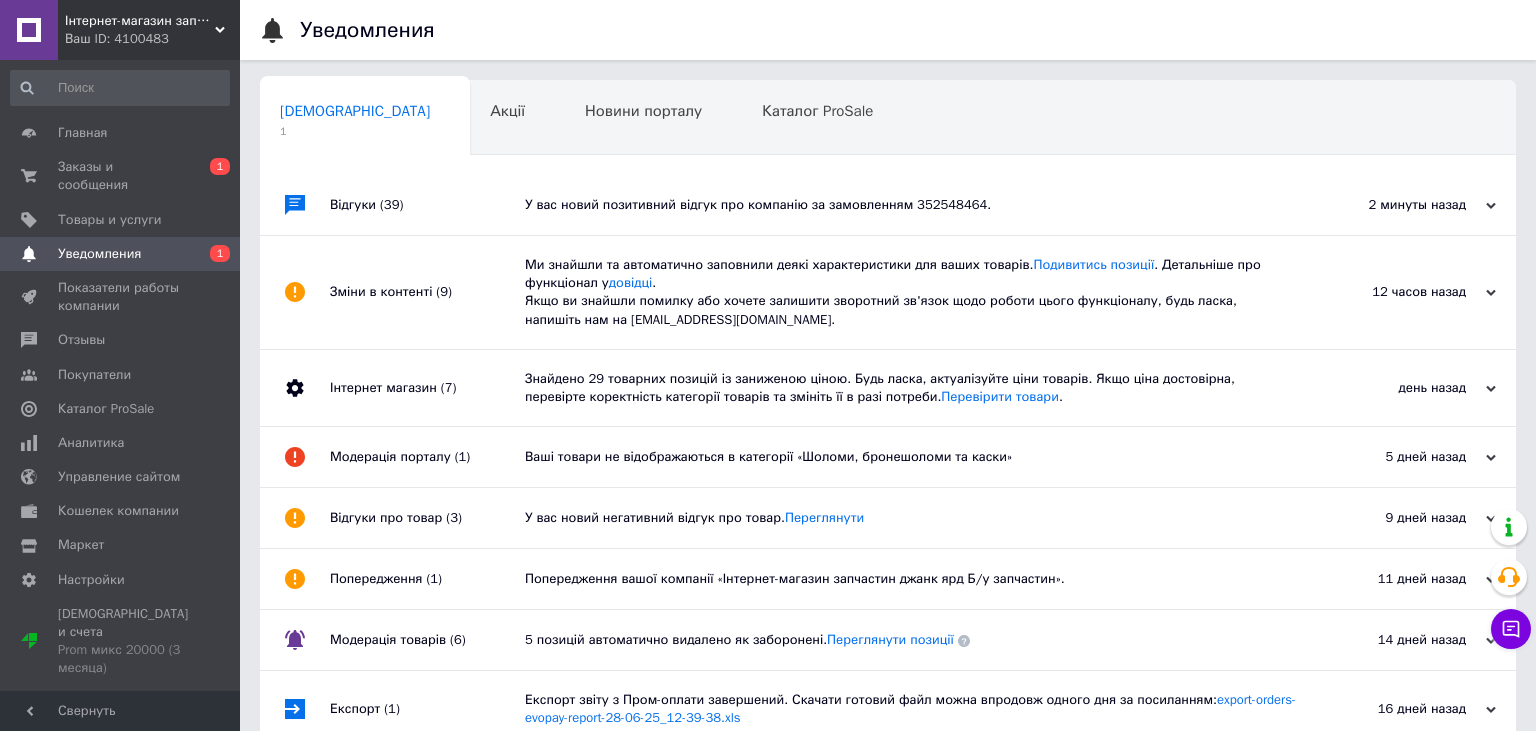 click on "У вас новий позитивний відгук про компанію за замовленням 352548464." at bounding box center (910, 205) 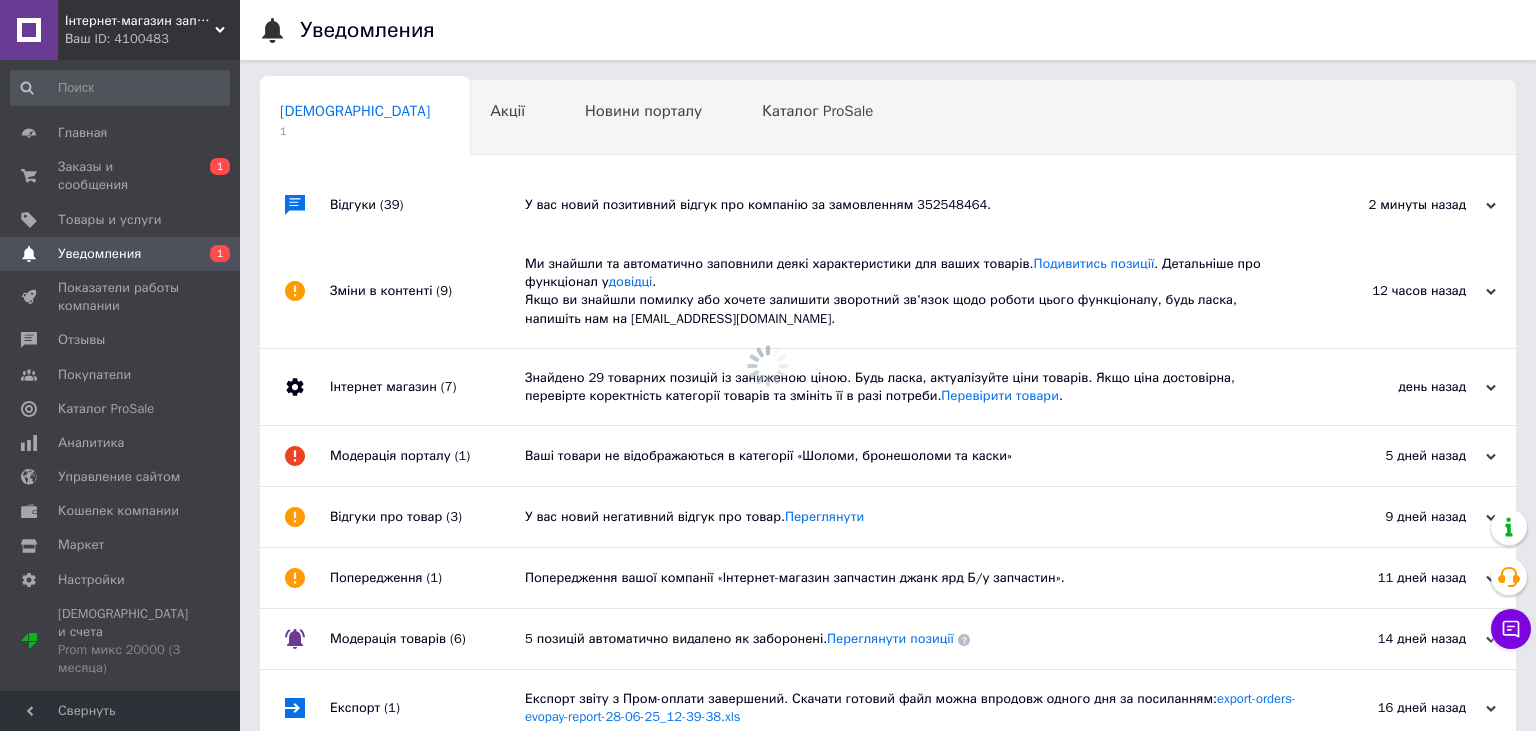 click on "У вас новий позитивний відгук про компанію за замовленням 352548464." at bounding box center [910, 205] 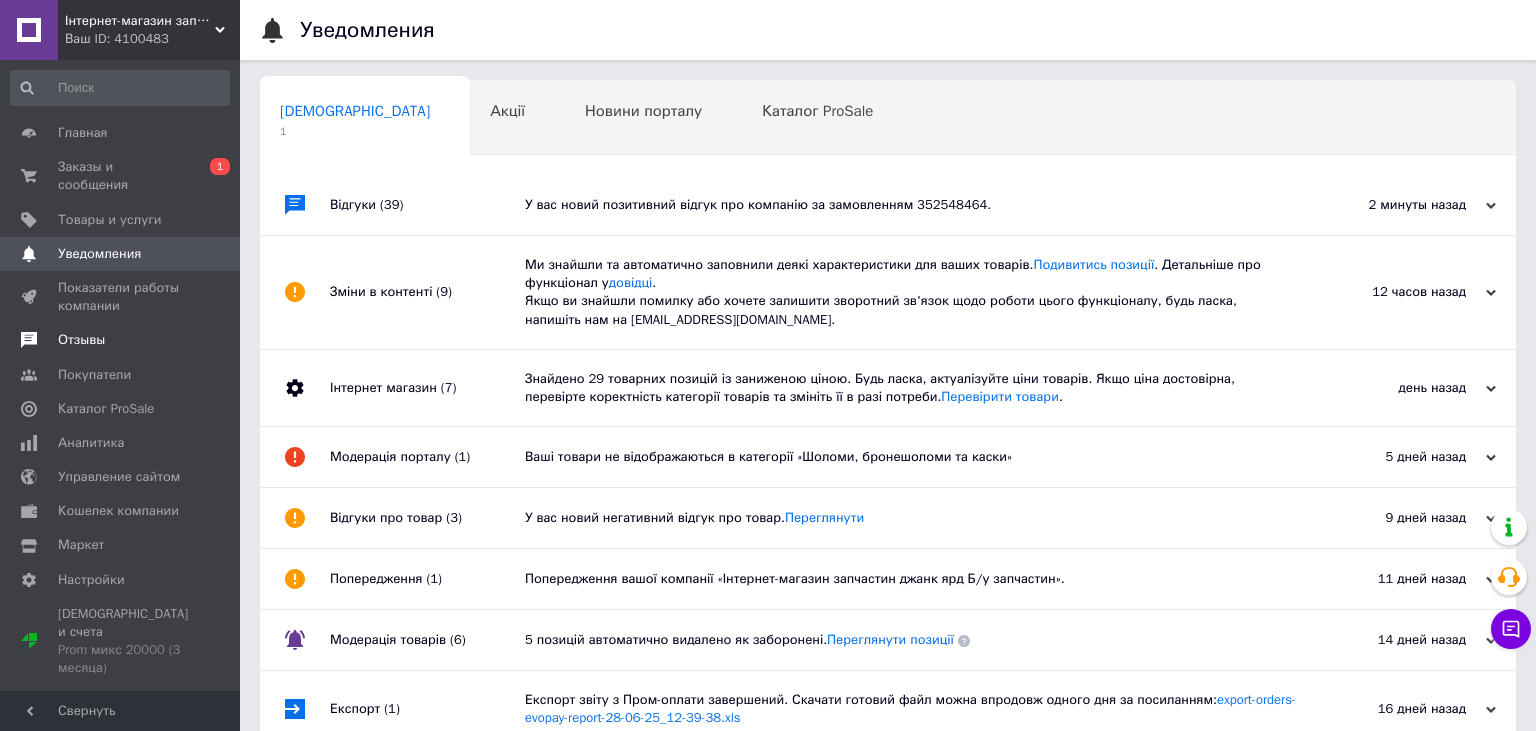 click on "Отзывы" at bounding box center [81, 340] 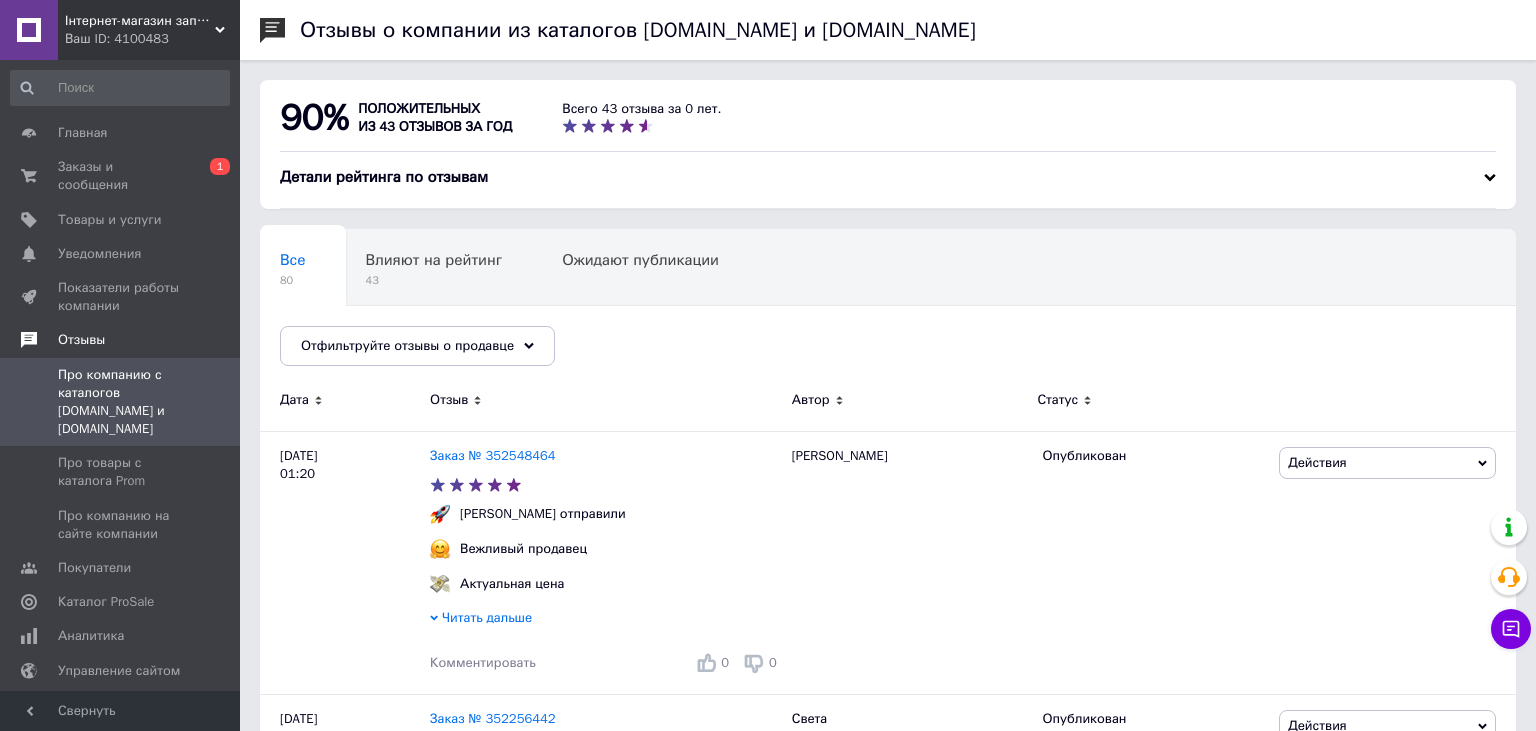 click on "Отзывы" at bounding box center [81, 340] 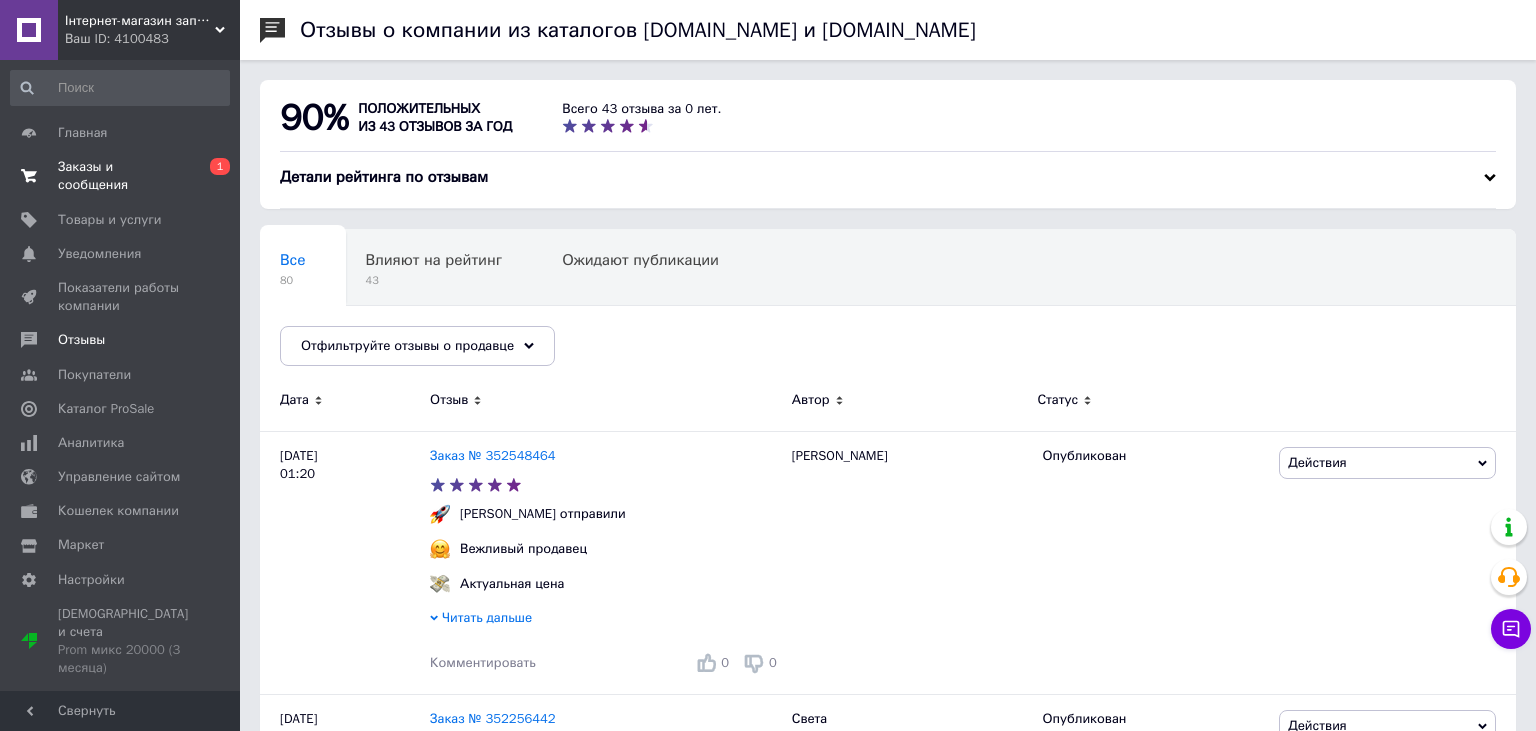 click on "Заказы и сообщения" at bounding box center (121, 176) 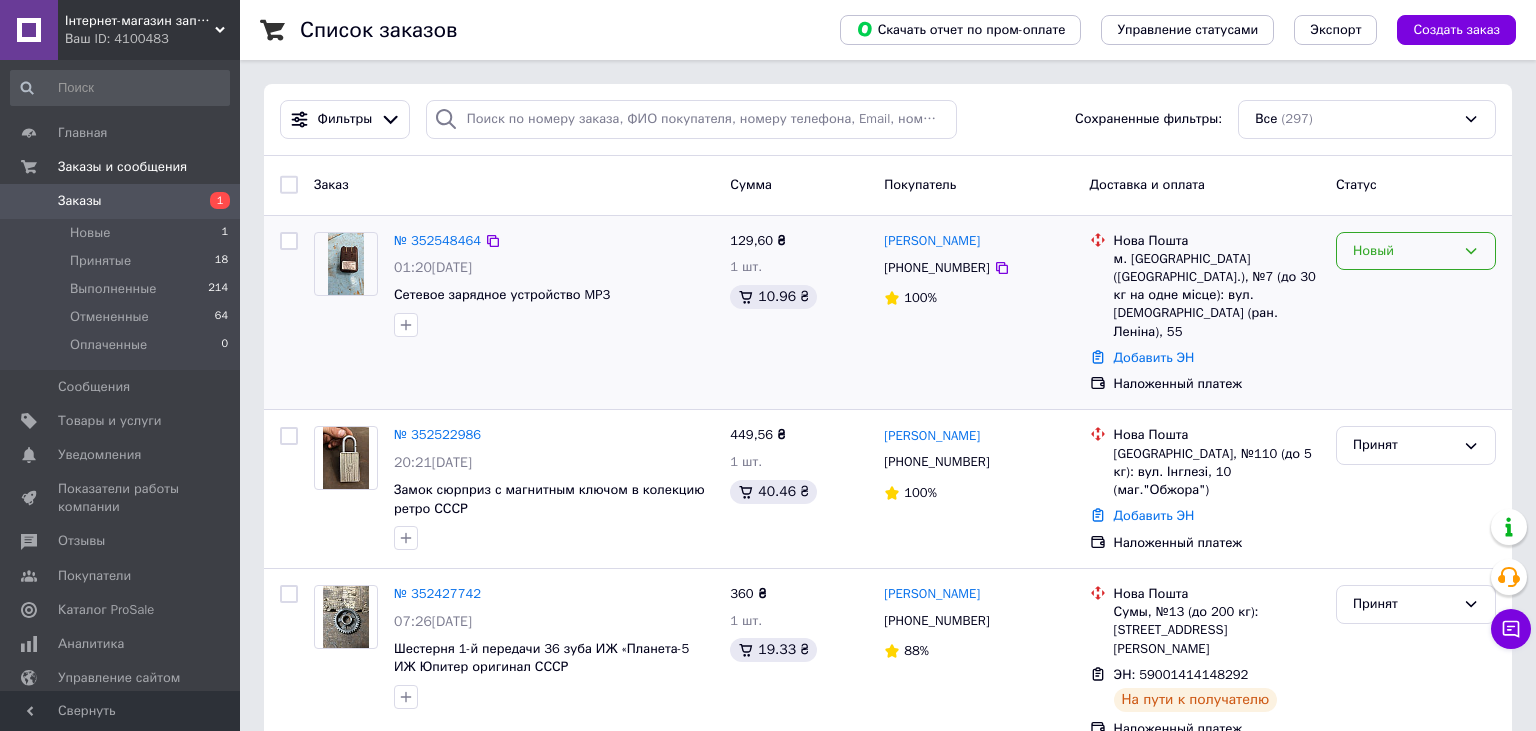 click on "Новый" at bounding box center (1404, 251) 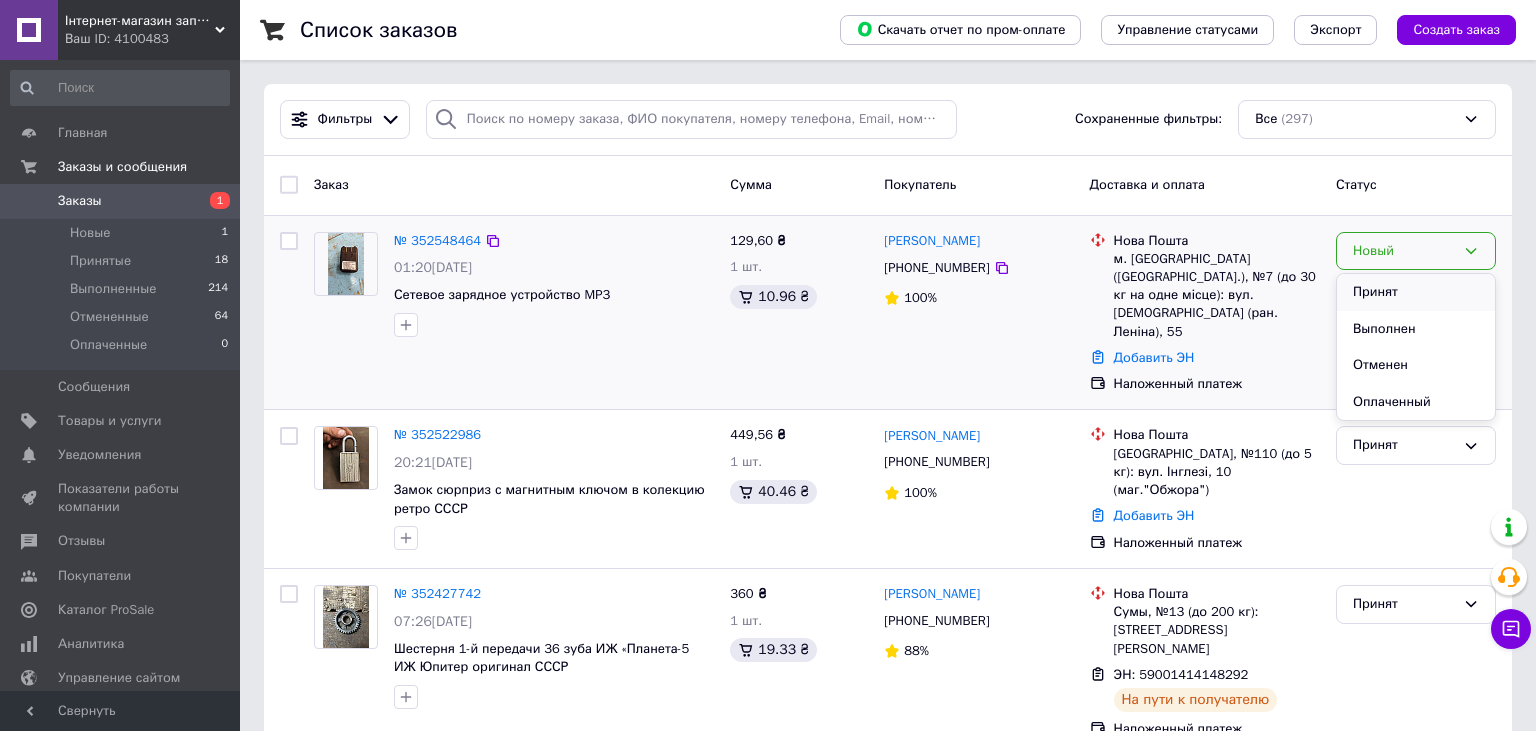 click on "Принят" at bounding box center [1416, 292] 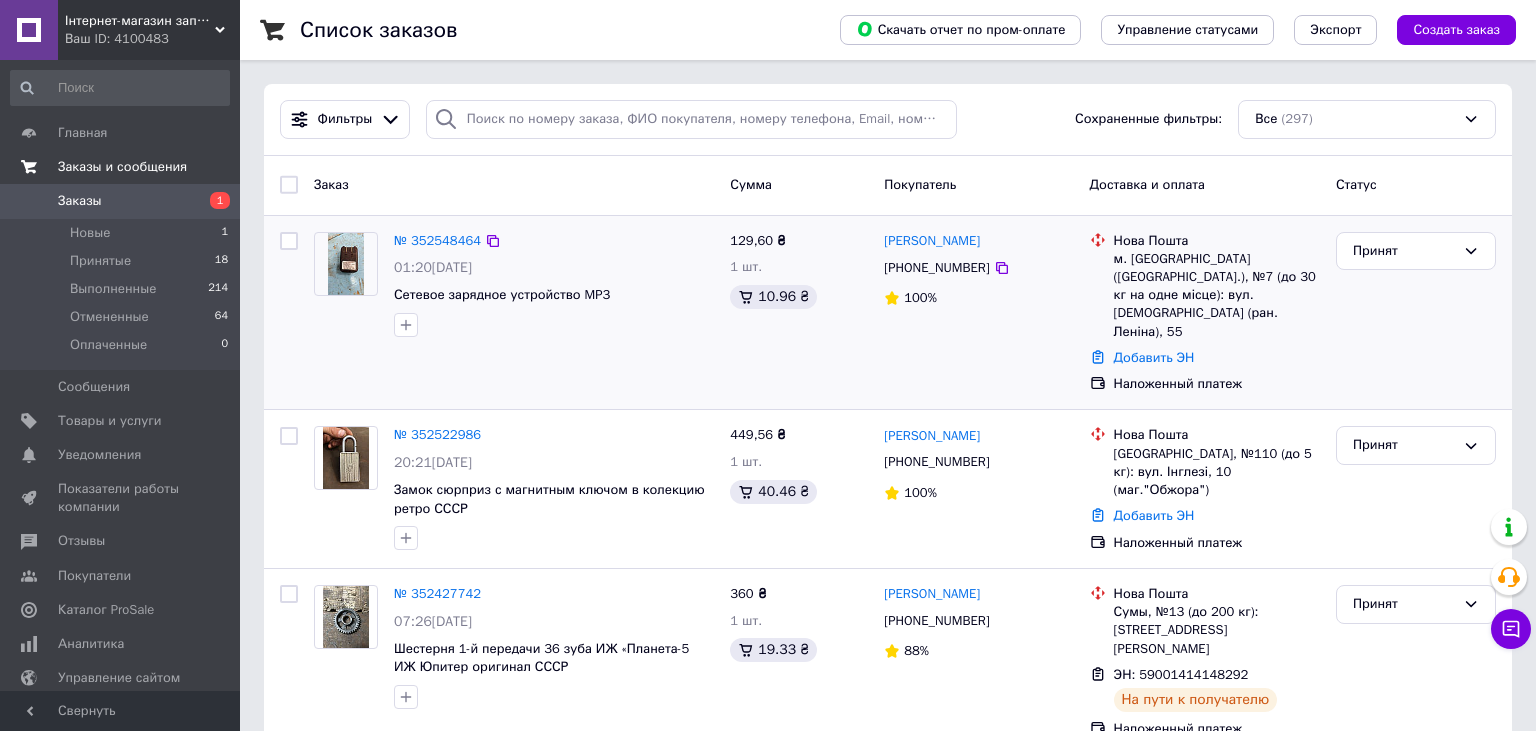 click on "Заказы и сообщения" at bounding box center [122, 167] 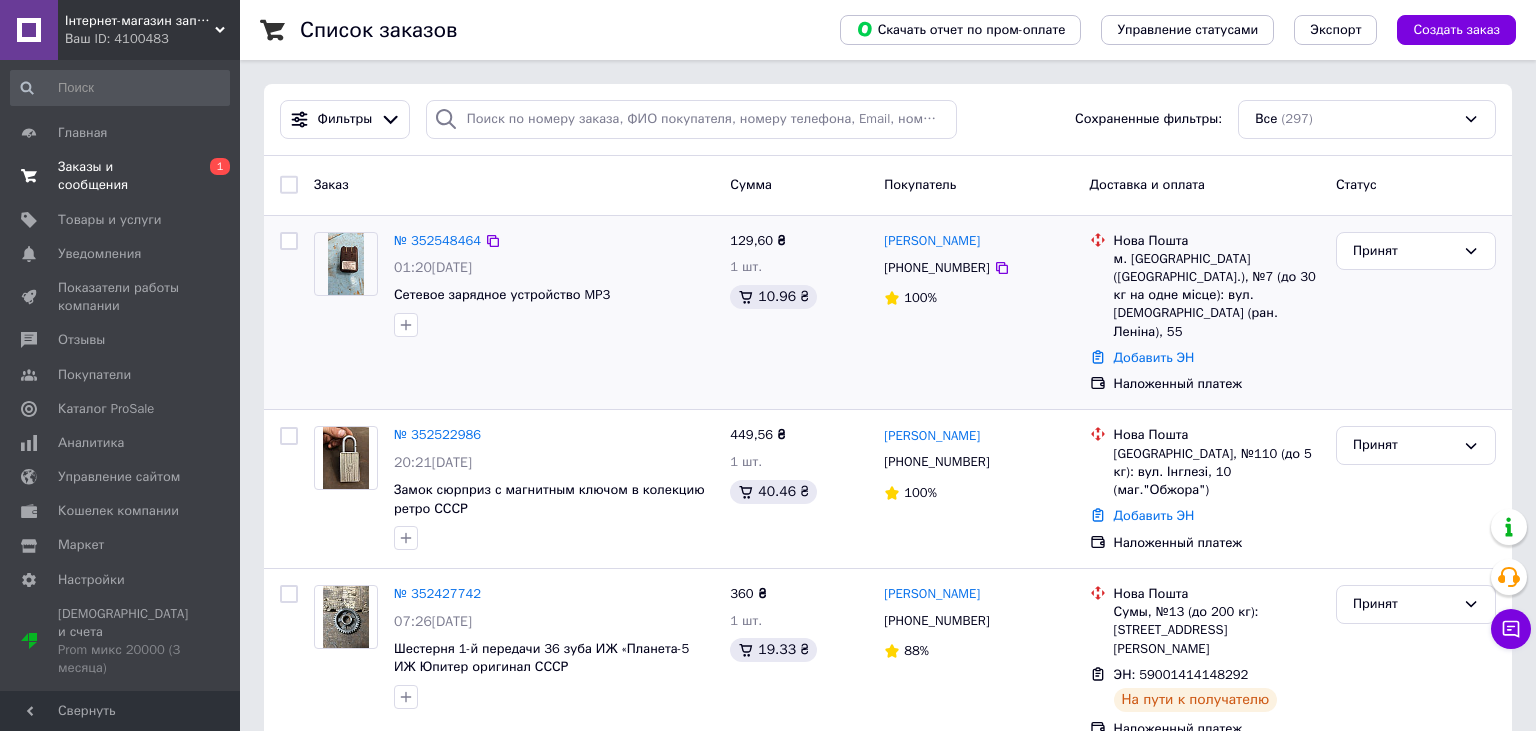 click on "Заказы и сообщения" at bounding box center [121, 176] 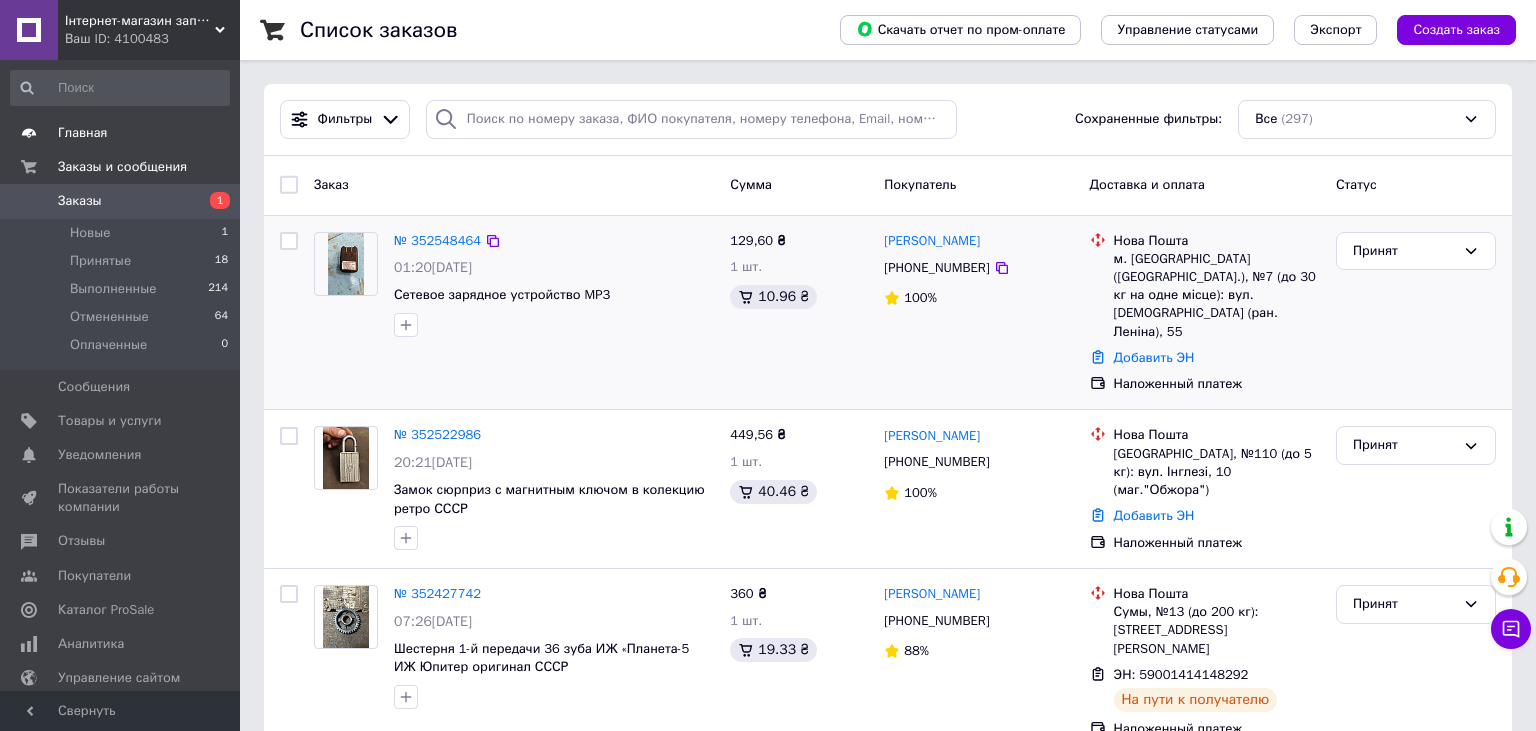 click on "Главная" at bounding box center (120, 133) 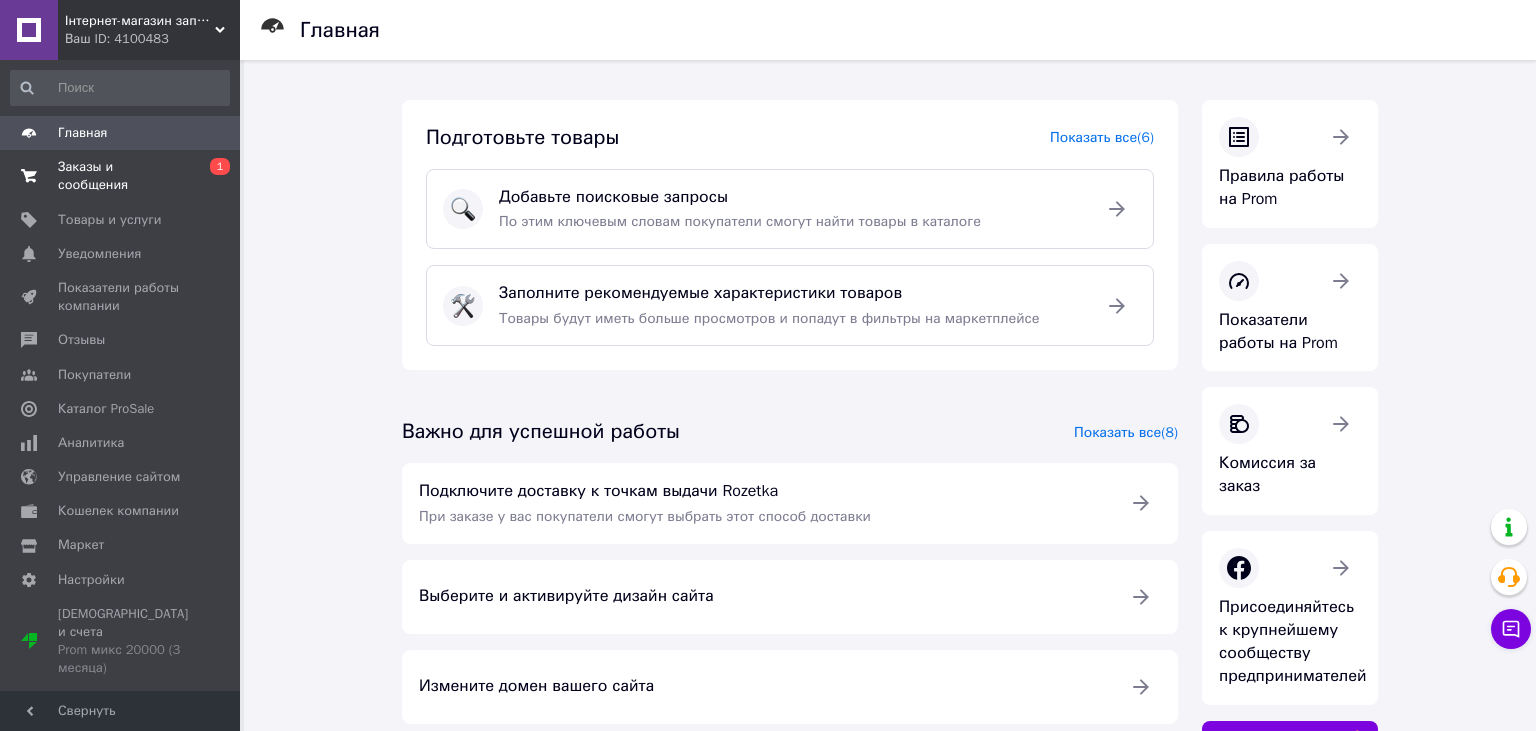 click on "Заказы и сообщения" at bounding box center (121, 176) 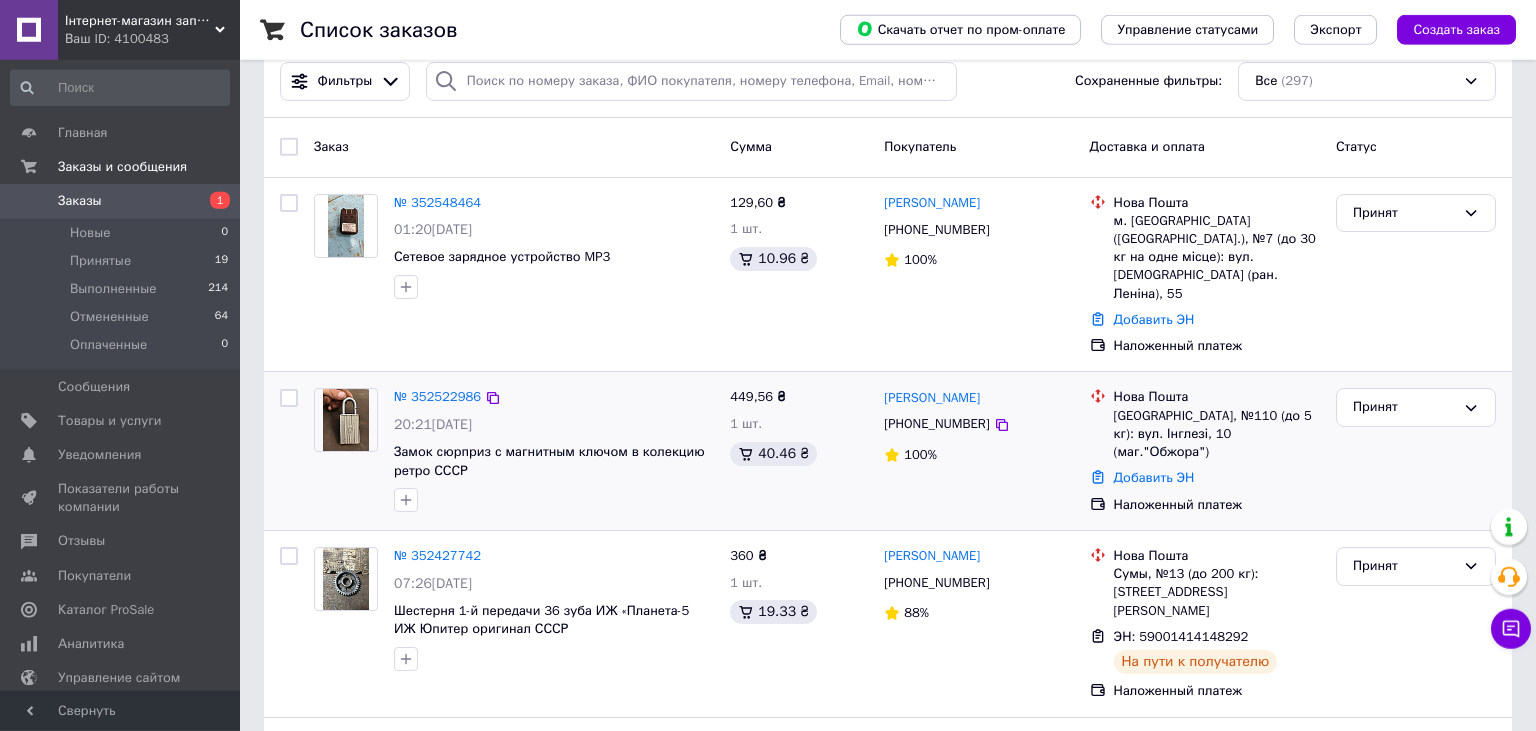 scroll, scrollTop: 105, scrollLeft: 0, axis: vertical 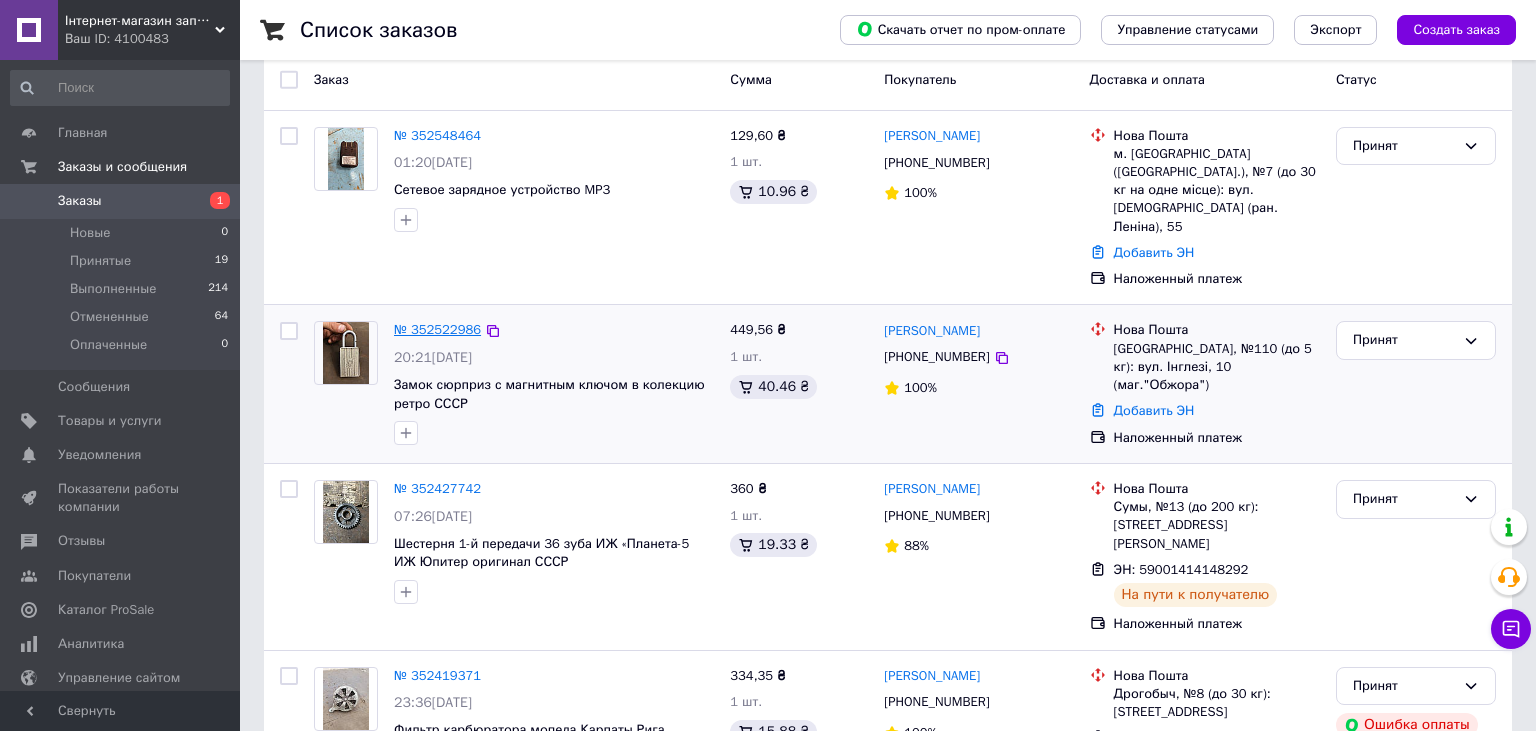 click on "№ 352522986" at bounding box center (437, 329) 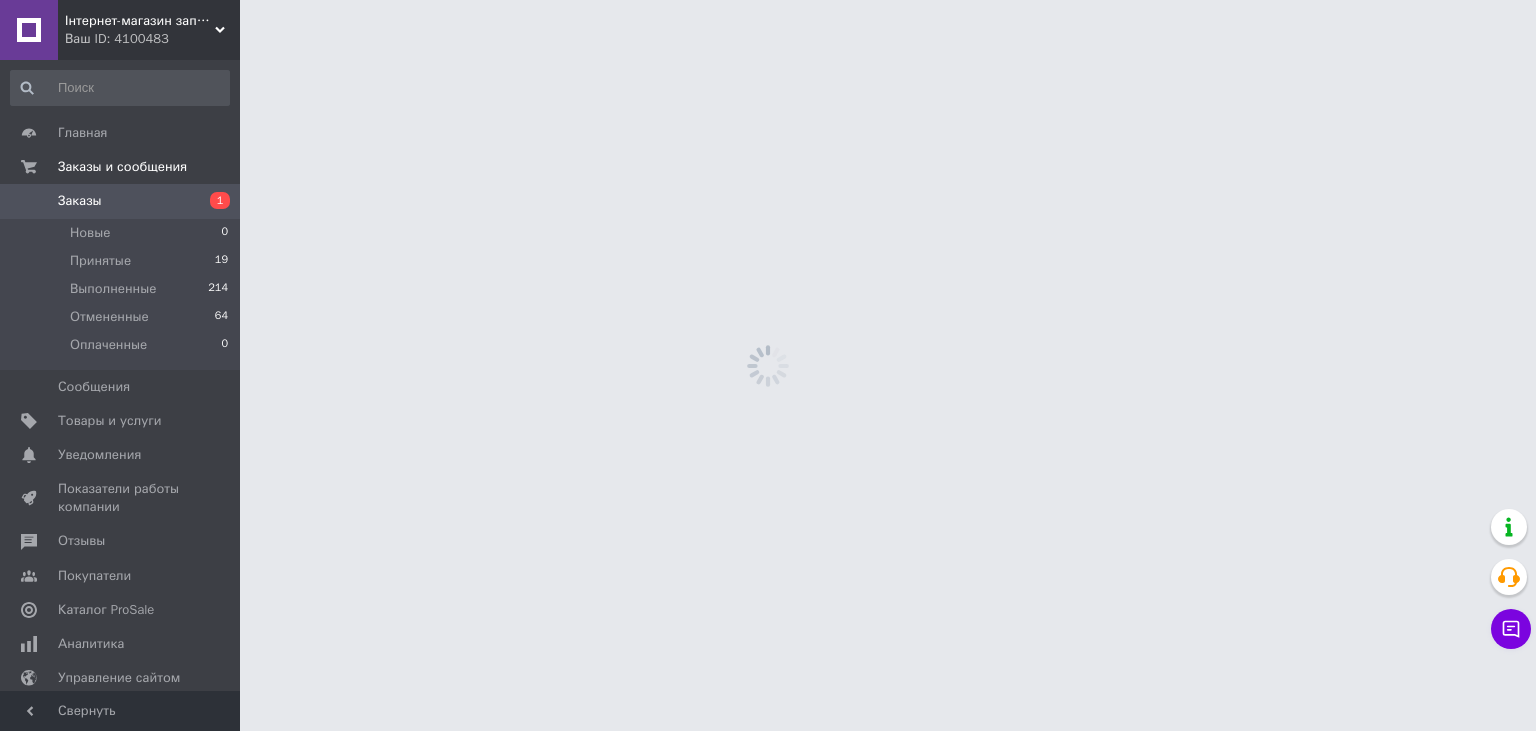 scroll, scrollTop: 0, scrollLeft: 0, axis: both 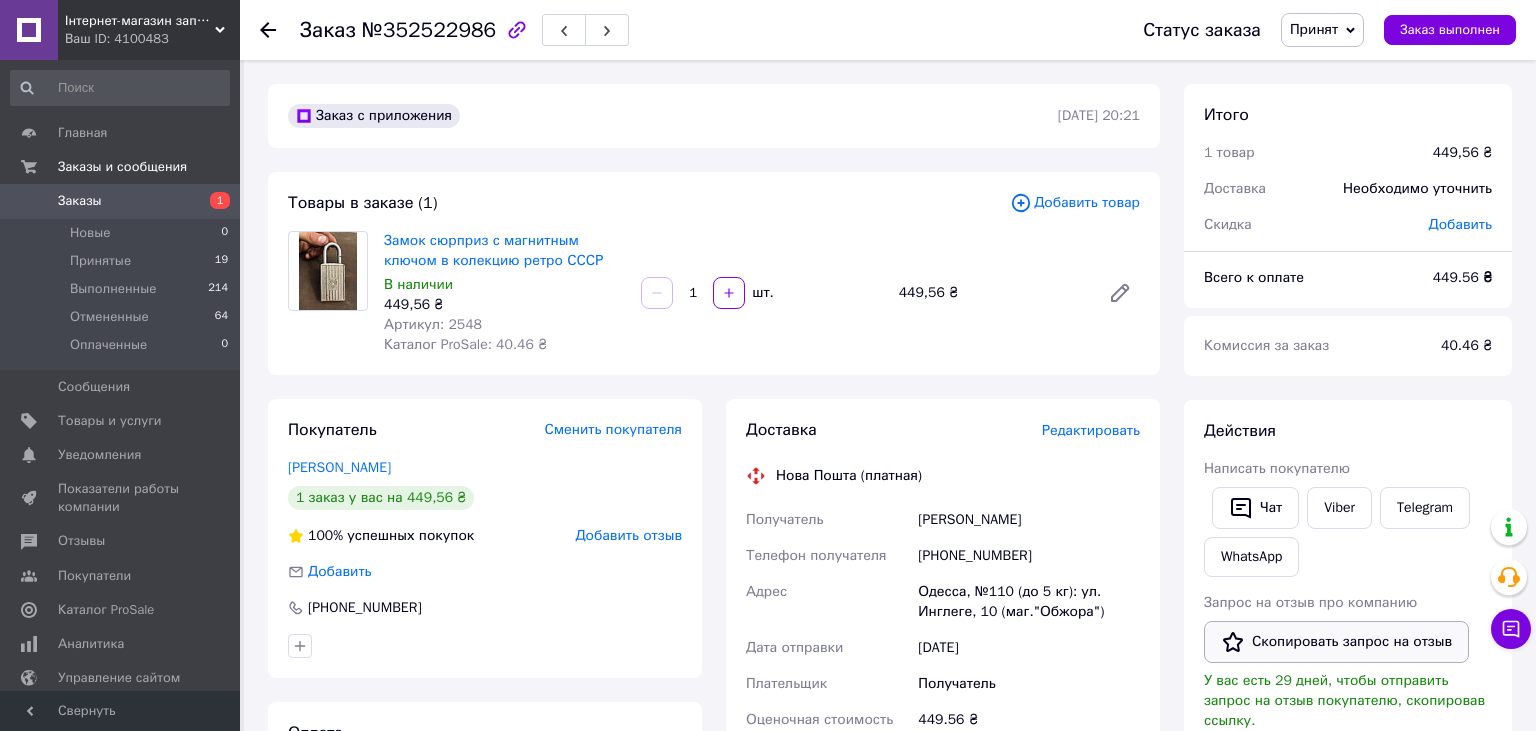 click on "Скопировать запрос на отзыв" at bounding box center (1336, 642) 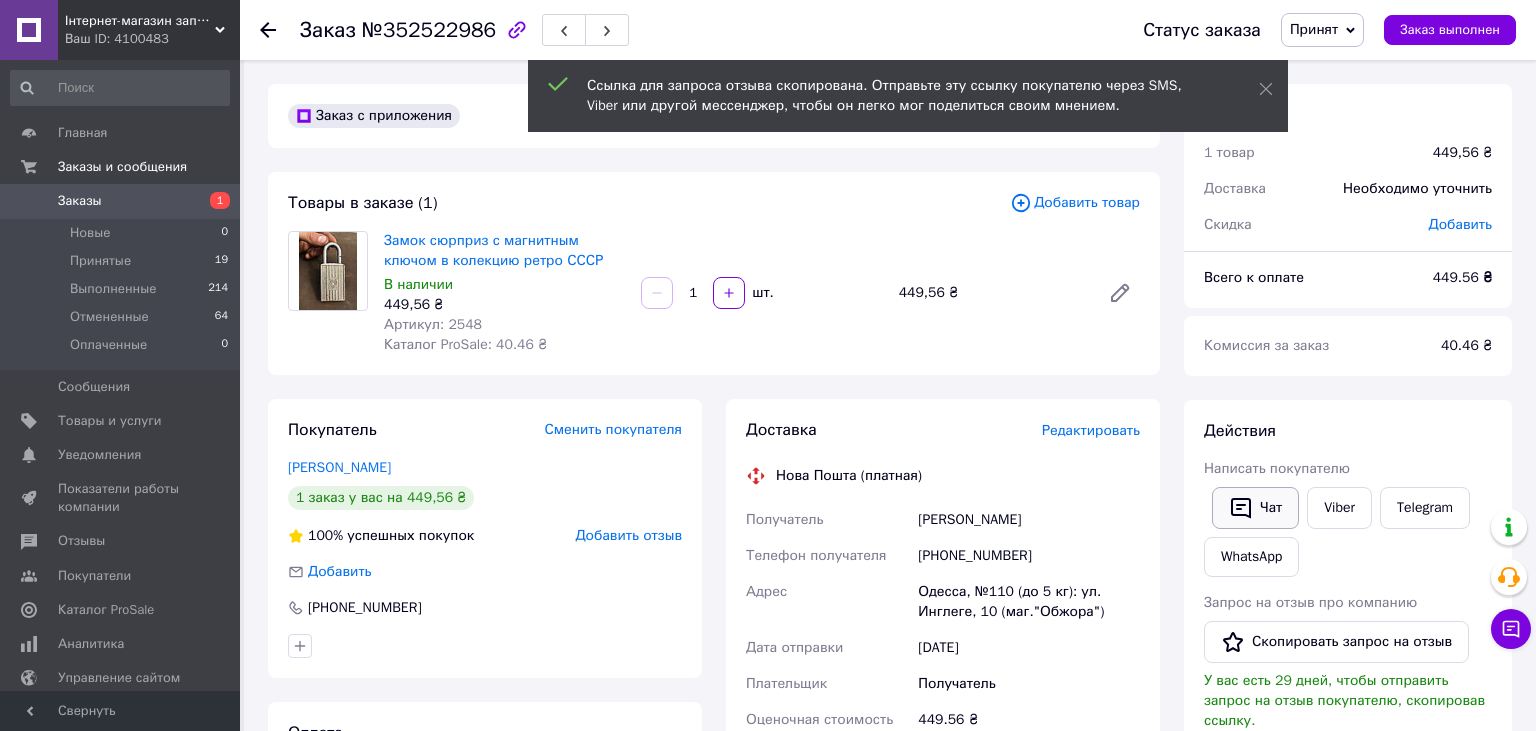 click on "Чат" at bounding box center [1255, 508] 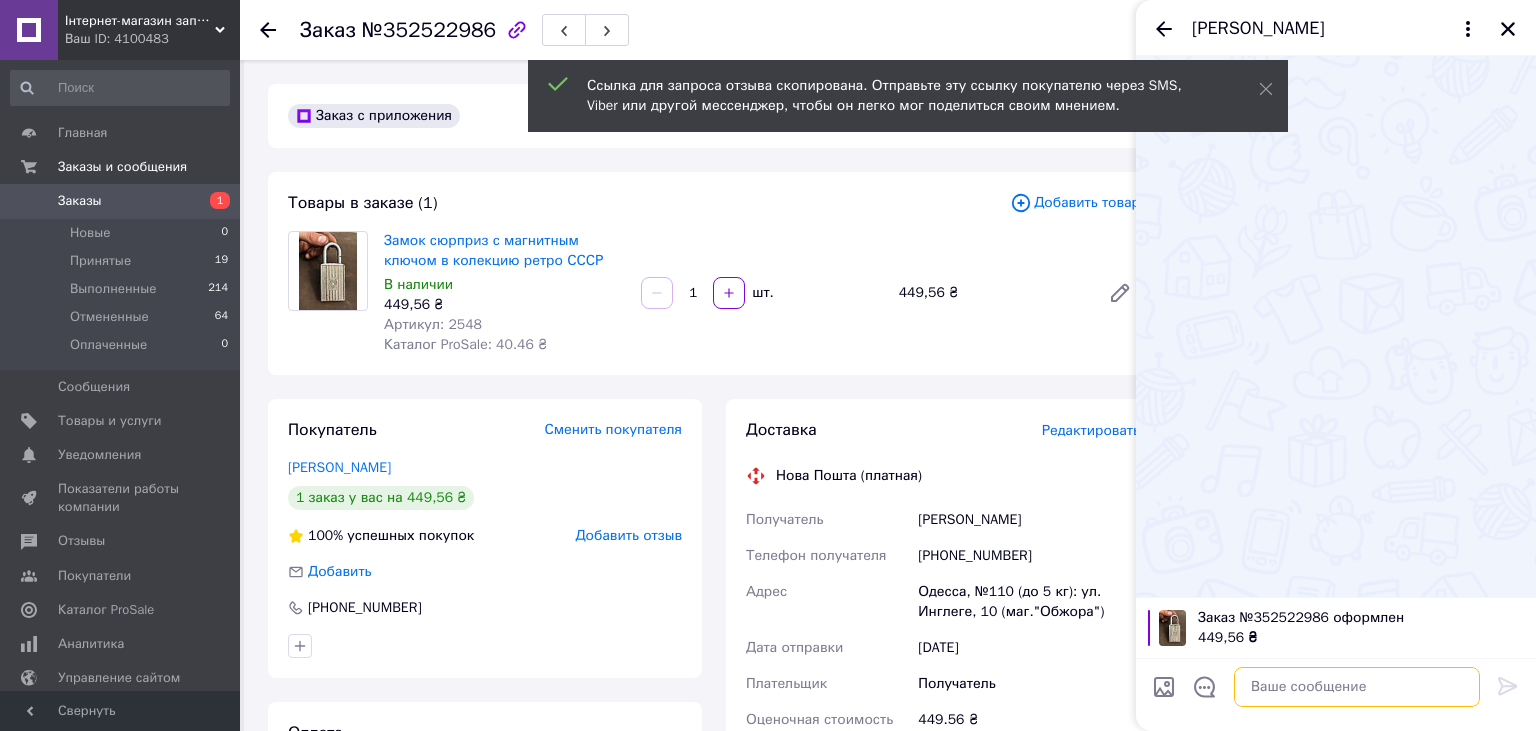 click at bounding box center [1357, 687] 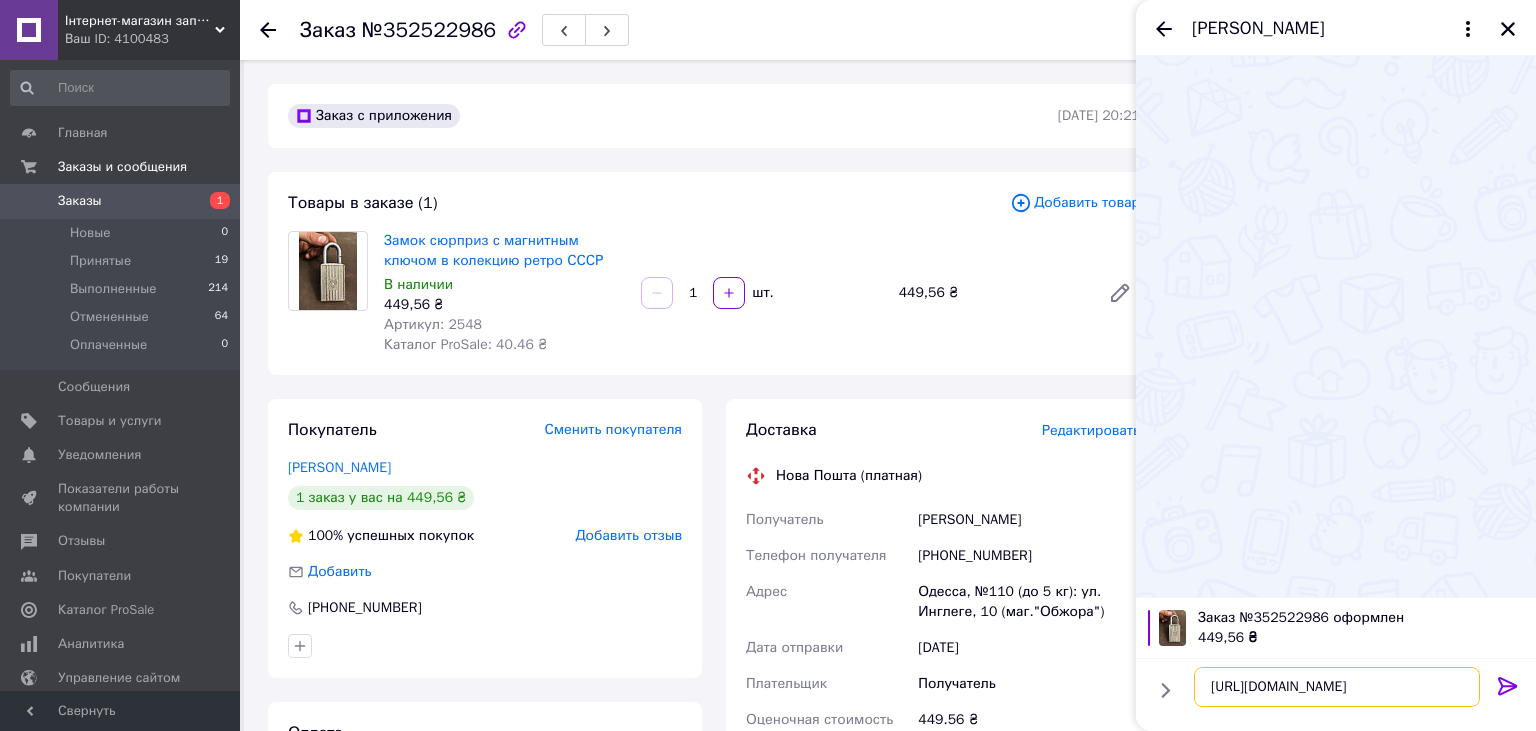 type on "[URL][DOMAIN_NAME]" 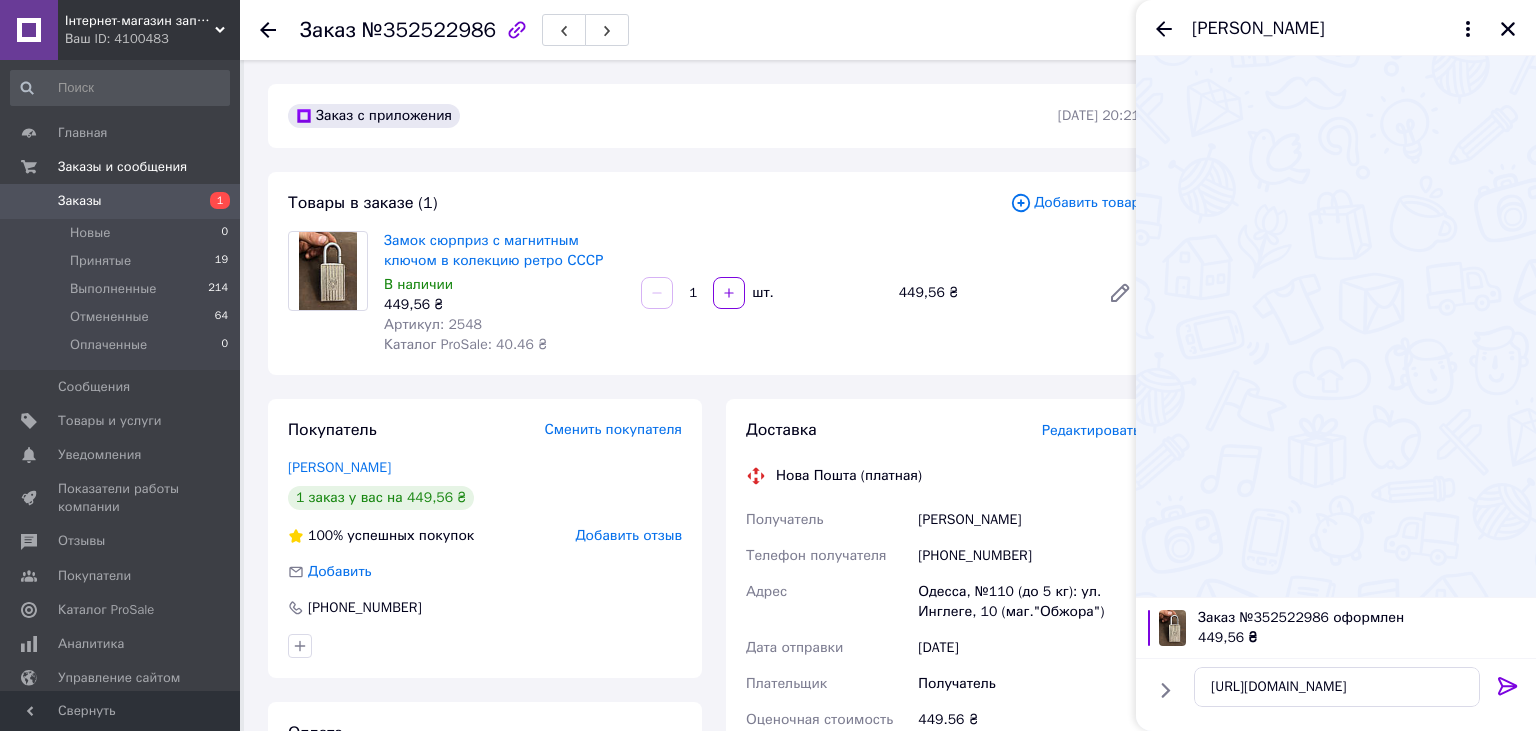 click 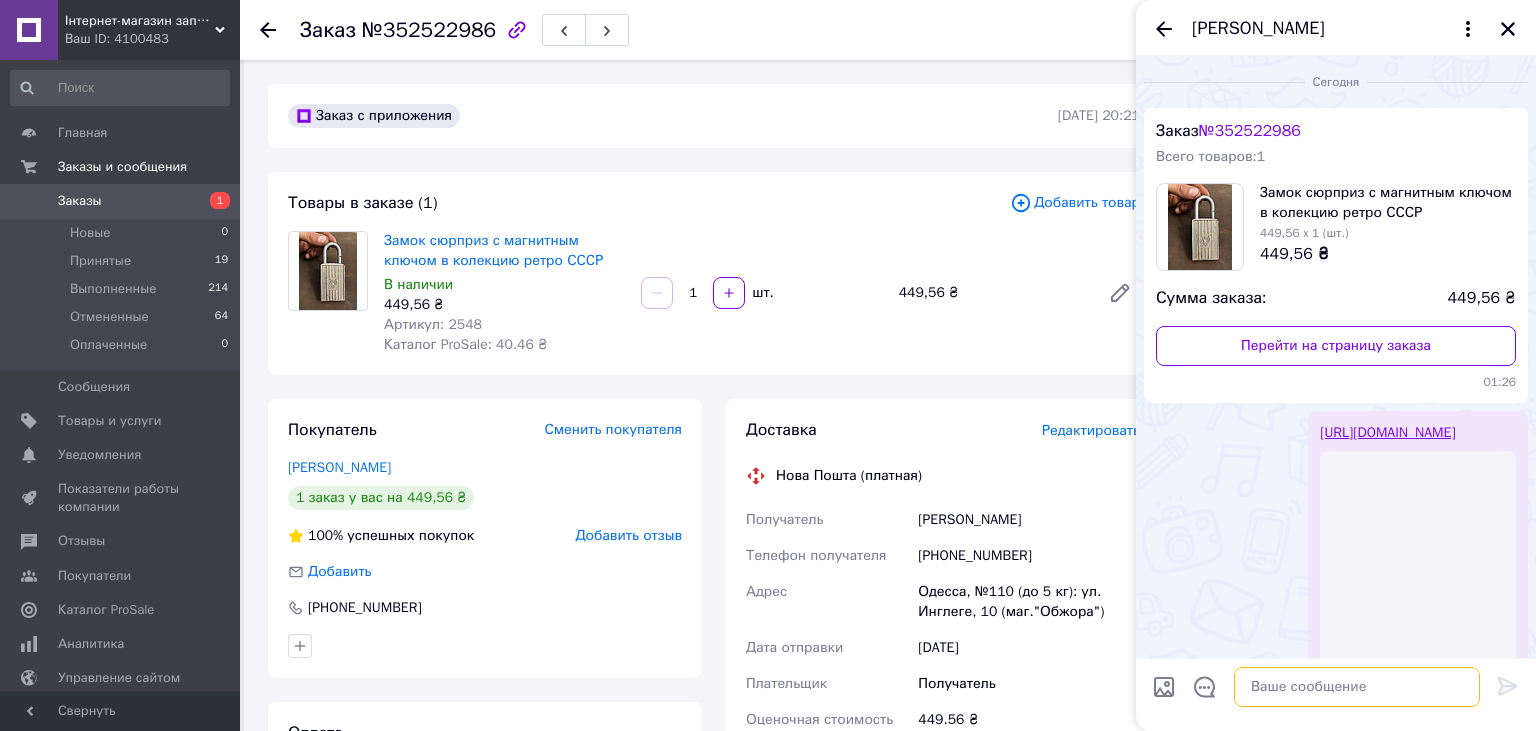 click at bounding box center (1357, 687) 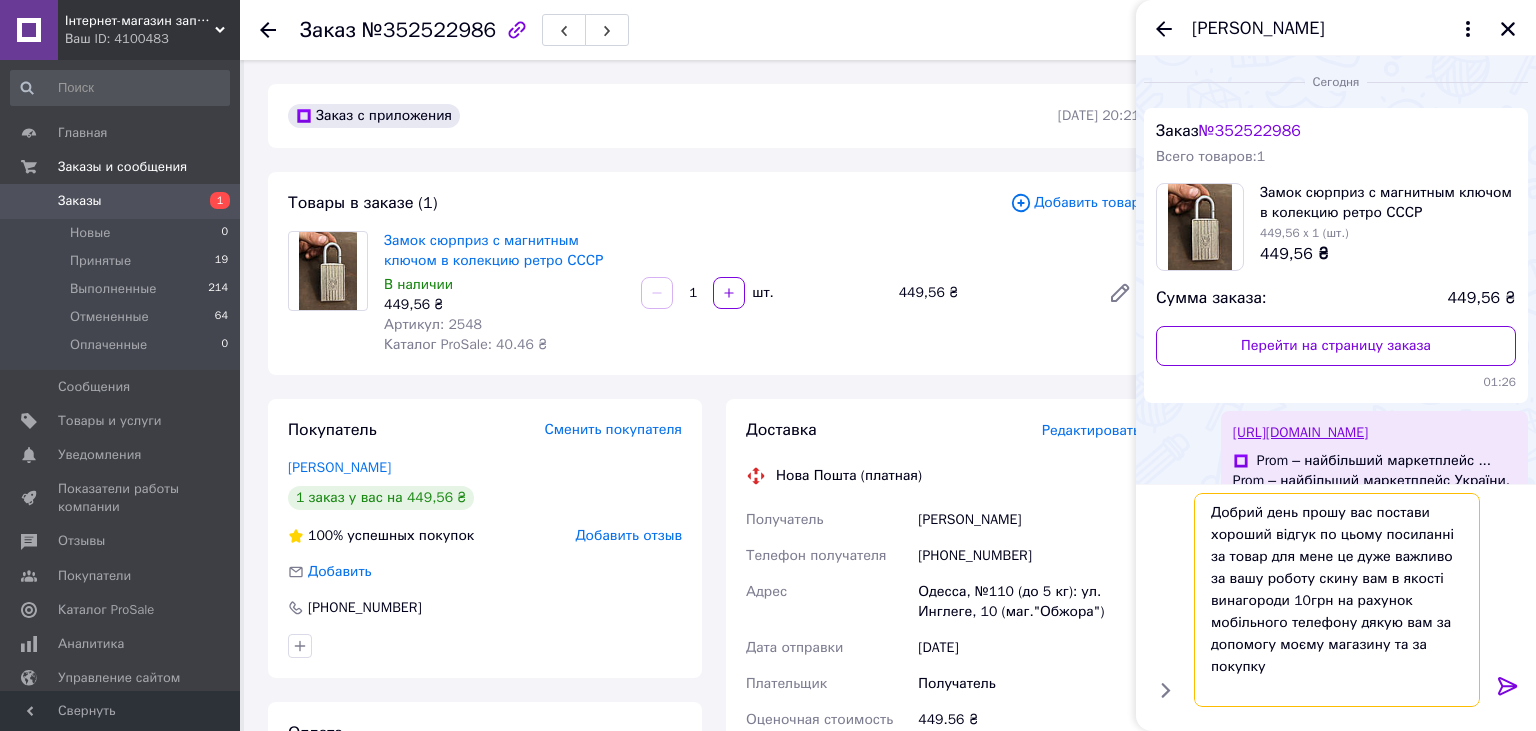 type on "Добрий день прошу вас постави хороший відгук по цьому посиланні за товар для мене це дуже важливо за вашу роботу скину вам в якості винагороди 10грн на рахунок мобільного телефону дякую вам за допомогу моєму магазину та за покупку" 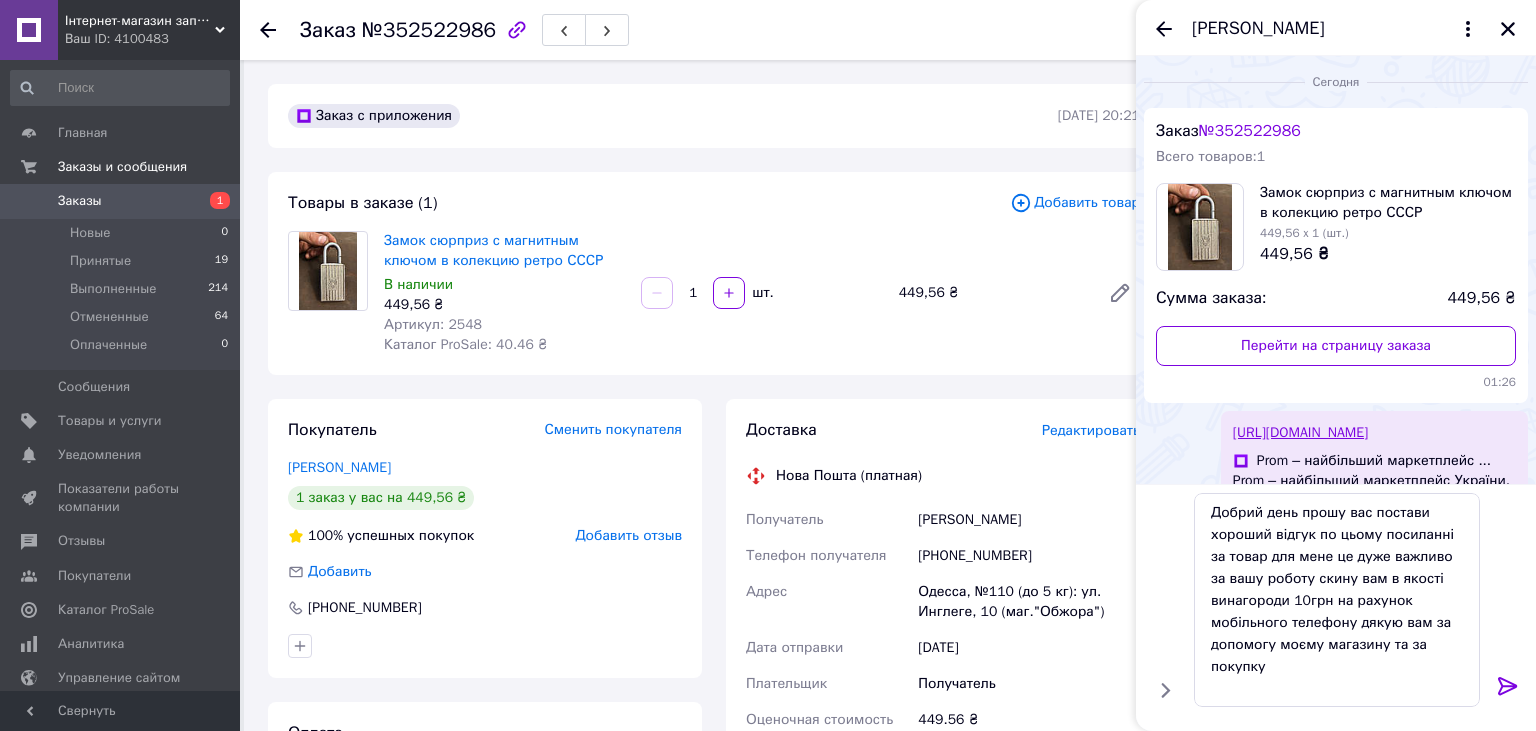 drag, startPoint x: 1509, startPoint y: 687, endPoint x: 1419, endPoint y: 706, distance: 91.983696 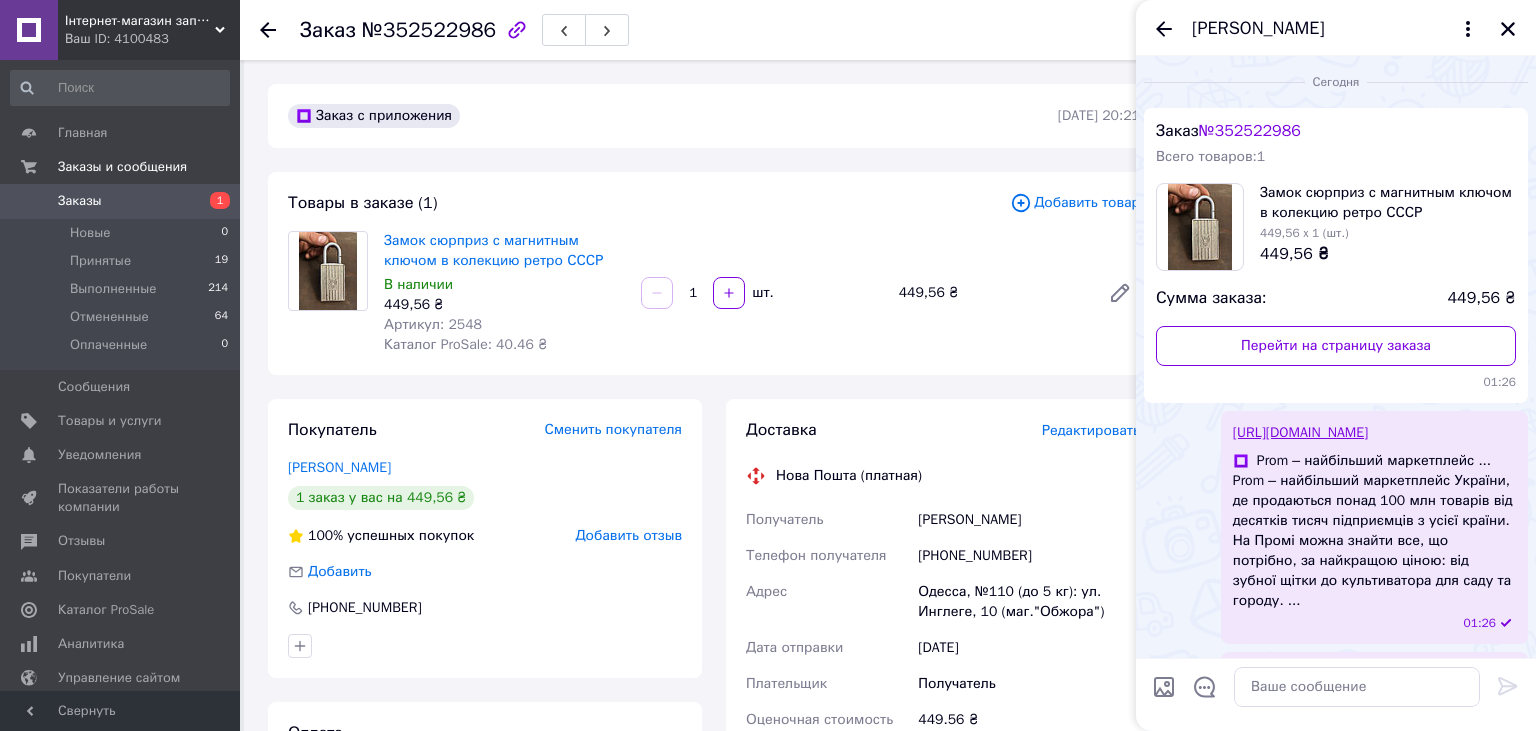 scroll, scrollTop: 147, scrollLeft: 0, axis: vertical 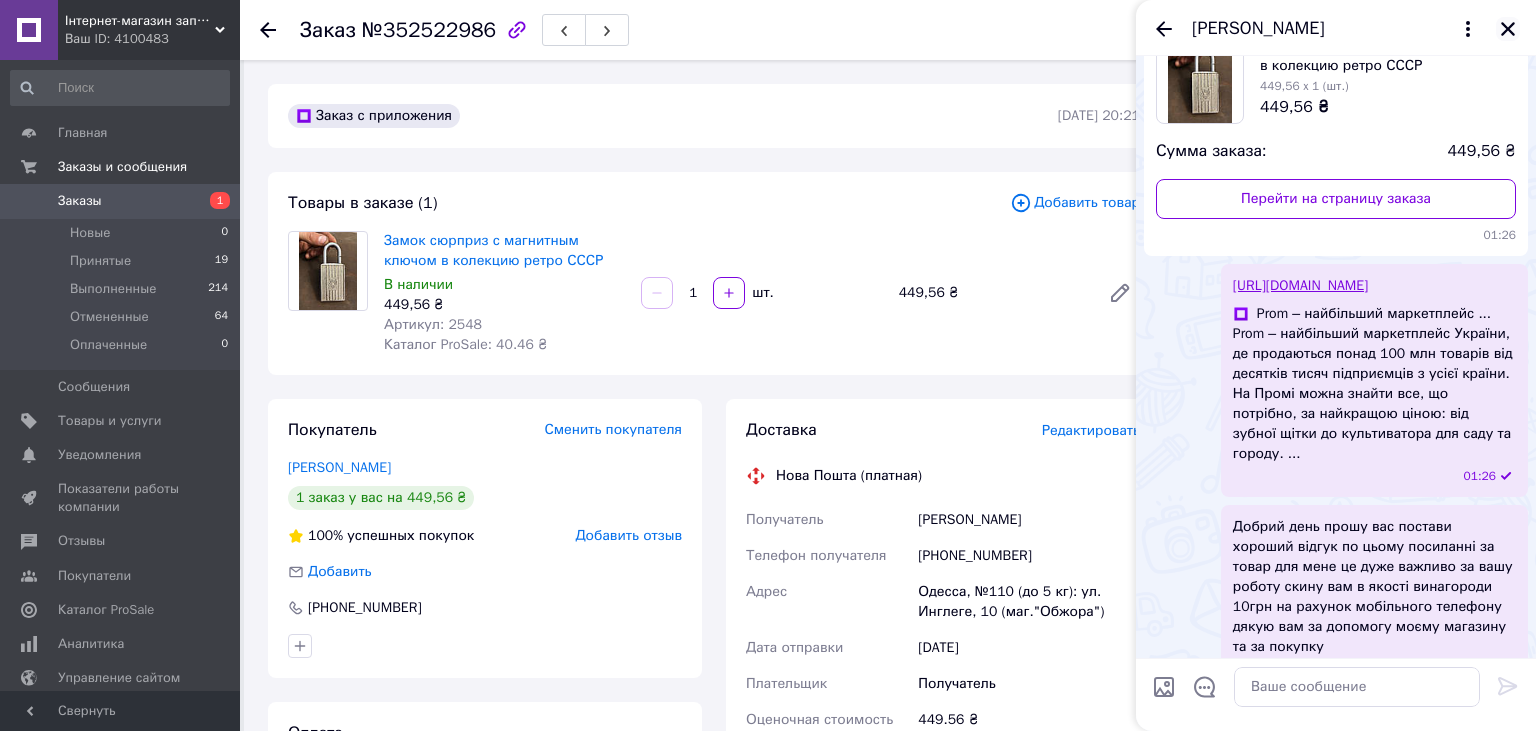 click 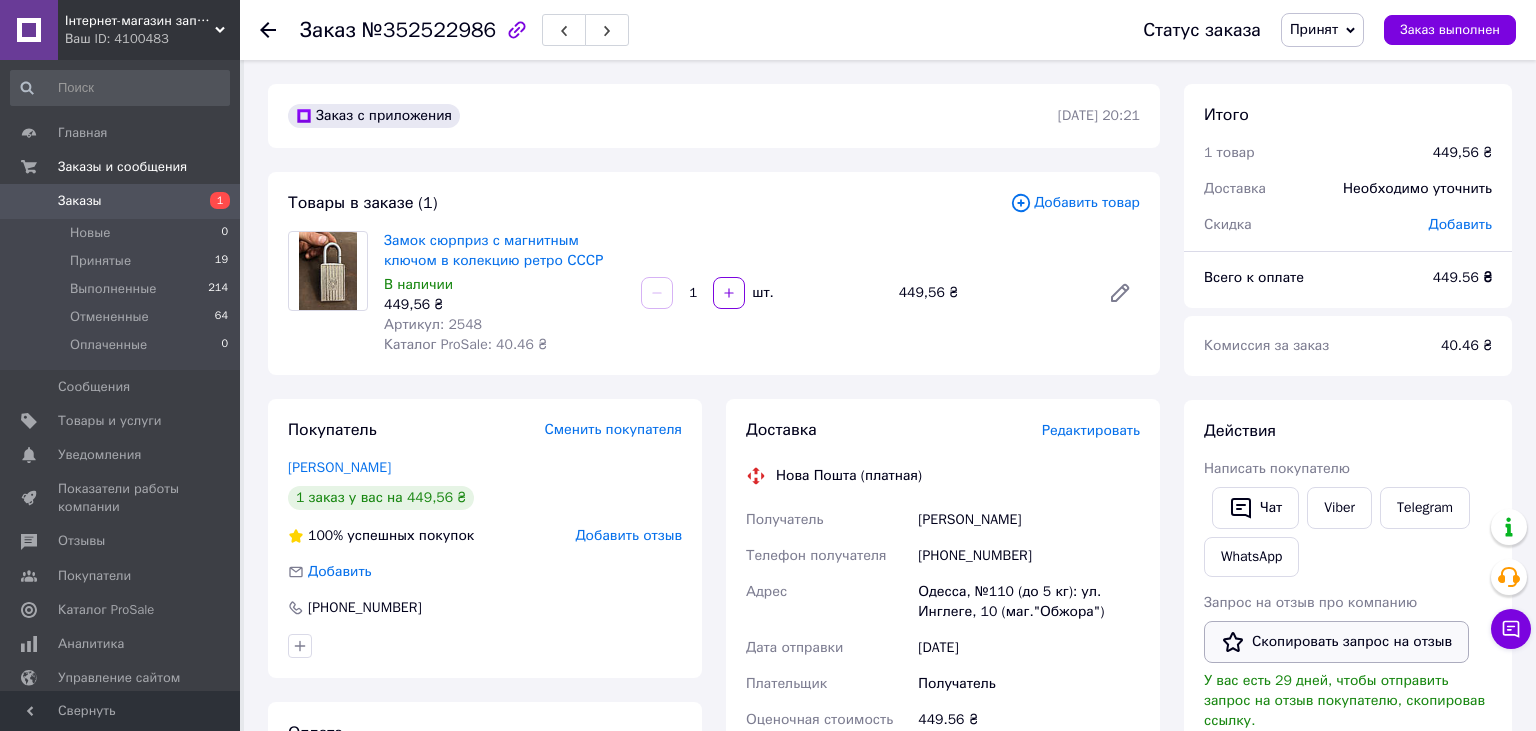 click on "Скопировать запрос на отзыв" at bounding box center (1336, 642) 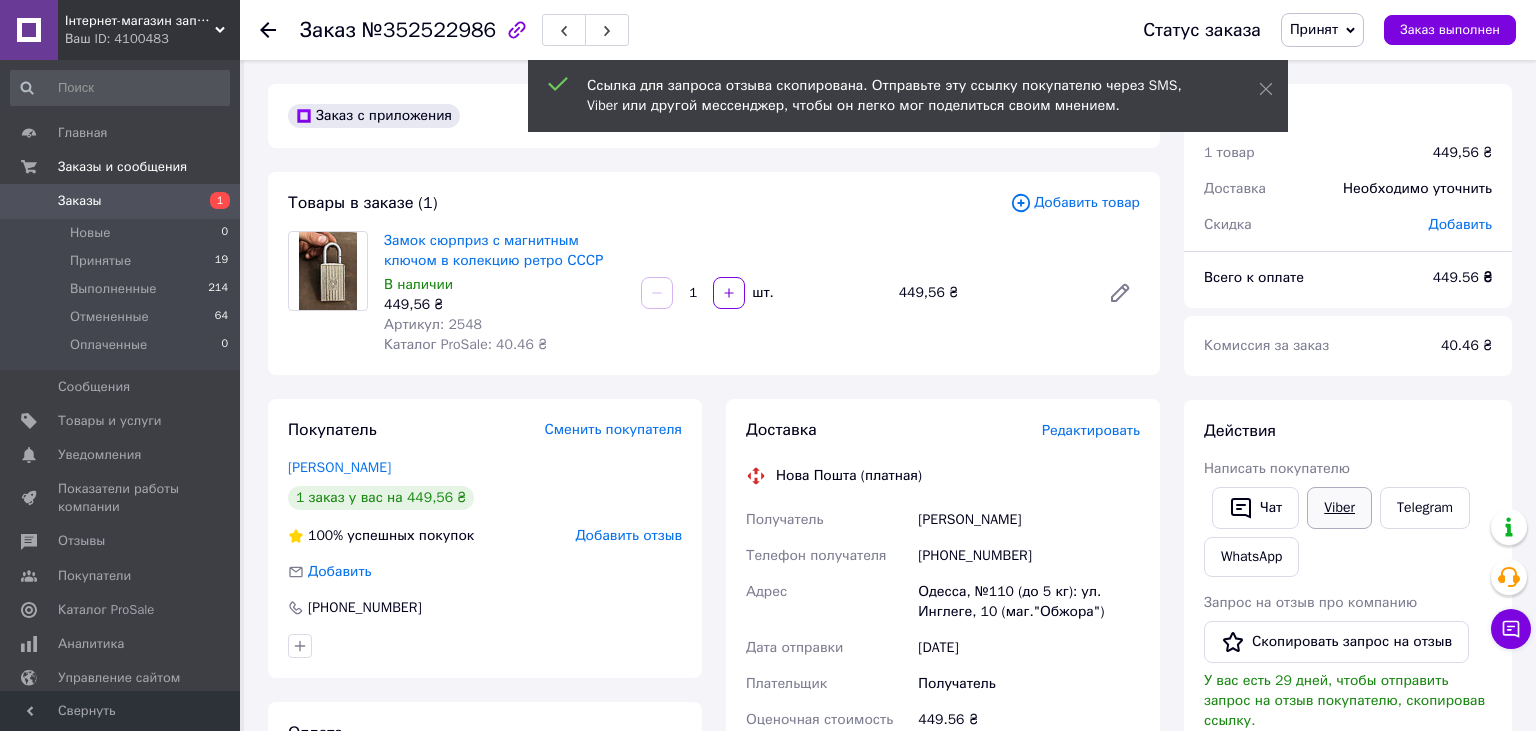 click on "Viber" at bounding box center [1339, 508] 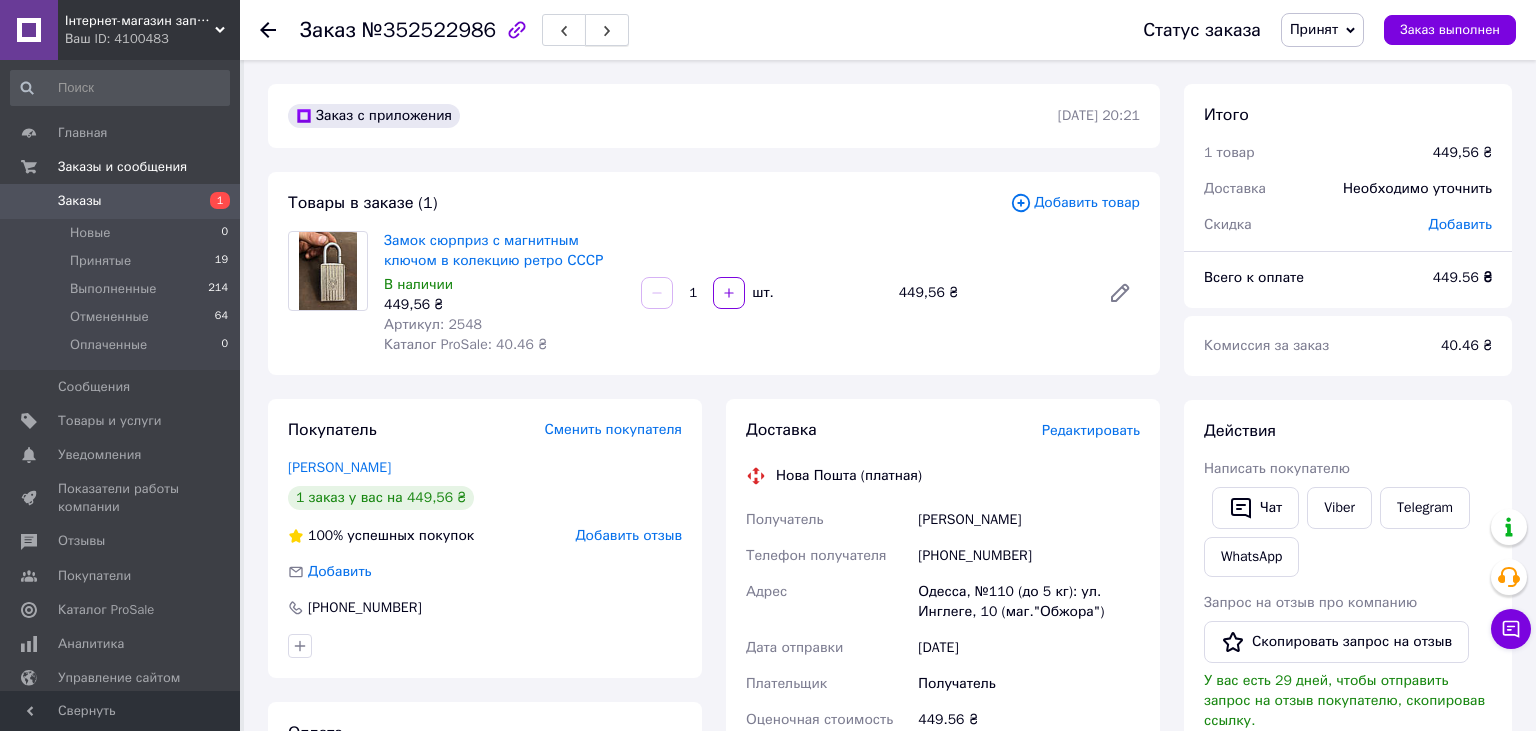 click at bounding box center (607, 30) 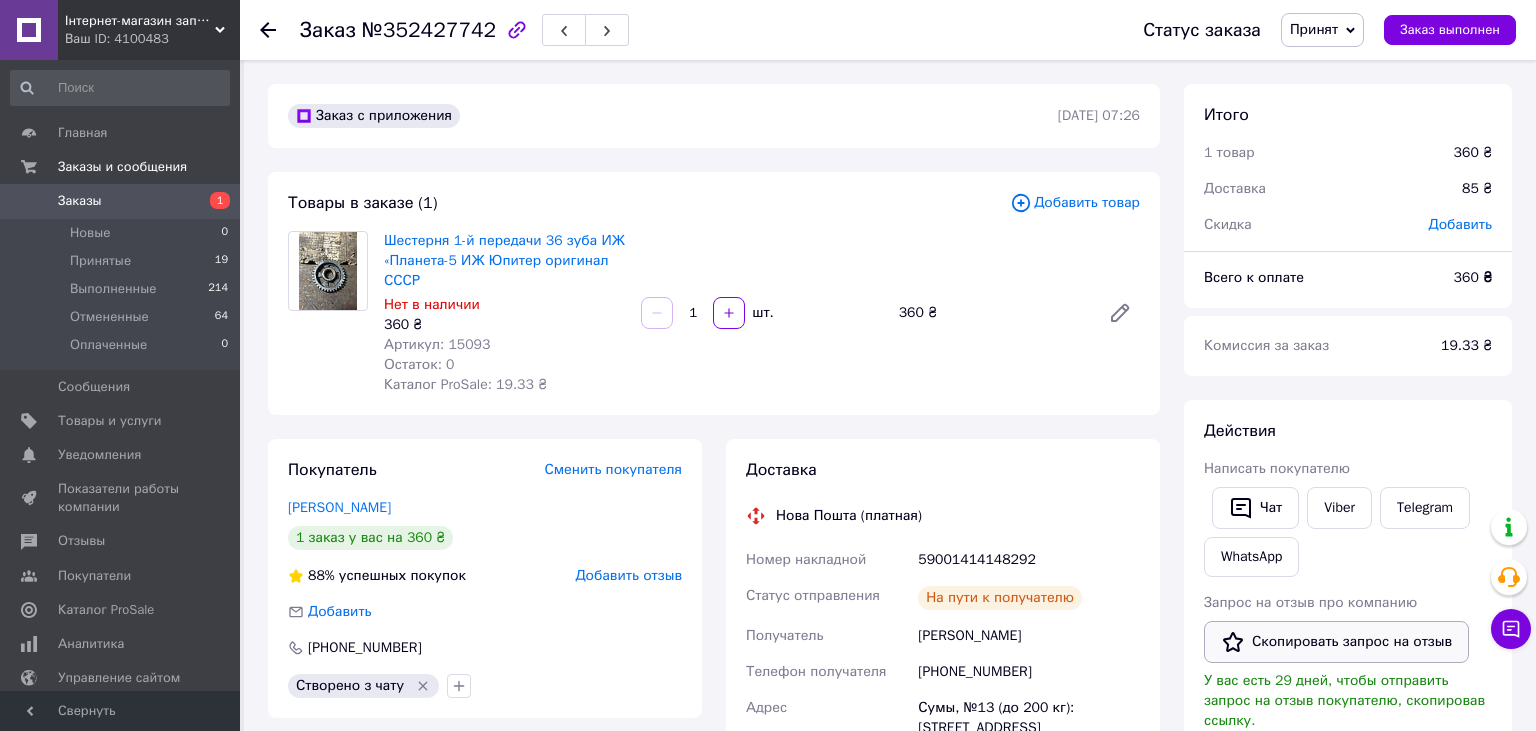 click on "Скопировать запрос на отзыв" at bounding box center (1336, 642) 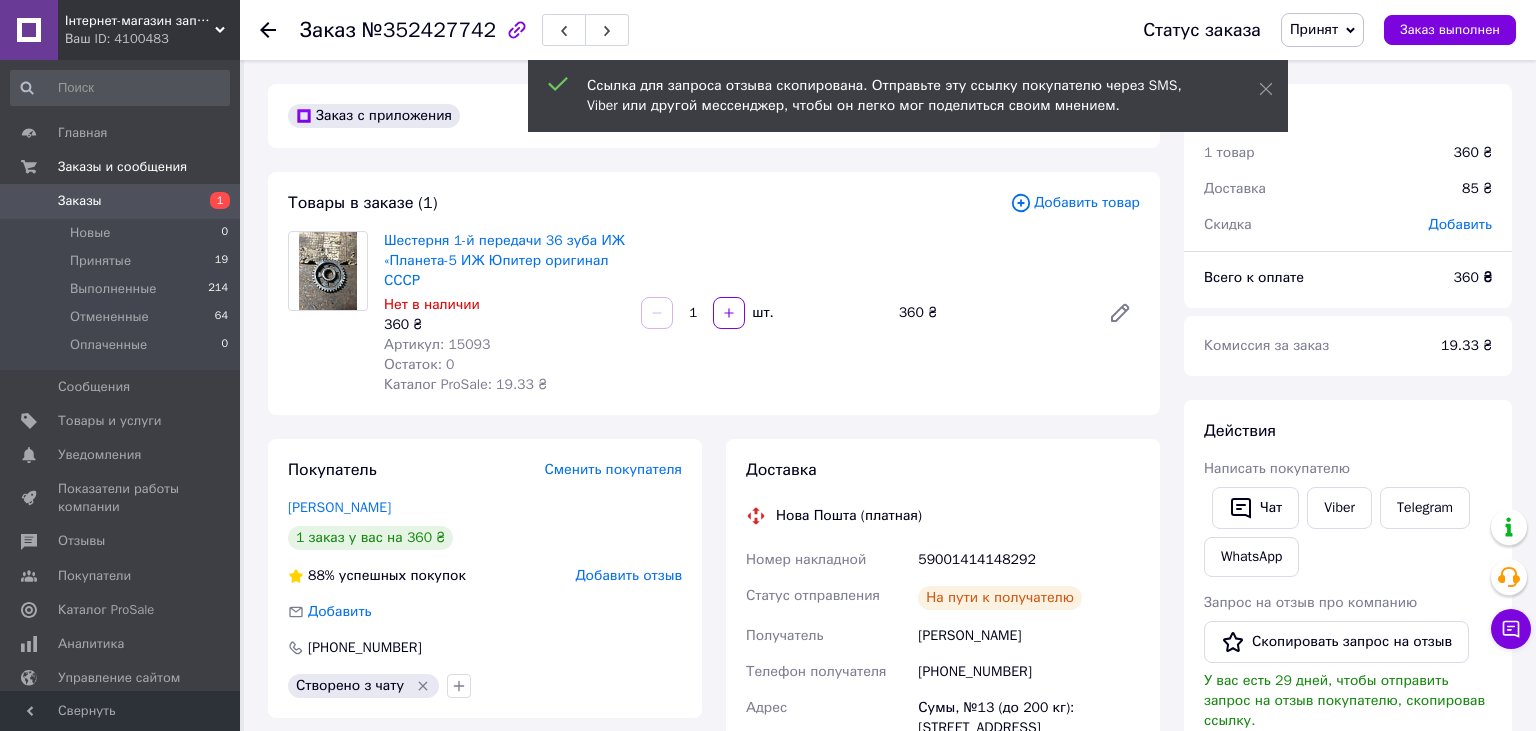 click on "Действия Написать покупателю   Чат Viber Telegram WhatsApp Запрос на отзыв про компанию   Скопировать запрос на отзыв У вас есть 29 дней, чтобы отправить запрос на отзыв покупателю, скопировав ссылку.   Выдать чек   Скачать PDF   Печать PDF   Дублировать заказ" at bounding box center [1348, 687] 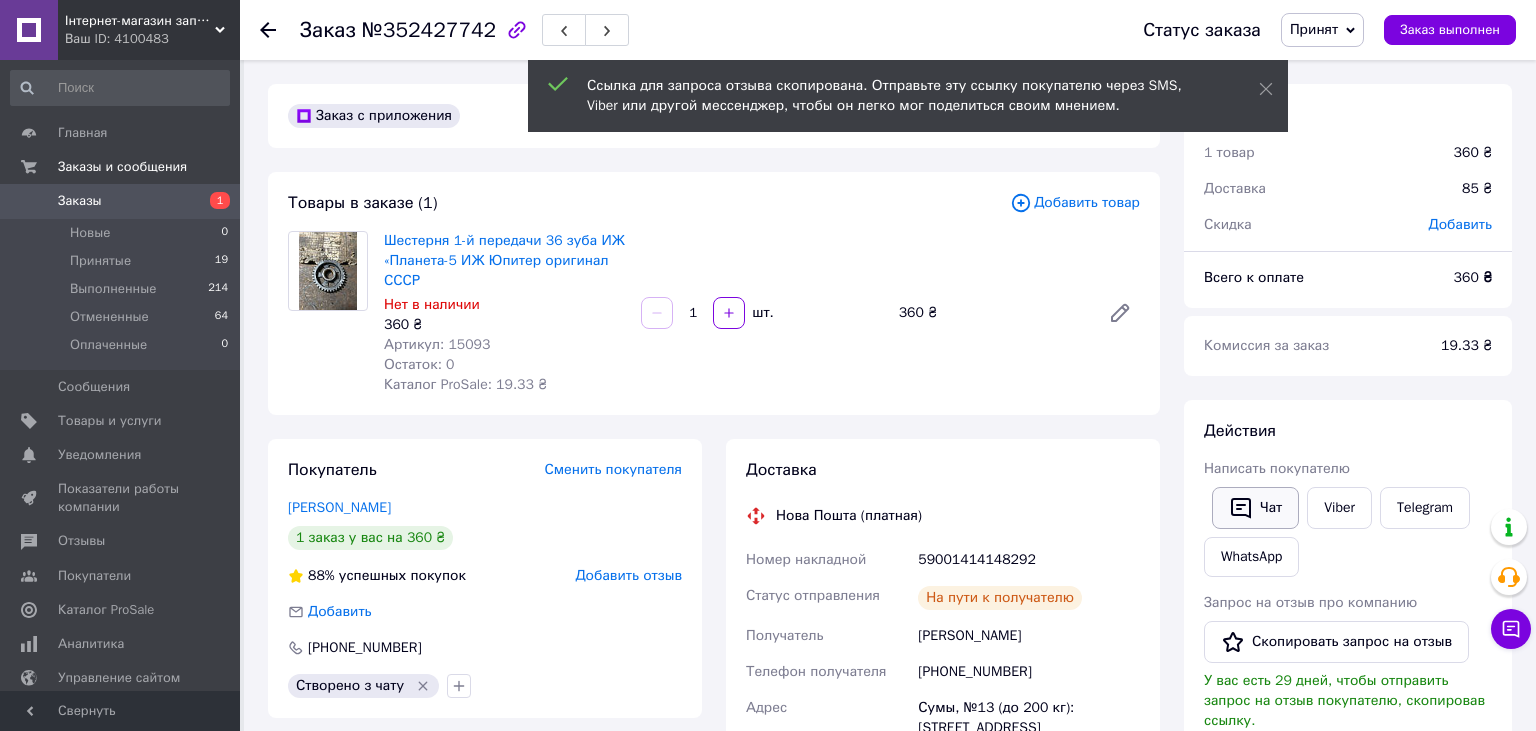 click on "Чат" at bounding box center (1255, 508) 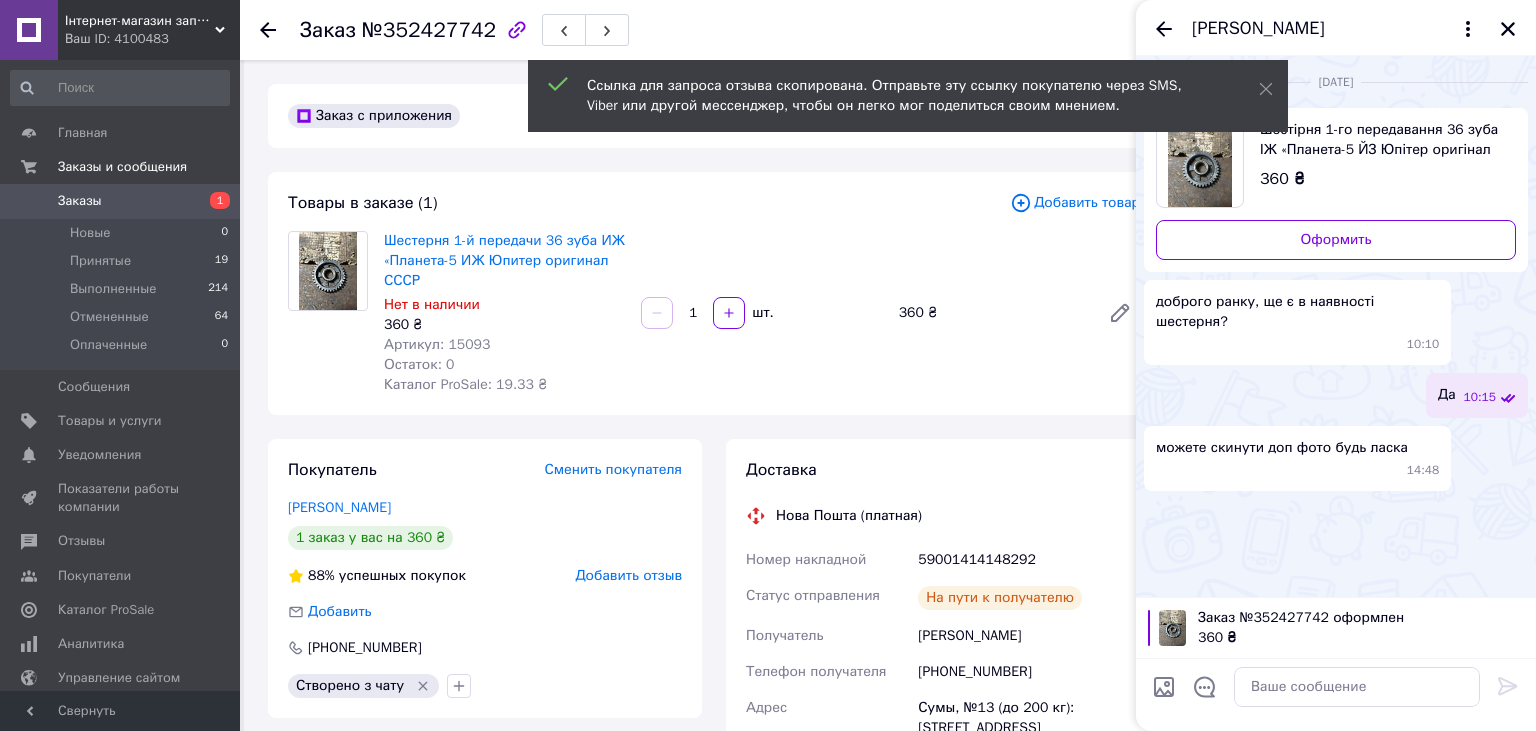 type 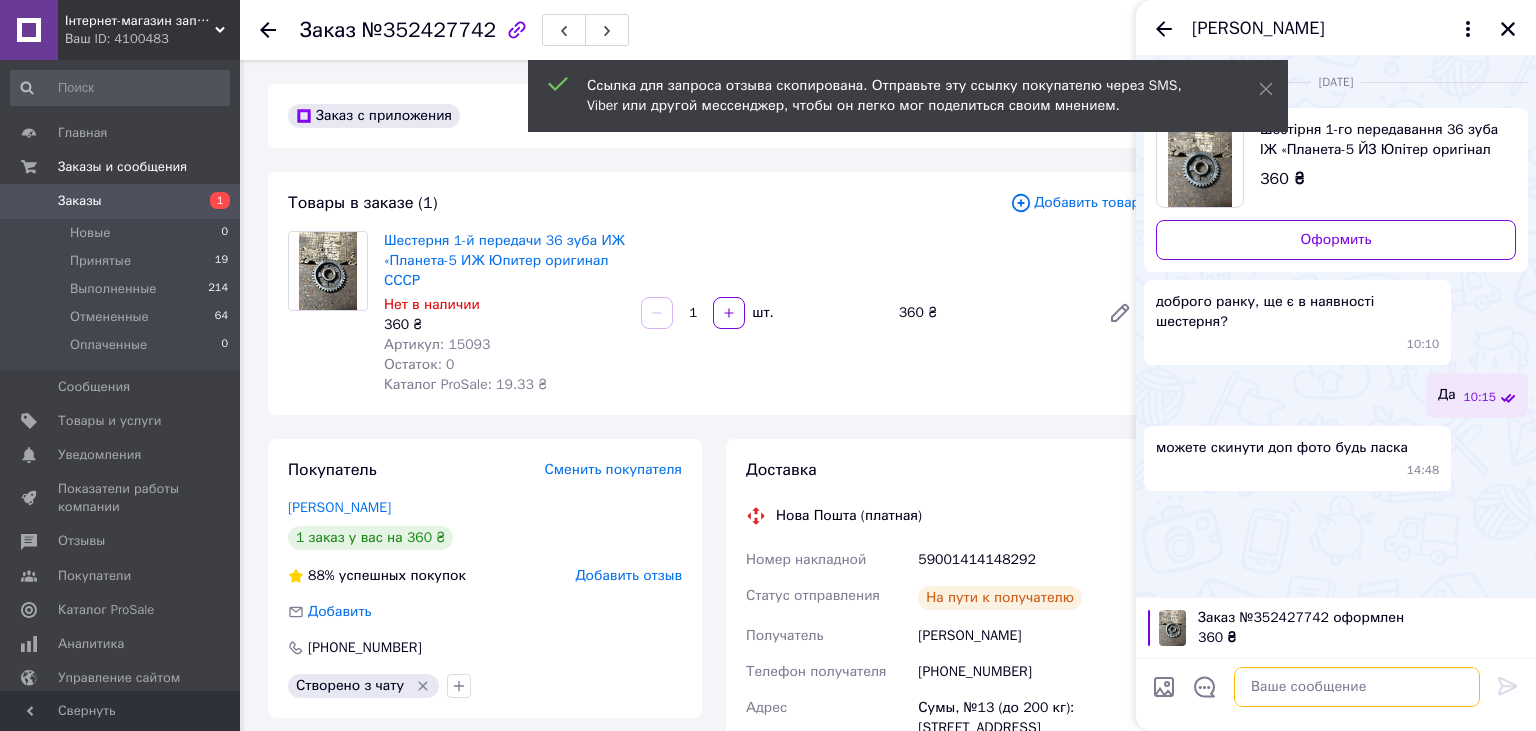 click at bounding box center (1357, 687) 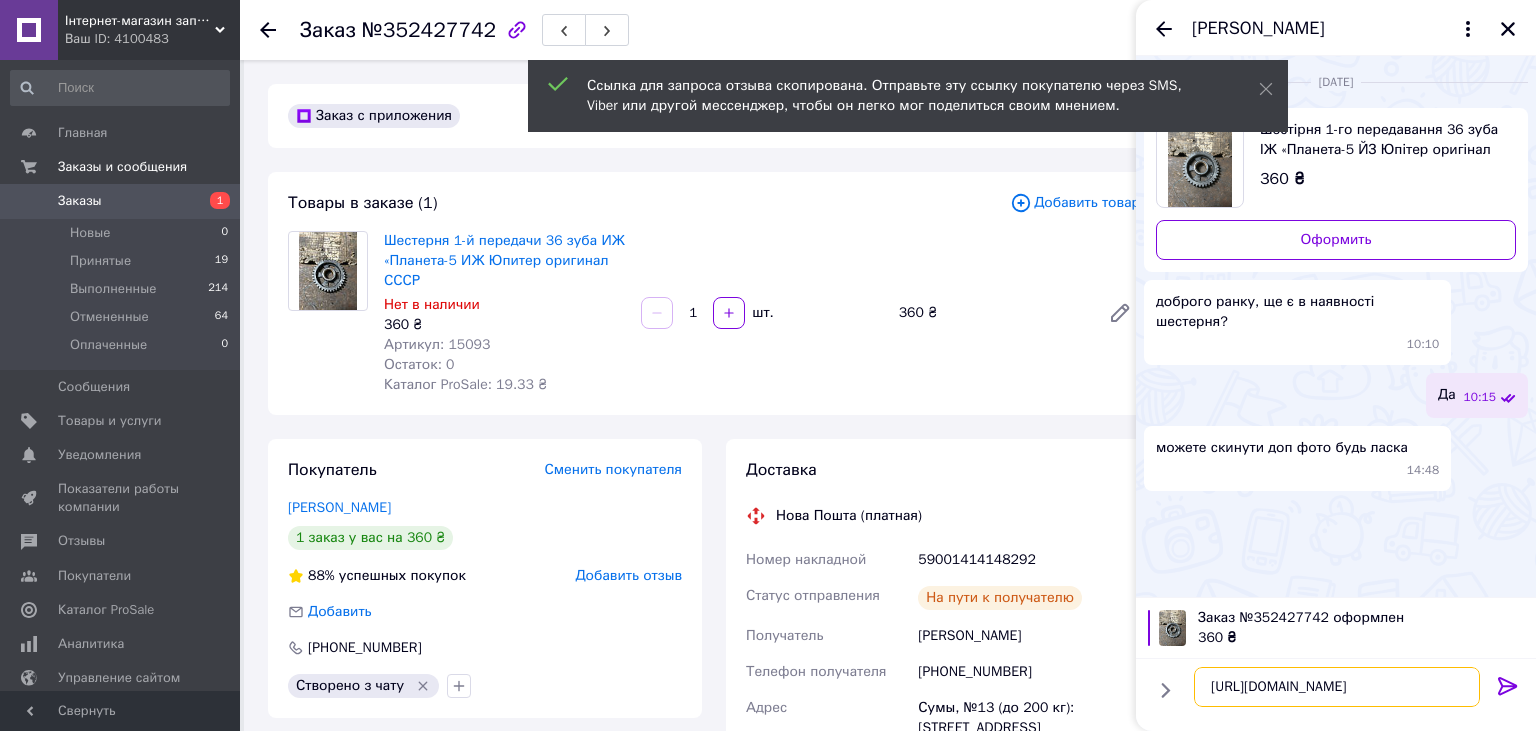 type on "[URL][DOMAIN_NAME]" 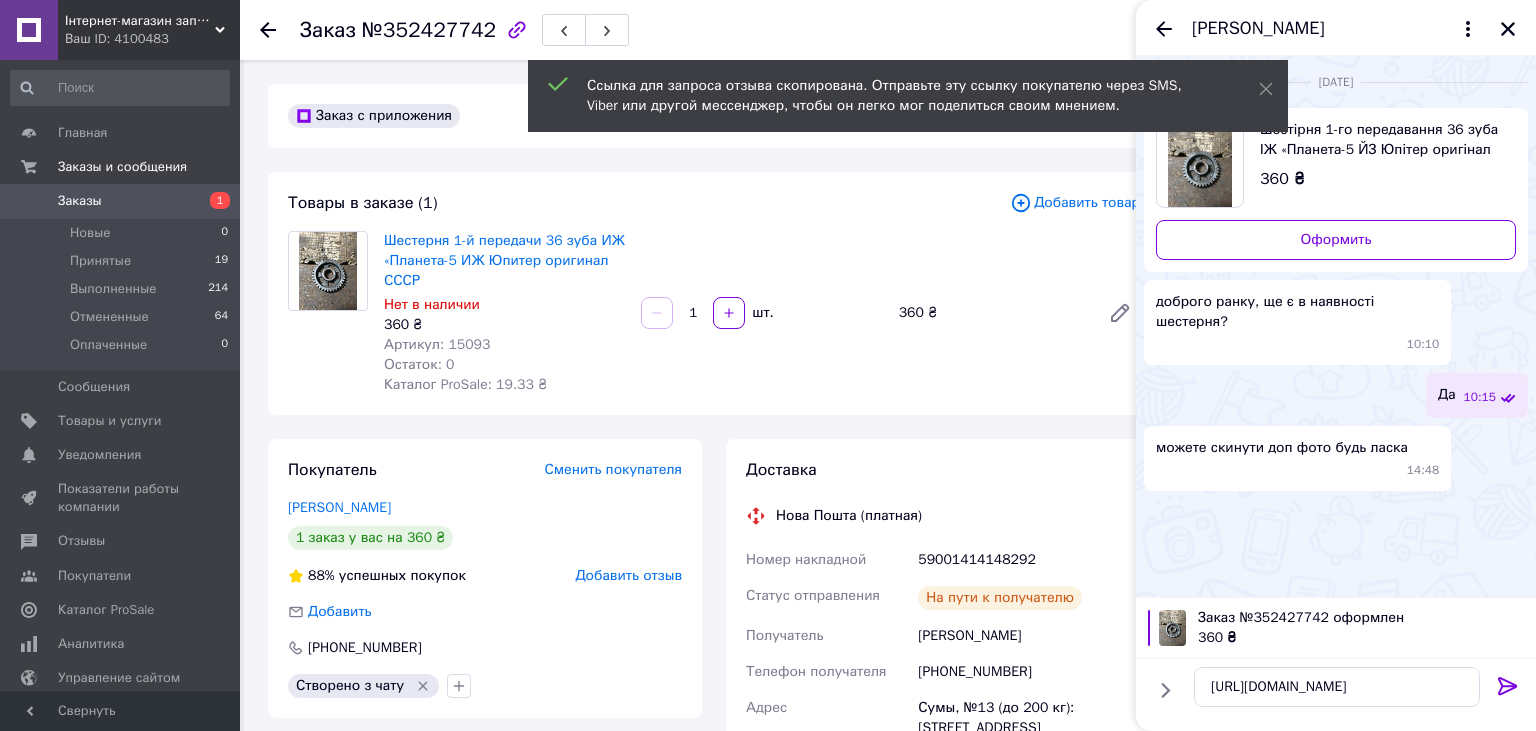 click 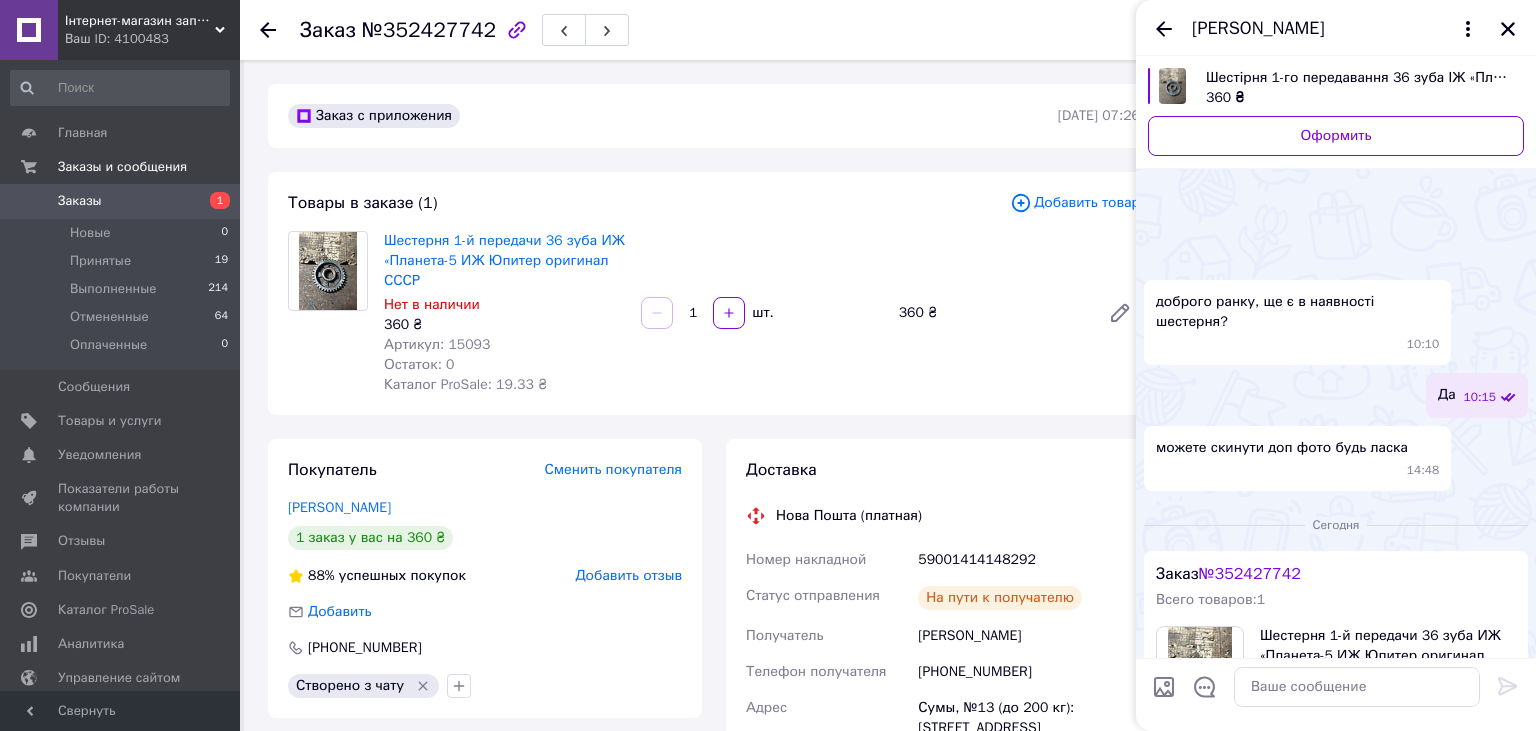 scroll, scrollTop: 476, scrollLeft: 0, axis: vertical 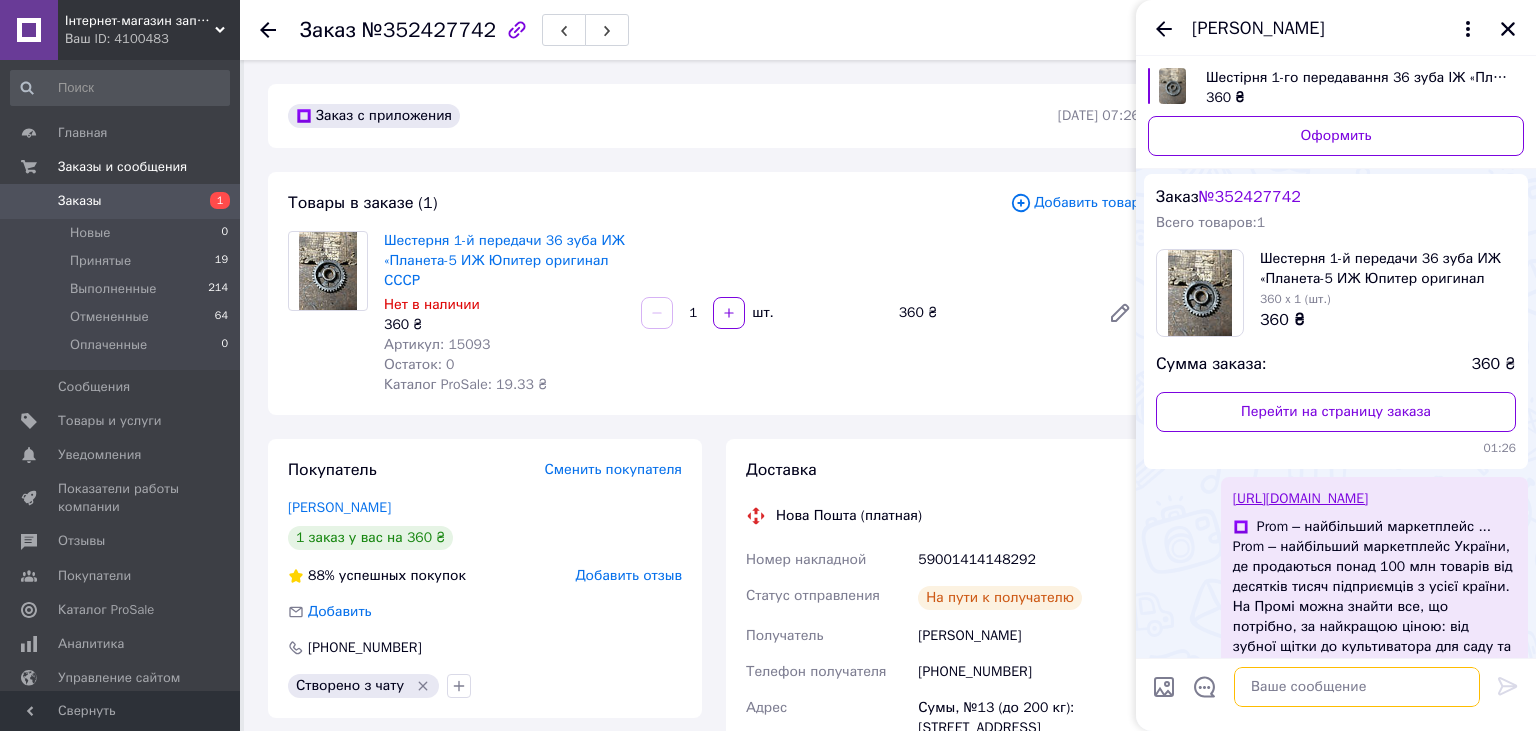 click at bounding box center (1357, 687) 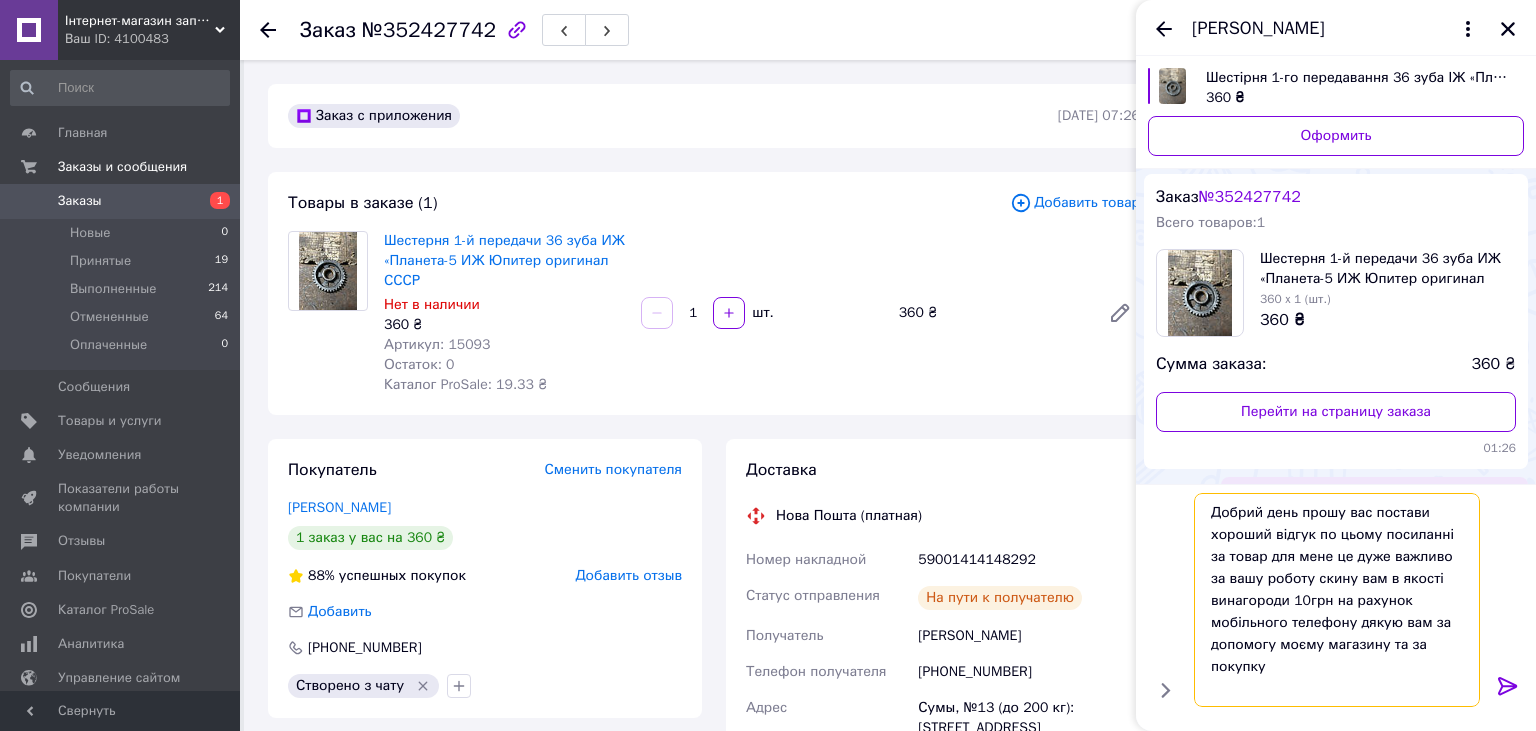 type on "Добрий день прошу вас постави хороший відгук по цьому посиланні за товар для мене це дуже важливо за вашу роботу скину вам в якості винагороди 10грн на рахунок мобільного телефону дякую вам за допомогу моєму магазину та за покупку" 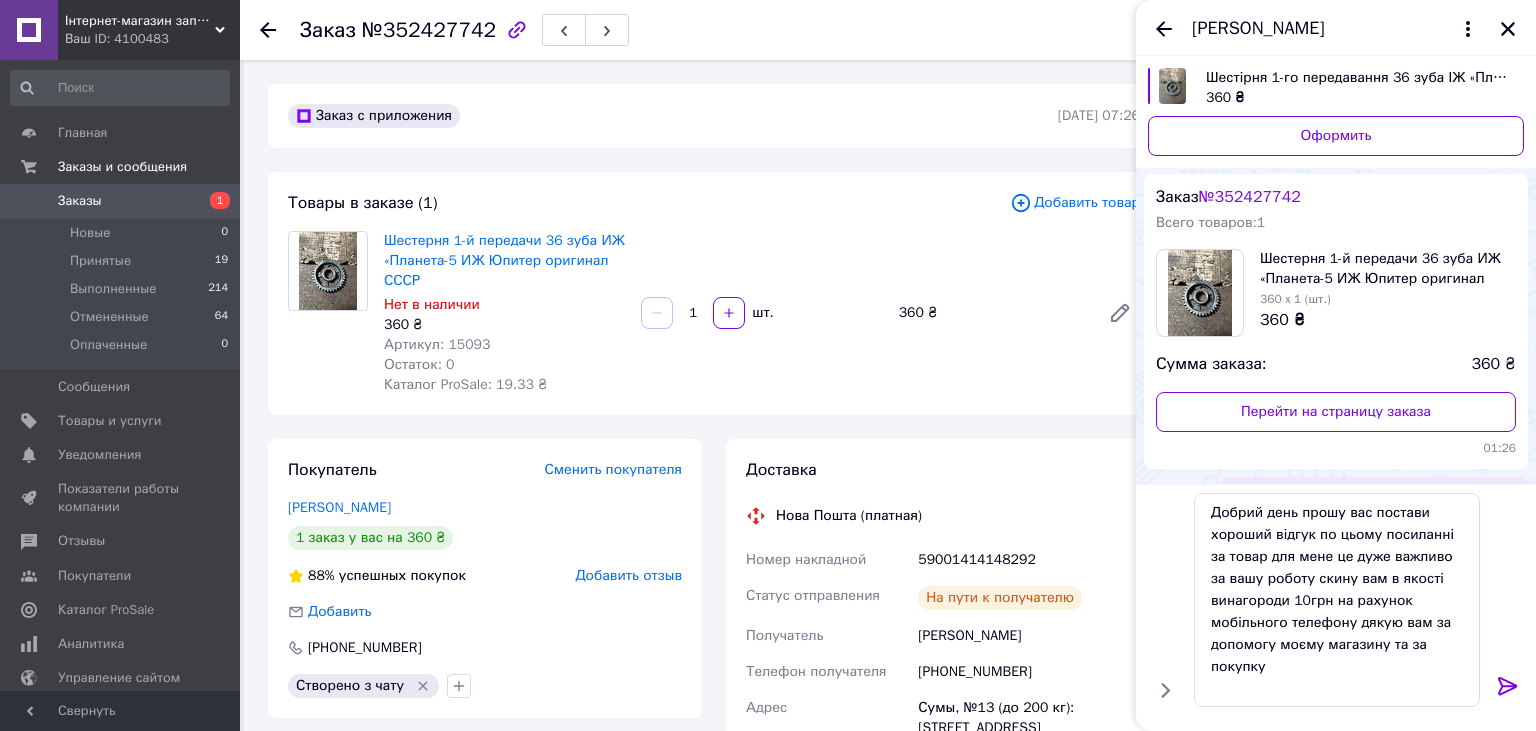 click 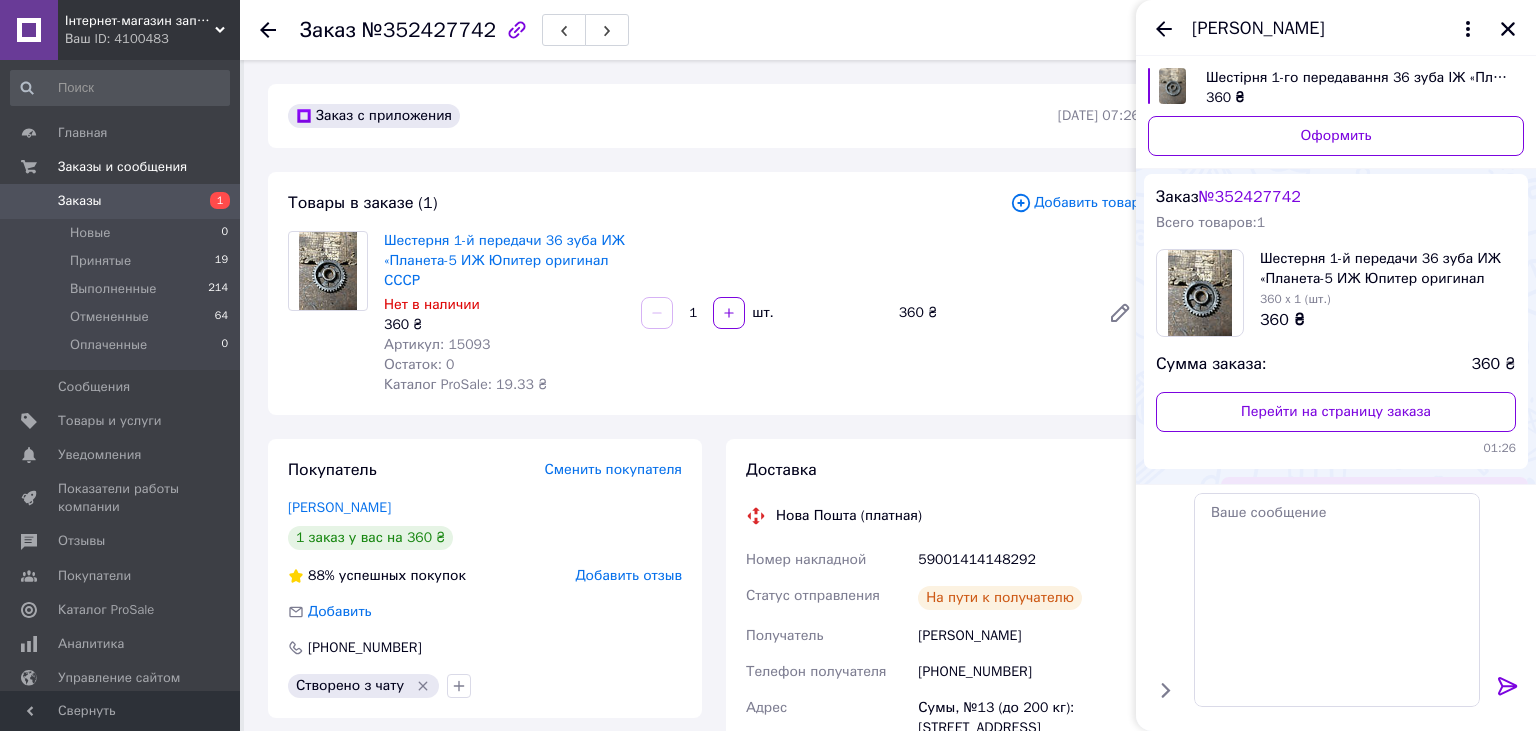 scroll, scrollTop: 498, scrollLeft: 0, axis: vertical 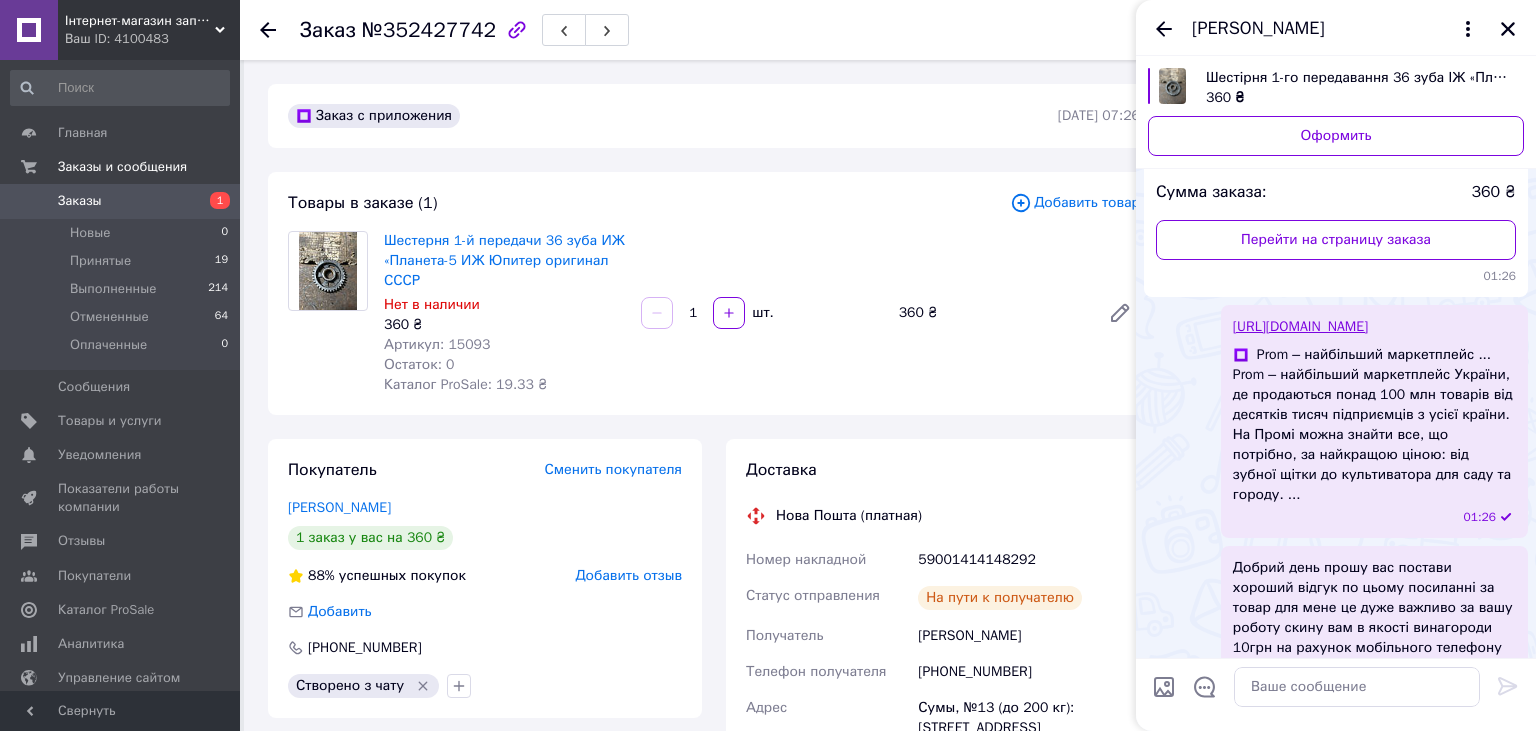 drag, startPoint x: 1507, startPoint y: 26, endPoint x: 1418, endPoint y: 107, distance: 120.34118 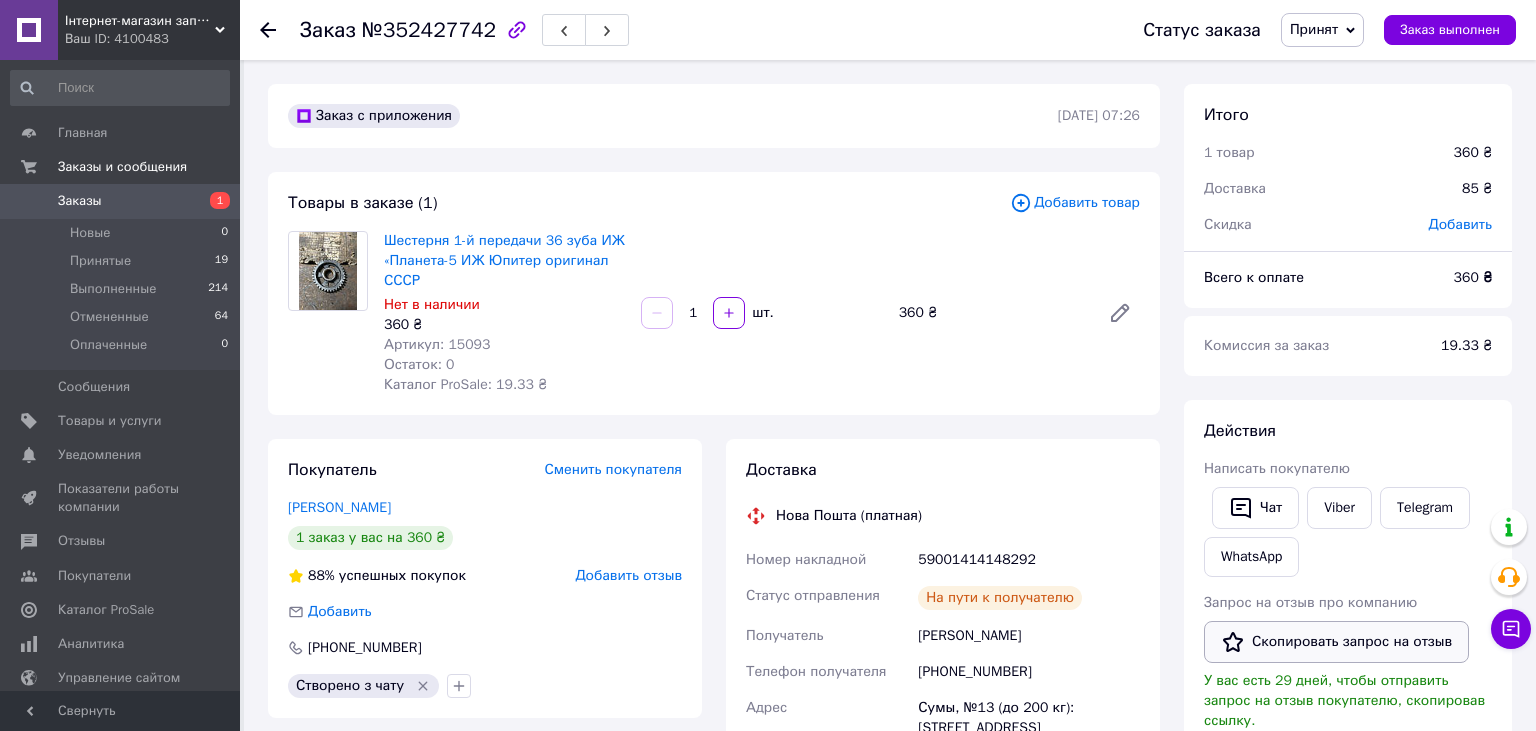 click on "Скопировать запрос на отзыв" at bounding box center [1336, 642] 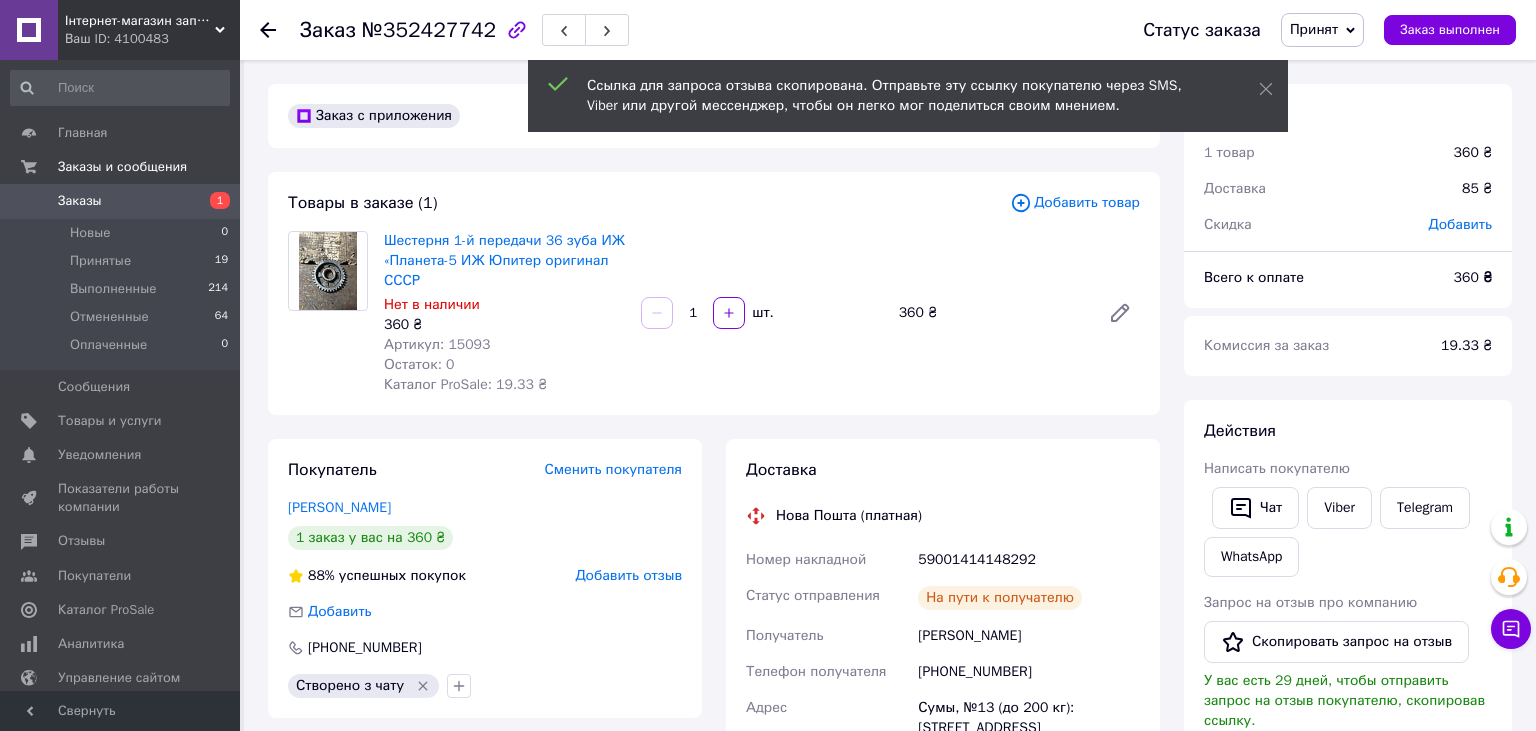 click on "Чат Viber Telegram WhatsApp" at bounding box center (1348, 532) 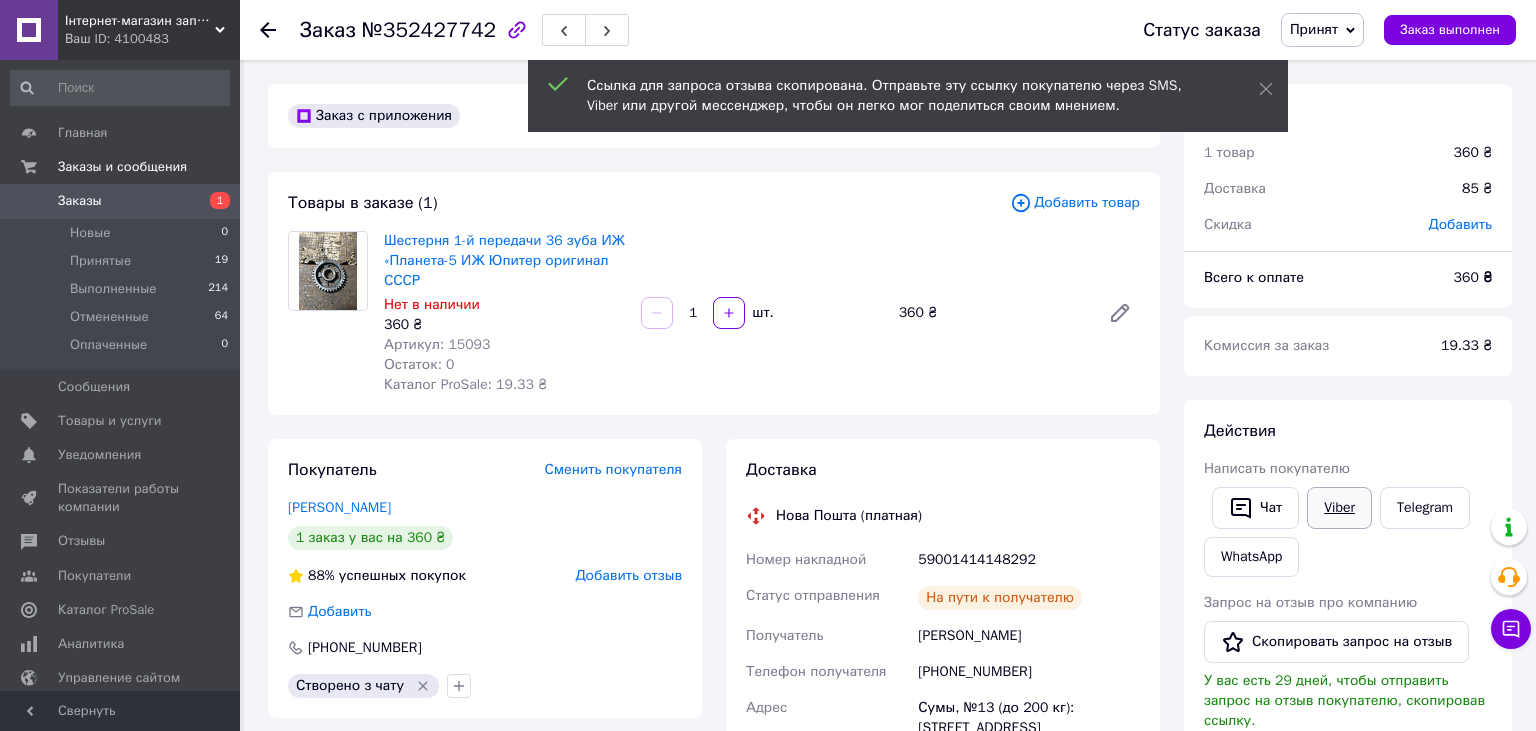 click on "Viber" at bounding box center [1339, 508] 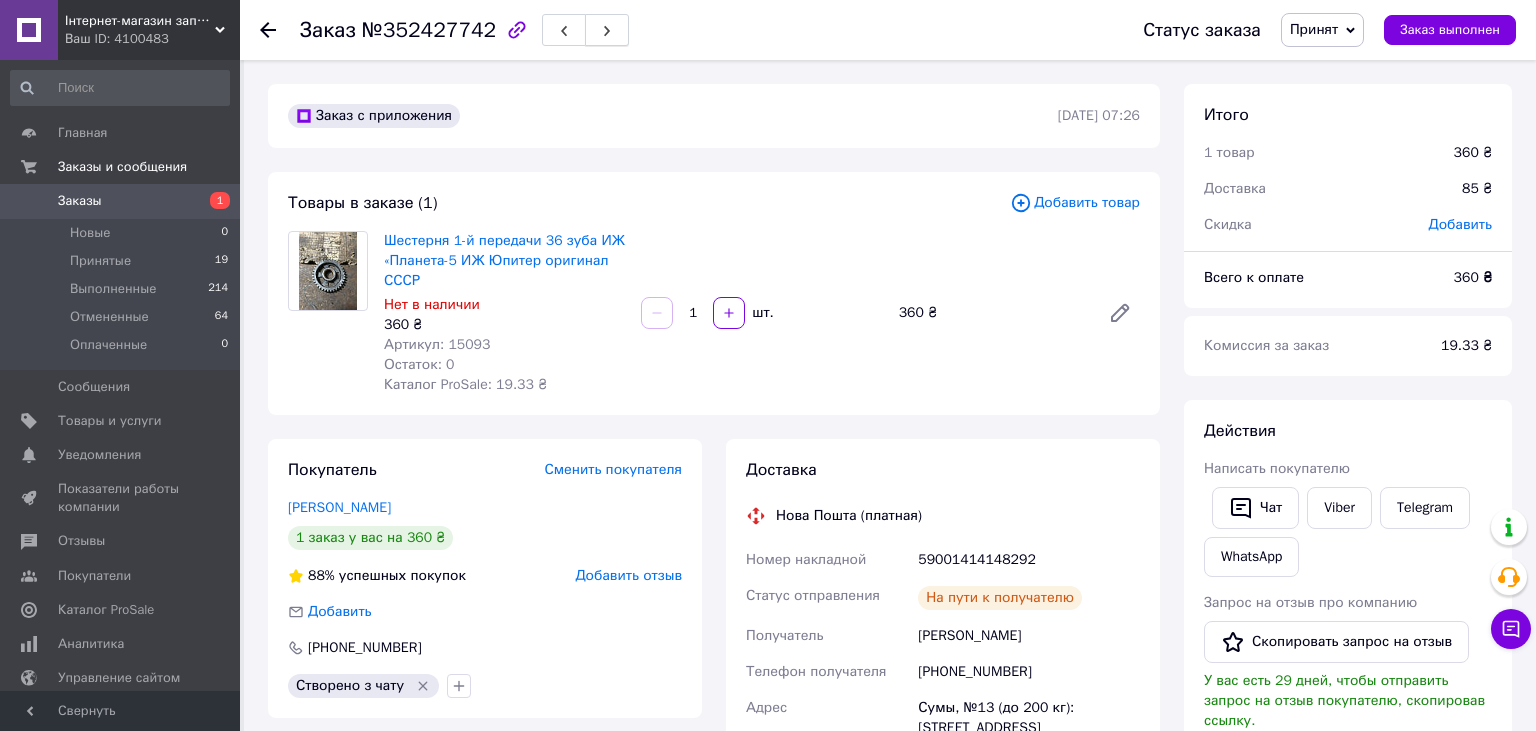 click 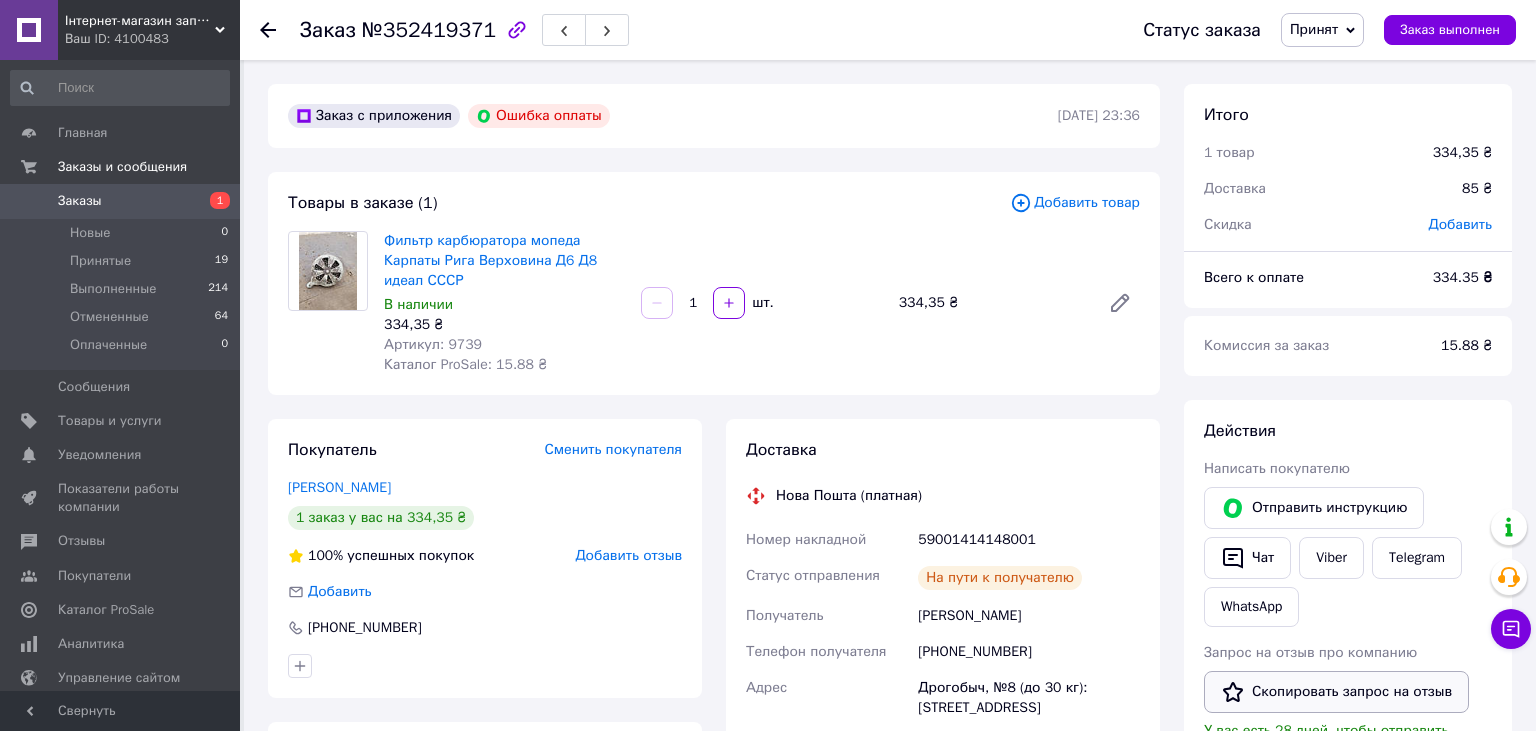 click on "Скопировать запрос на отзыв" at bounding box center (1336, 692) 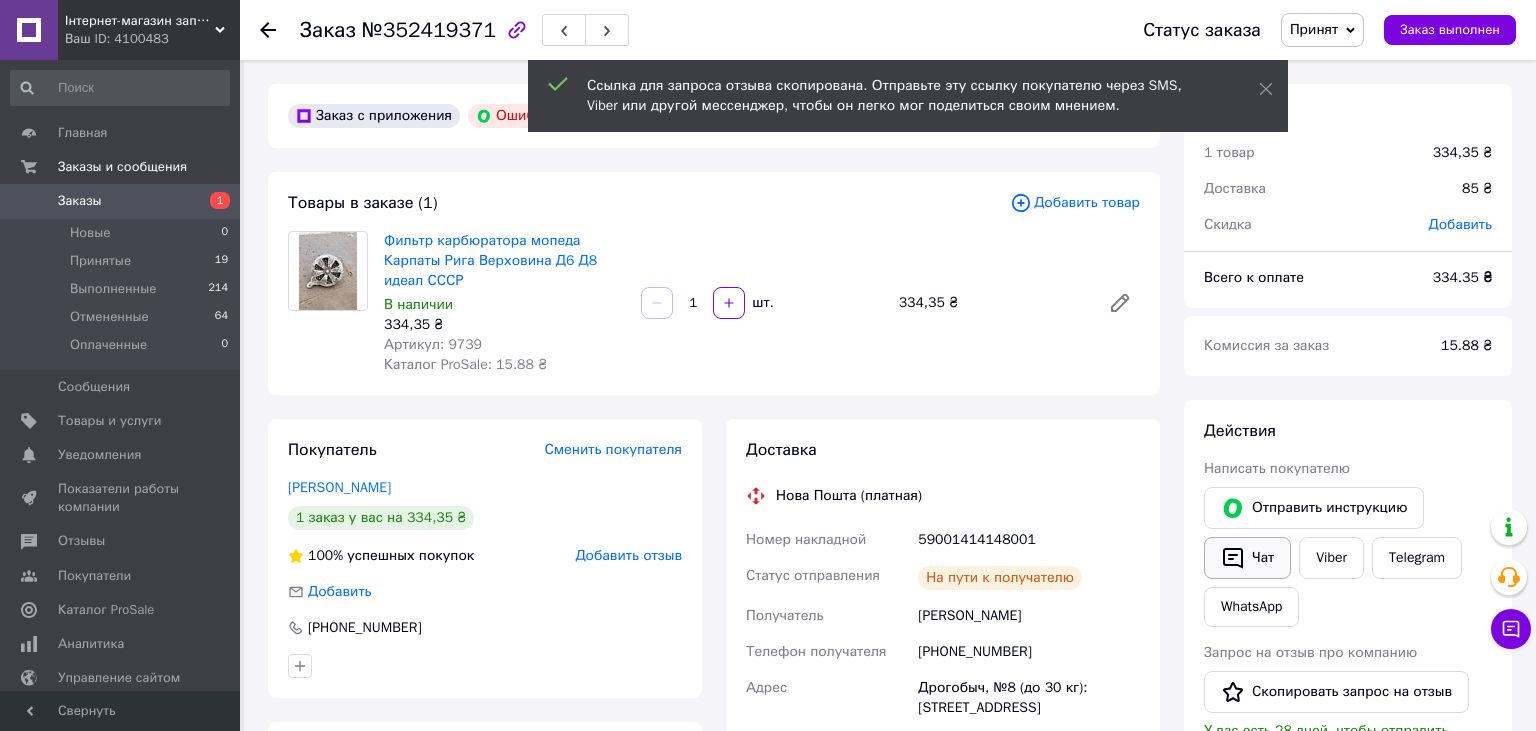 click on "Чат" at bounding box center [1247, 558] 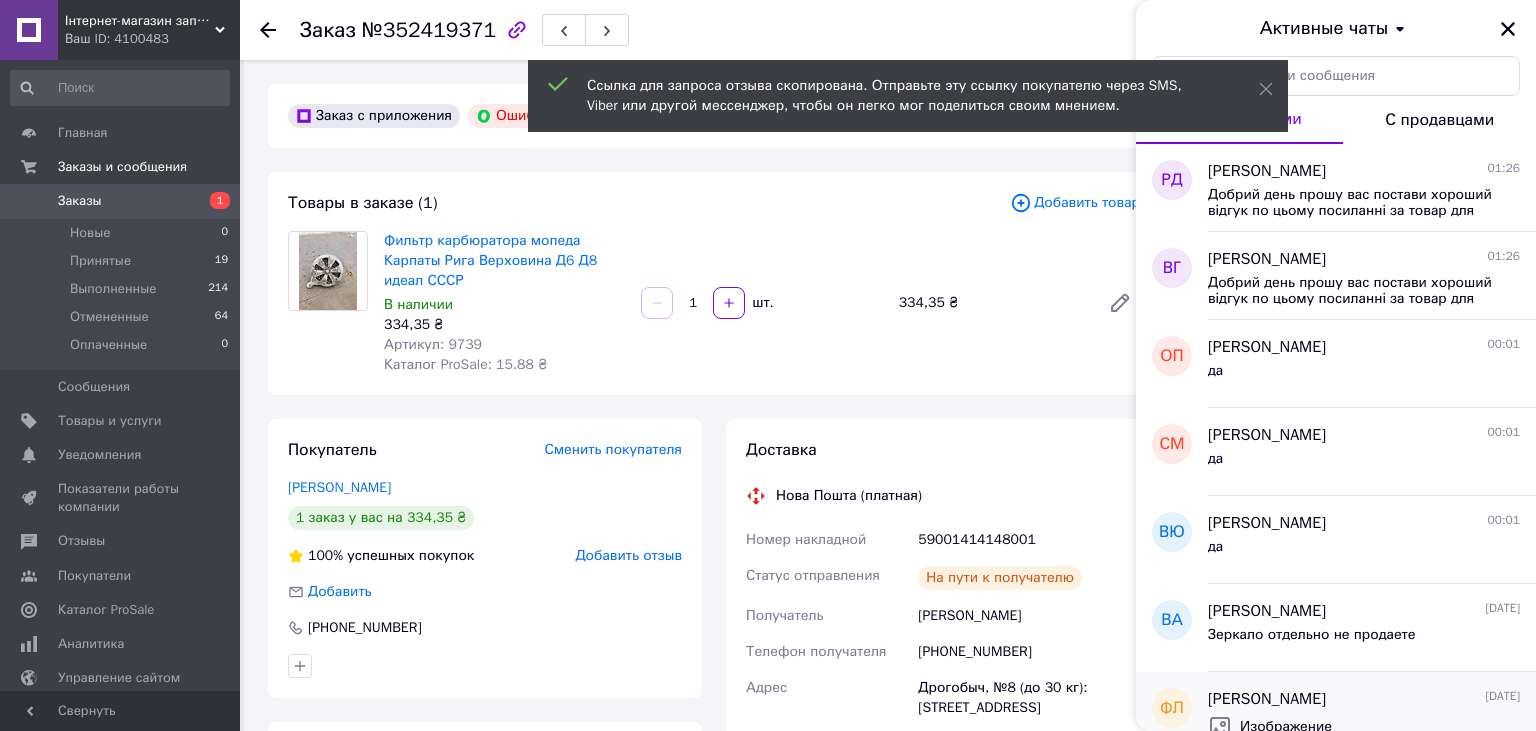 type 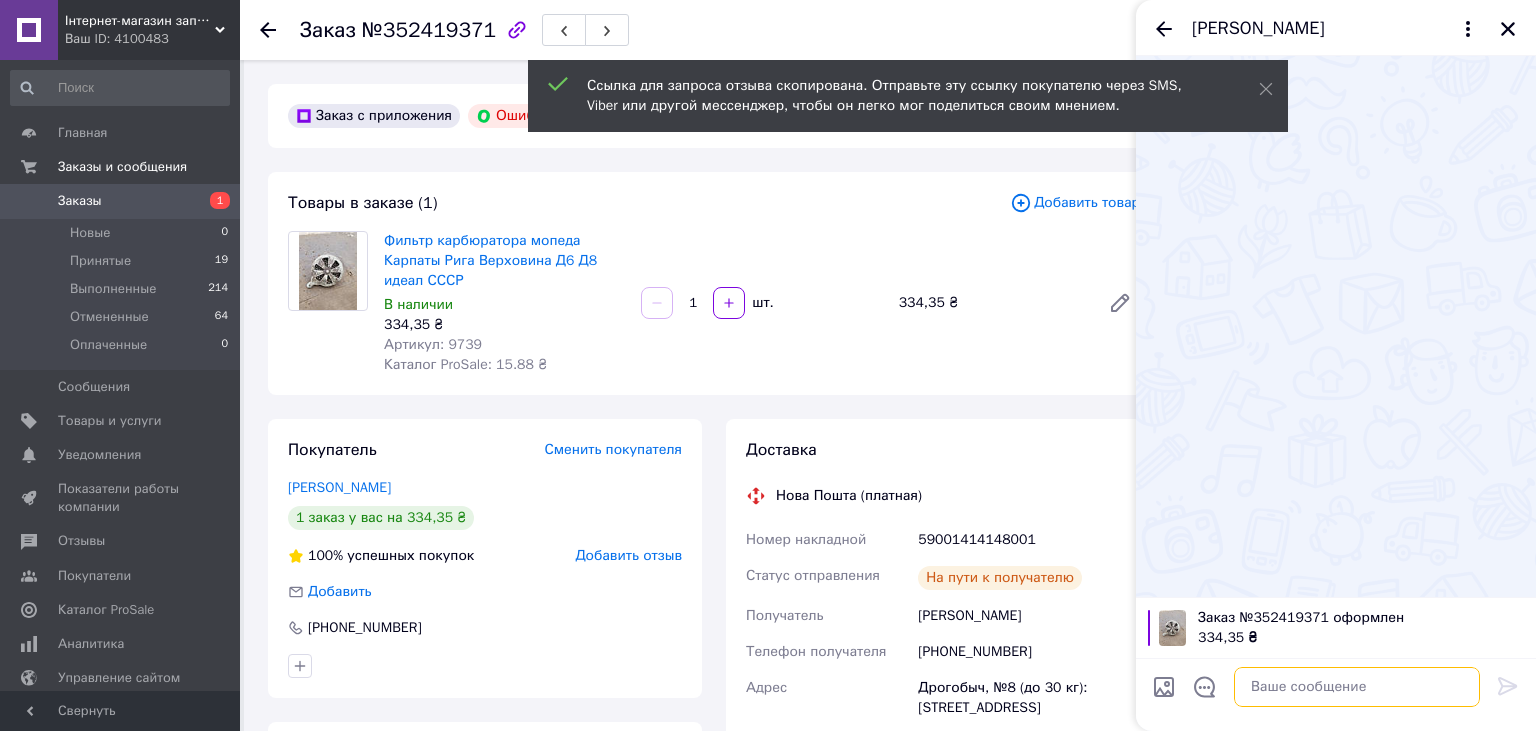 click at bounding box center (1357, 687) 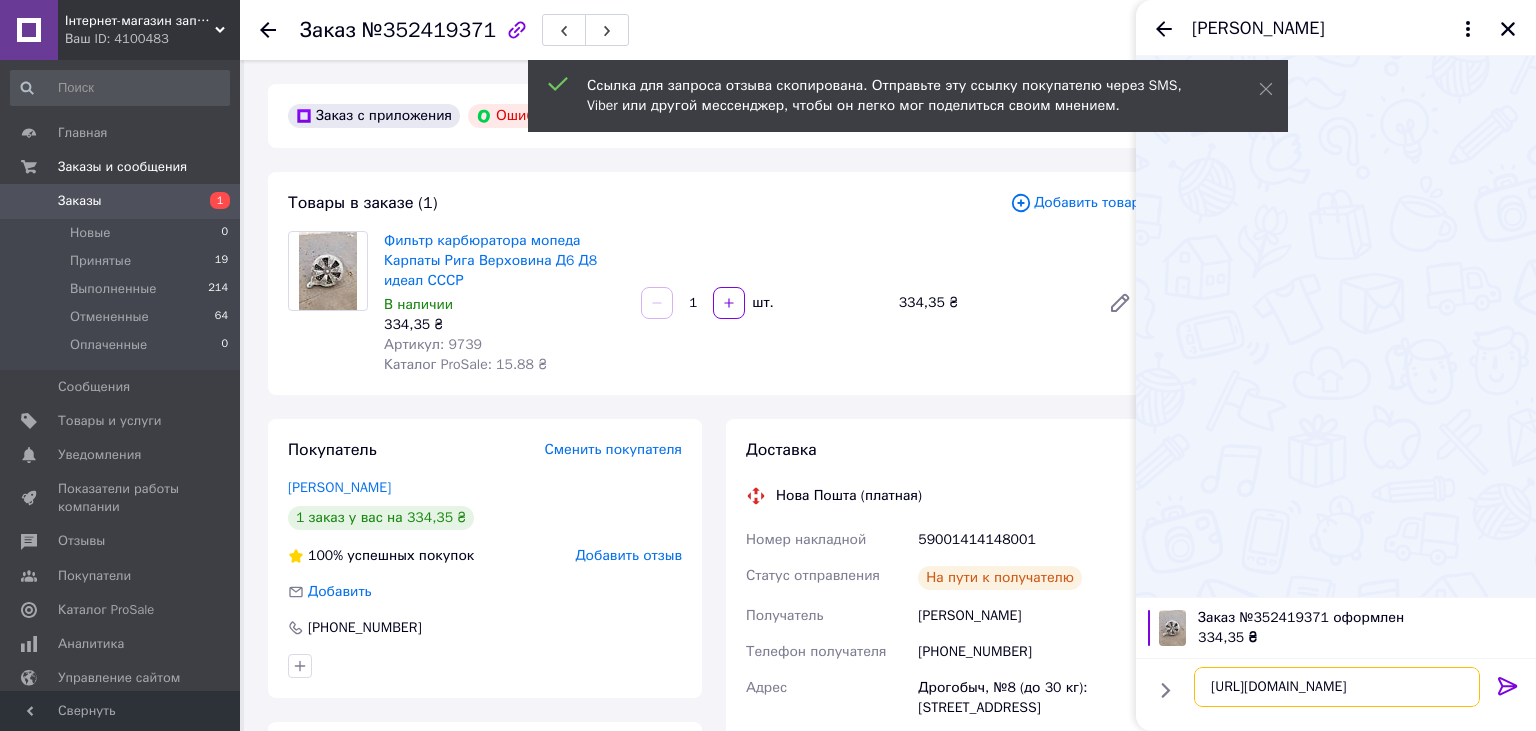 type on "[URL][DOMAIN_NAME]" 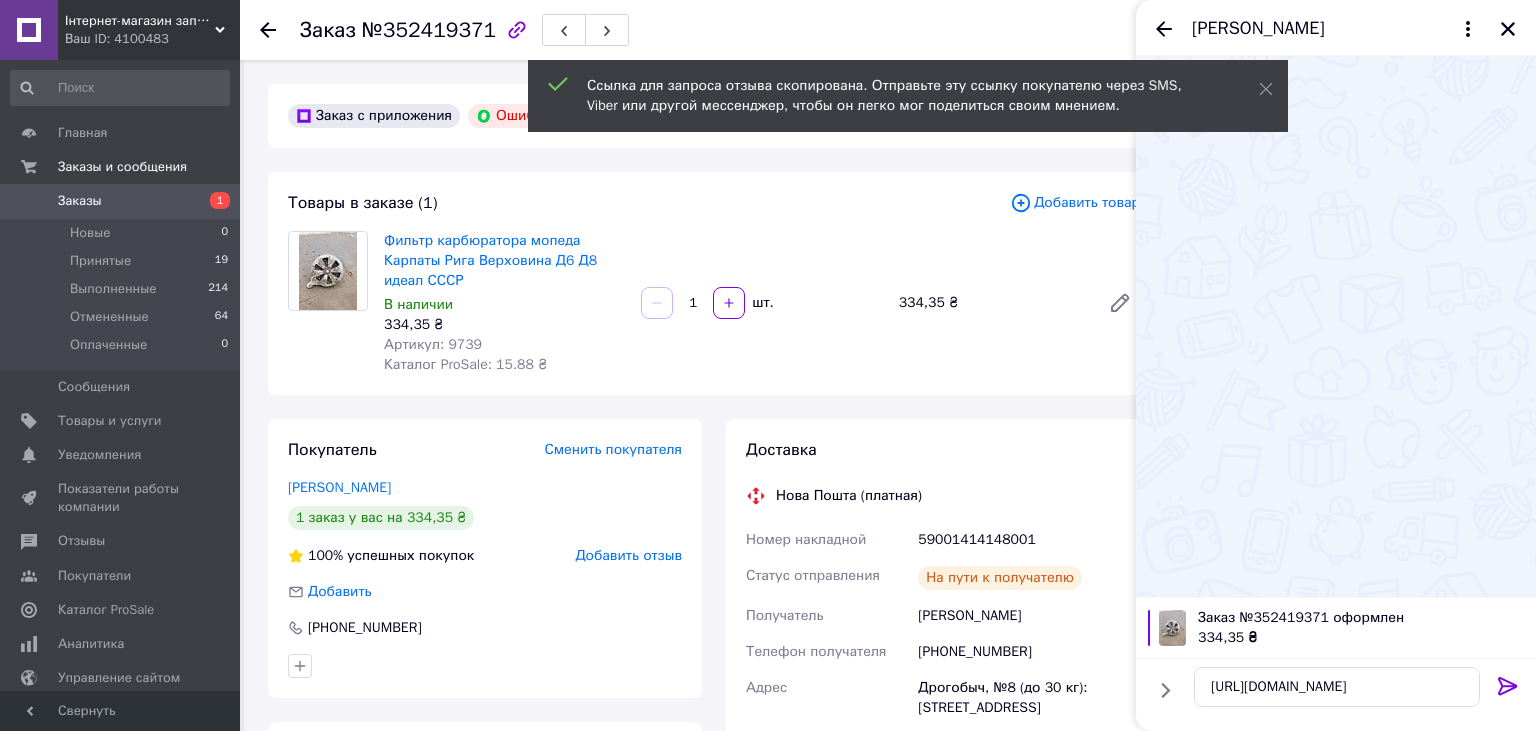 click 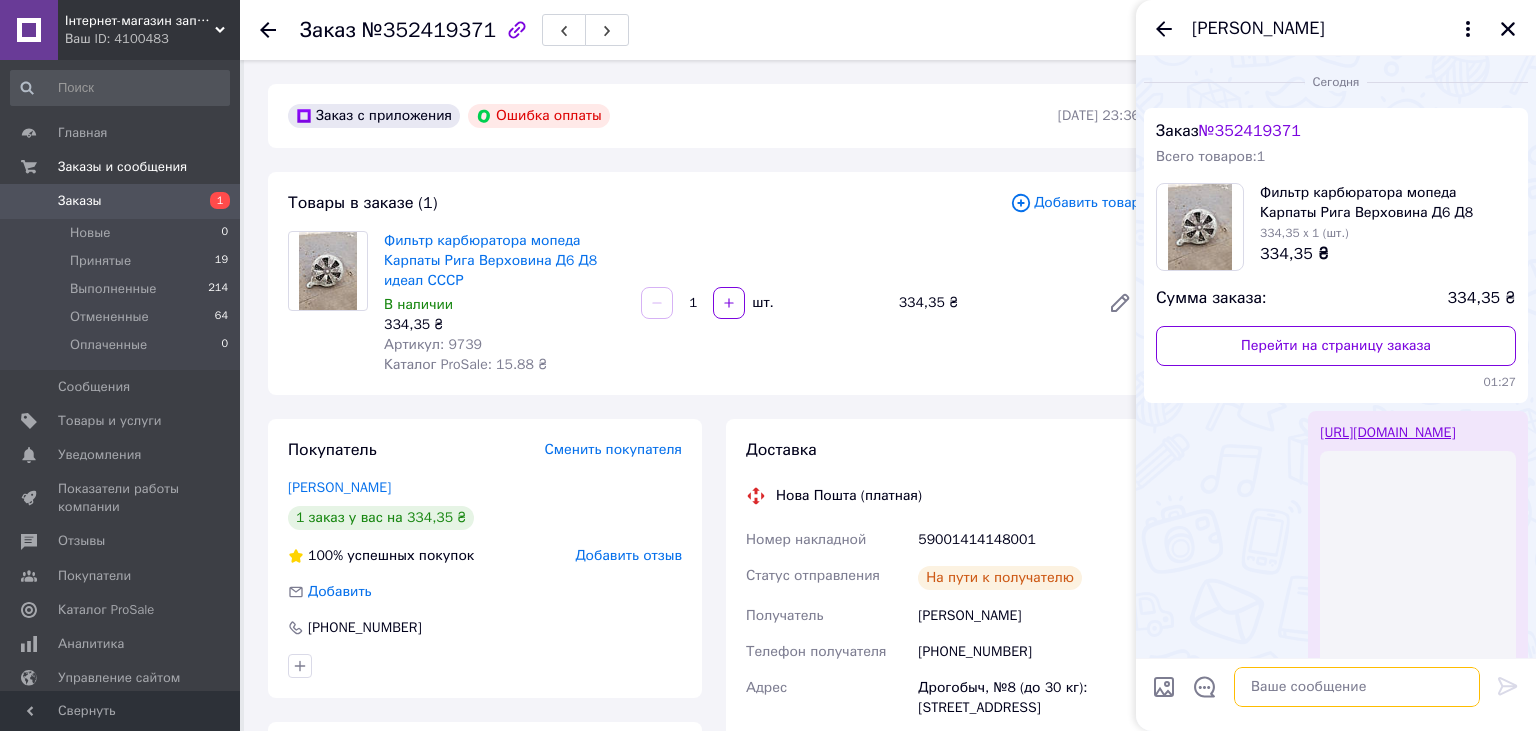 click at bounding box center (1357, 687) 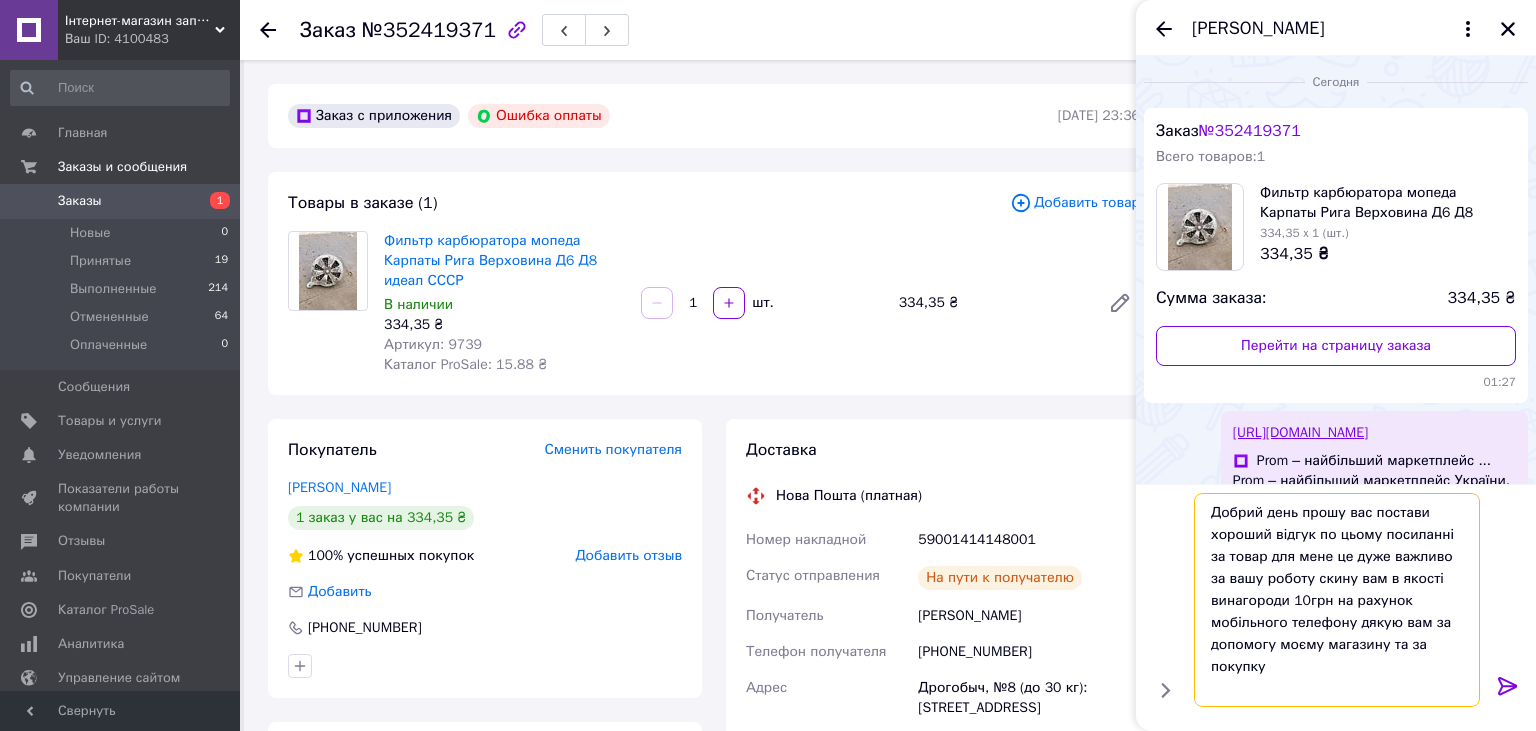 type on "Добрий день прошу вас постави хороший відгук по цьому посиланні за товар для мене це дуже важливо за вашу роботу скину вам в якості винагороди 10грн на рахунок мобільного телефону дякую вам за допомогу моєму магазину та за покупку" 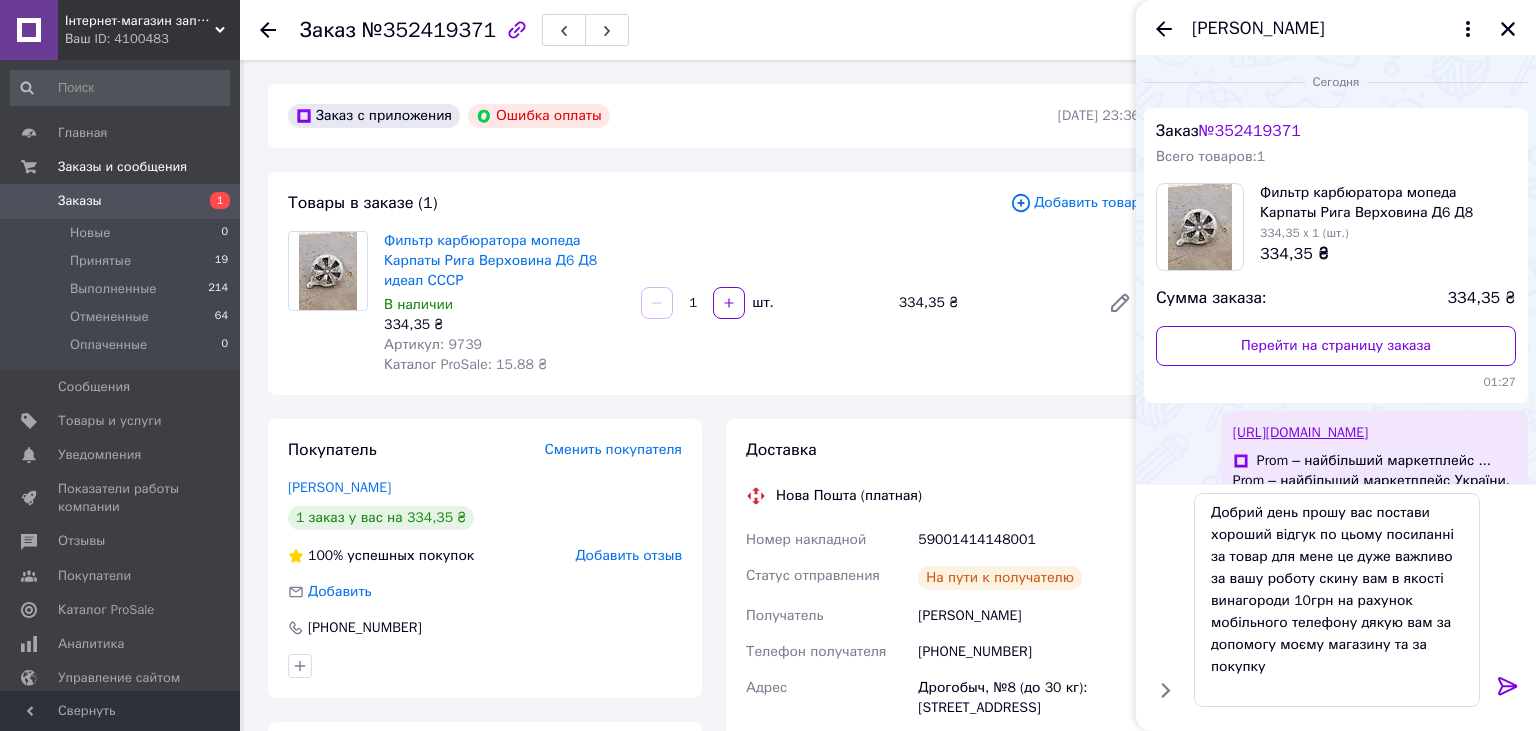 click 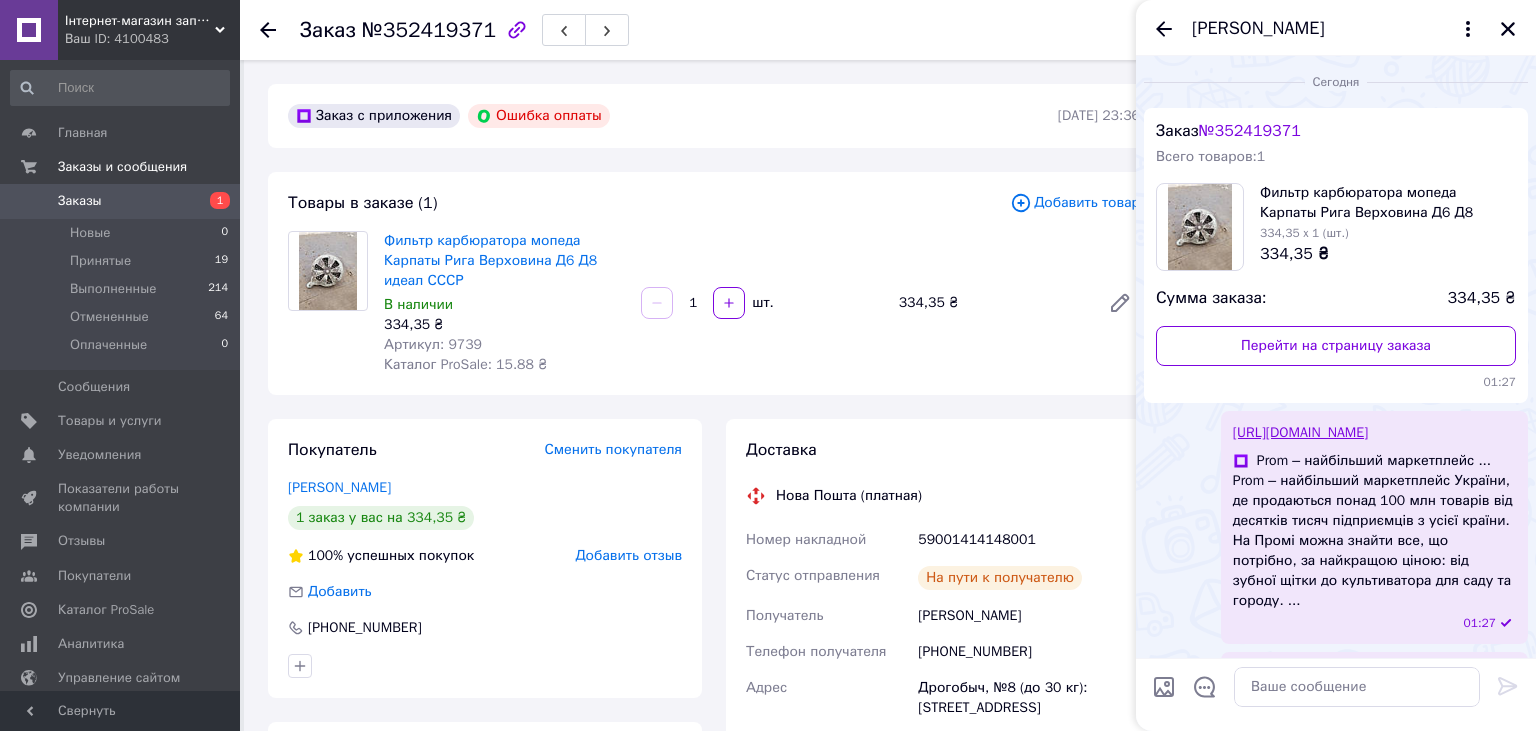 scroll, scrollTop: 147, scrollLeft: 0, axis: vertical 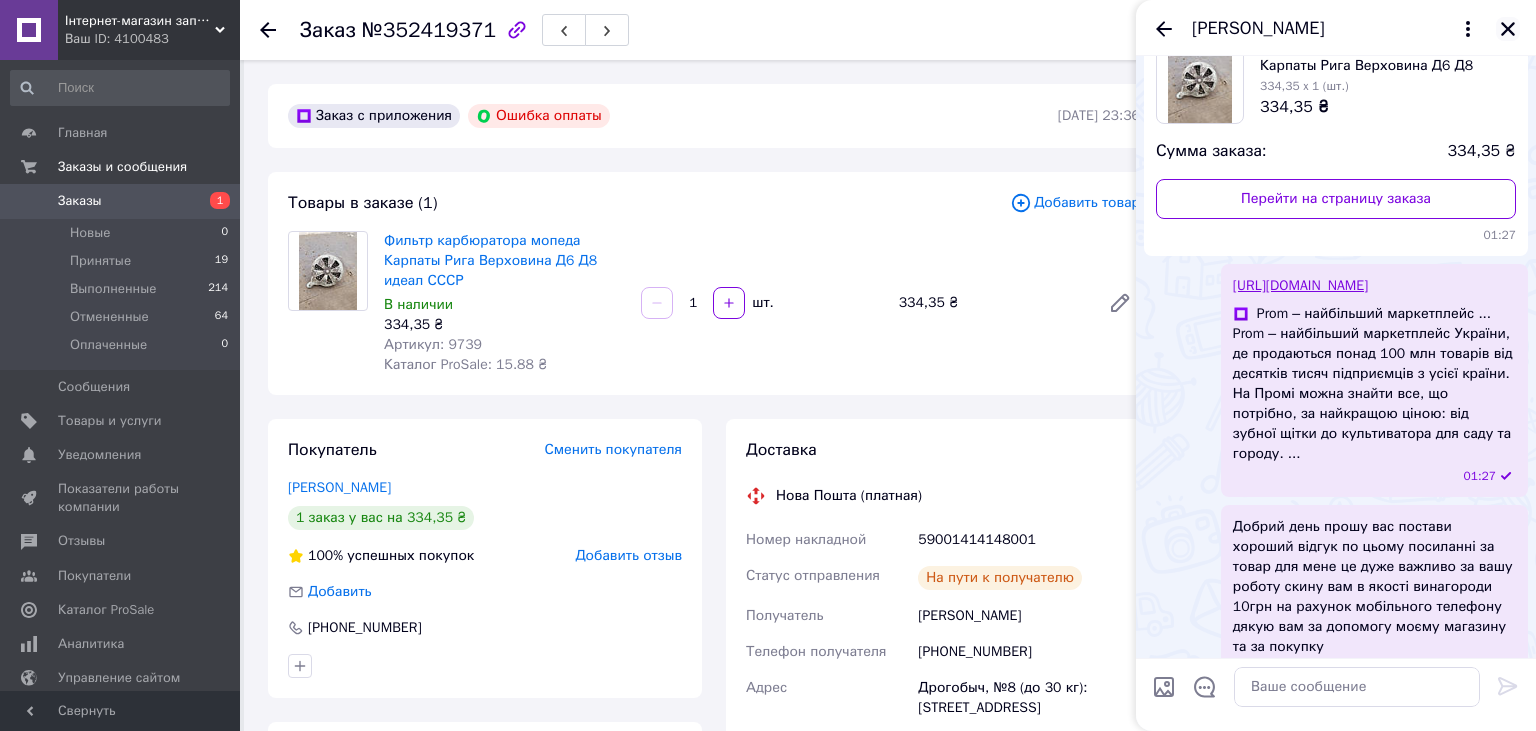 click at bounding box center [1508, 29] 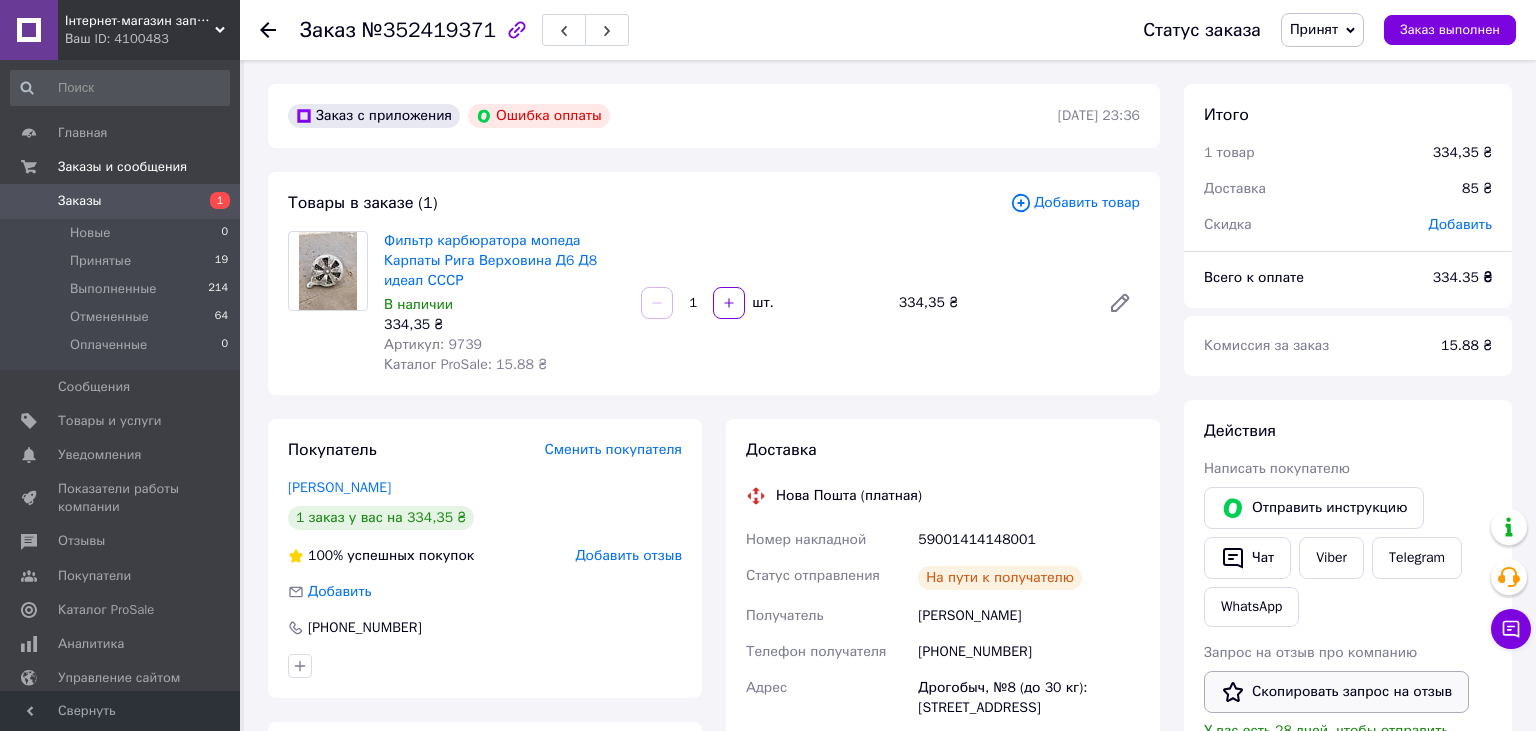 click on "Скопировать запрос на отзыв" at bounding box center (1336, 692) 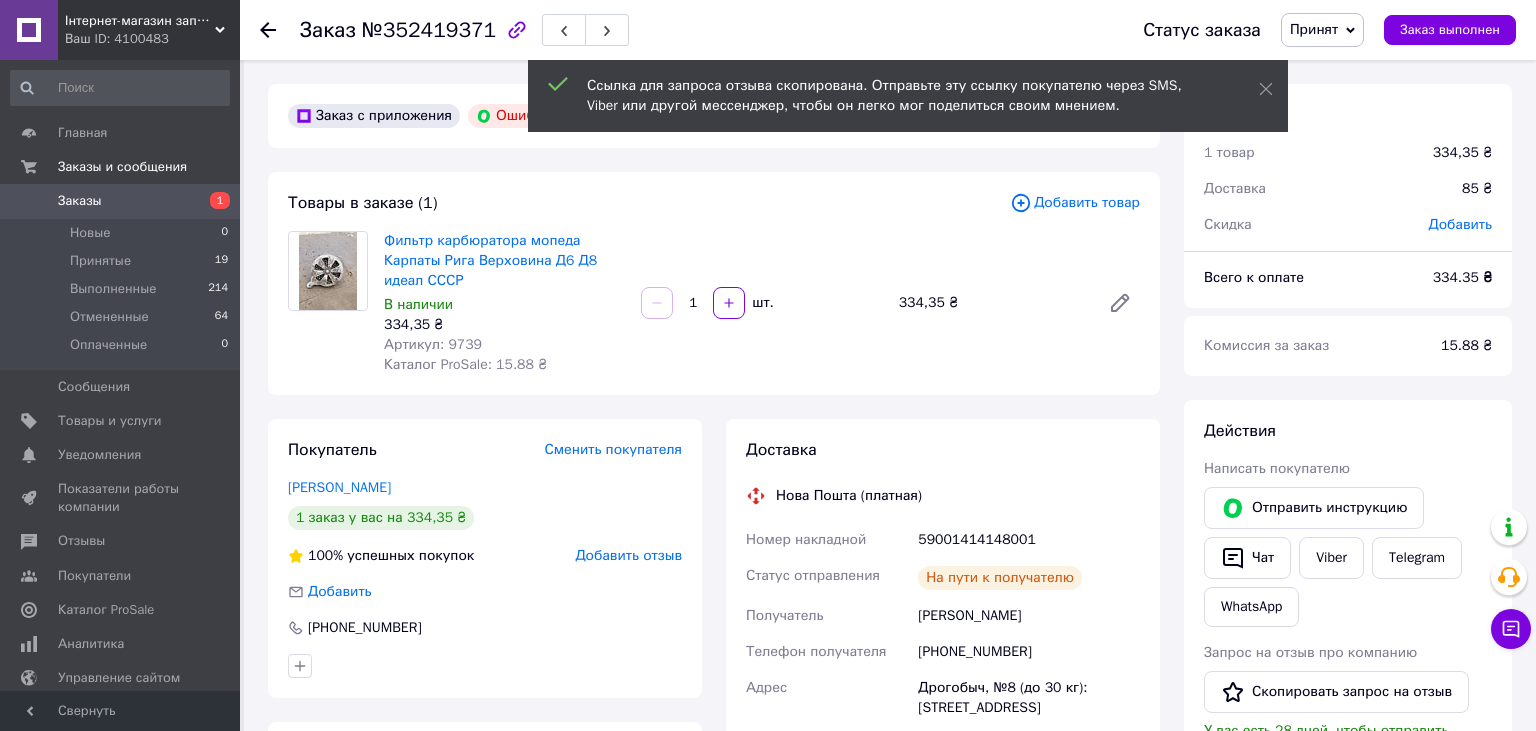click on "Viber" at bounding box center (1331, 558) 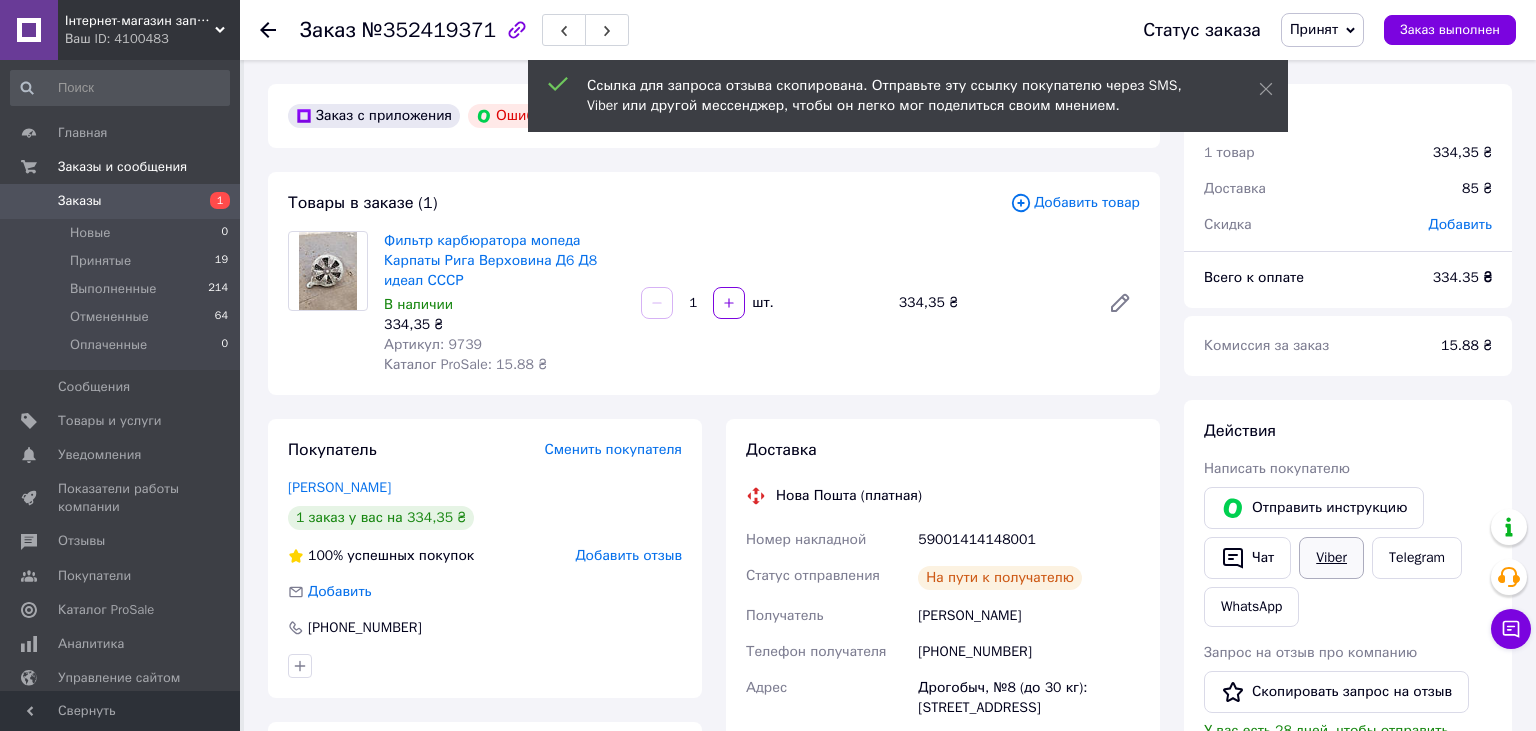 click on "Viber" at bounding box center [1331, 558] 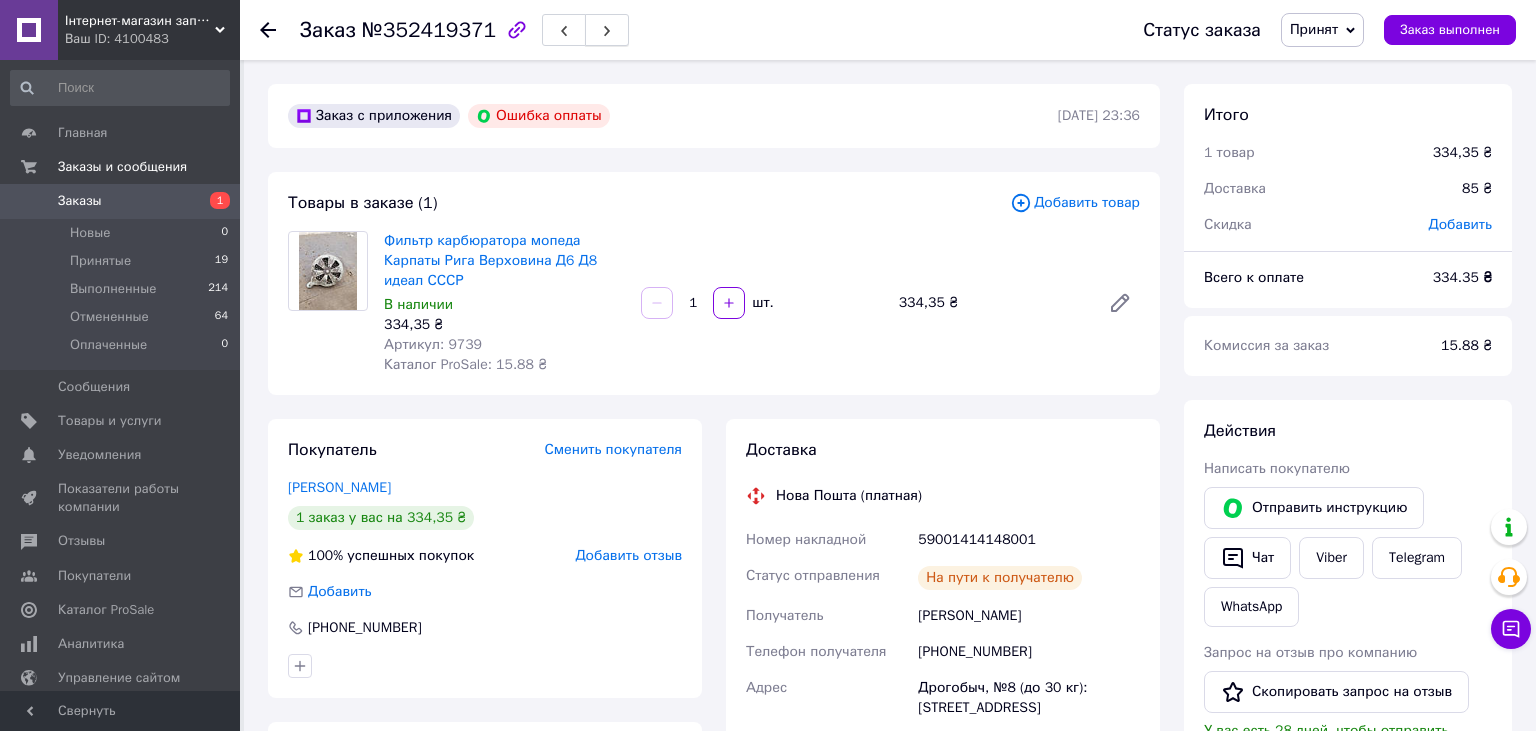 click at bounding box center [607, 30] 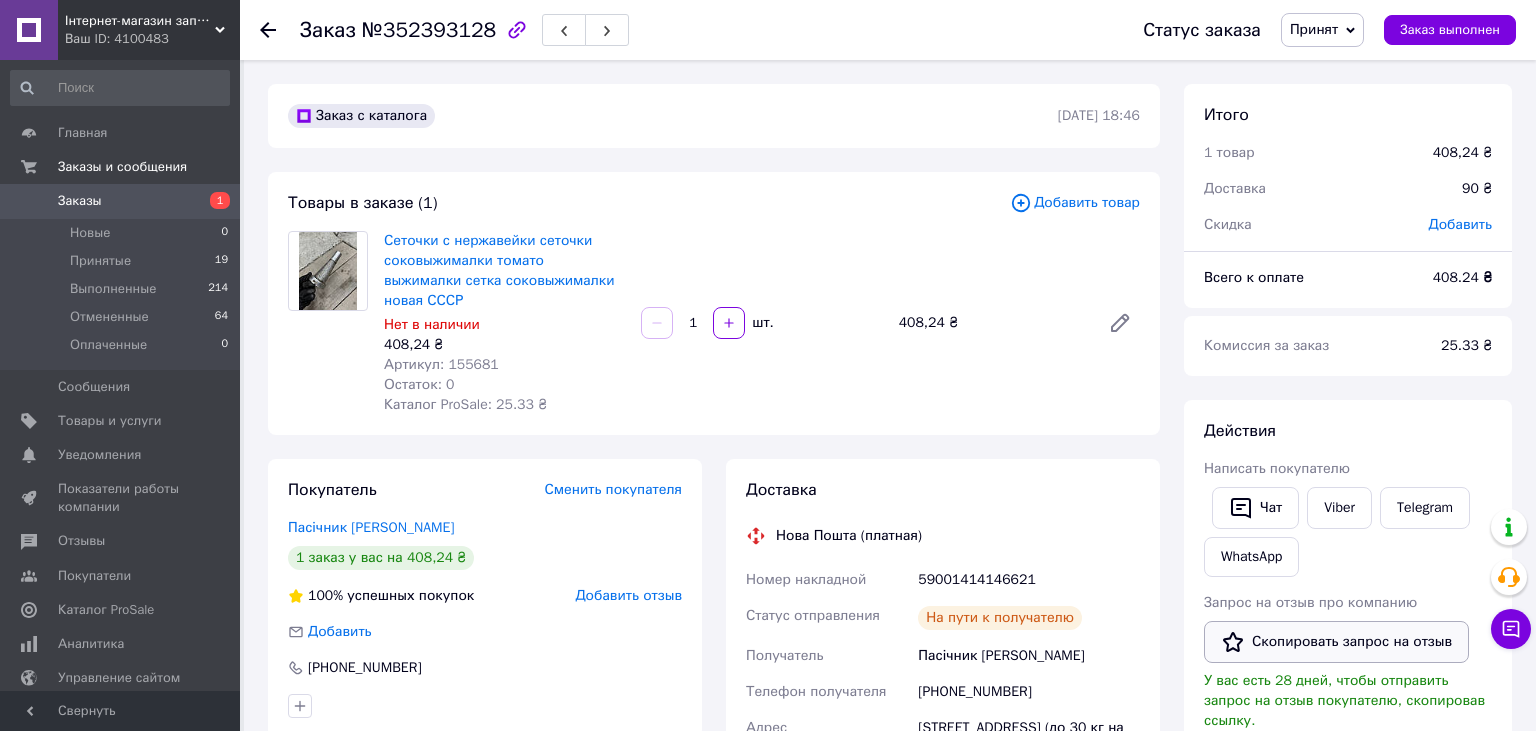 click on "Скопировать запрос на отзыв" at bounding box center [1336, 642] 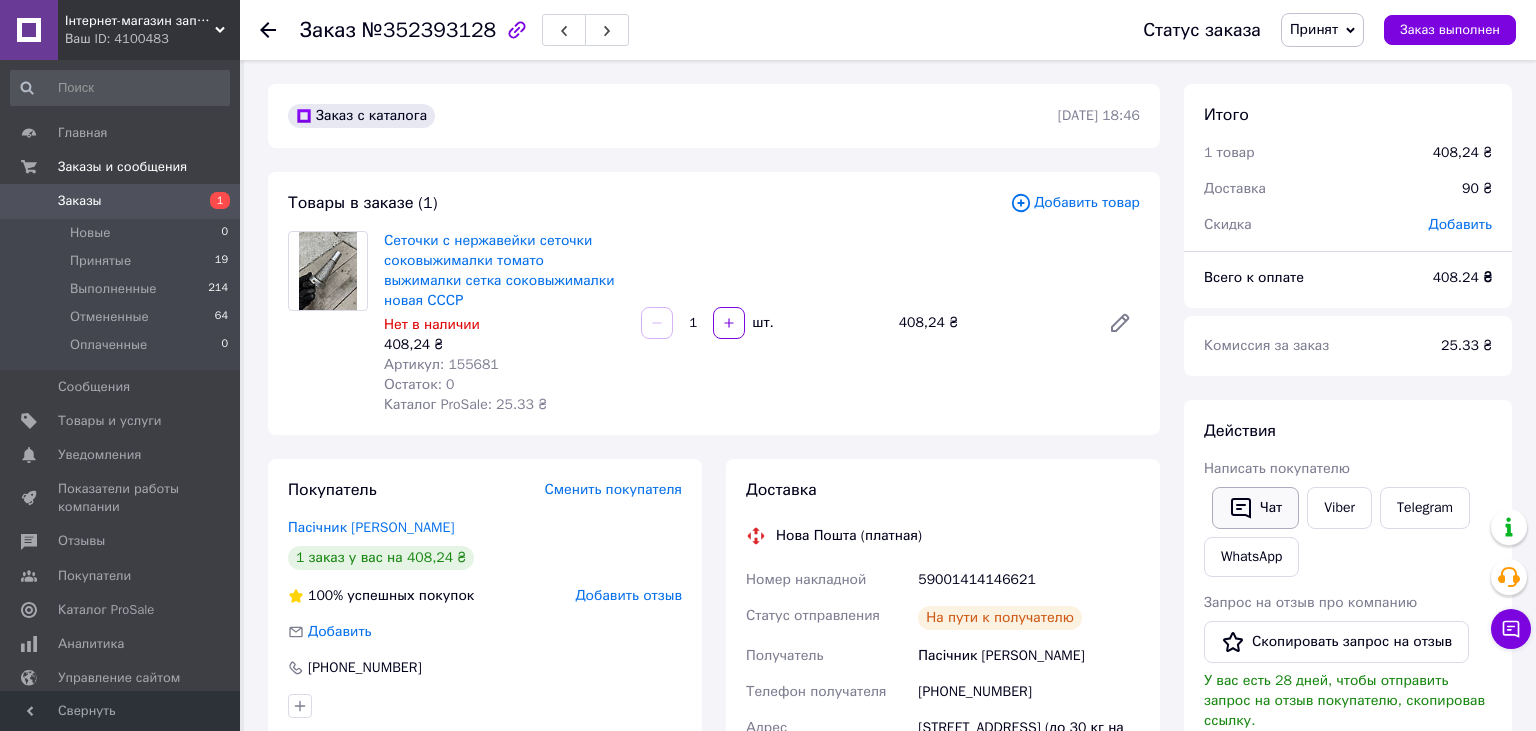click on "Чат" at bounding box center [1255, 508] 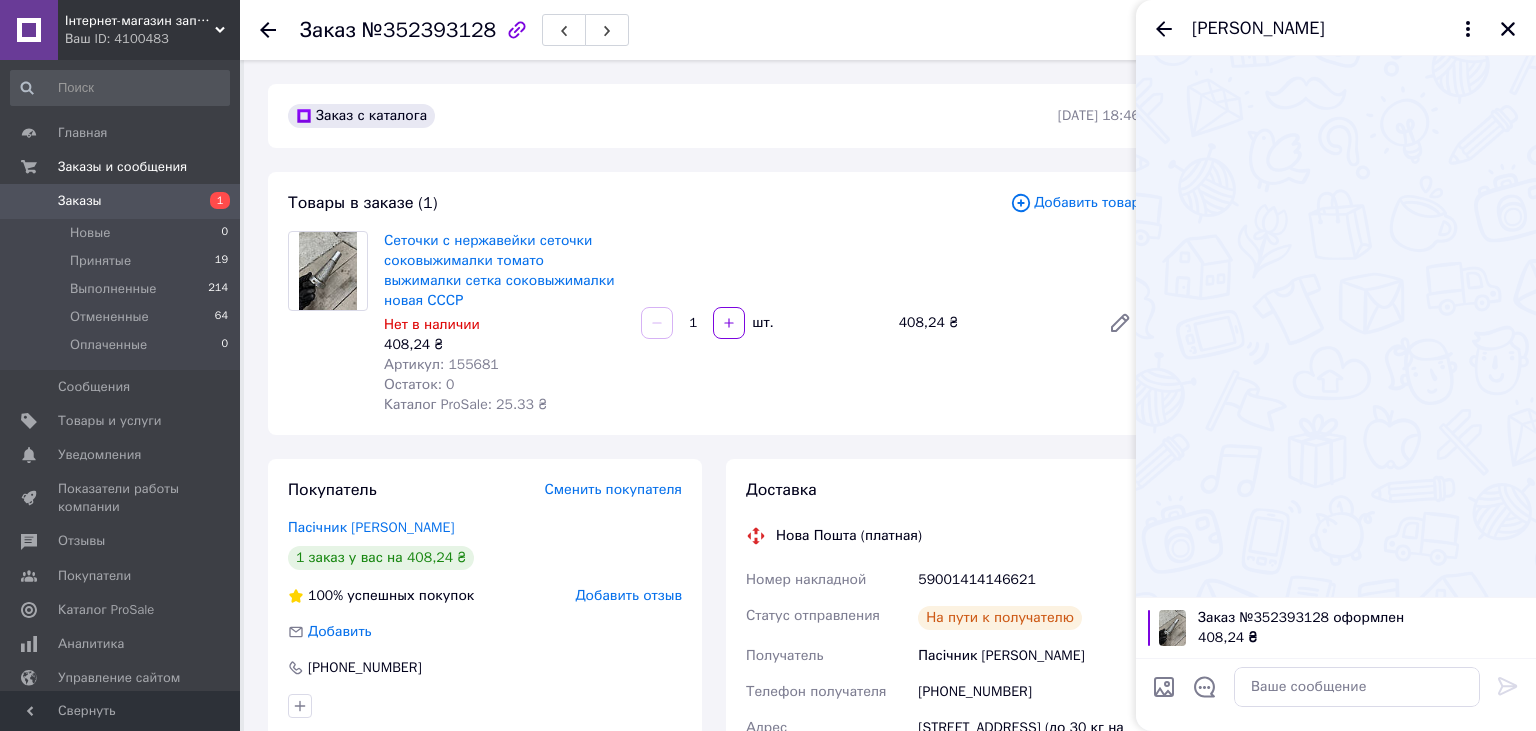 type 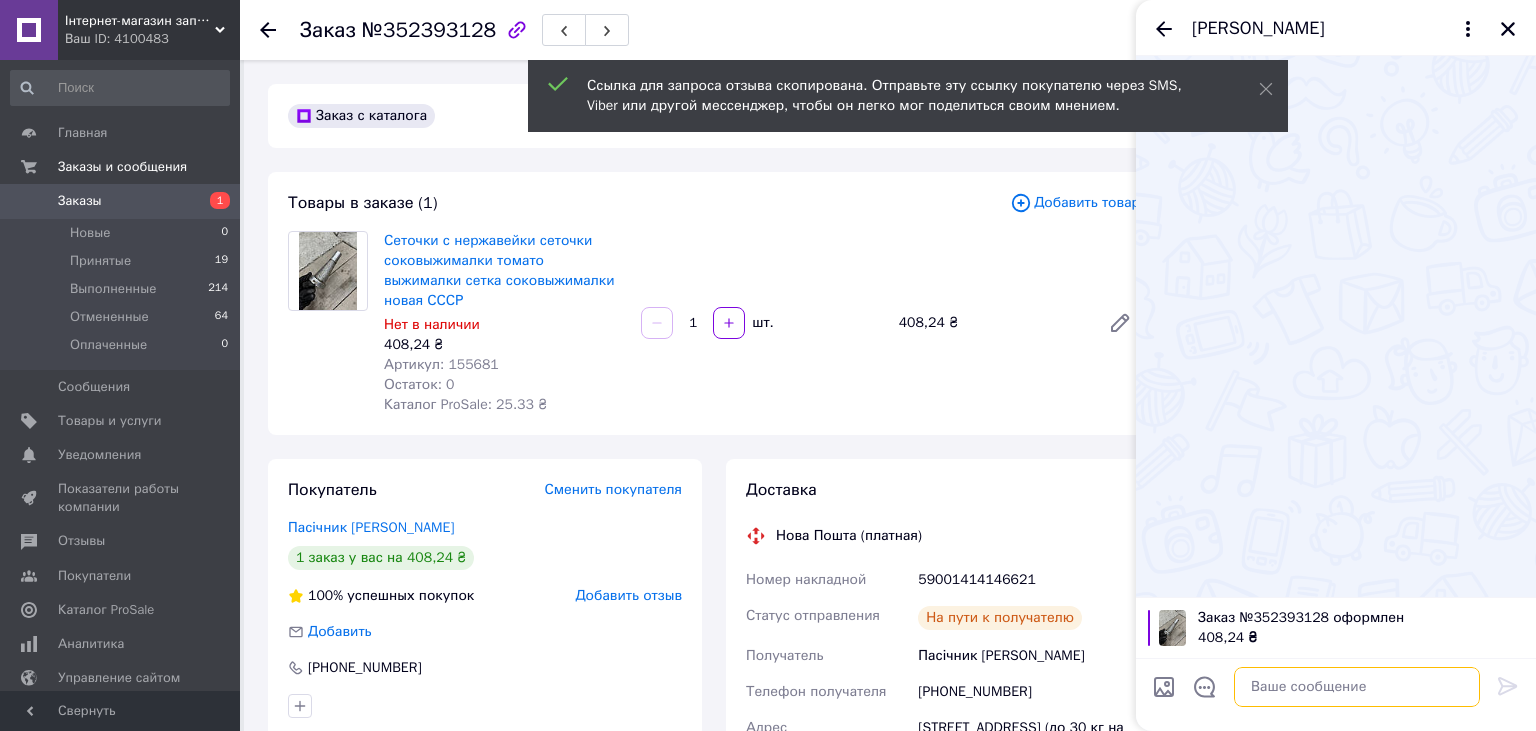 click at bounding box center [1357, 687] 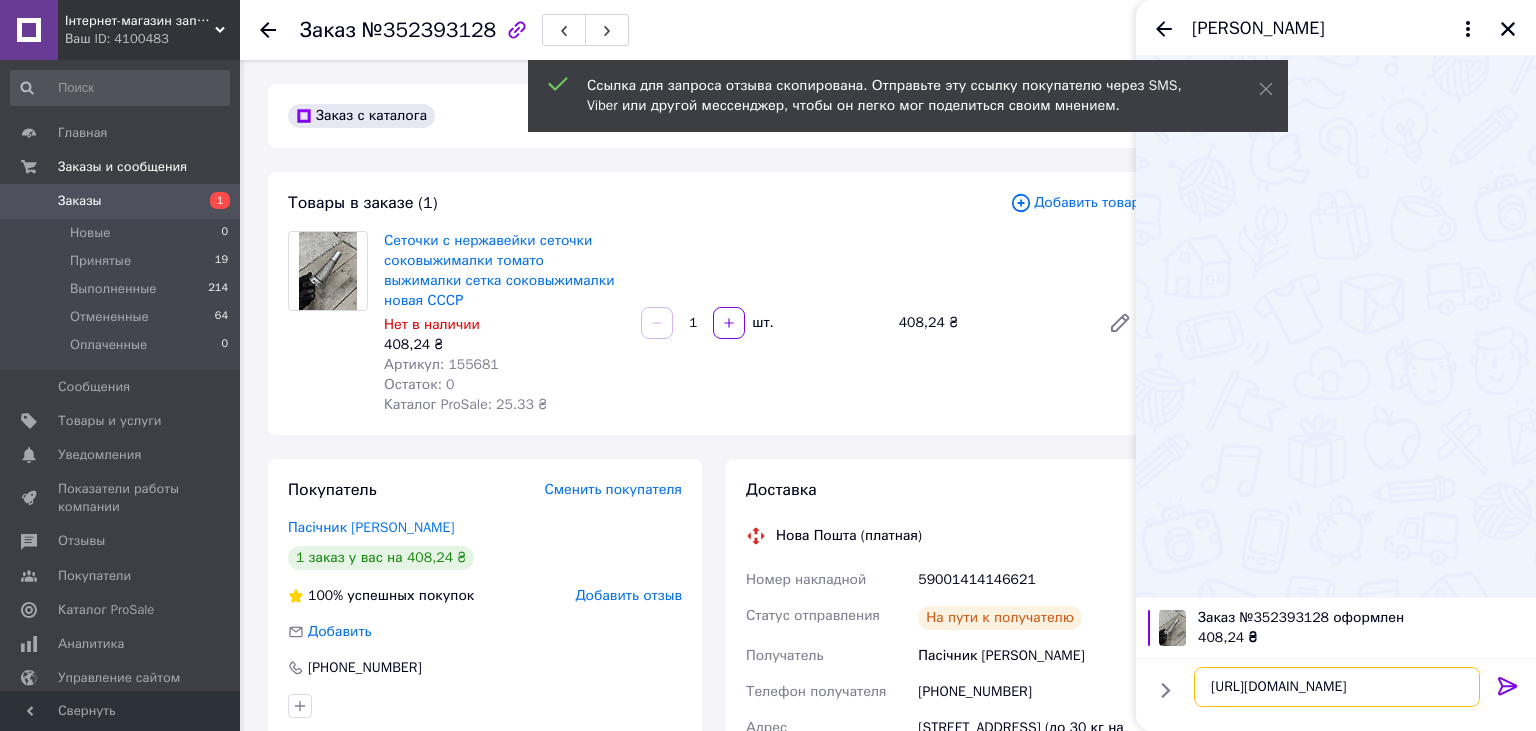 type on "[URL][DOMAIN_NAME]" 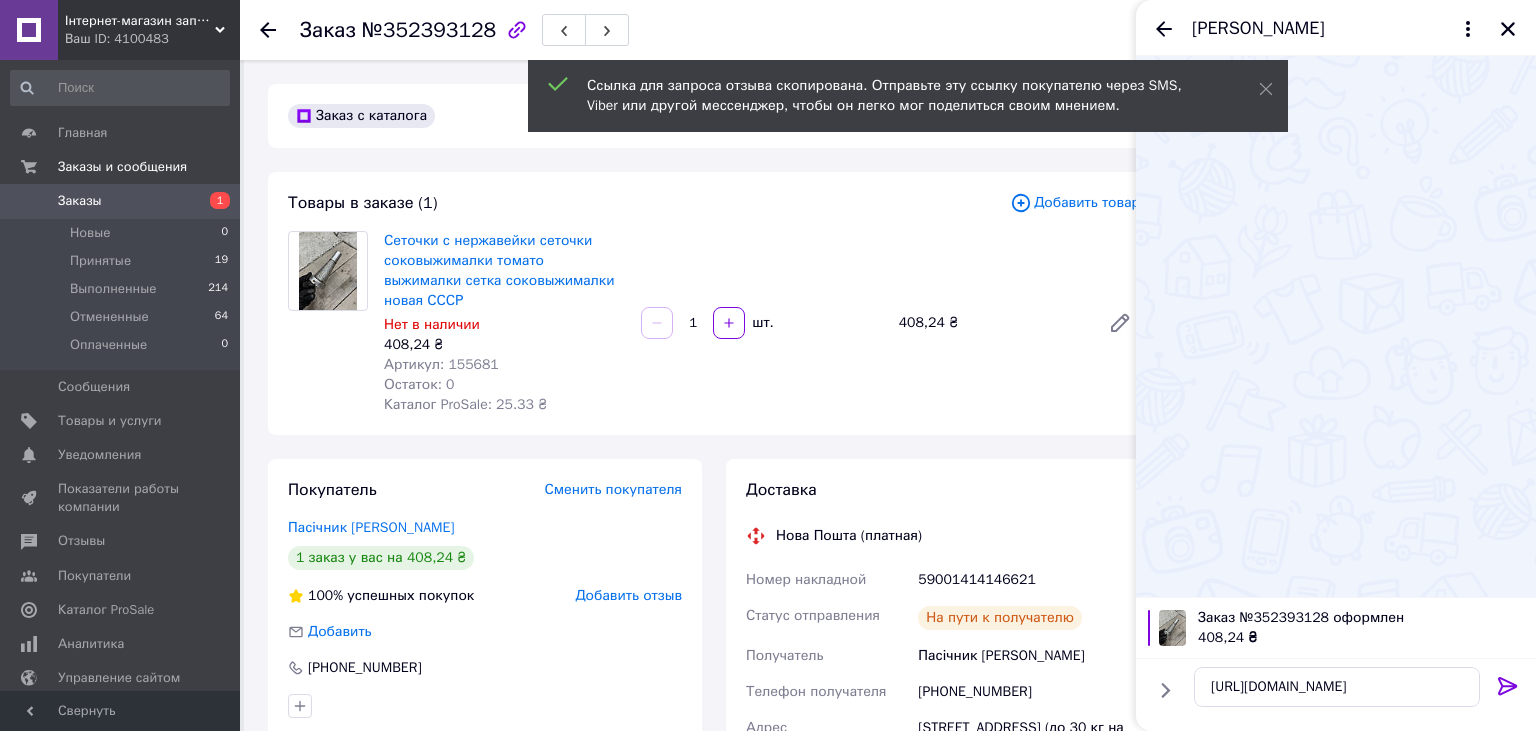 click 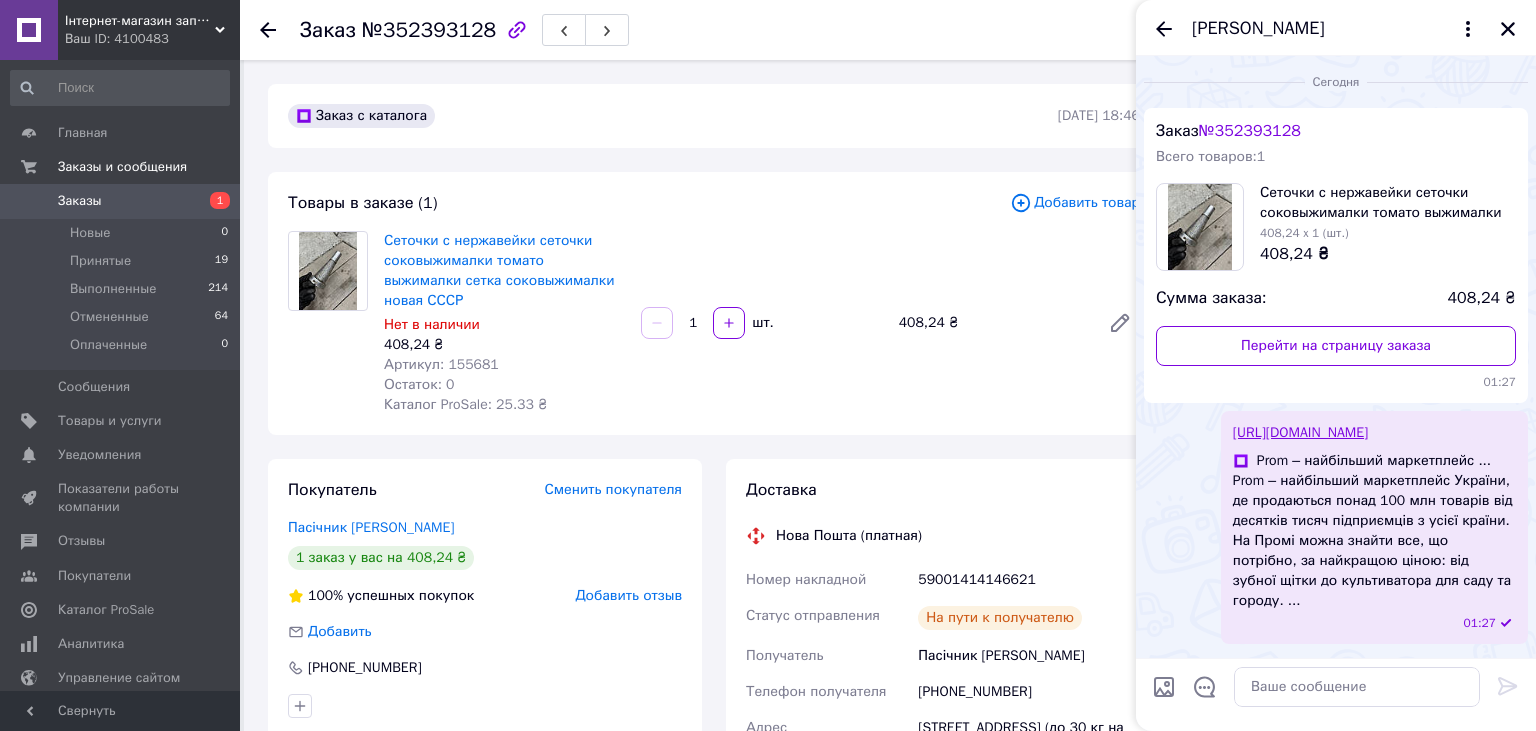 scroll, scrollTop: 0, scrollLeft: 0, axis: both 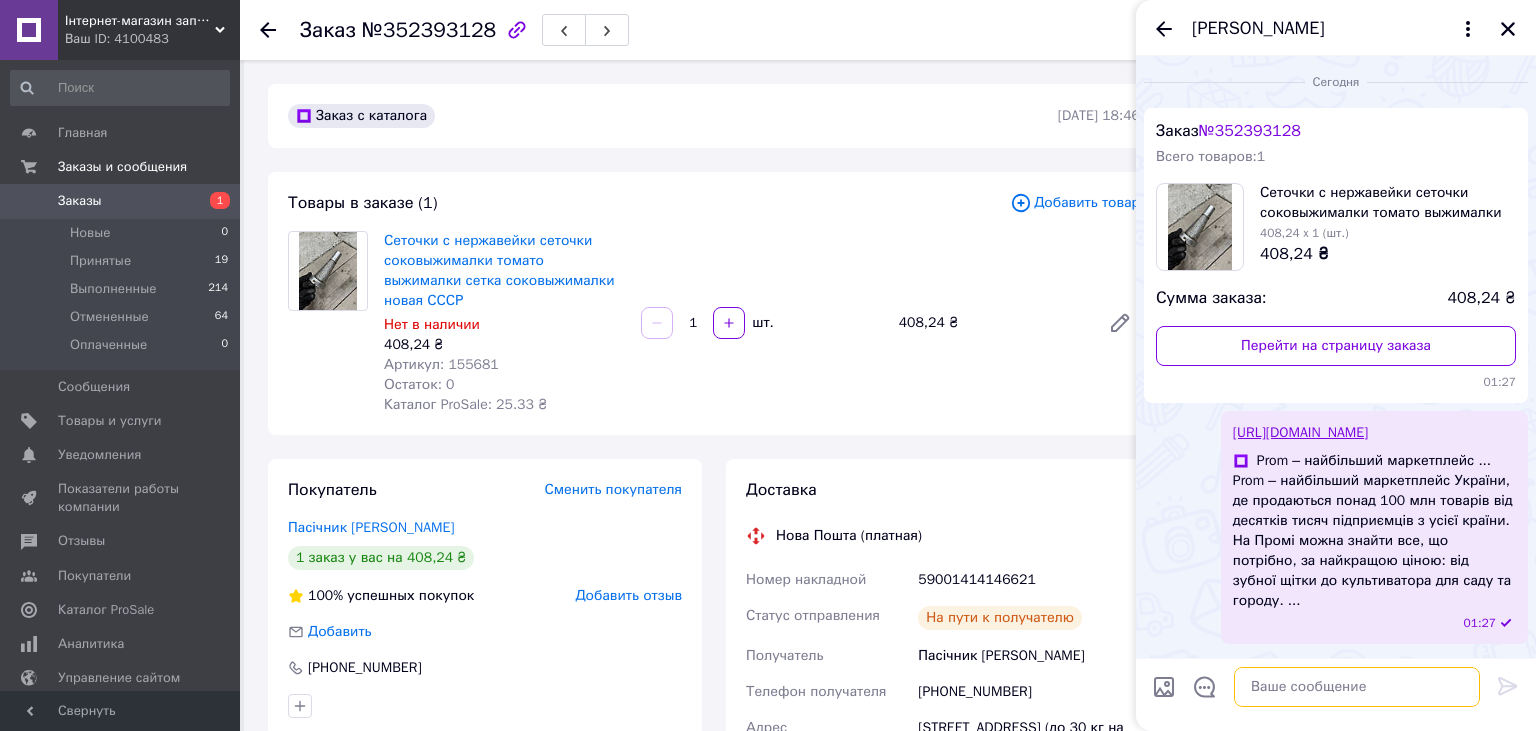 click at bounding box center [1357, 687] 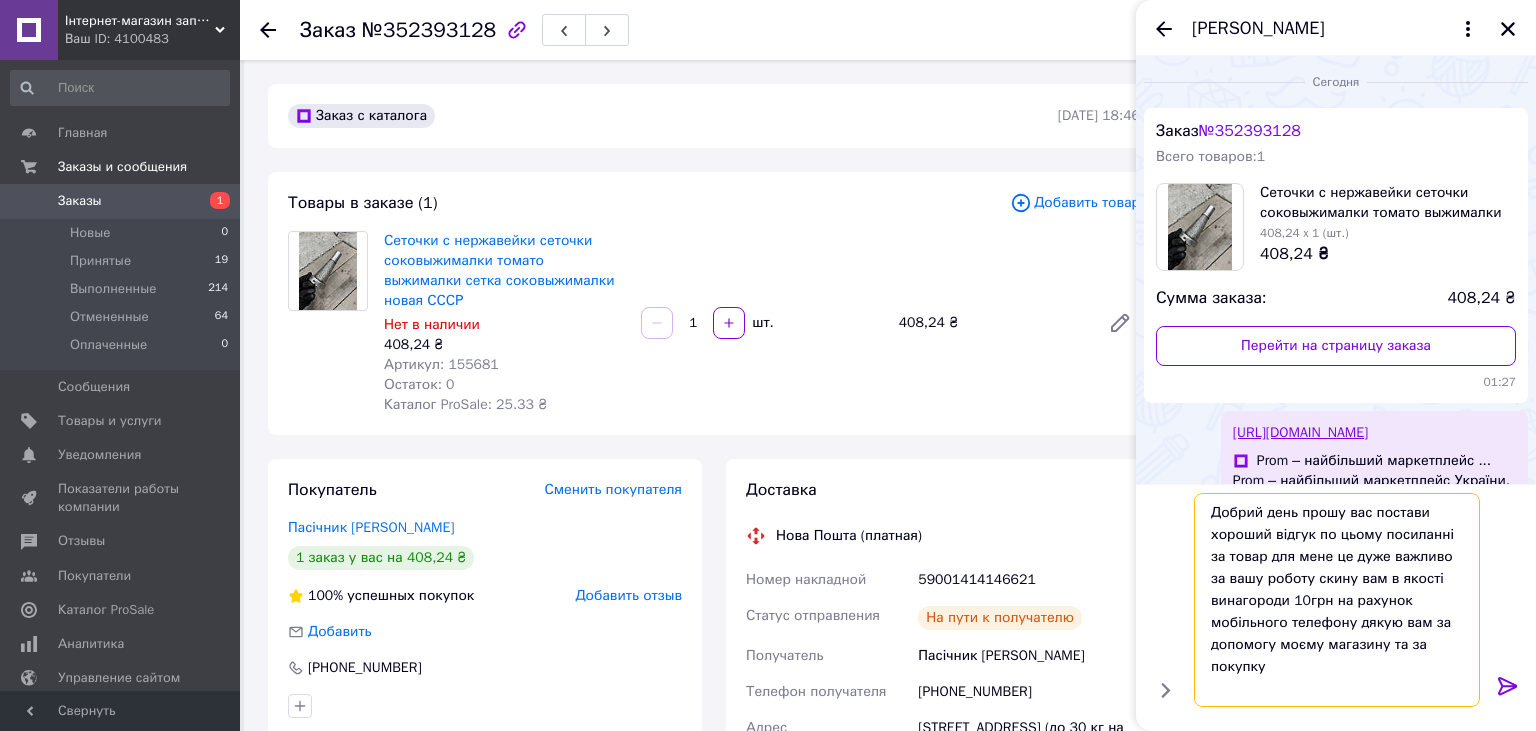 type on "Добрий день прошу вас постави хороший відгук по цьому посиланні за товар для мене це дуже важливо за вашу роботу скину вам в якості винагороди 10грн на рахунок мобільного телефону дякую вам за допомогу моєму магазину та за покупку" 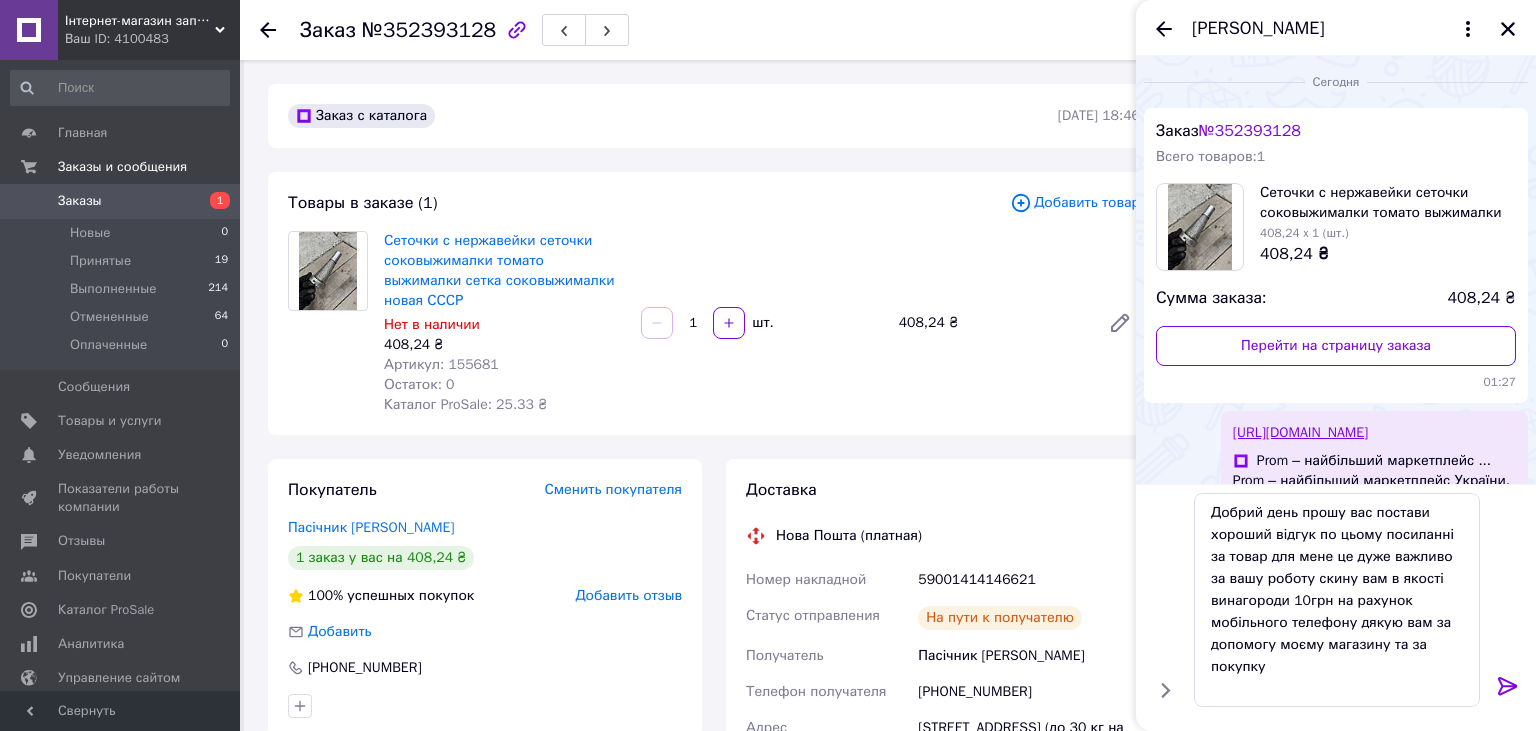 click 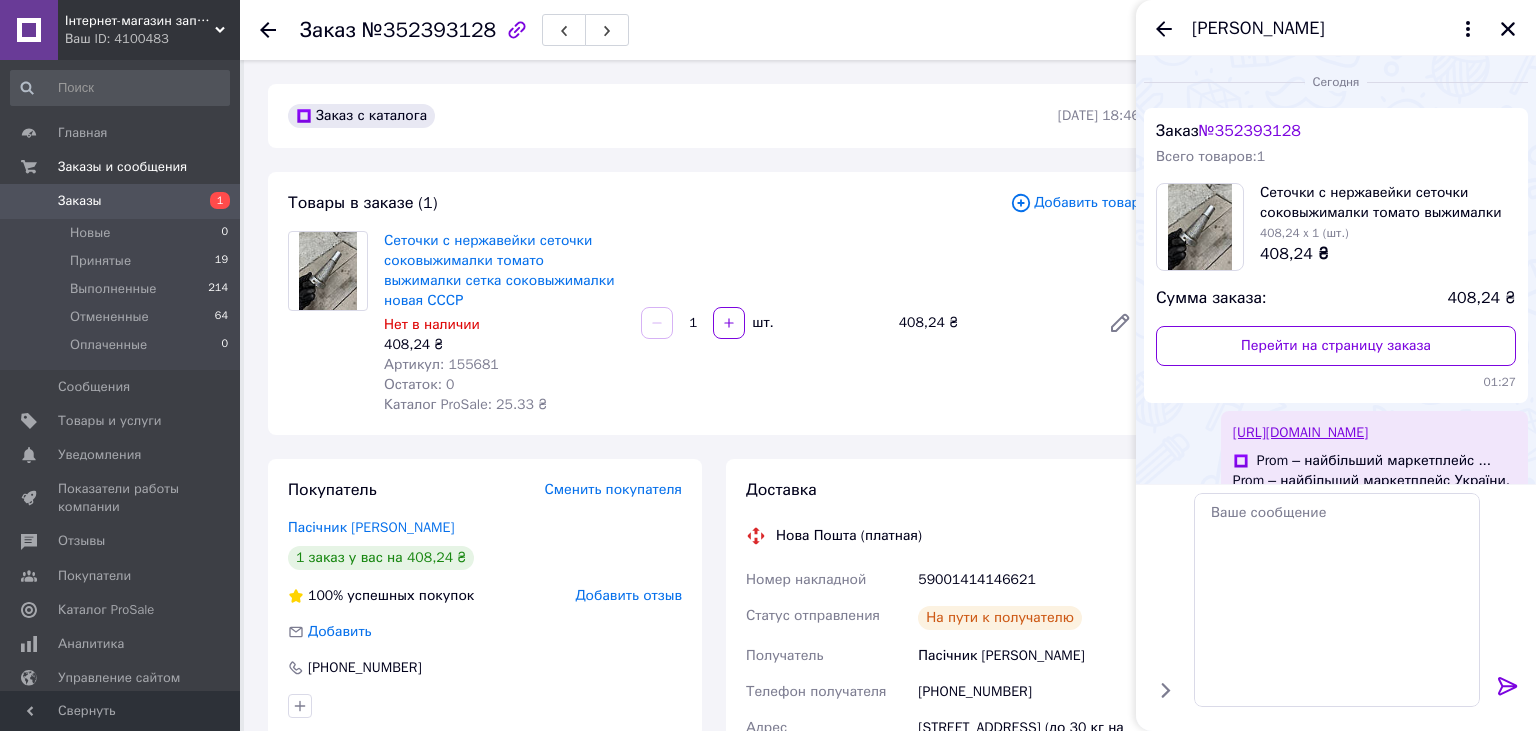 scroll, scrollTop: 147, scrollLeft: 0, axis: vertical 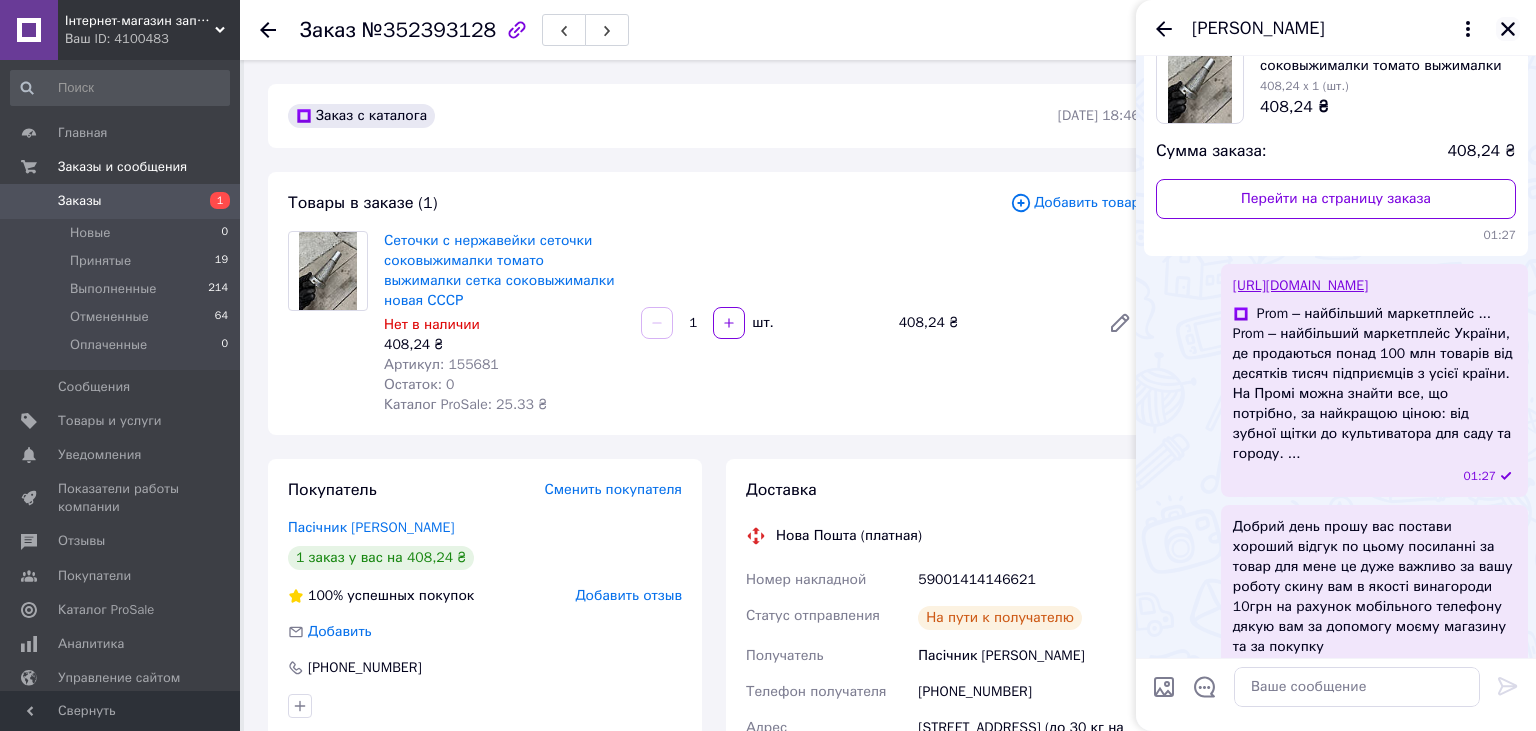 click 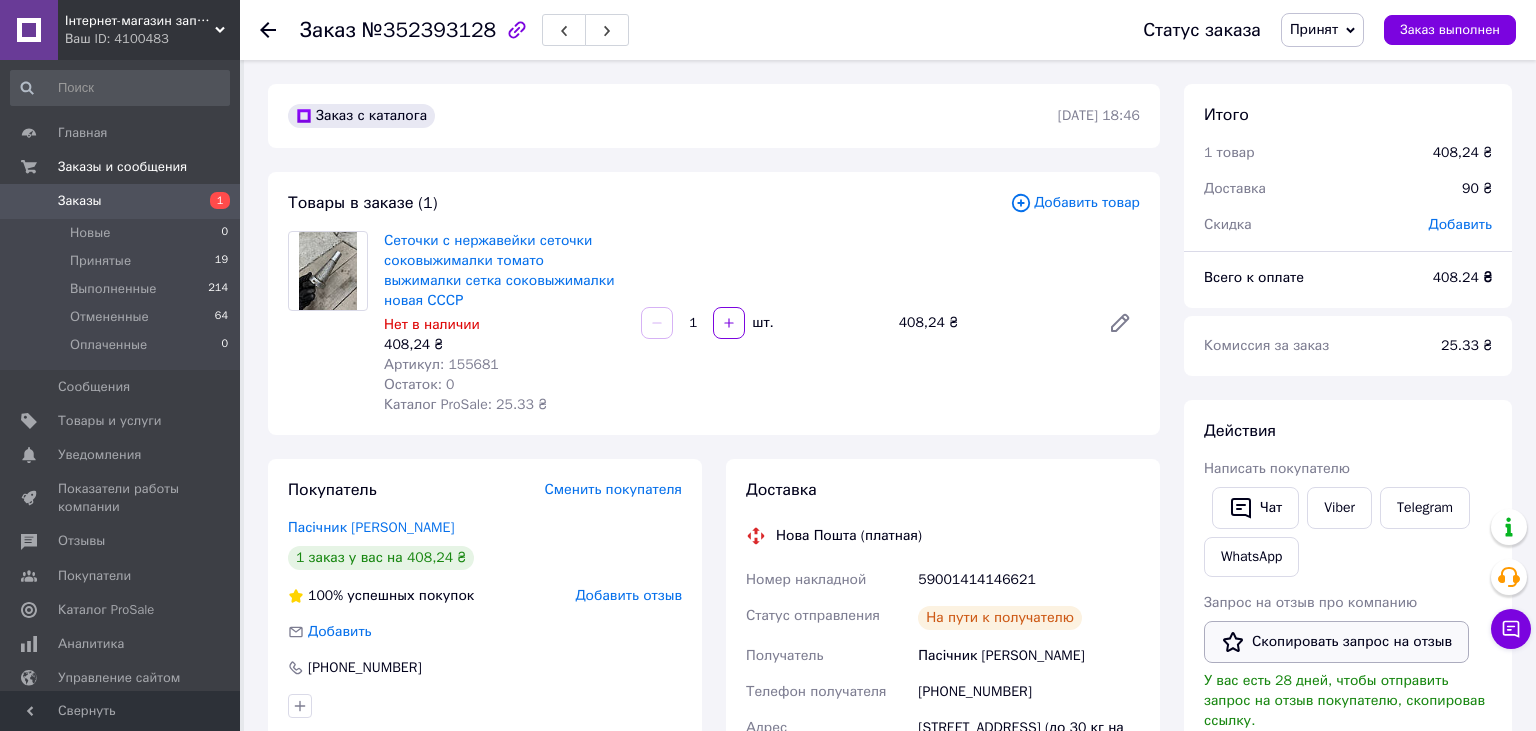 click on "Скопировать запрос на отзыв" at bounding box center (1336, 642) 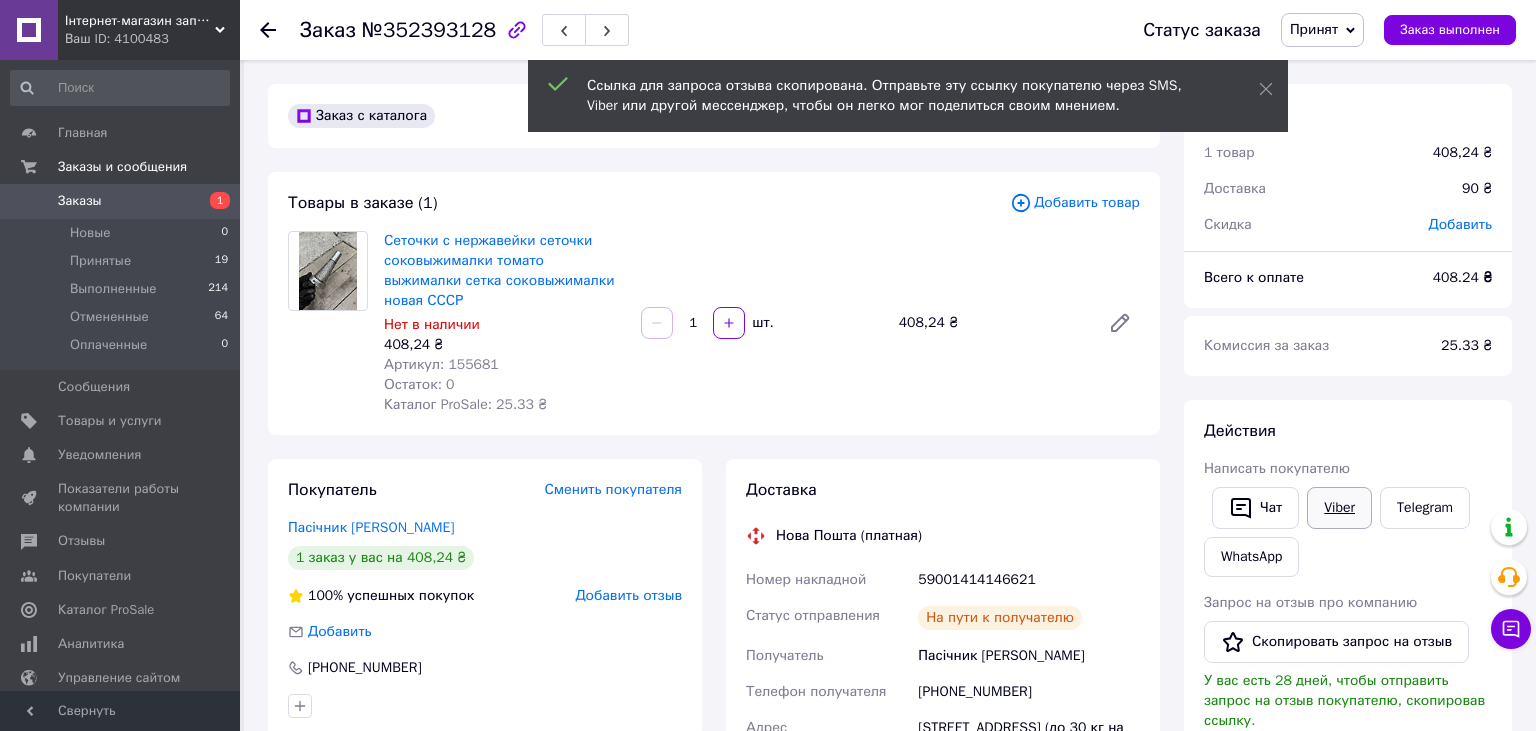 click on "Viber" at bounding box center (1339, 508) 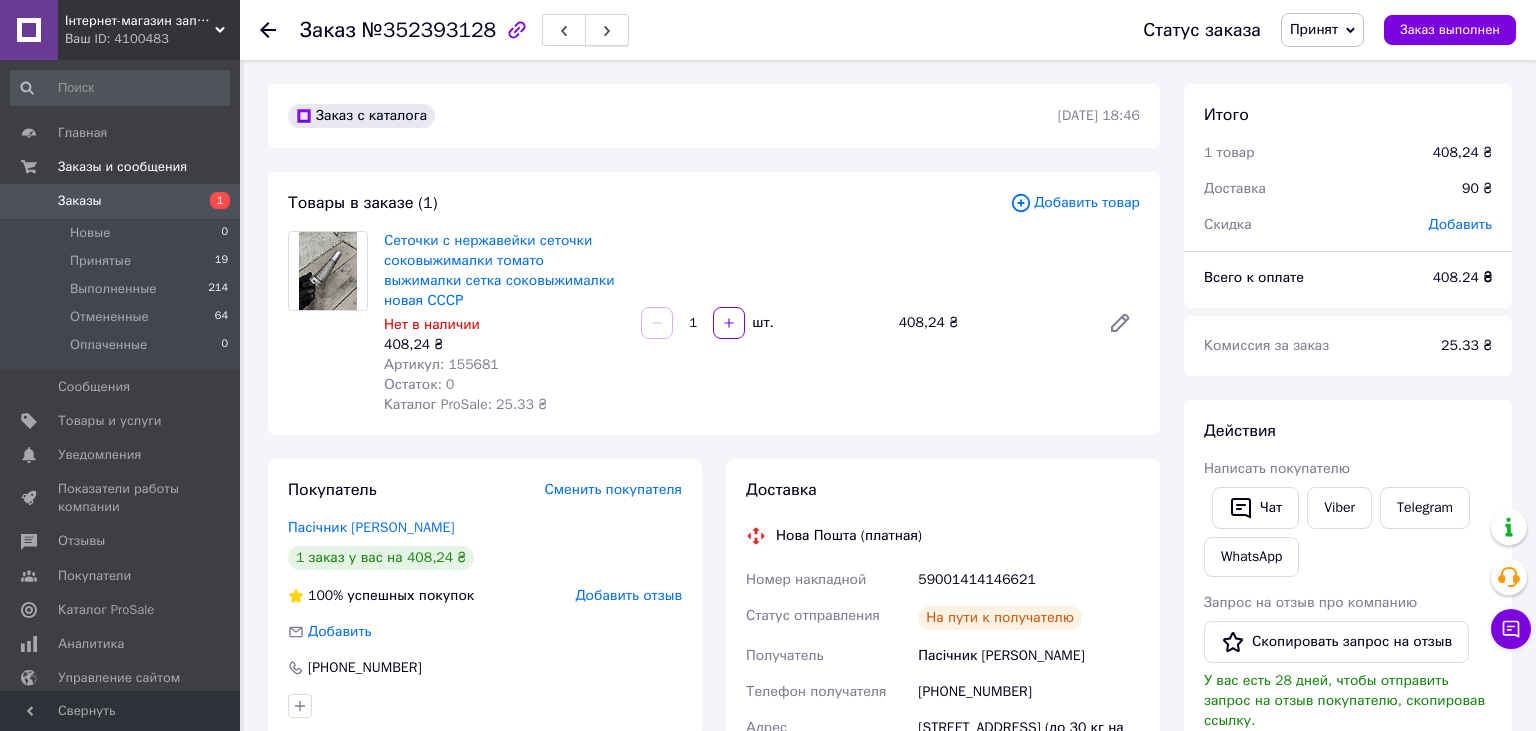 click at bounding box center [607, 30] 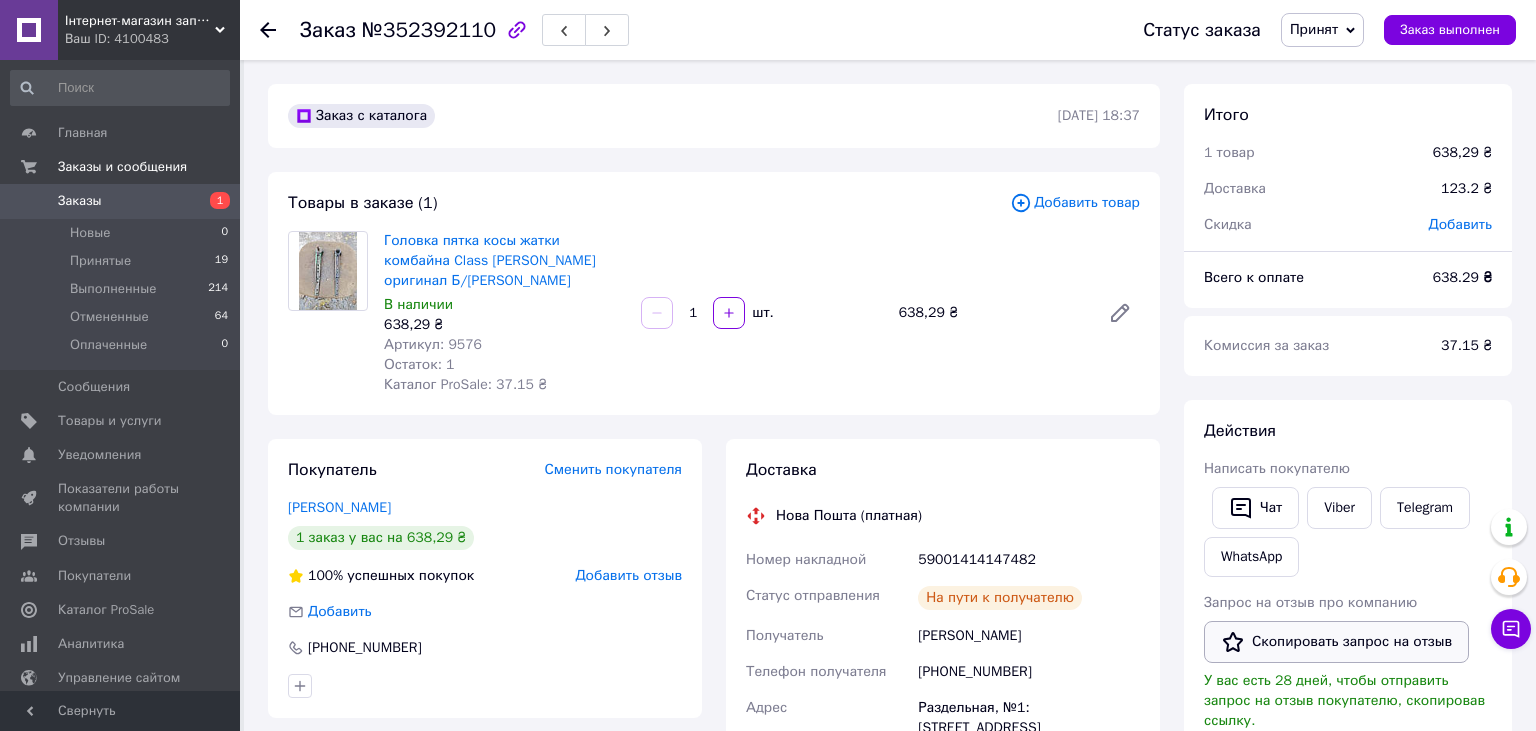 click on "Скопировать запрос на отзыв" at bounding box center [1336, 642] 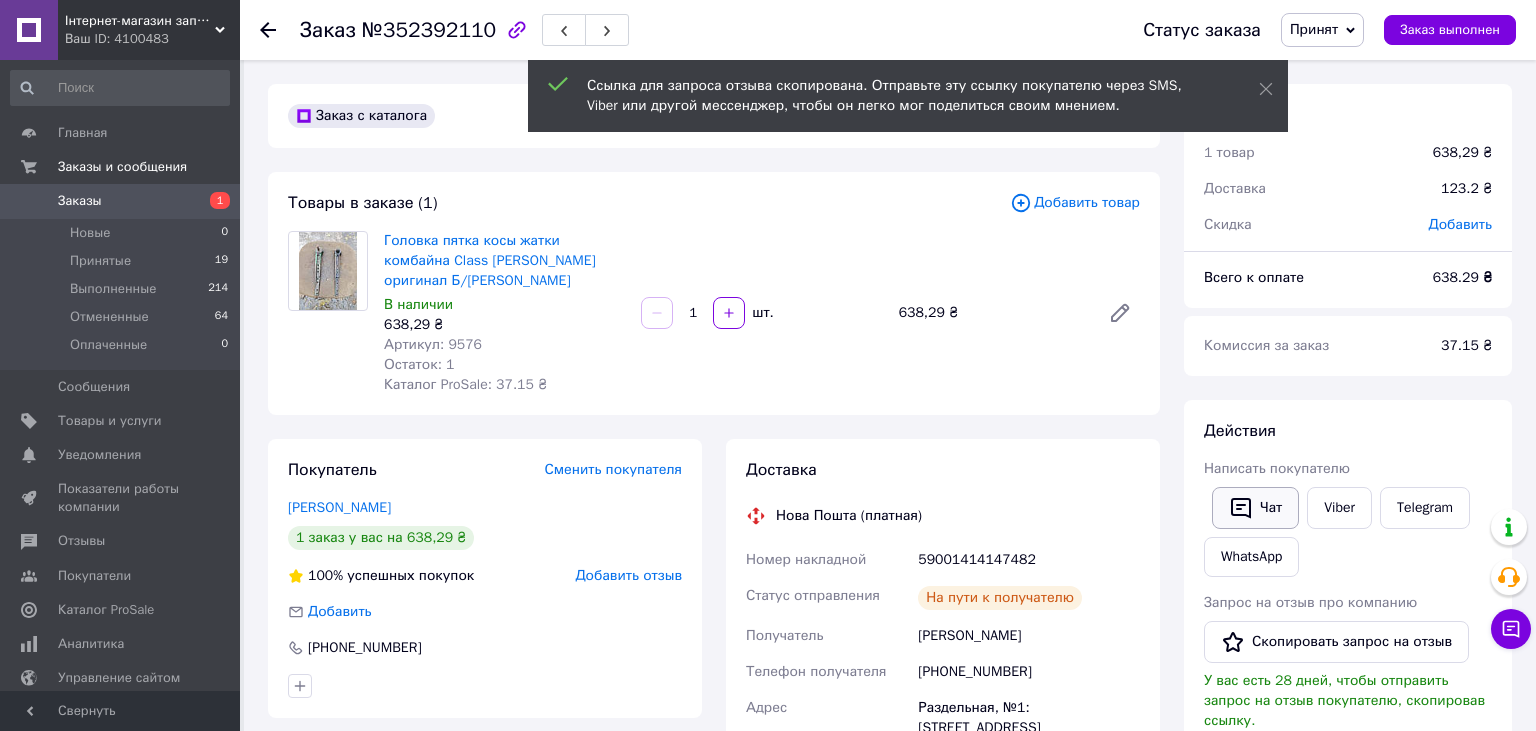 click on "Чат" at bounding box center (1255, 508) 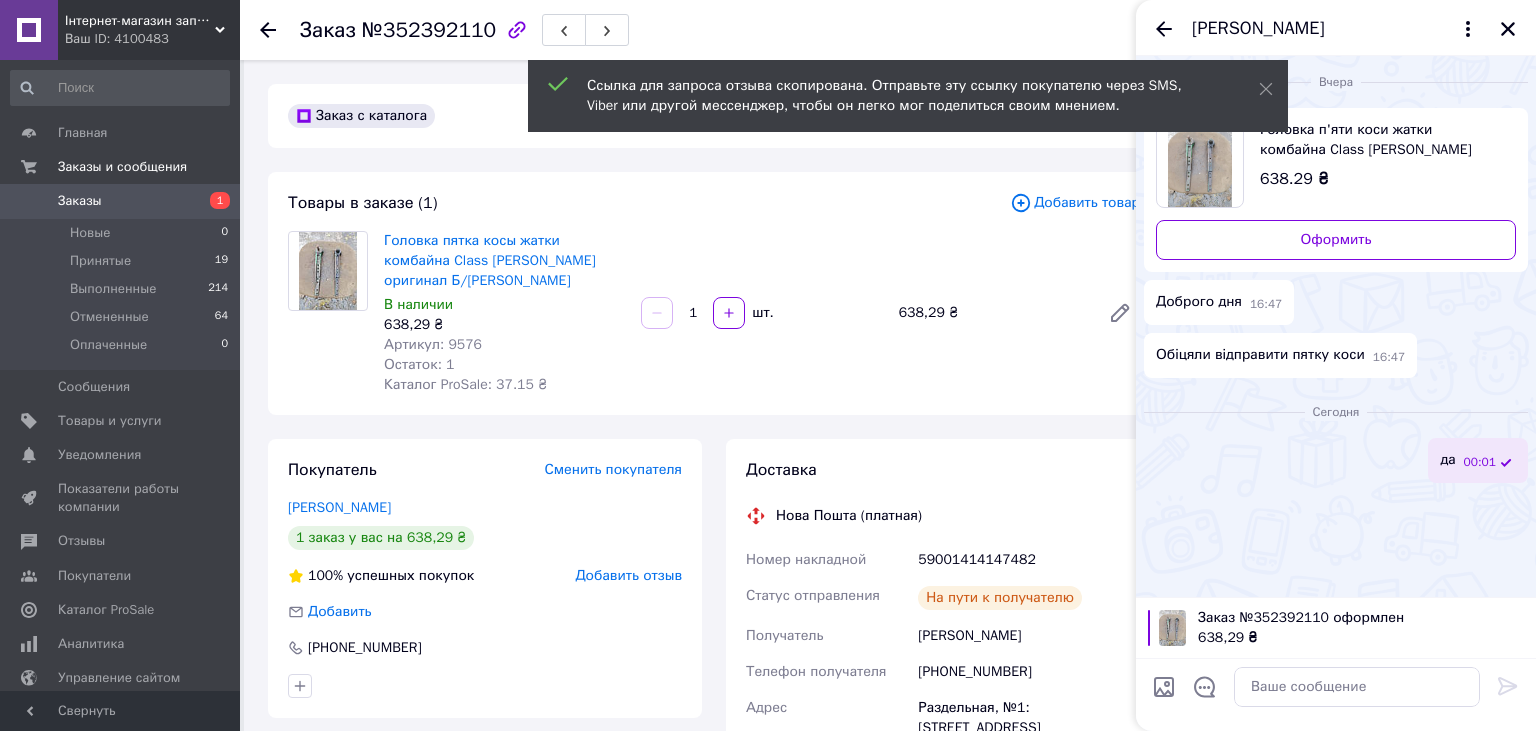 type 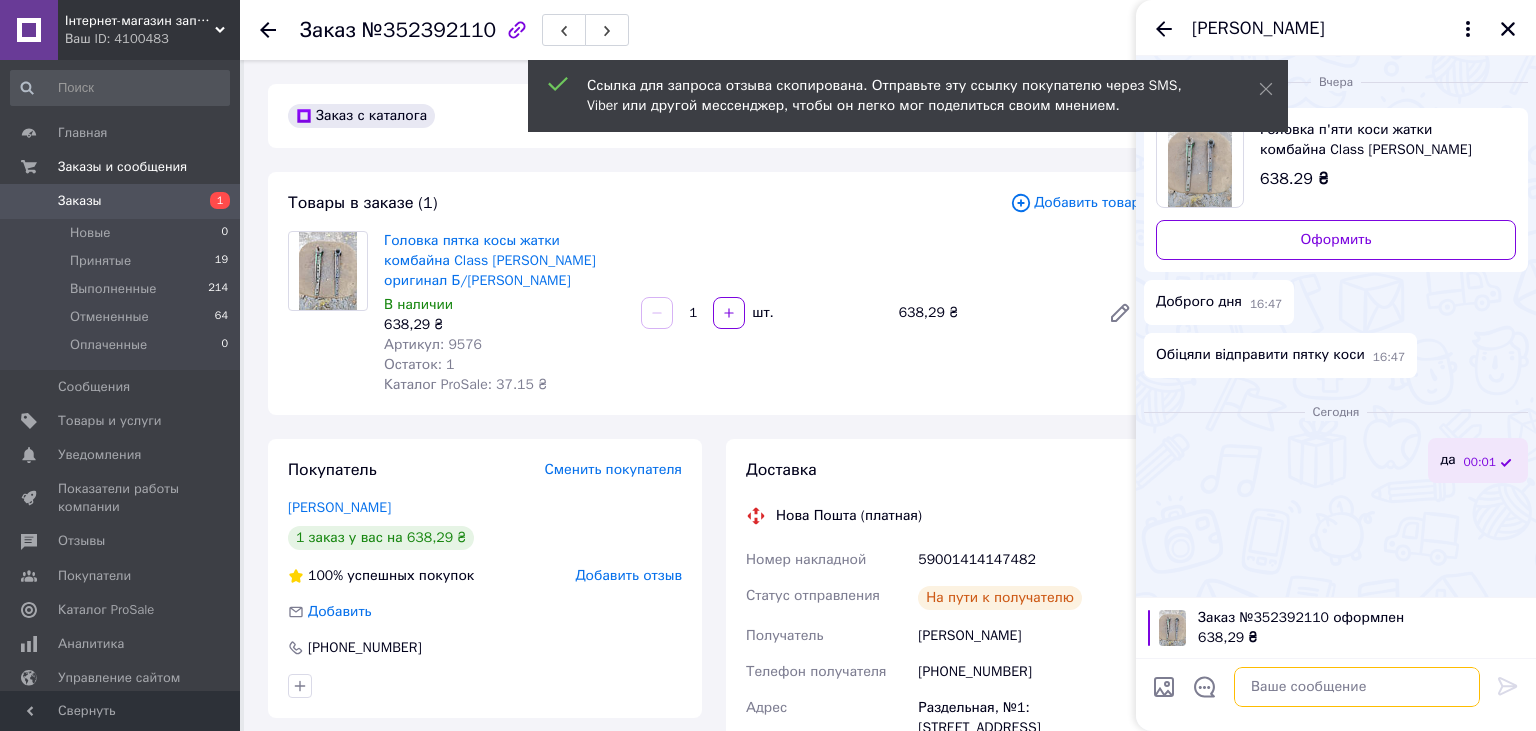 click at bounding box center [1357, 687] 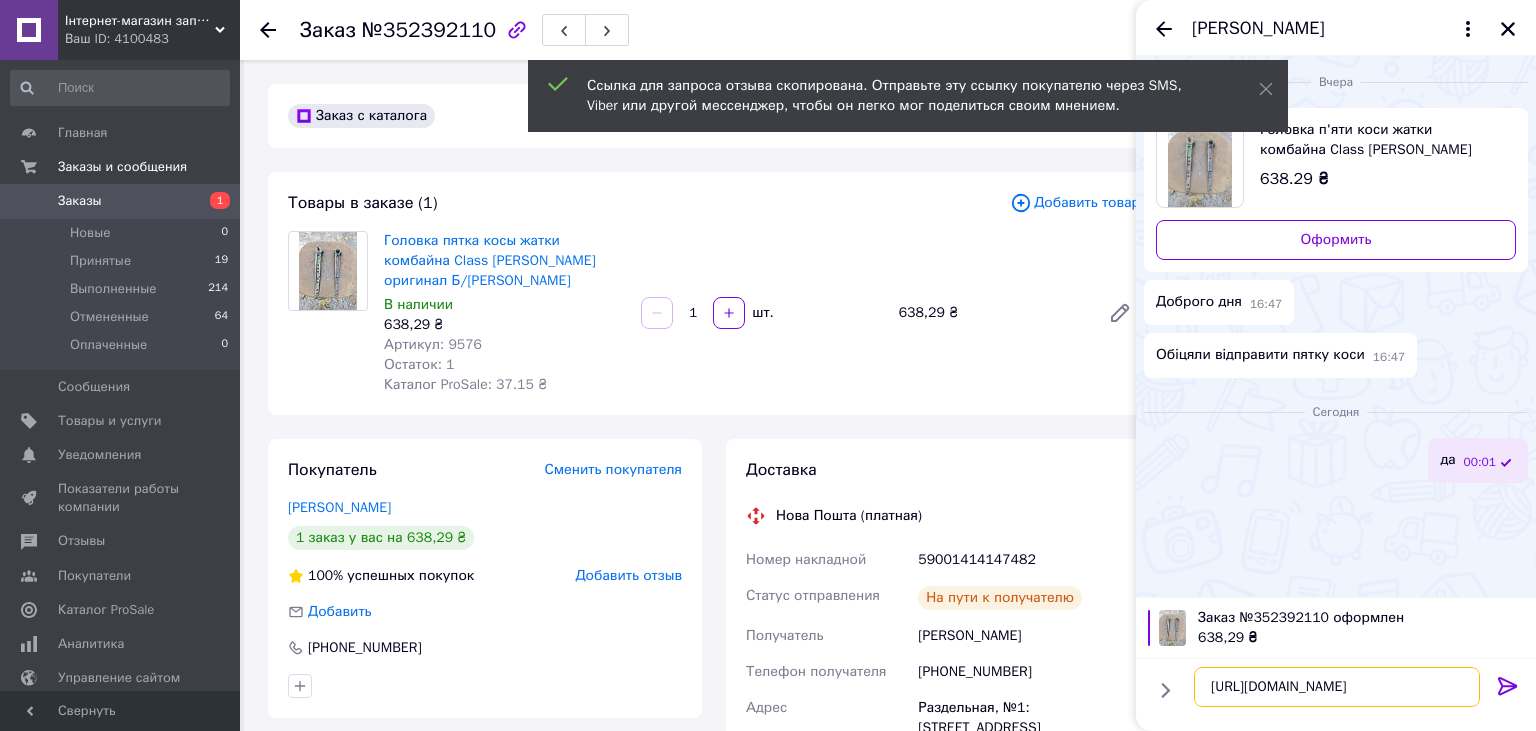 type on "[URL][DOMAIN_NAME]" 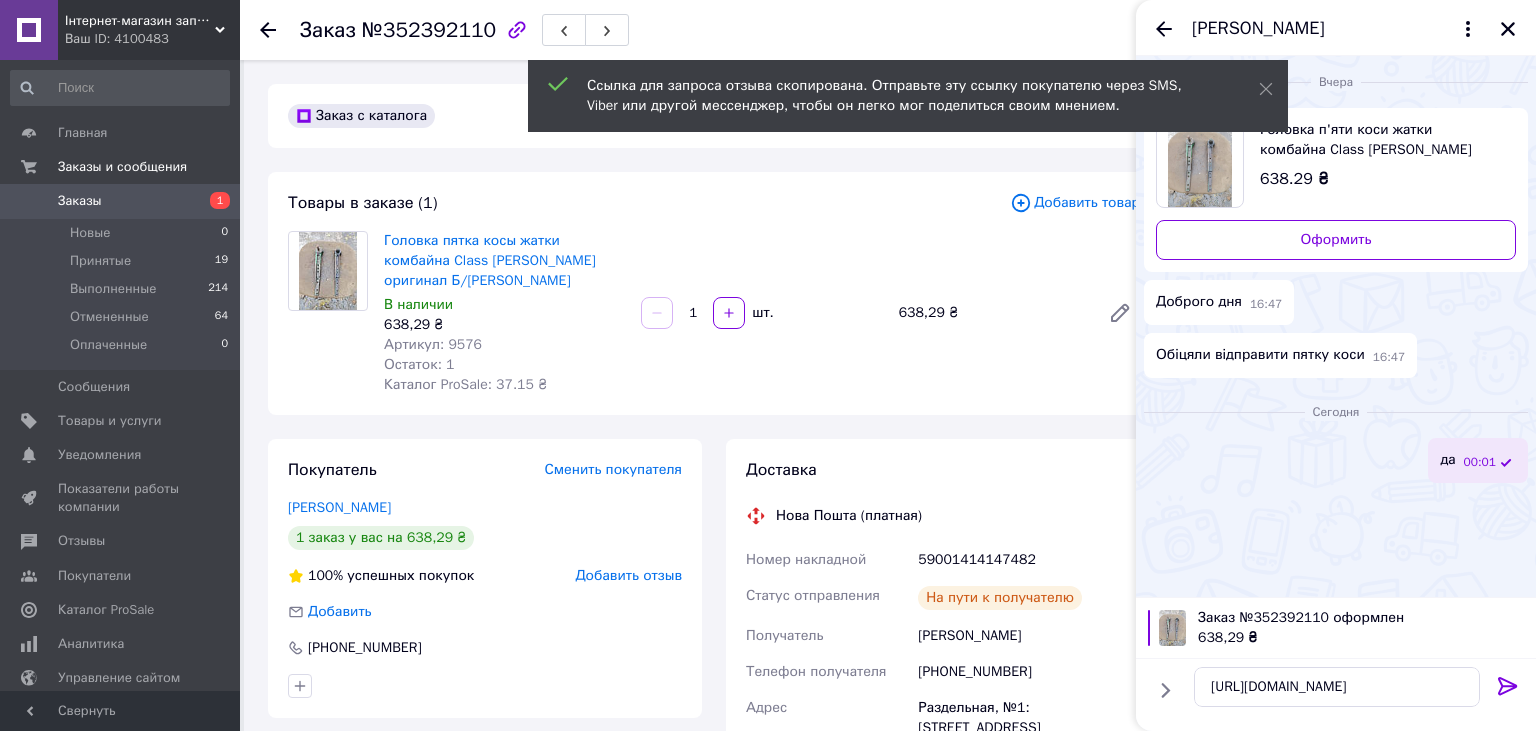 click 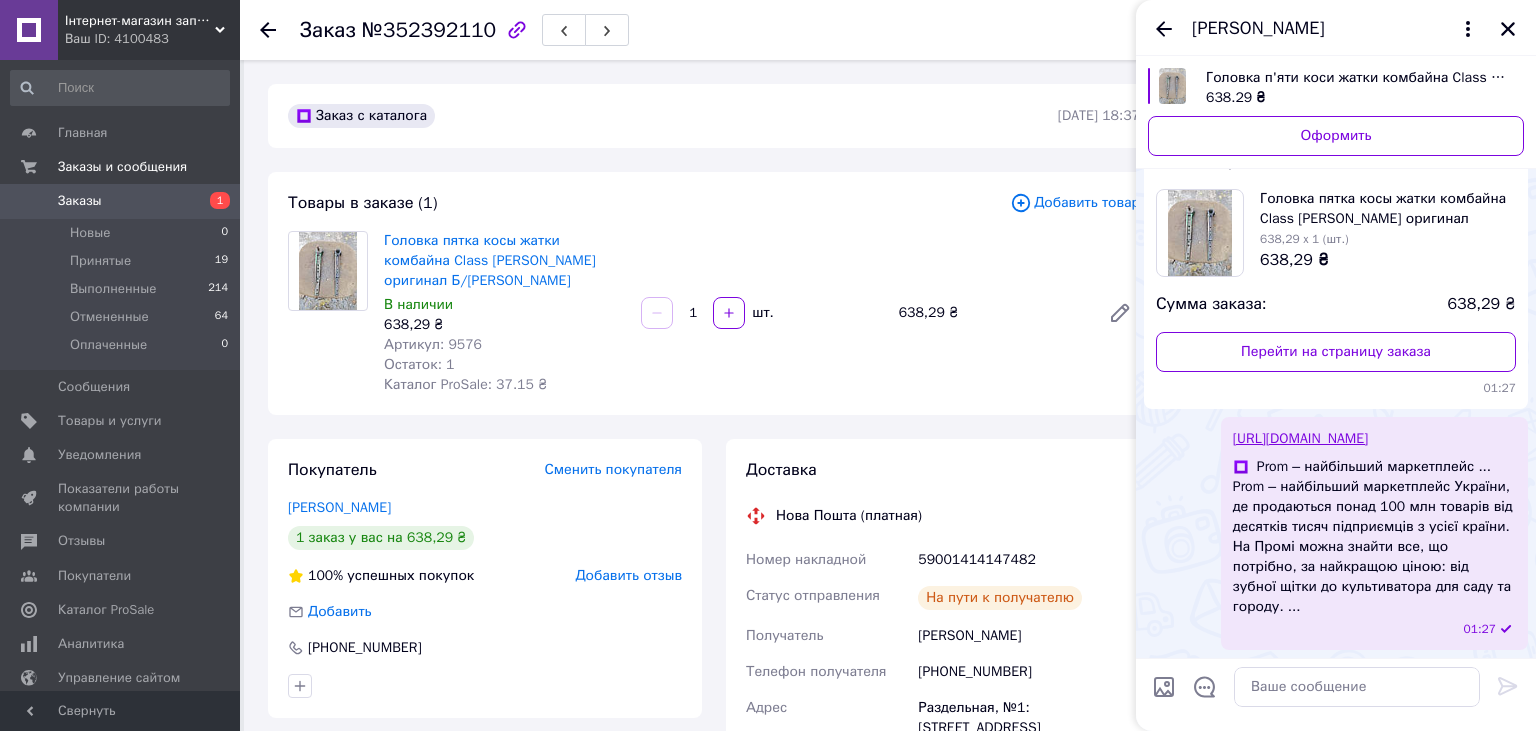 scroll, scrollTop: 306, scrollLeft: 0, axis: vertical 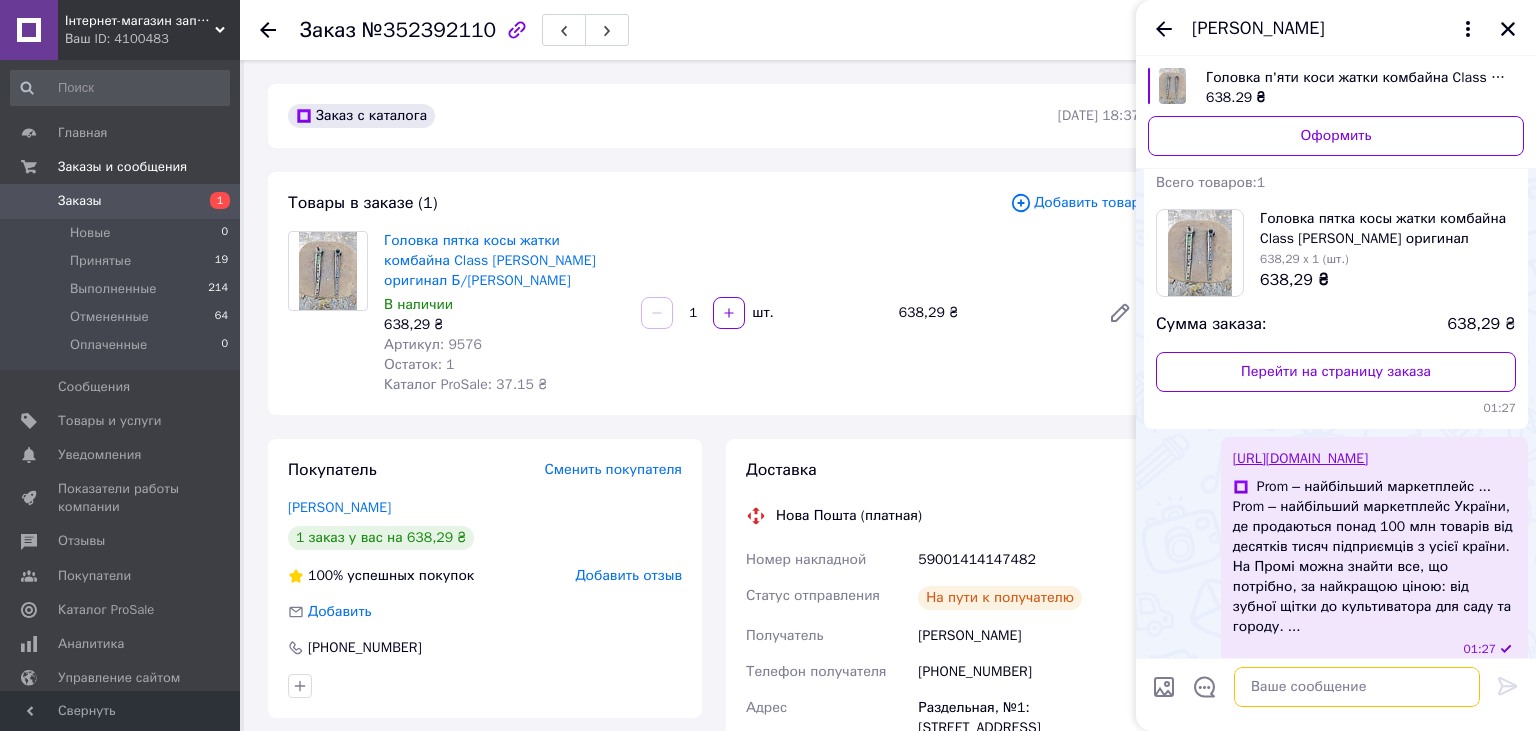 click at bounding box center (1357, 687) 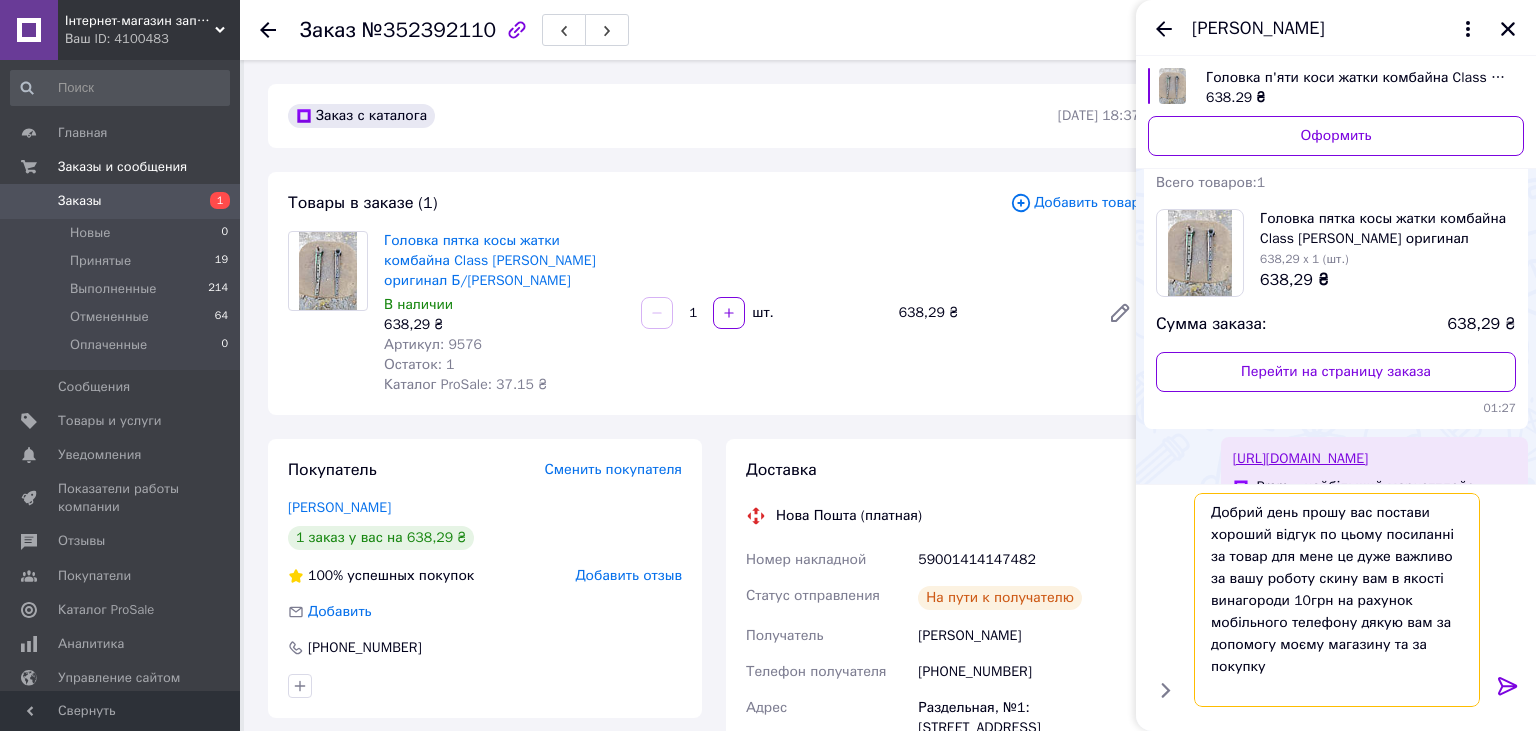 type on "Добрий день прошу вас постави хороший відгук по цьому посиланні за товар для мене це дуже важливо за вашу роботу скину вам в якості винагороди 10грн на рахунок мобільного телефону дякую вам за допомогу моєму магазину та за покупку" 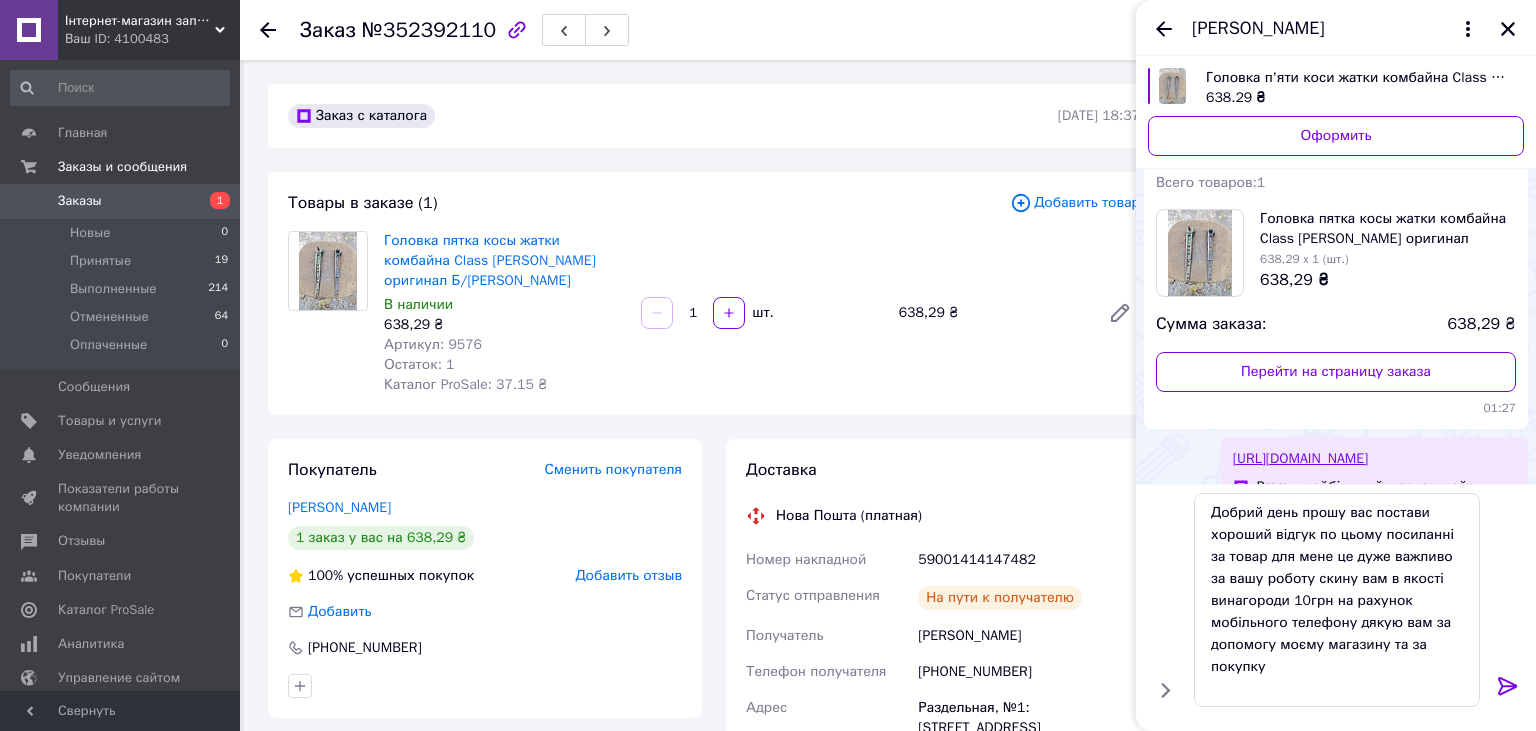 click 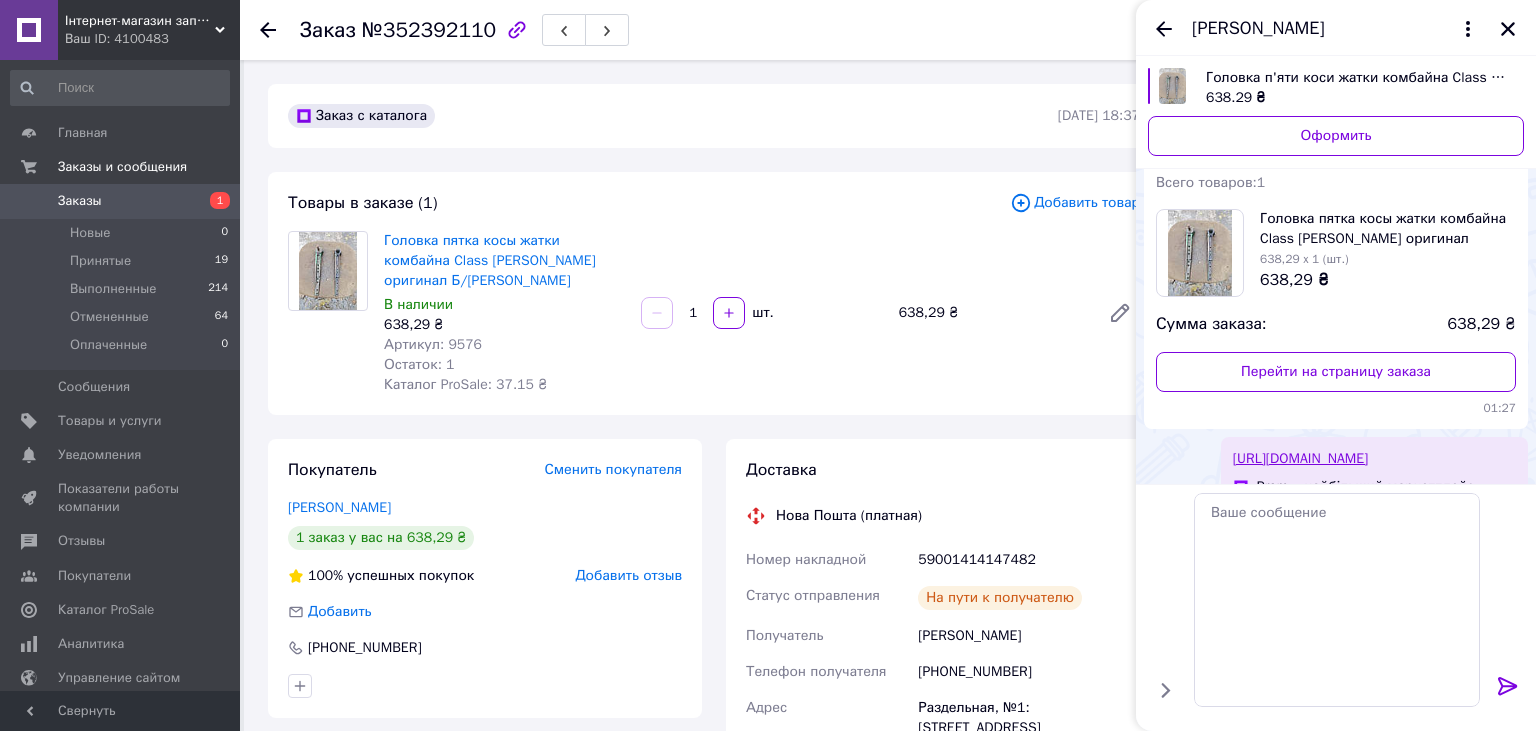 scroll, scrollTop: 478, scrollLeft: 0, axis: vertical 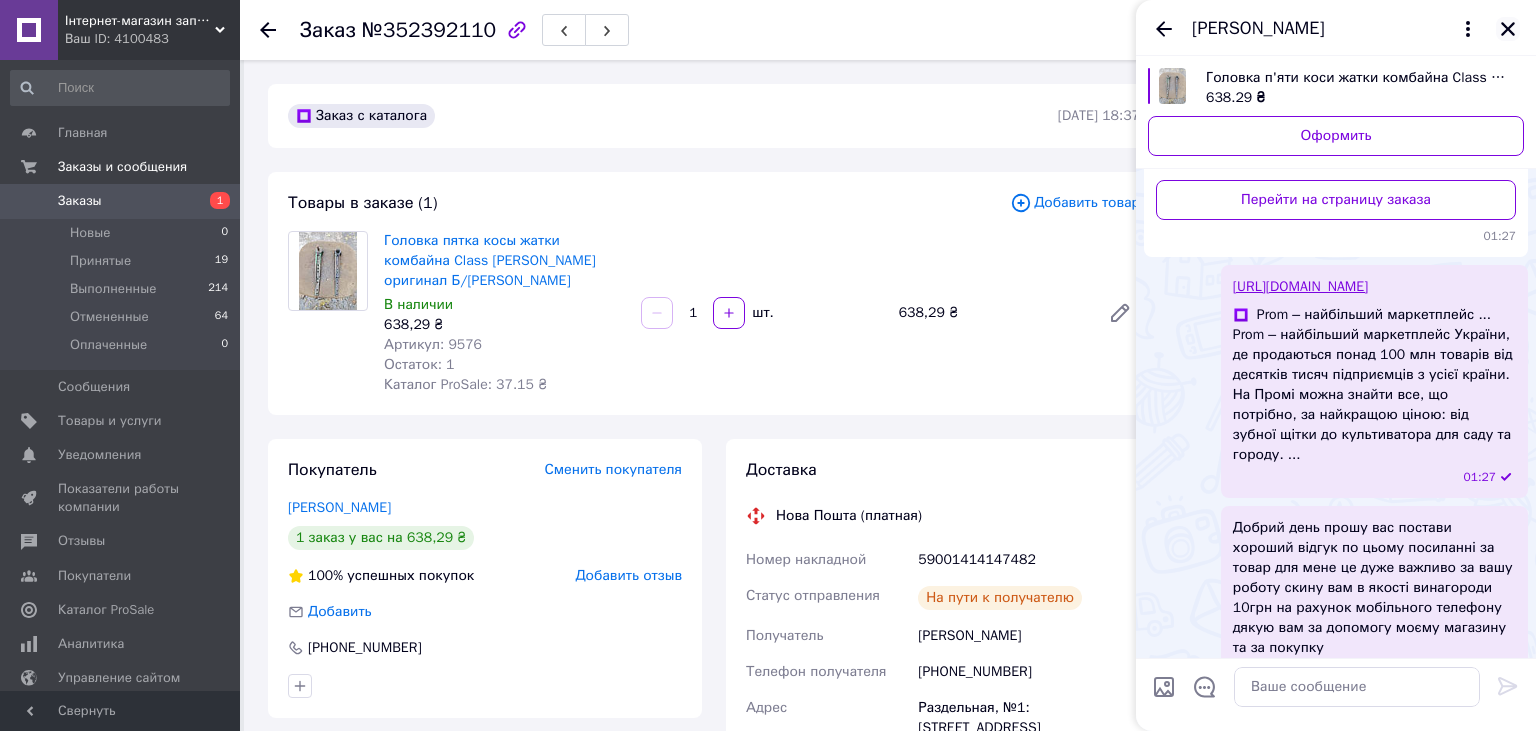 click 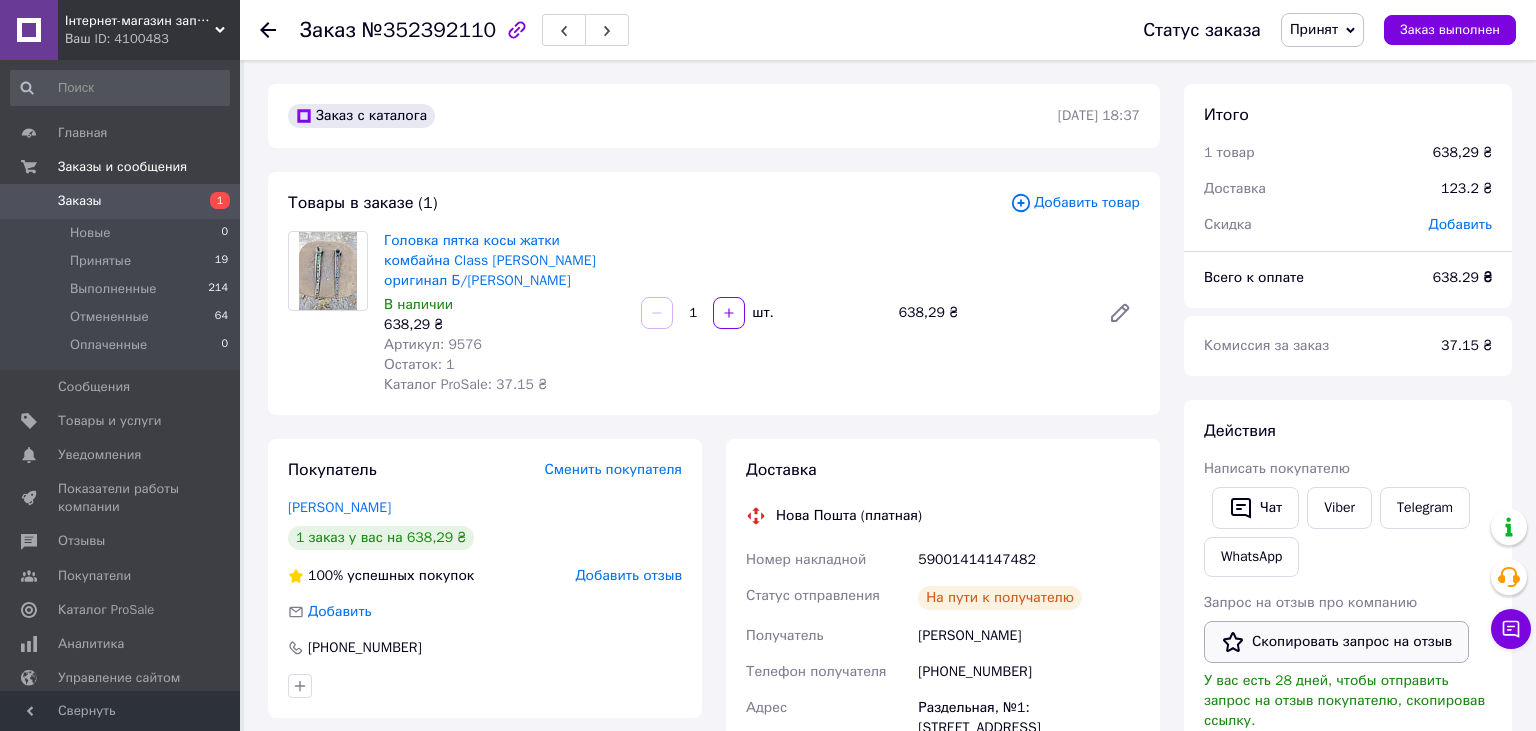 click on "Скопировать запрос на отзыв" at bounding box center (1336, 642) 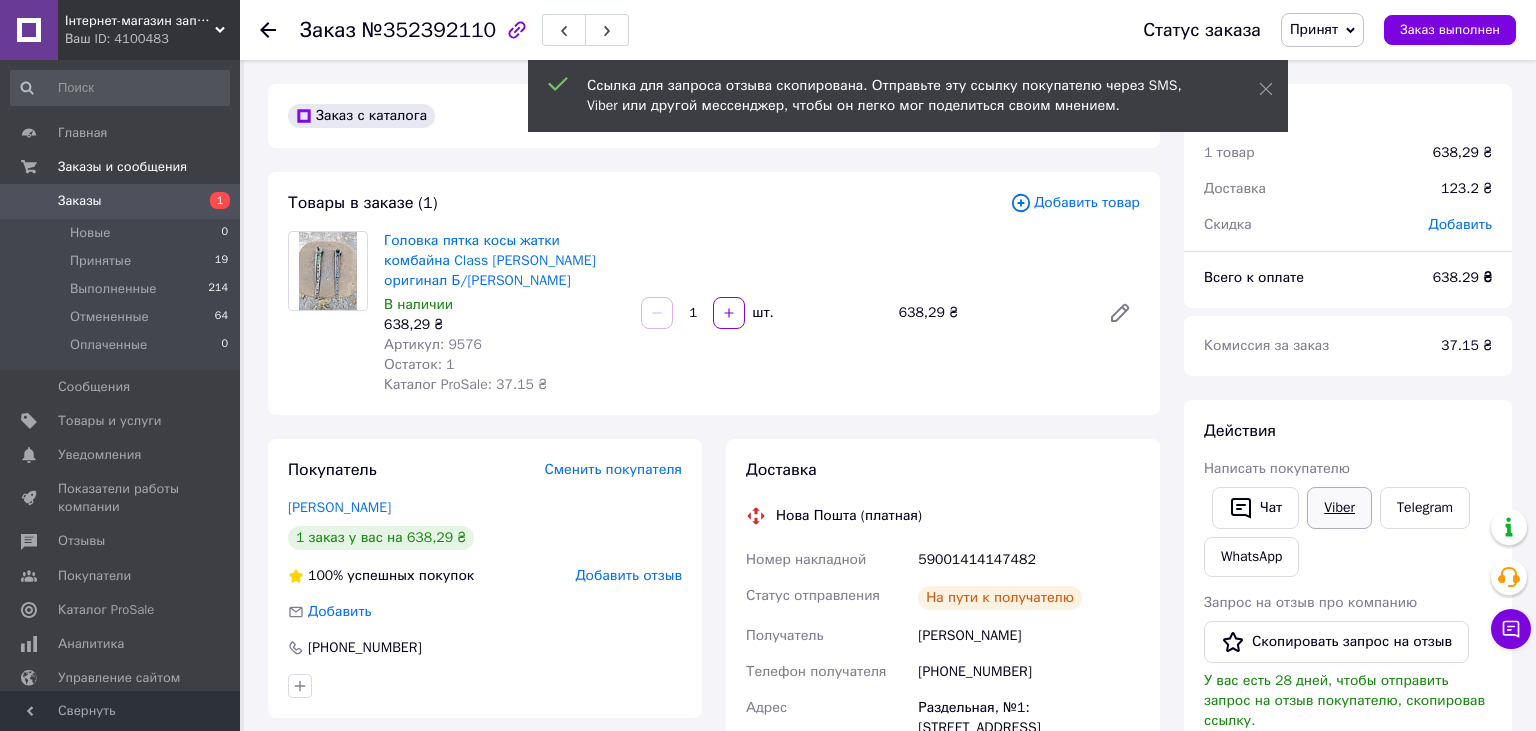 click on "Viber" at bounding box center [1339, 508] 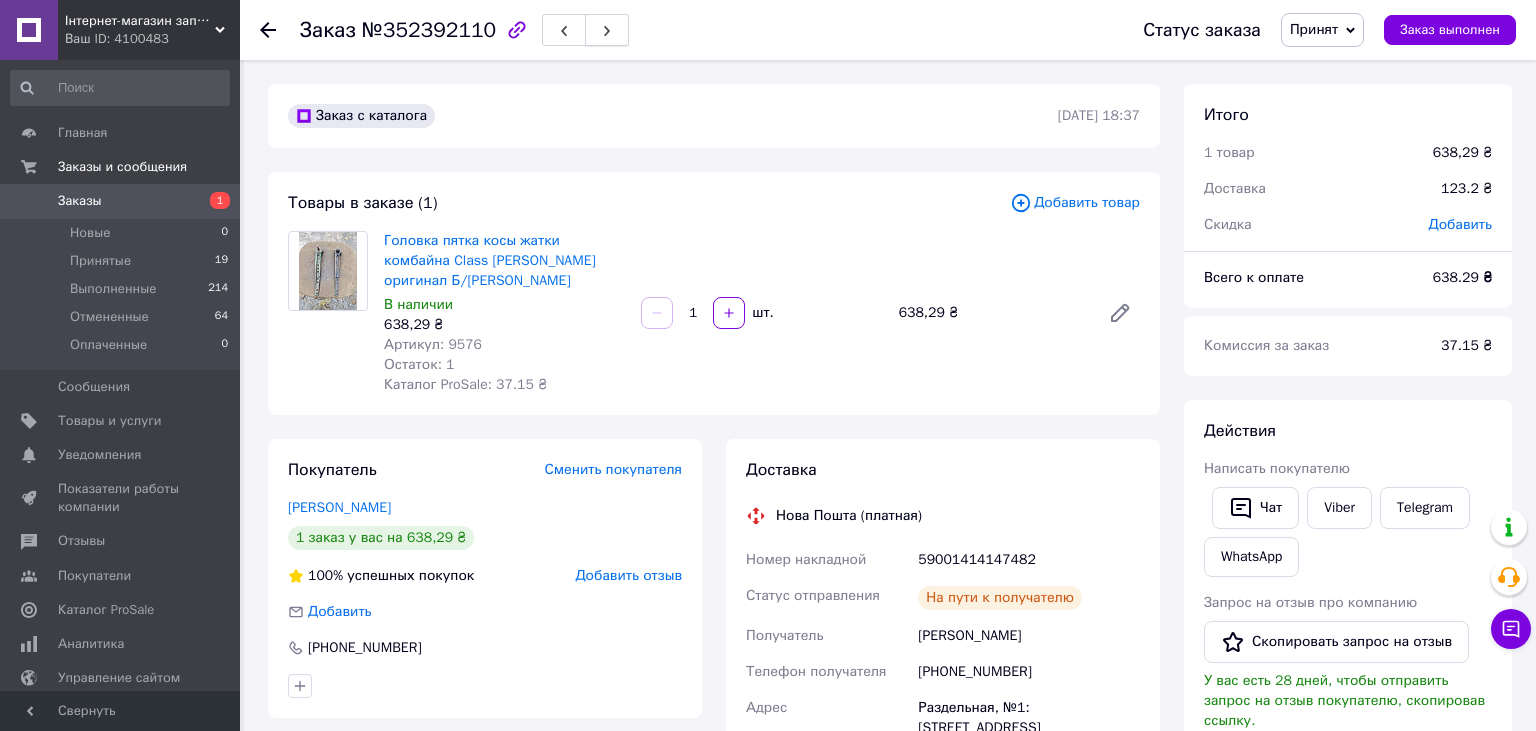 click 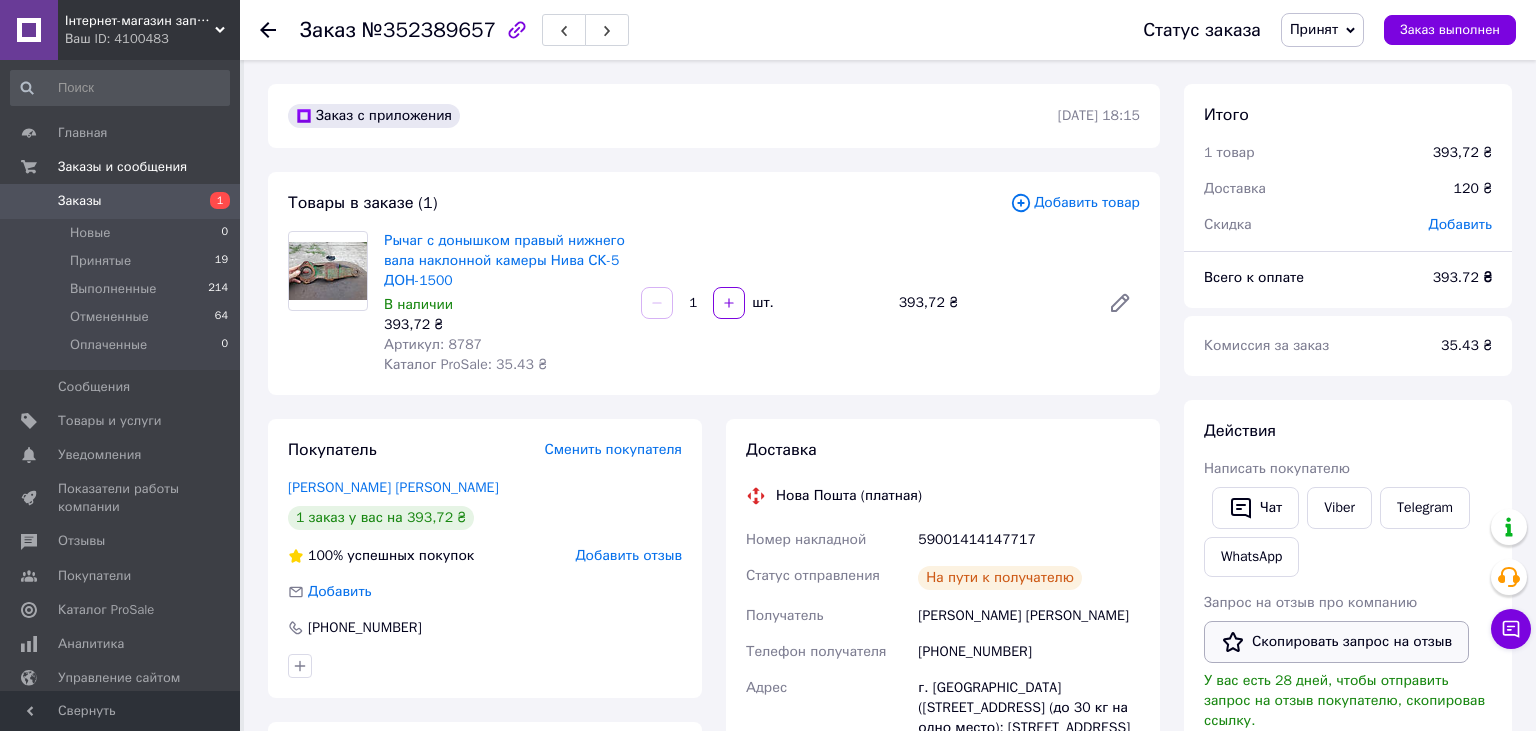 click on "Скопировать запрос на отзыв" at bounding box center [1336, 642] 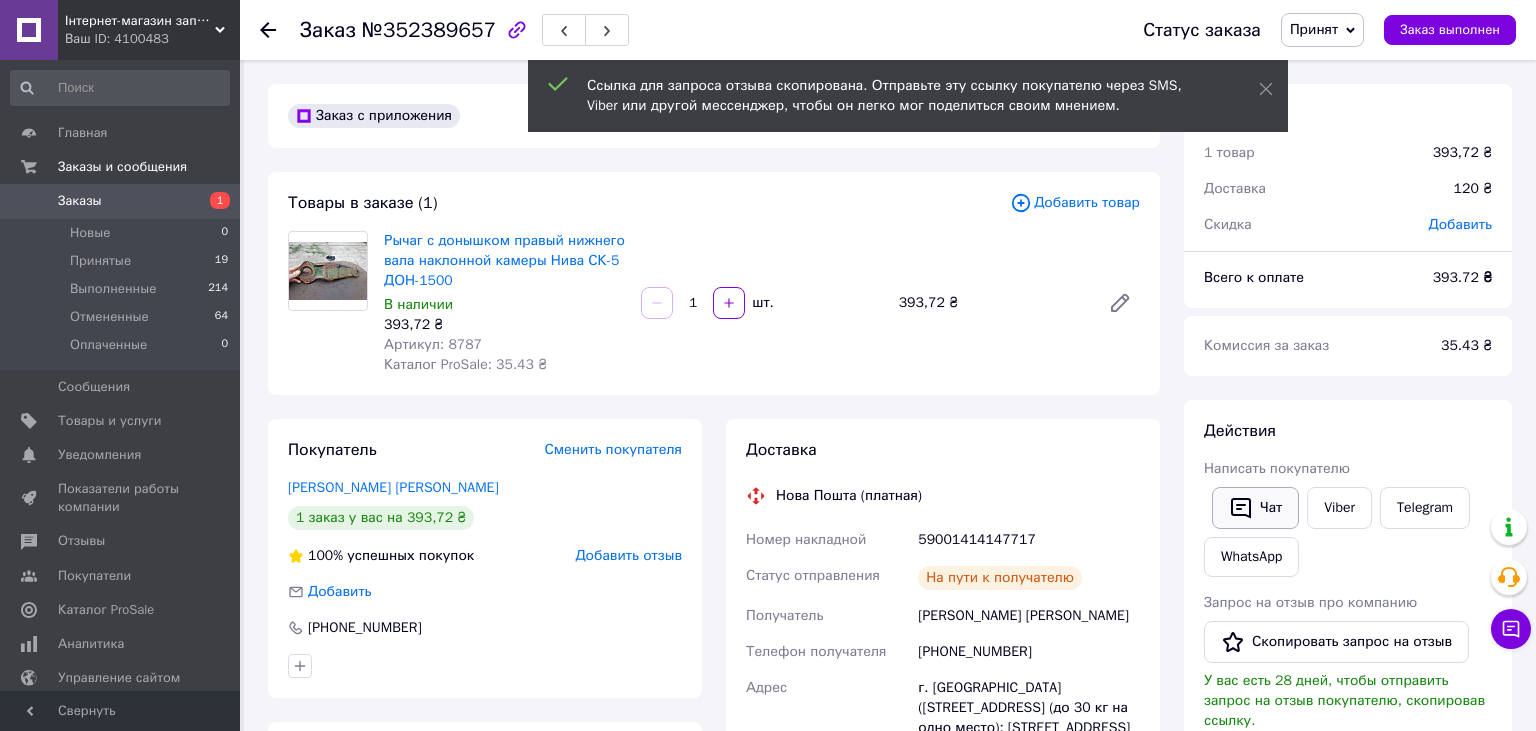 click on "Чат" at bounding box center [1255, 508] 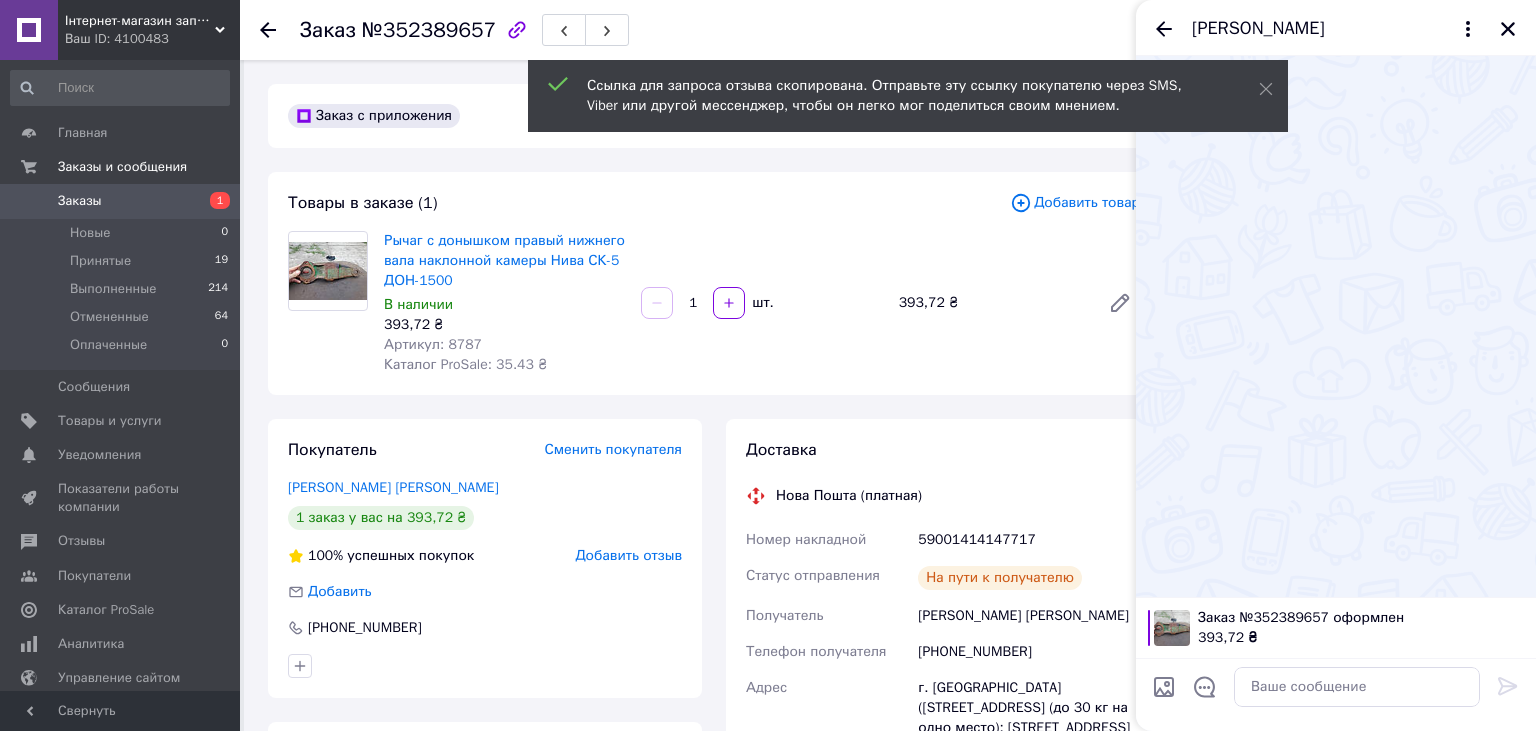 type 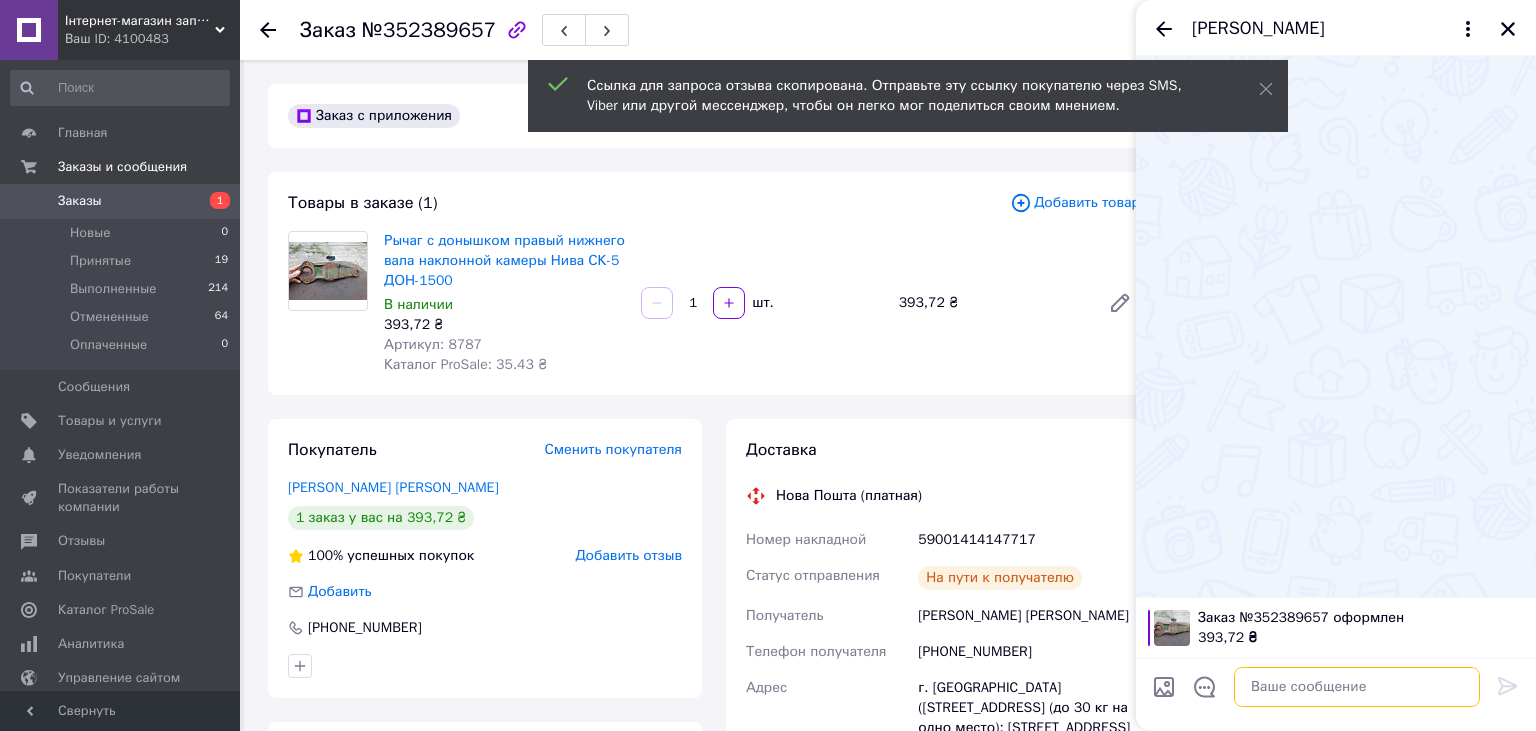 click at bounding box center (1357, 687) 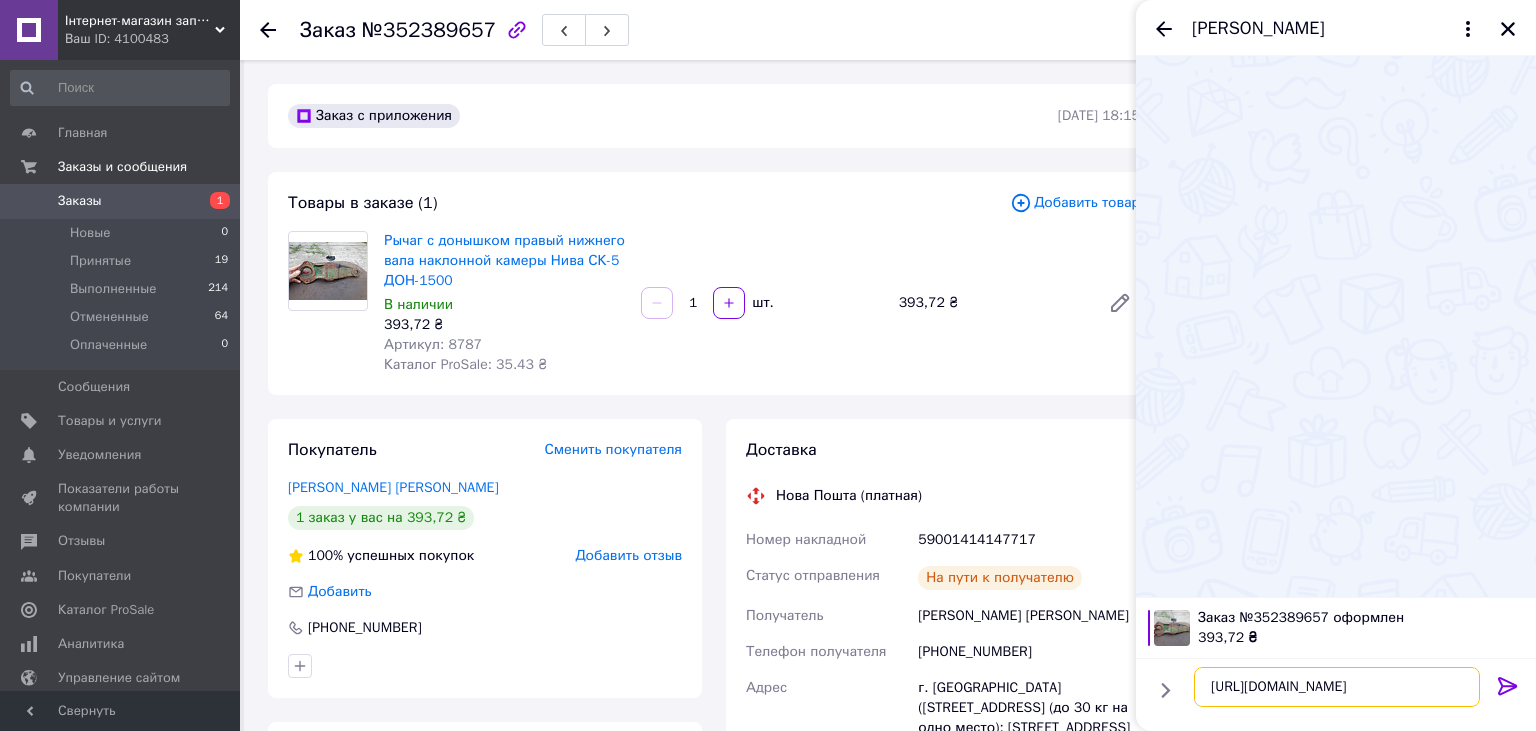 type on "[URL][DOMAIN_NAME]" 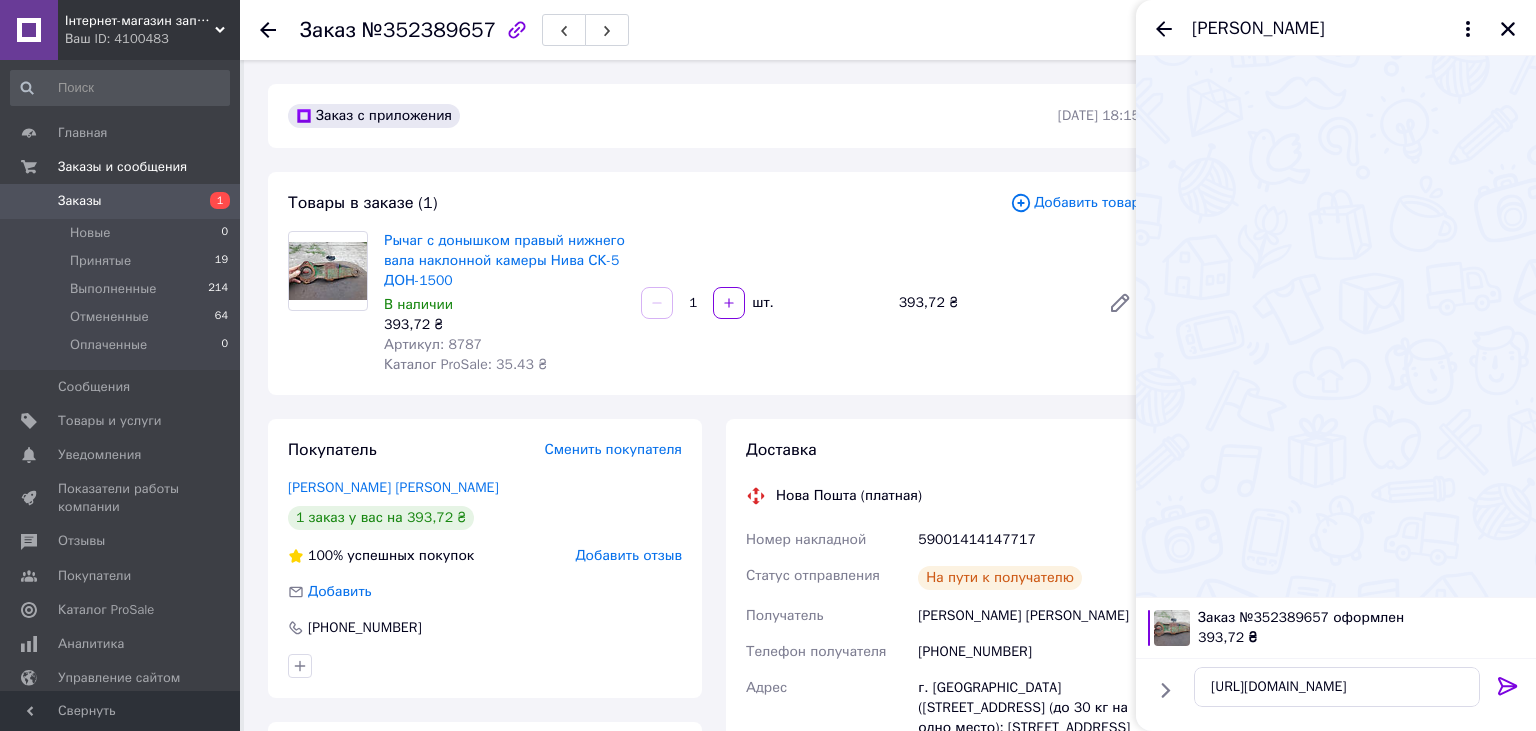 click 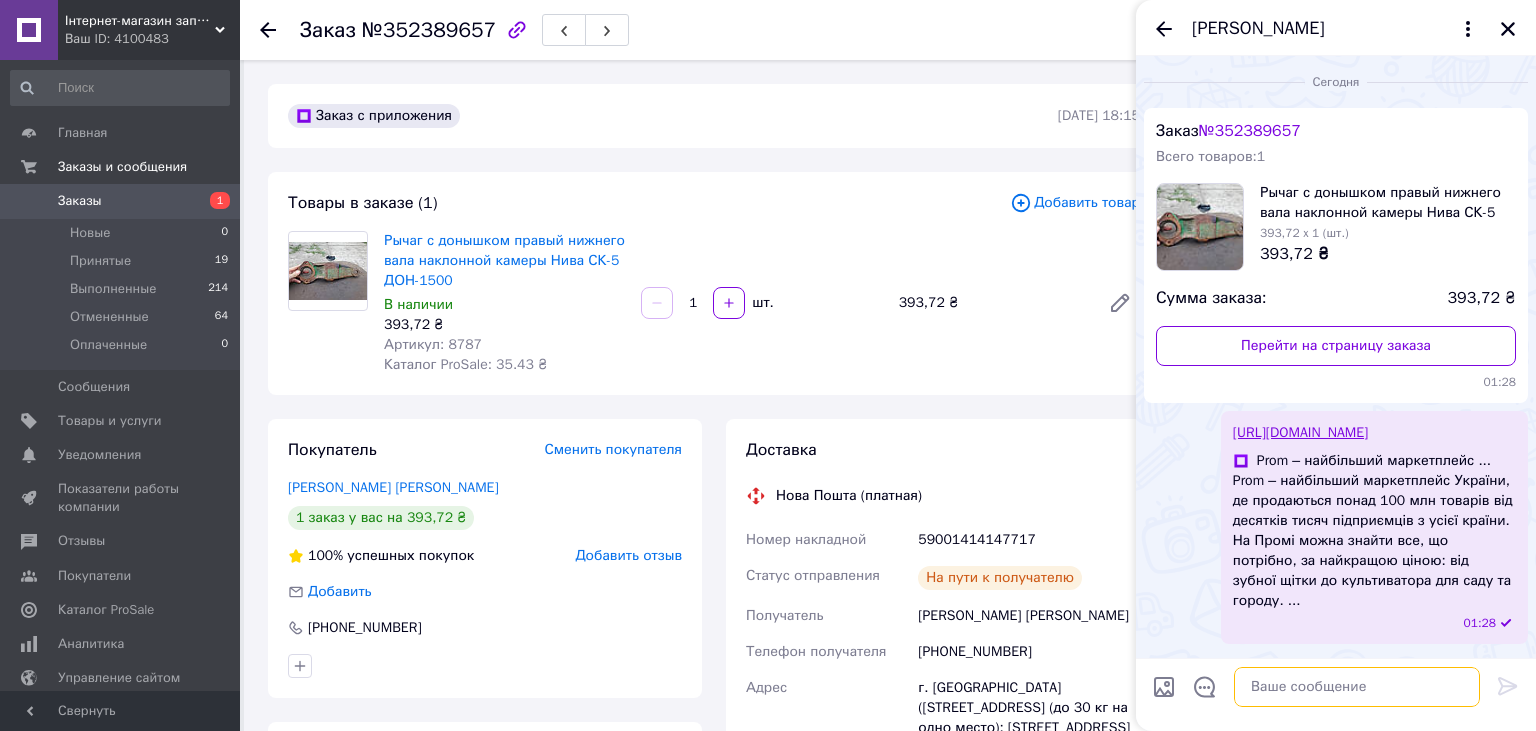 click at bounding box center (1357, 687) 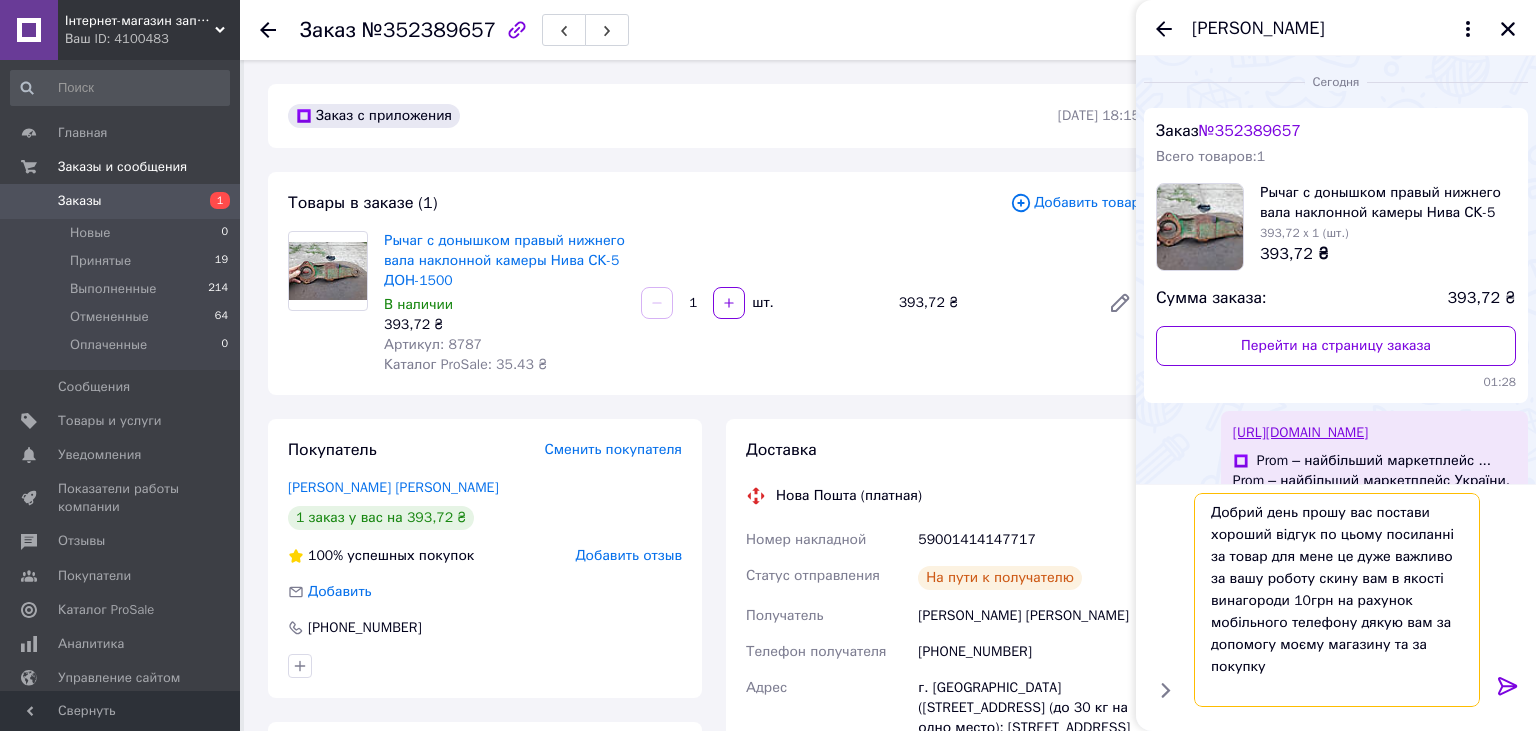 type on "Добрий день прошу вас постави хороший відгук по цьому посиланні за товар для мене це дуже важливо за вашу роботу скину вам в якості винагороди 10грн на рахунок мобільного телефону дякую вам за допомогу моєму магазину та за покупку" 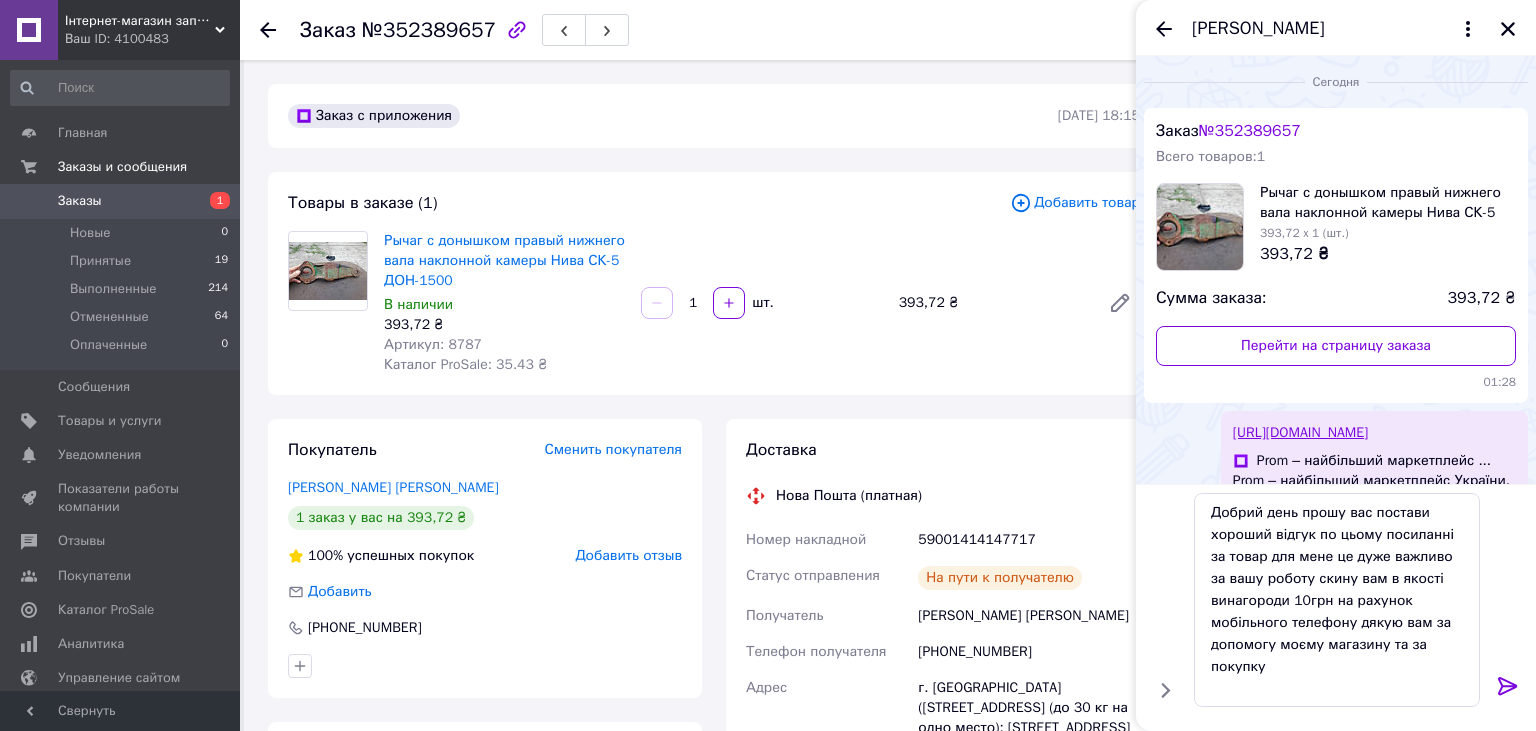 click 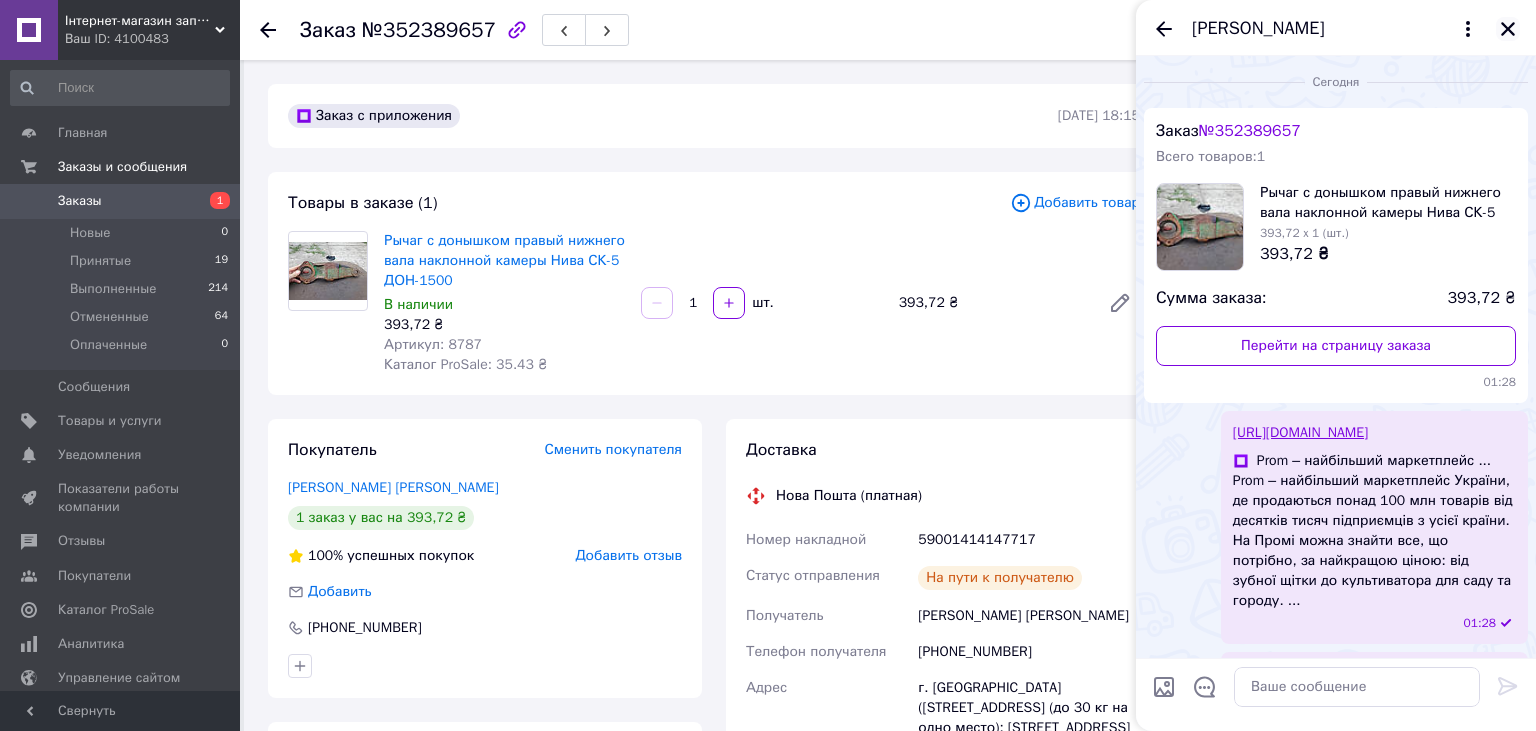 click 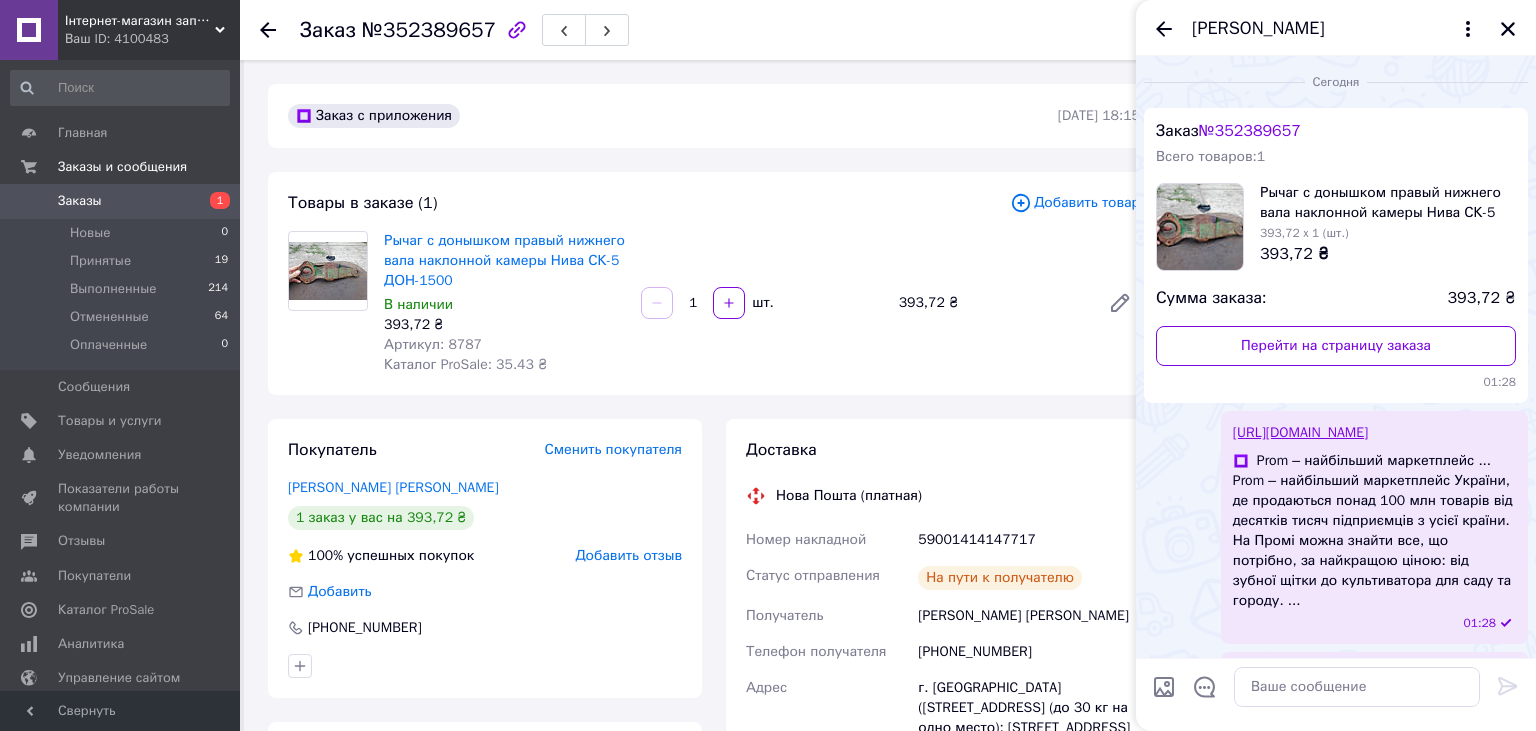 scroll, scrollTop: 147, scrollLeft: 0, axis: vertical 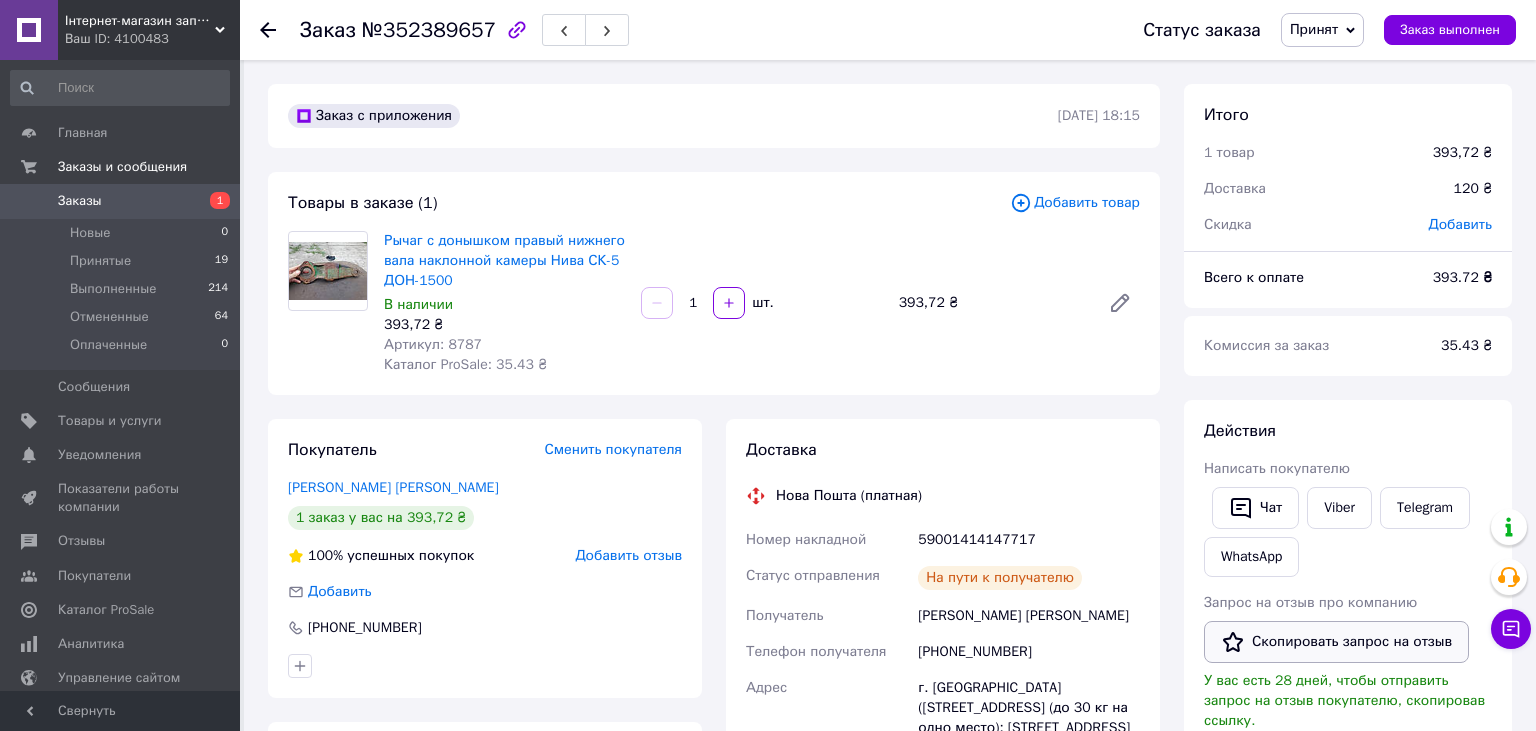click on "Скопировать запрос на отзыв" at bounding box center [1336, 642] 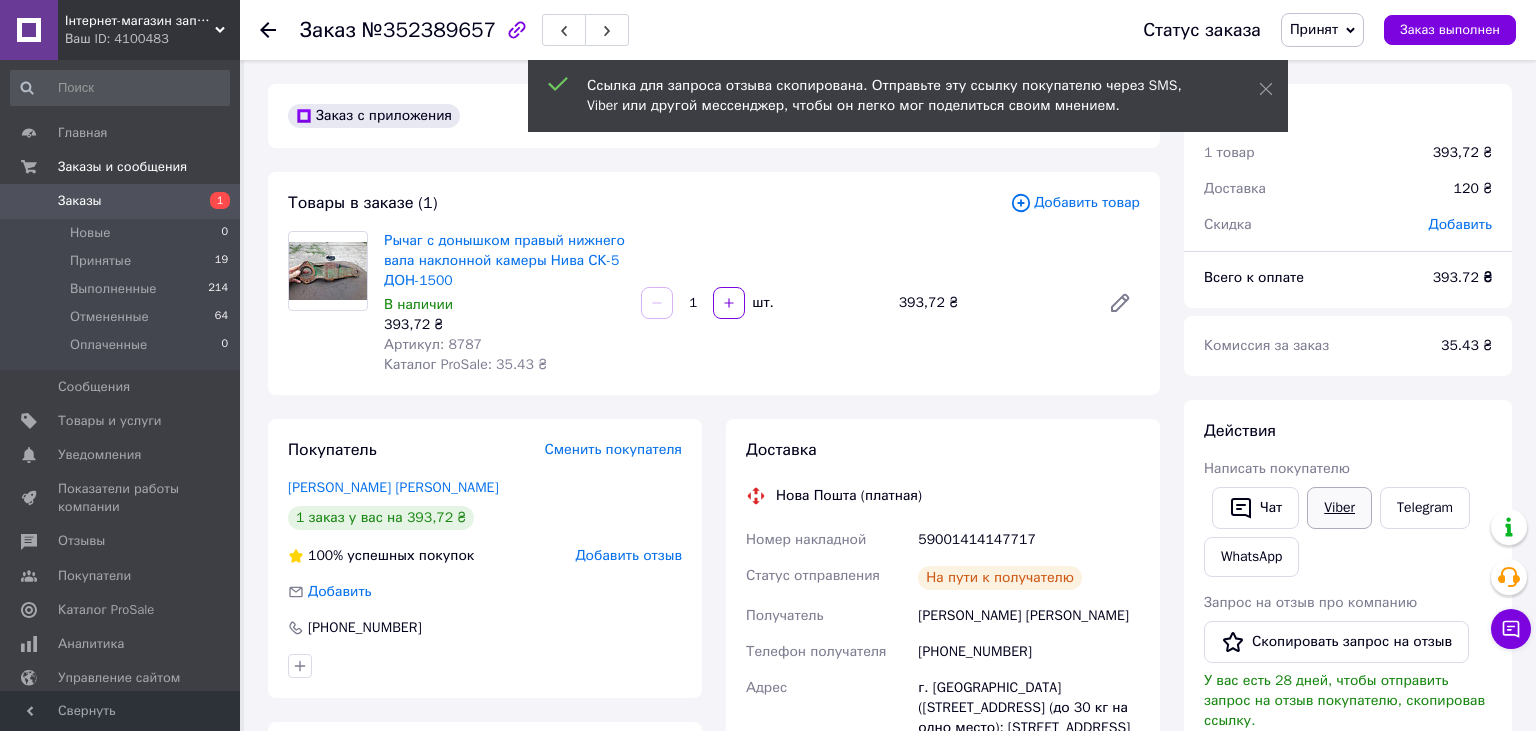click on "Viber" at bounding box center (1339, 508) 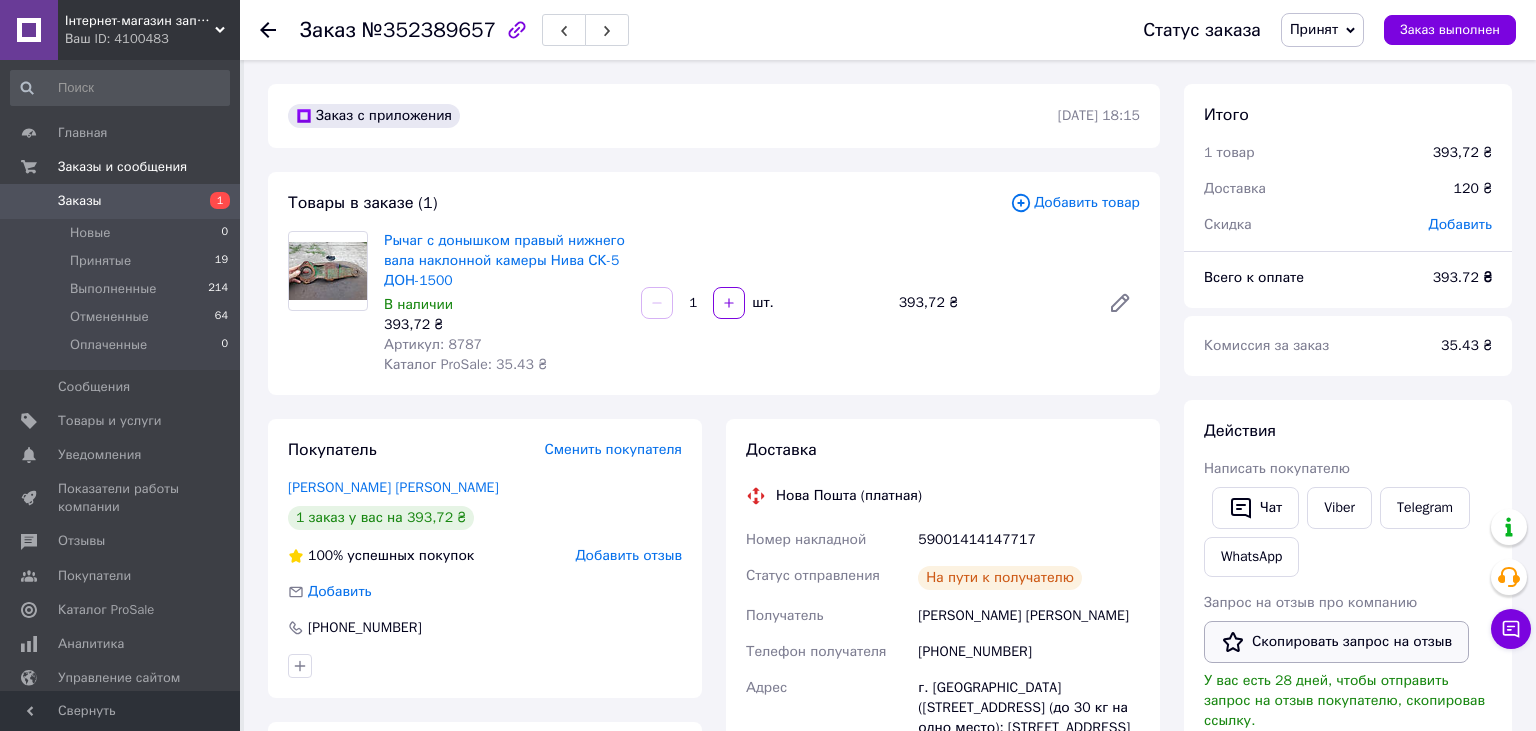 click on "Скопировать запрос на отзыв" at bounding box center (1336, 642) 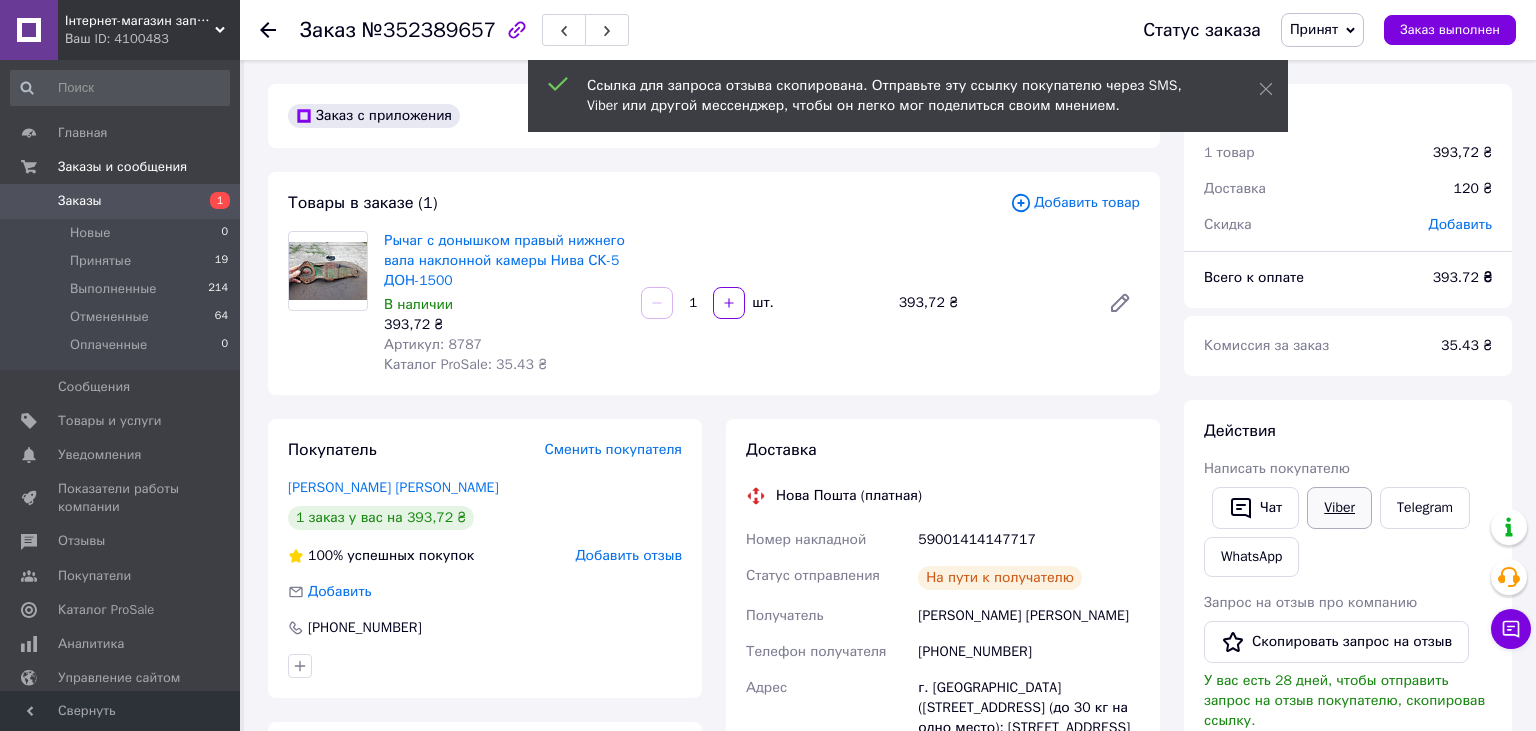 click on "Viber" at bounding box center [1339, 508] 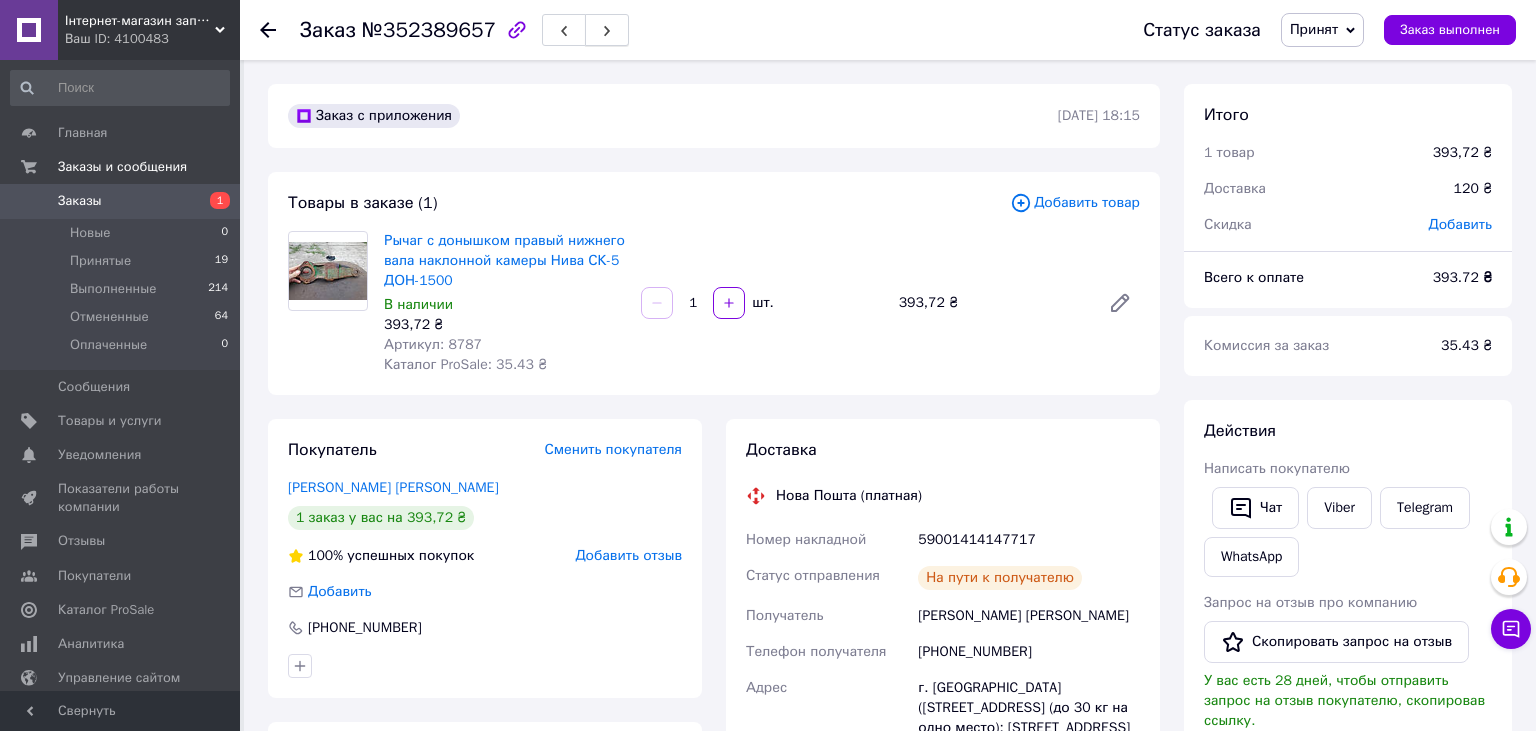 click at bounding box center [607, 30] 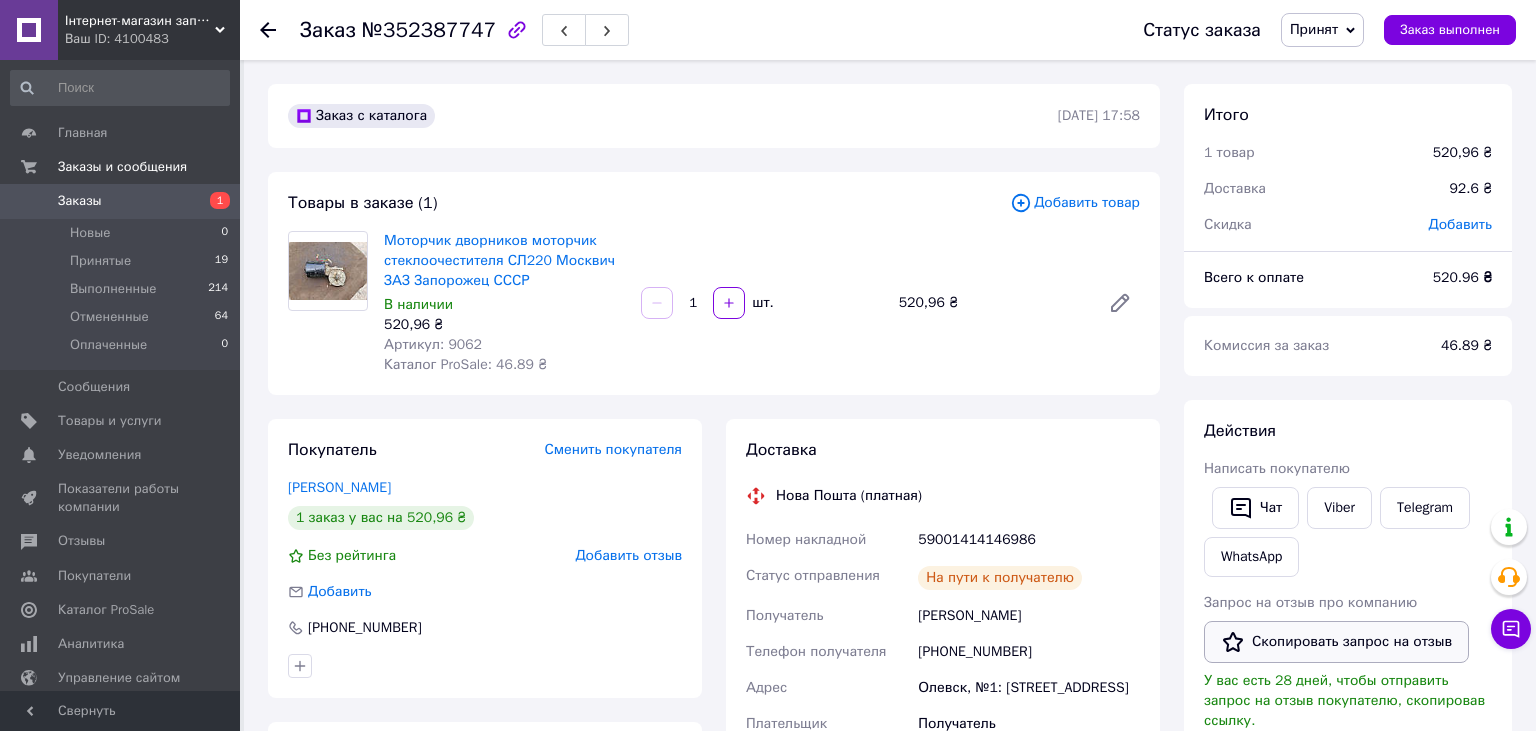 click on "Скопировать запрос на отзыв" at bounding box center [1336, 642] 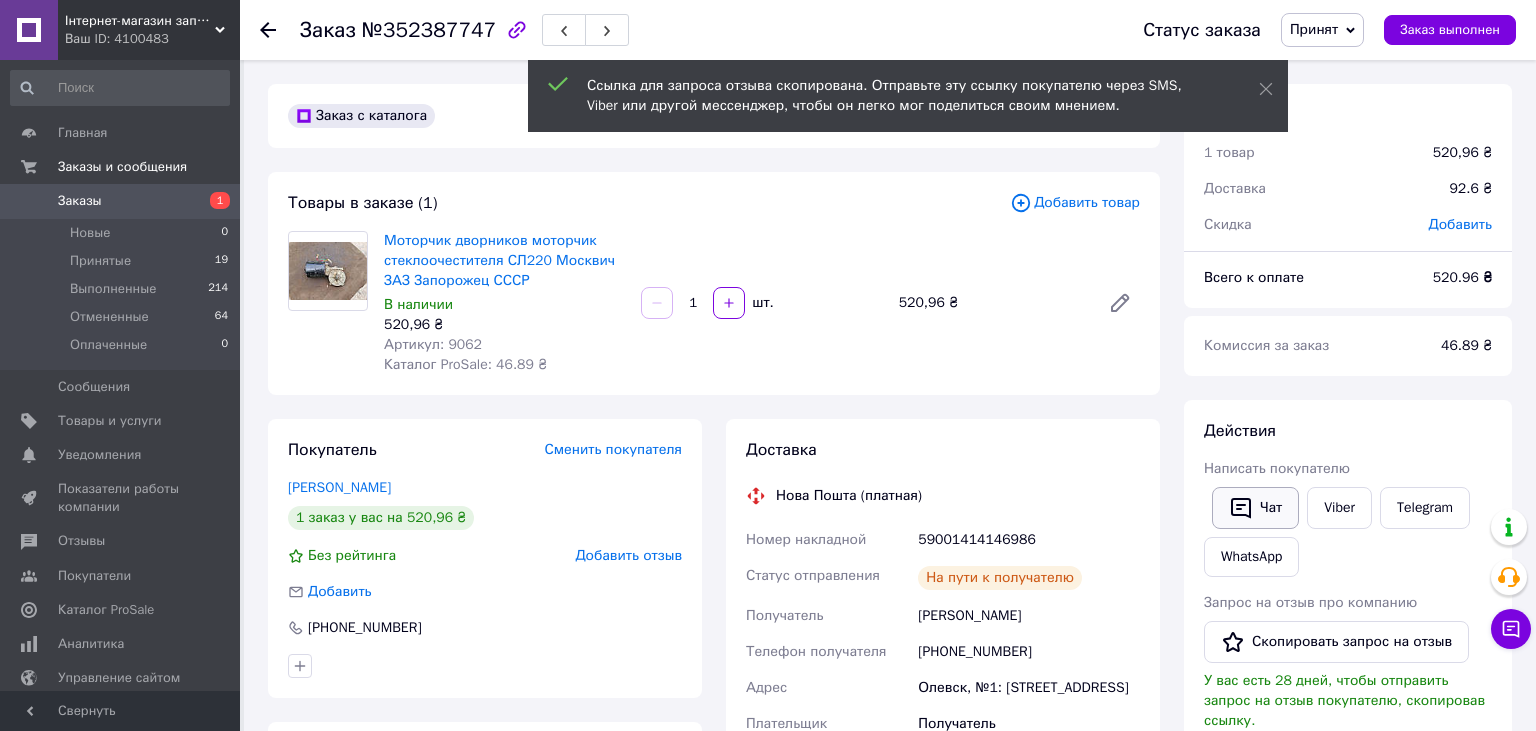 click on "Чат" at bounding box center [1255, 508] 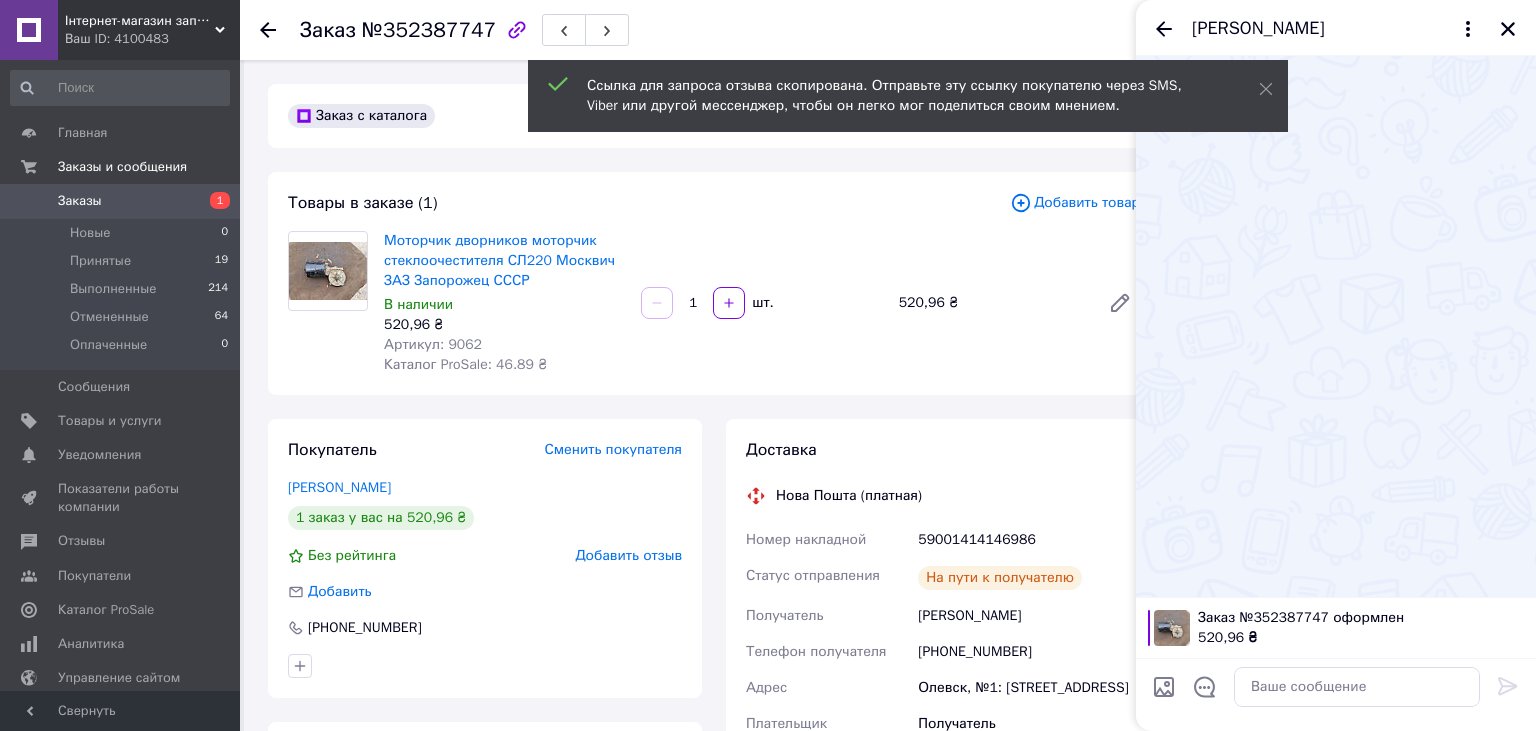 type 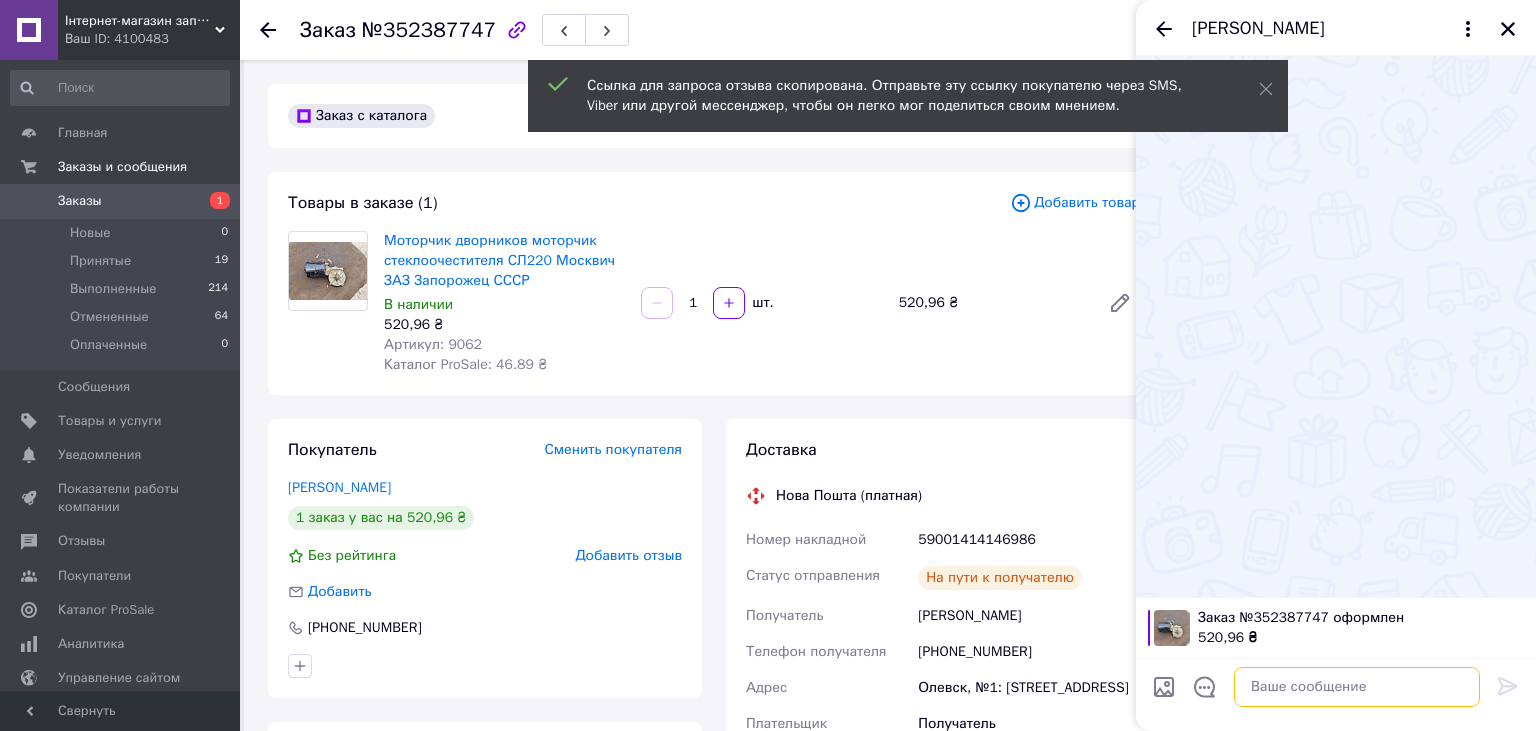click at bounding box center [1357, 687] 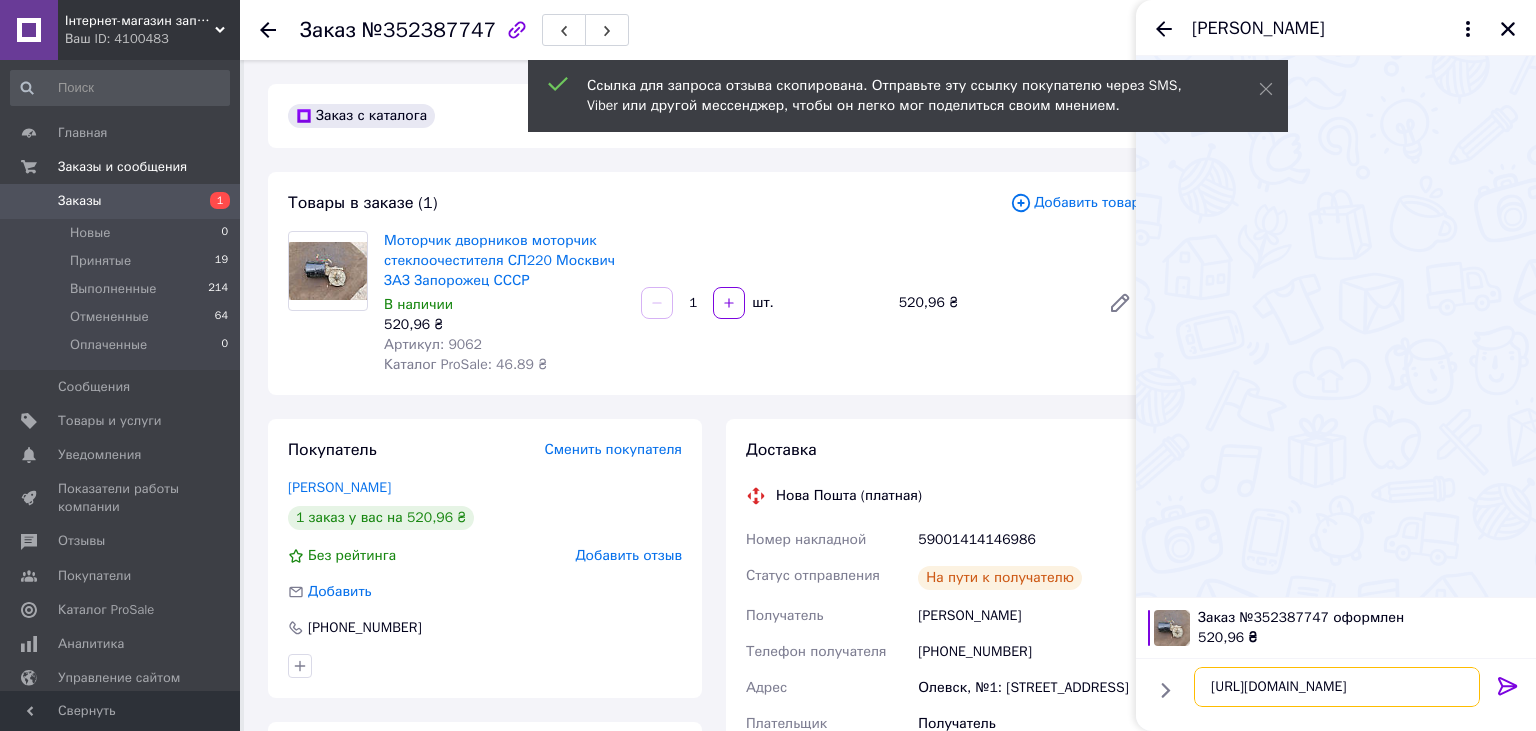 type on "[URL][DOMAIN_NAME]" 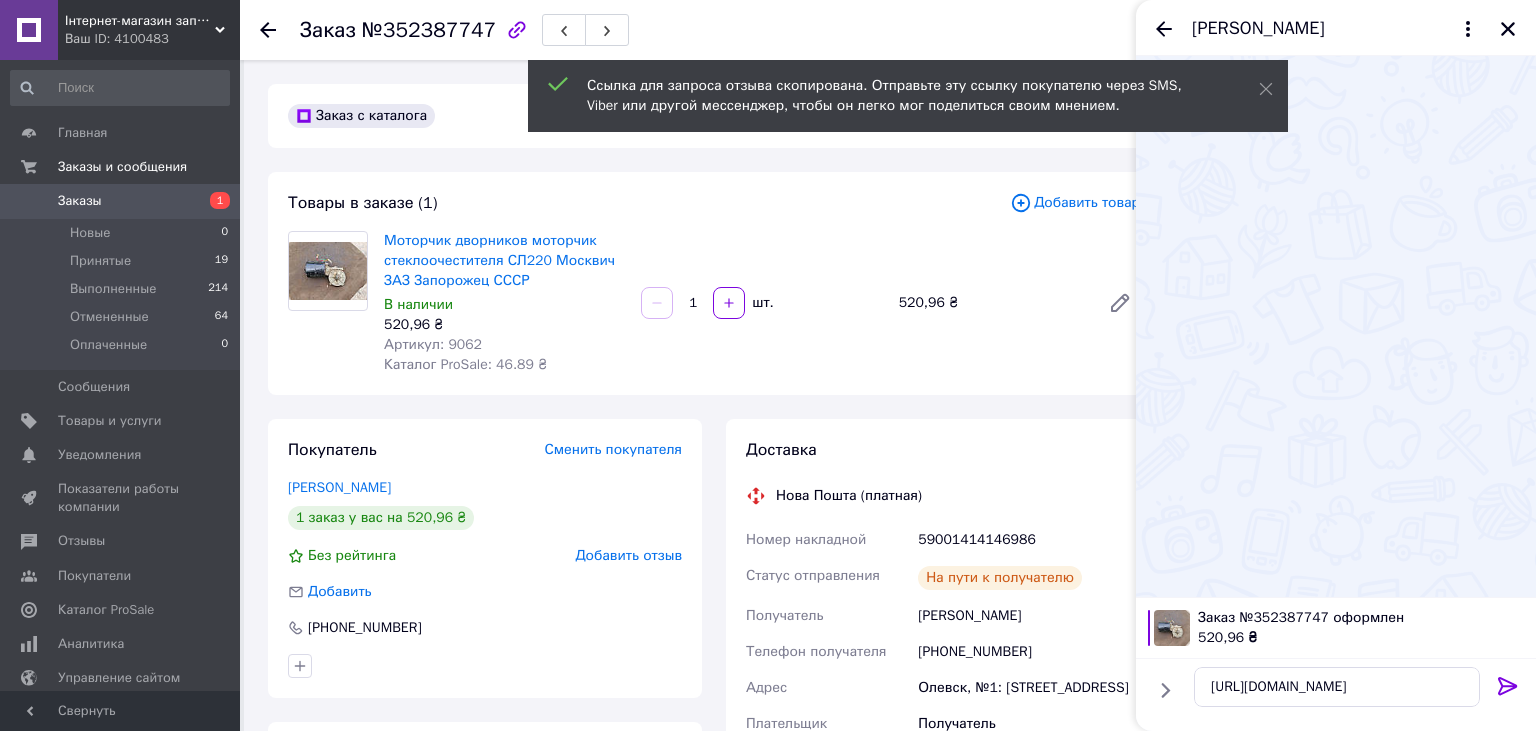 click at bounding box center (1508, 688) 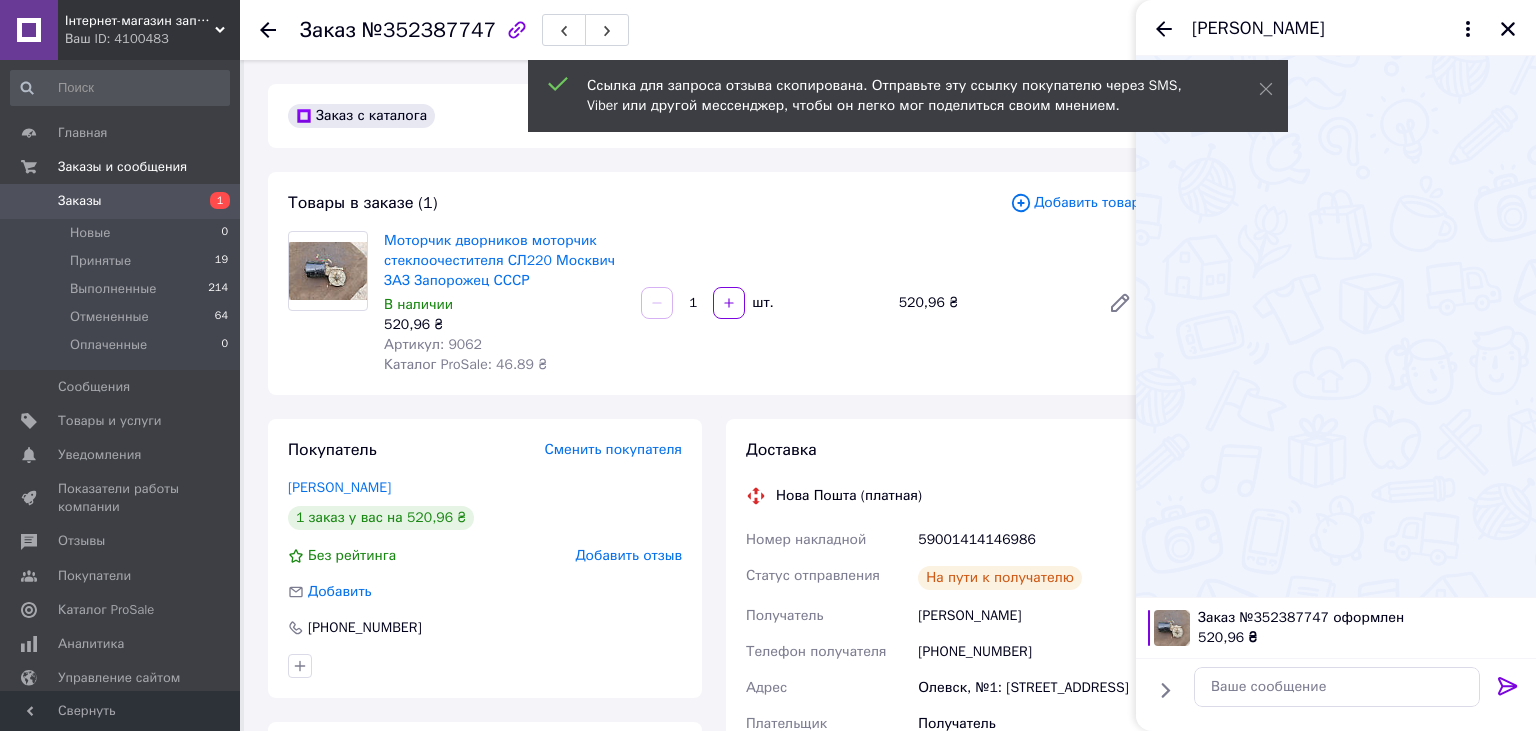 scroll, scrollTop: 74, scrollLeft: 0, axis: vertical 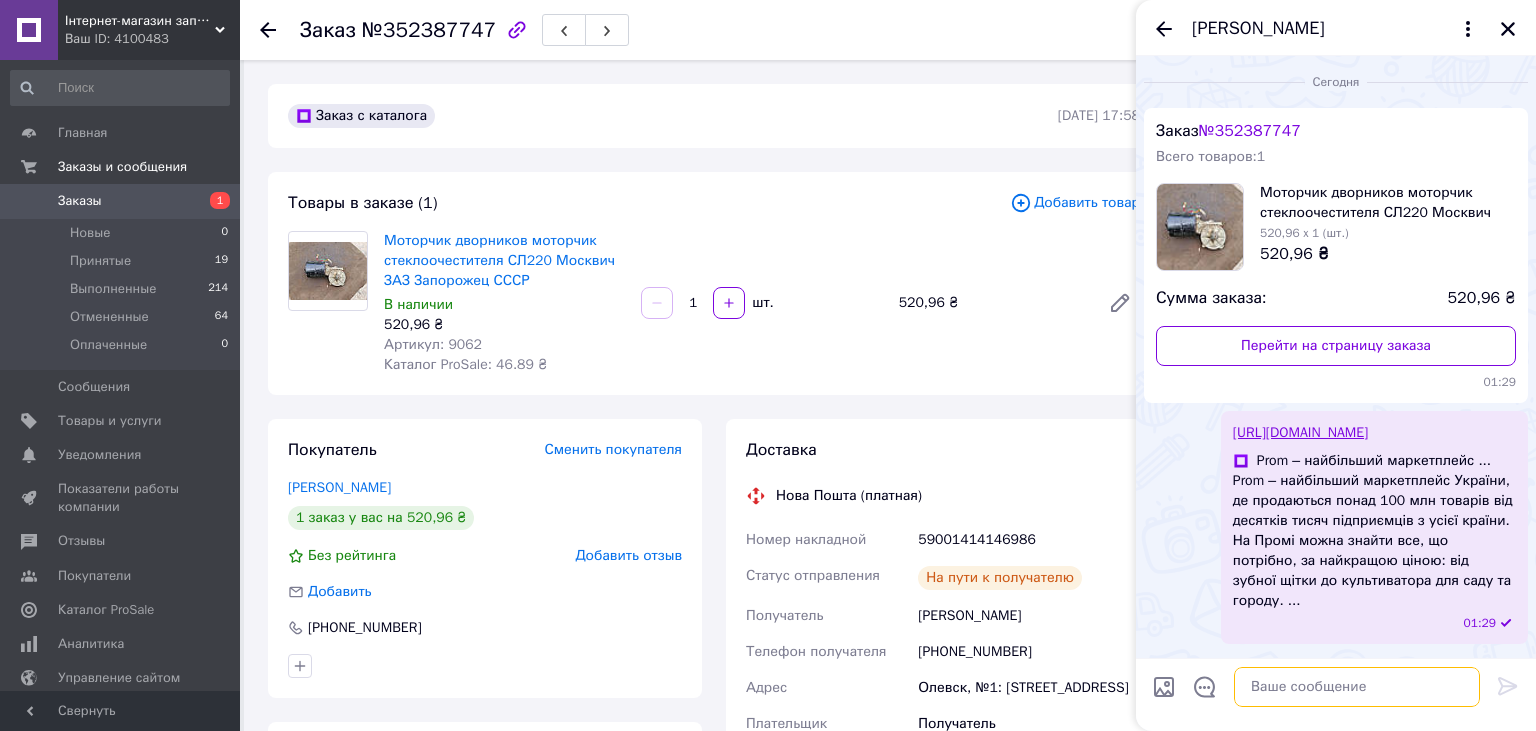 click at bounding box center [1357, 687] 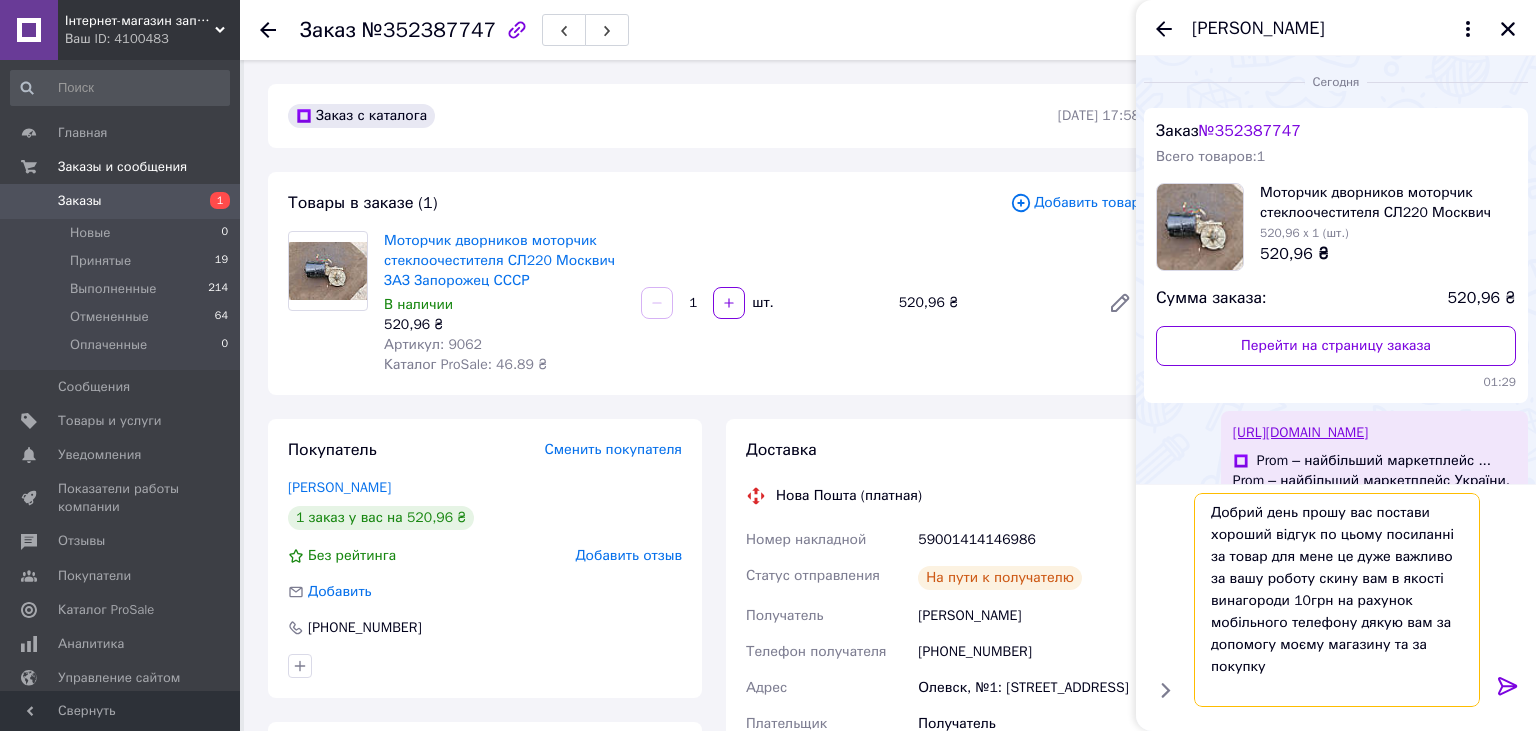 type on "Добрий день прошу вас постави хороший відгук по цьому посиланні за товар для мене це дуже важливо за вашу роботу скину вам в якості винагороди 10грн на рахунок мобільного телефону дякую вам за допомогу моєму магазину та за покупку" 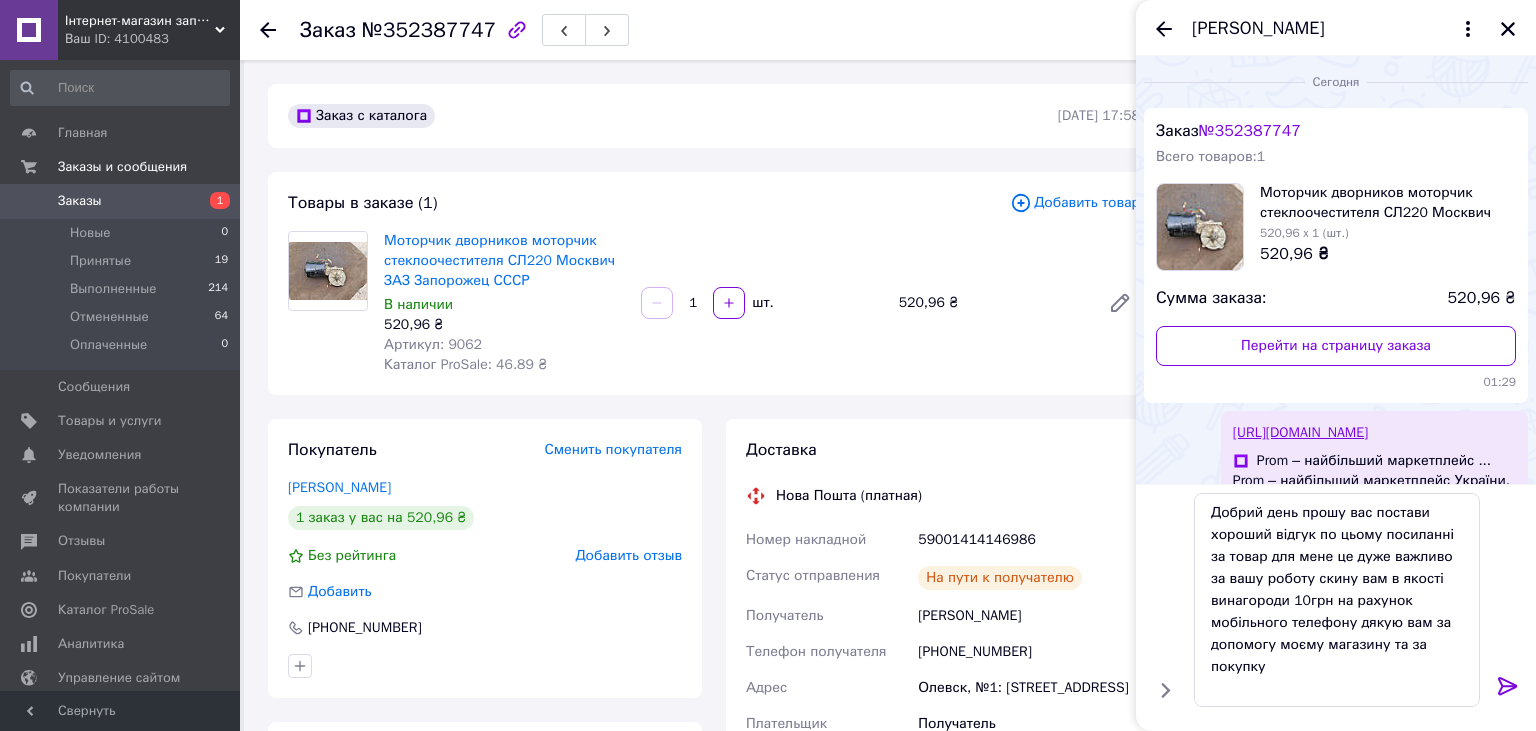 click at bounding box center (1508, 690) 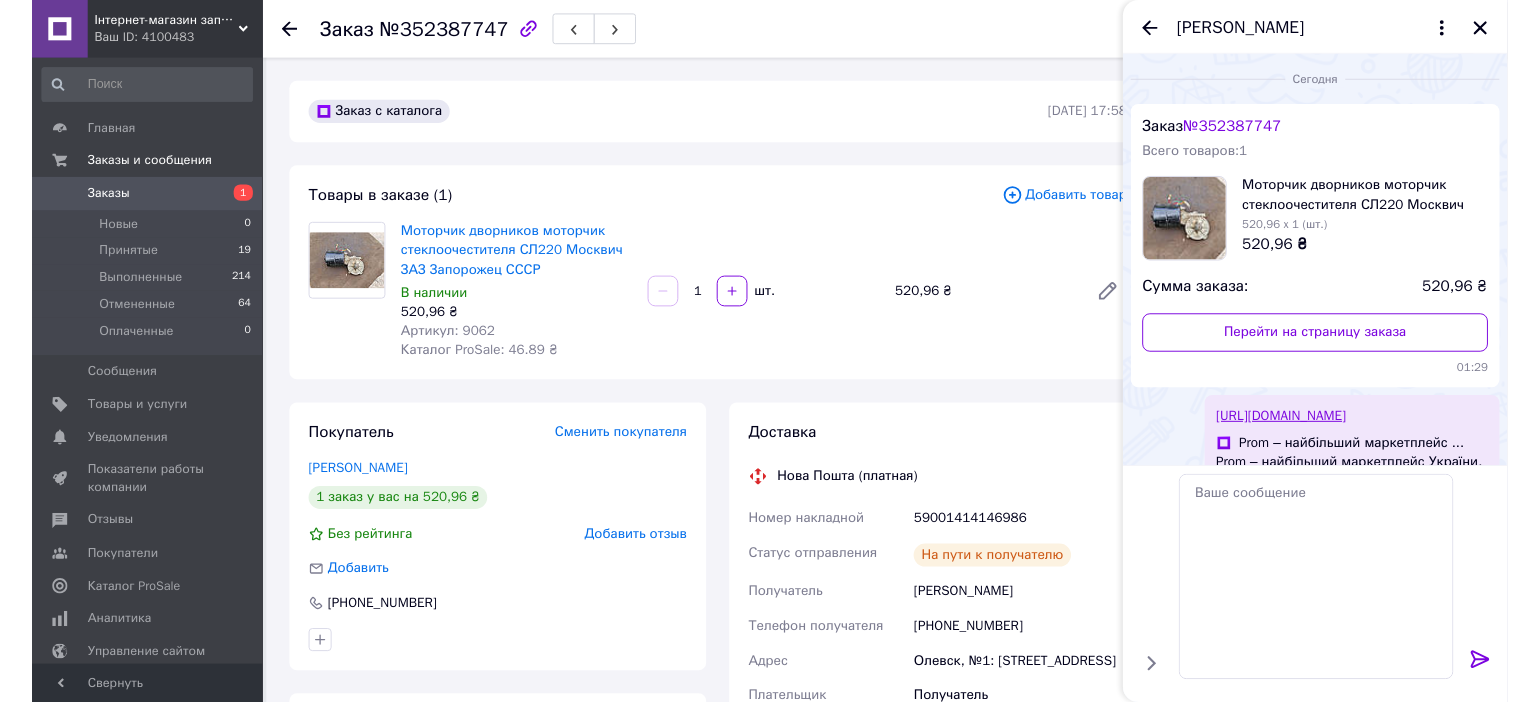 scroll, scrollTop: 147, scrollLeft: 0, axis: vertical 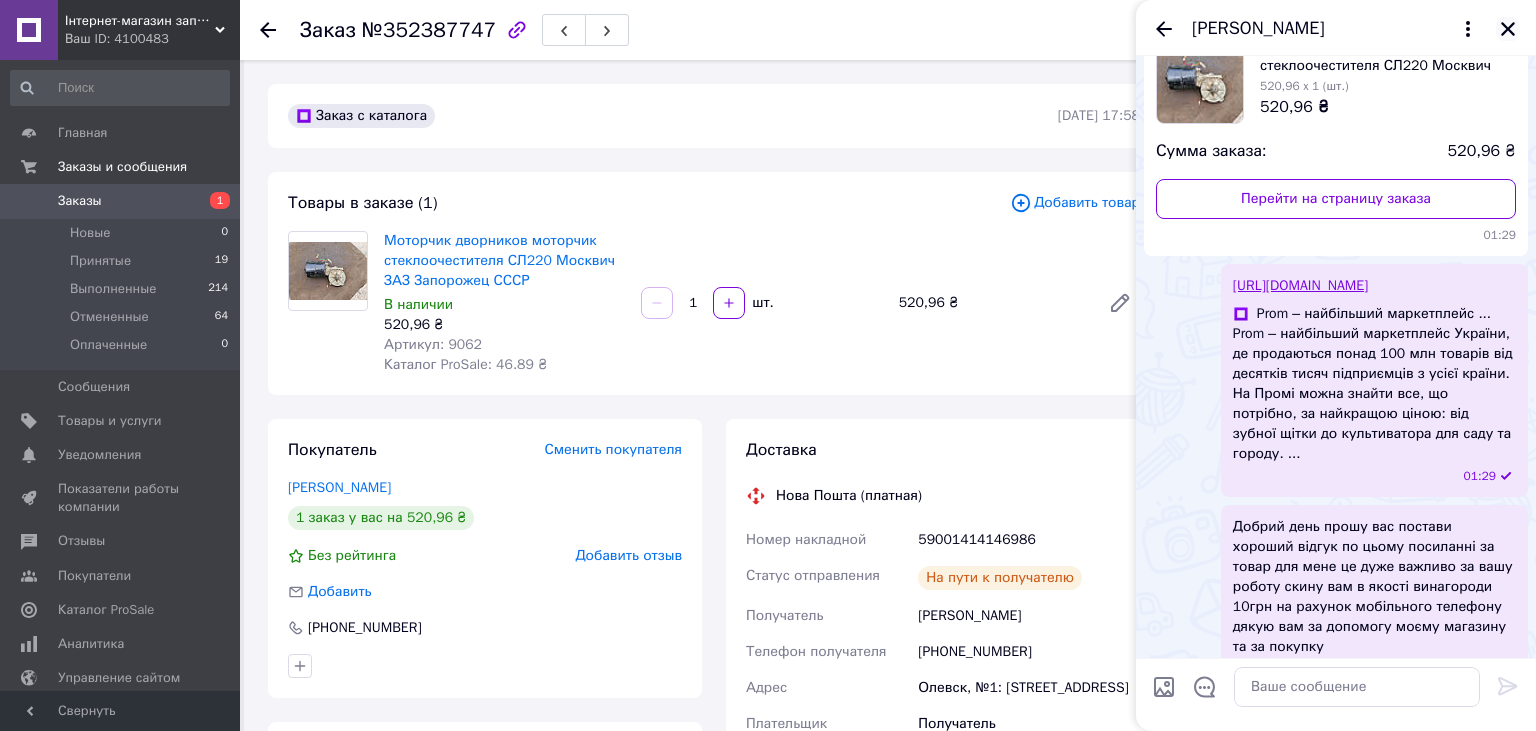 click at bounding box center (1508, 29) 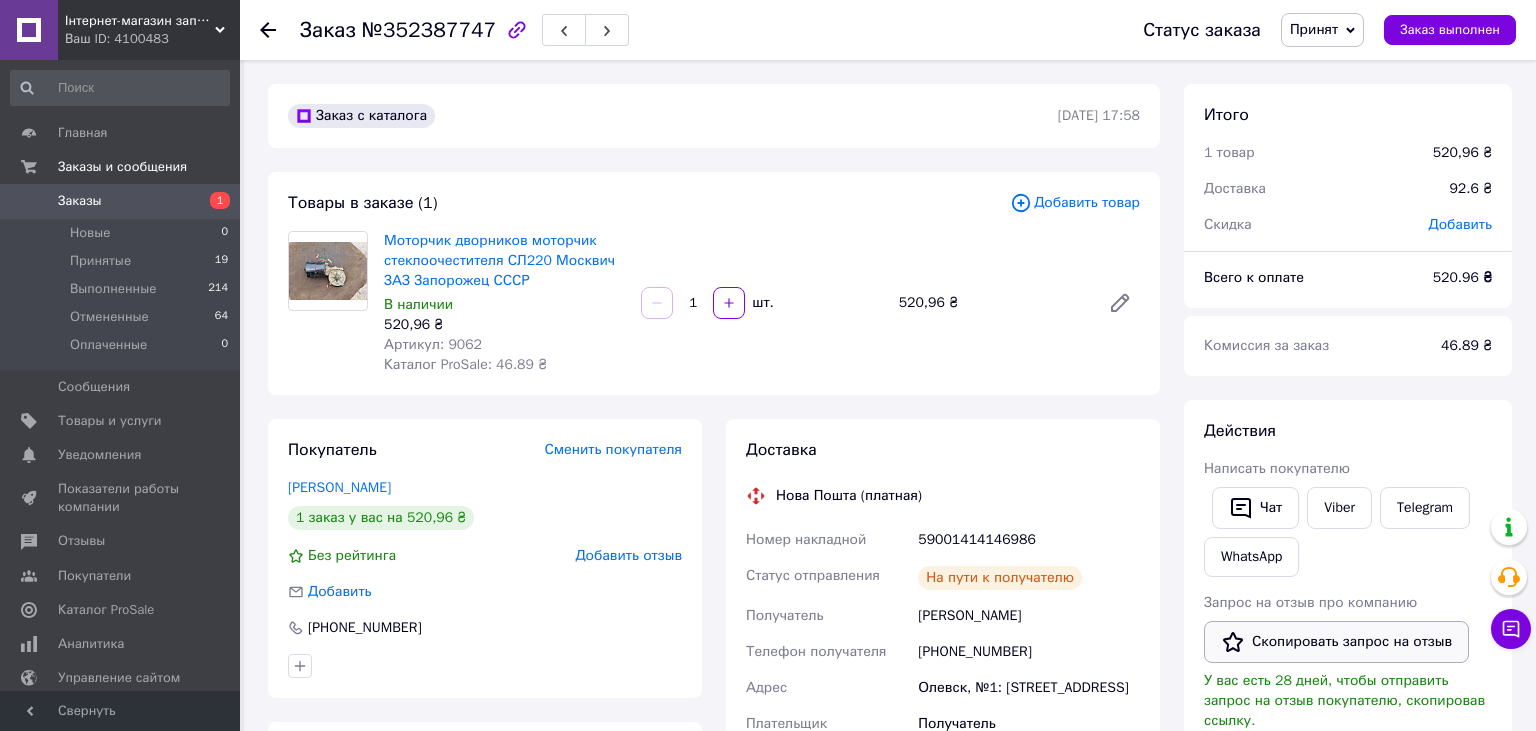click on "Скопировать запрос на отзыв" at bounding box center (1336, 642) 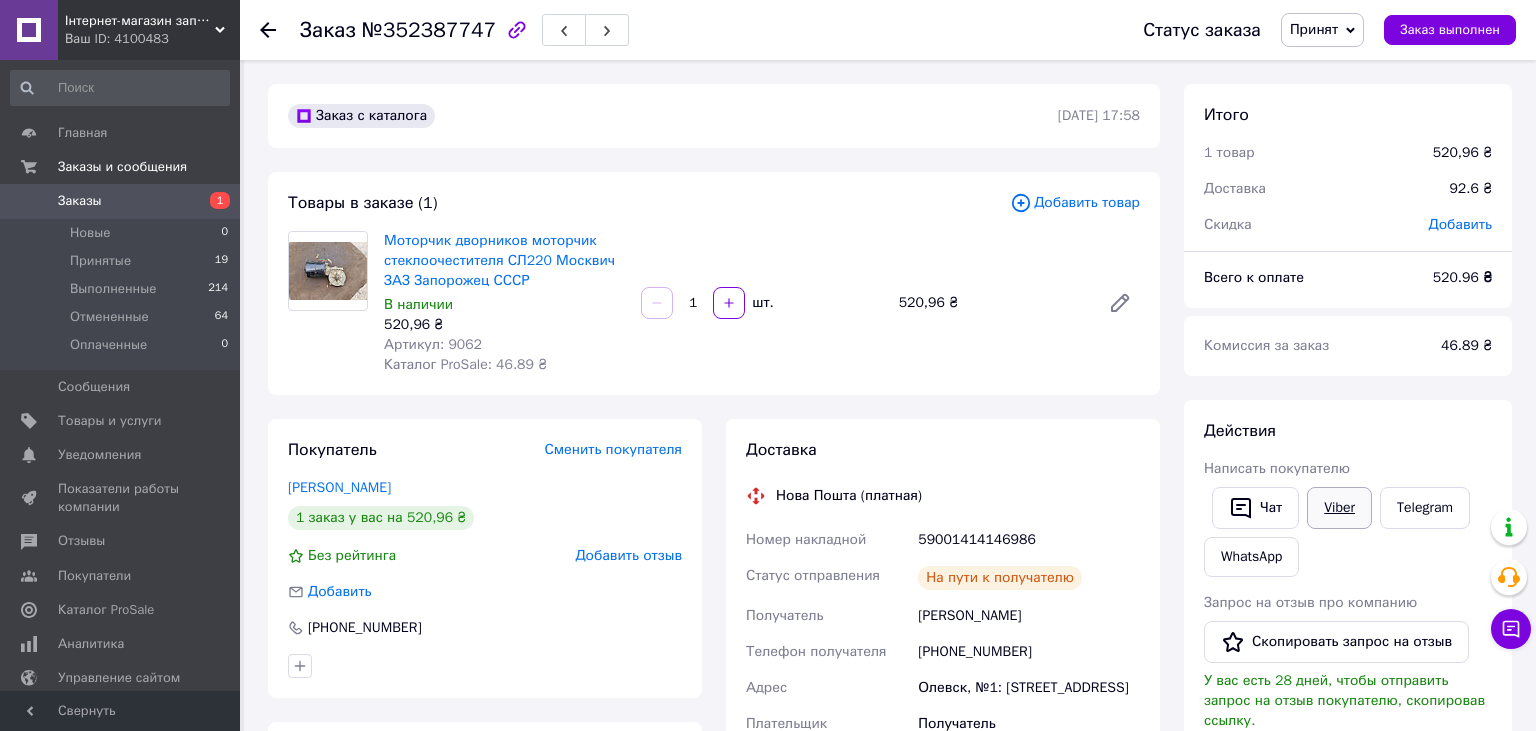 click on "Viber" at bounding box center [1339, 508] 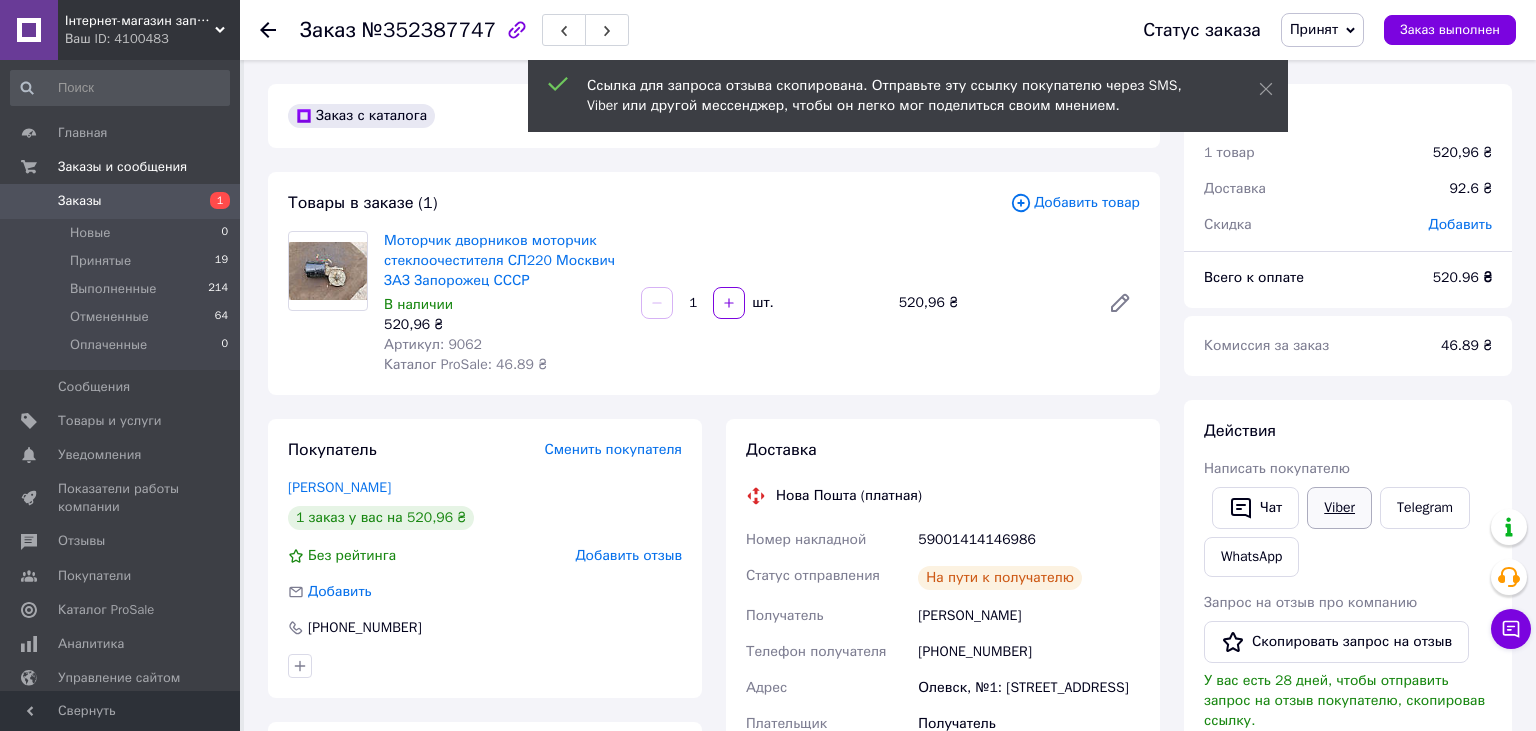click on "Viber" at bounding box center (1339, 508) 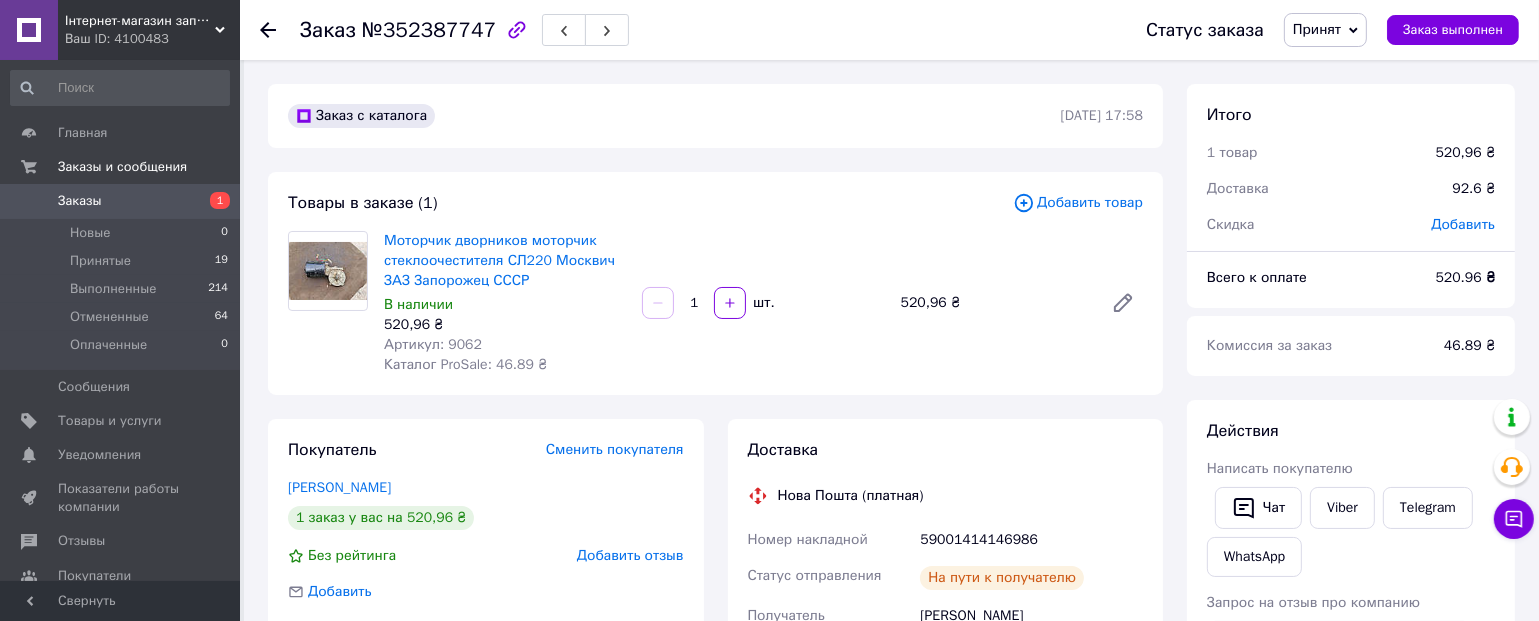 click on "[PERSON_NAME]" at bounding box center (1031, 616) 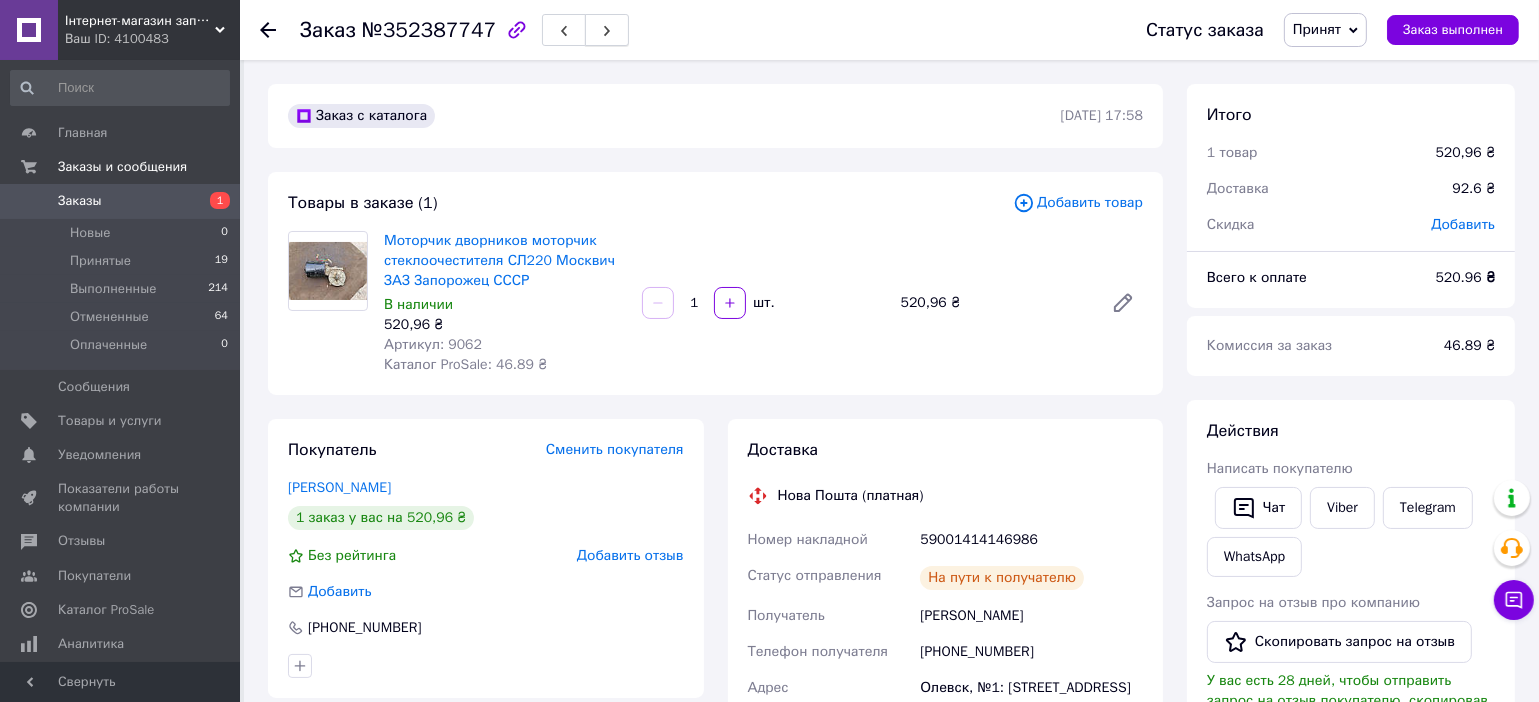 click at bounding box center [607, 30] 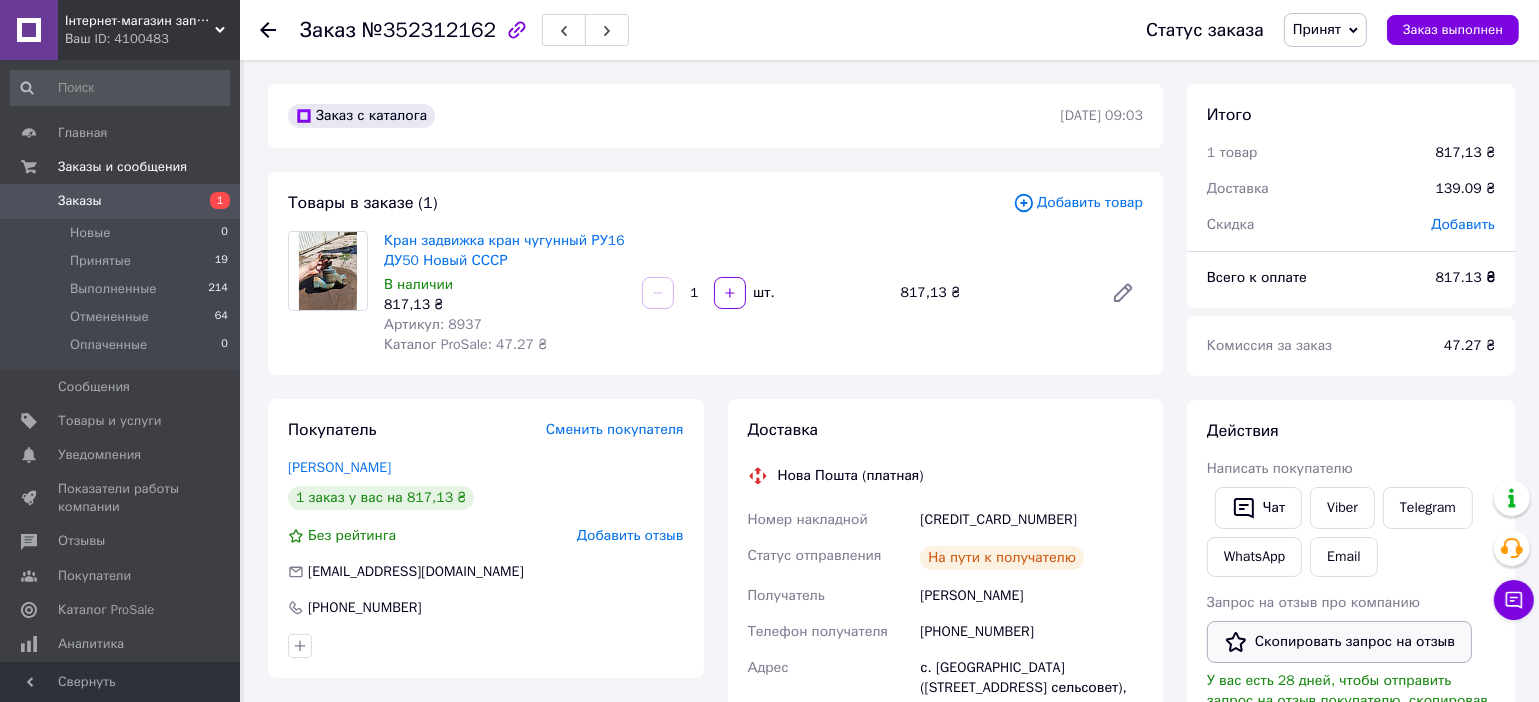 click on "Скопировать запрос на отзыв" at bounding box center (1339, 642) 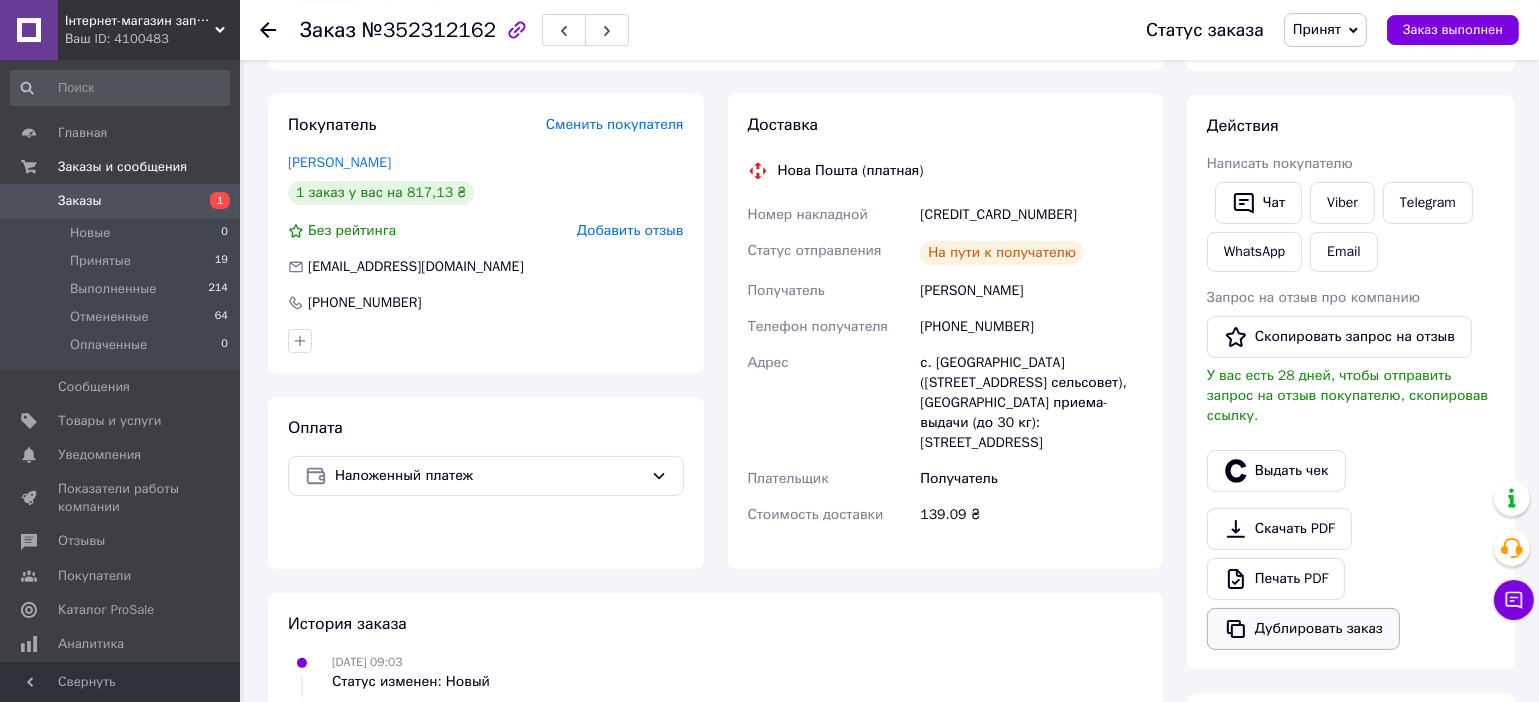 scroll, scrollTop: 316, scrollLeft: 0, axis: vertical 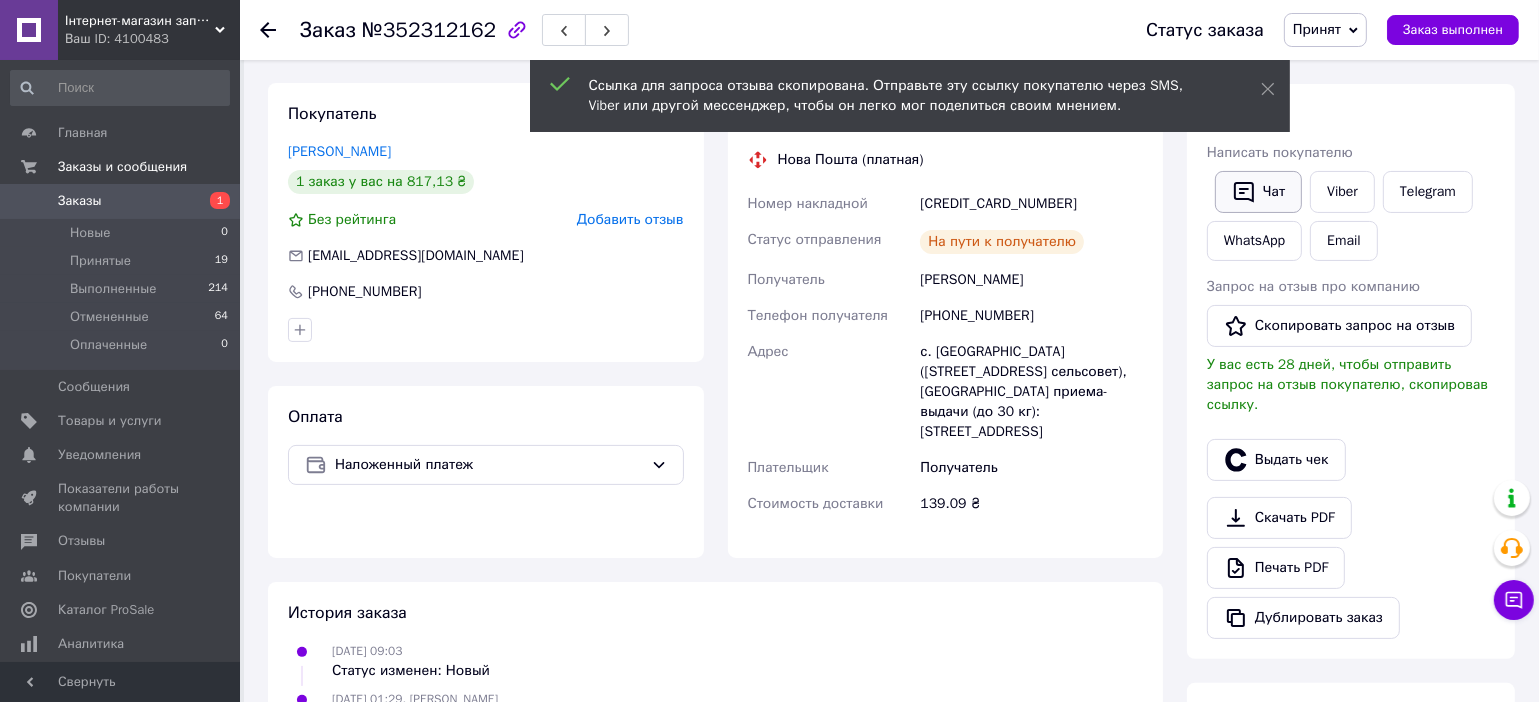 click 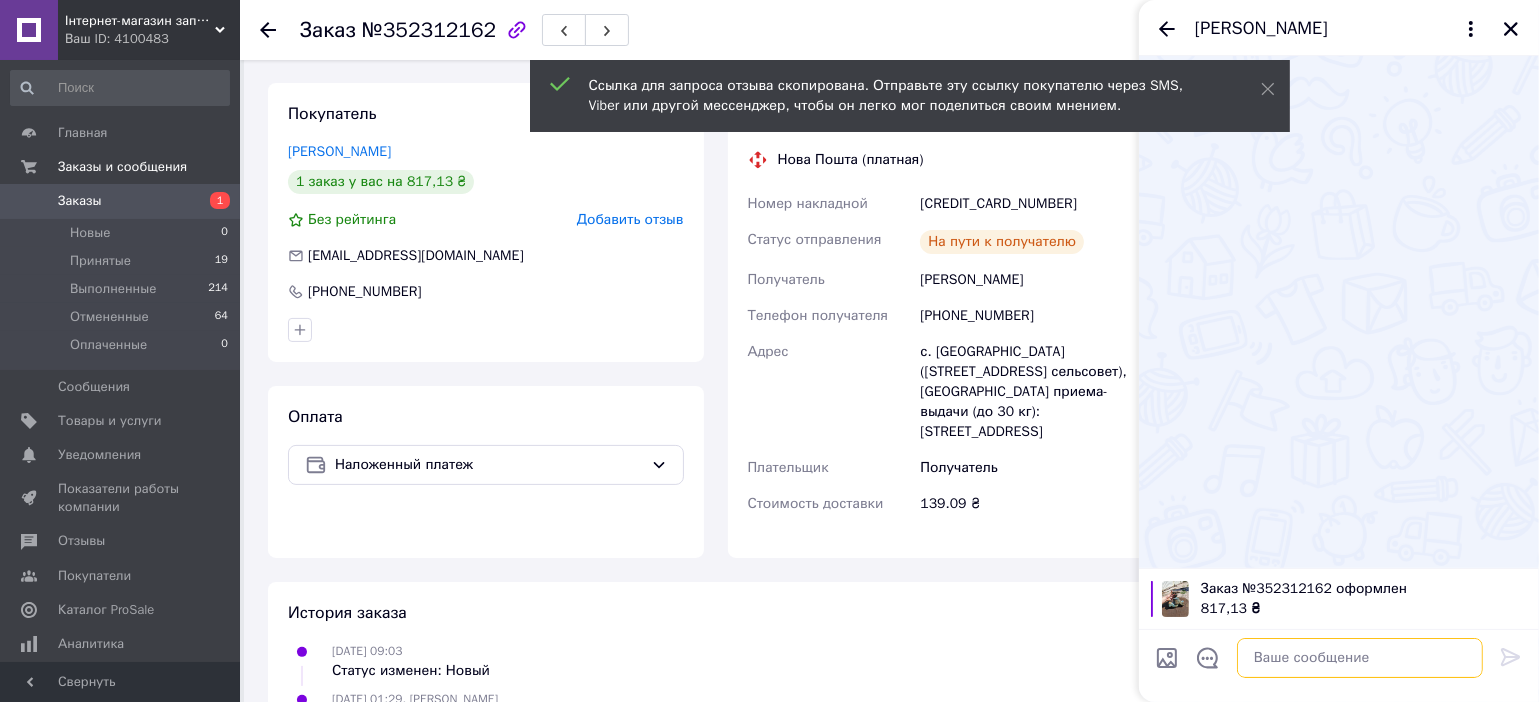 click at bounding box center (1360, 658) 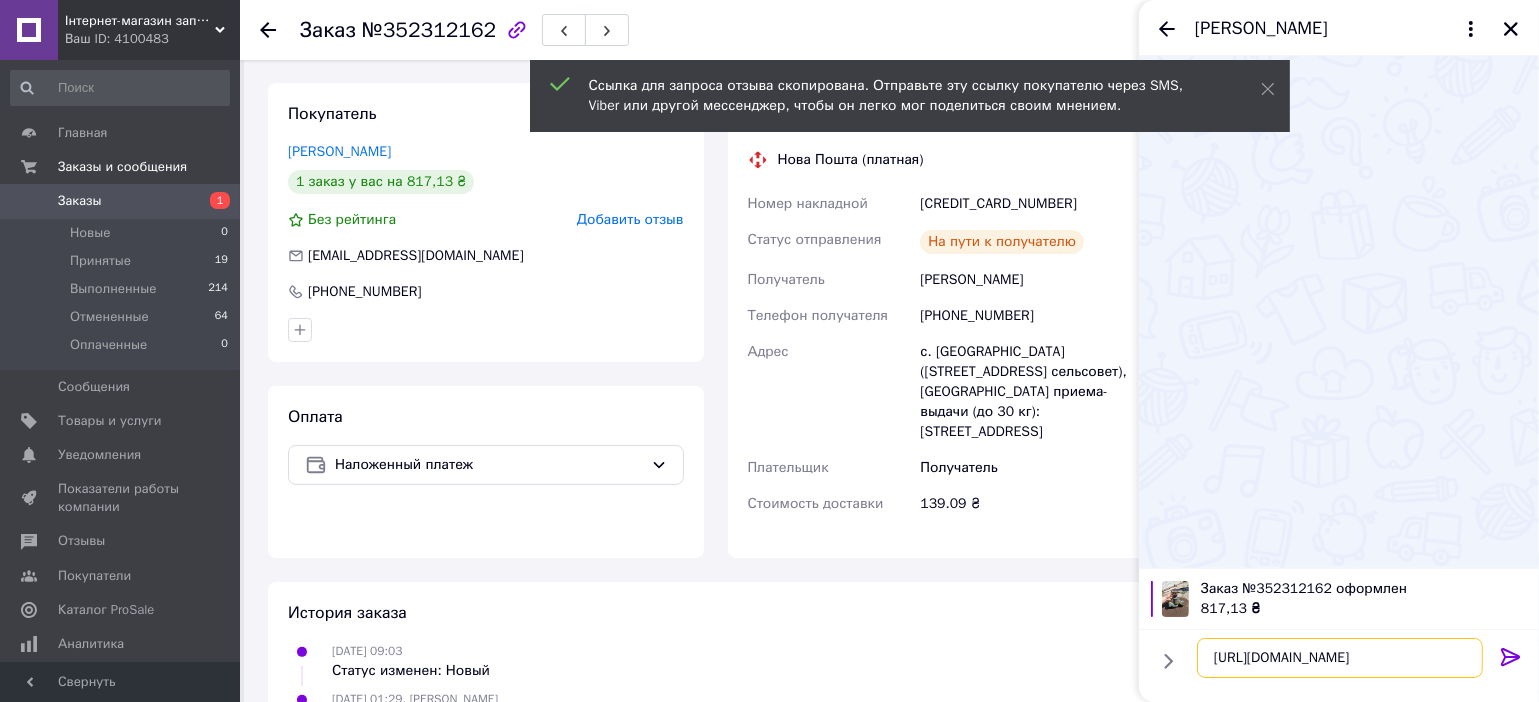 type on "[URL][DOMAIN_NAME]" 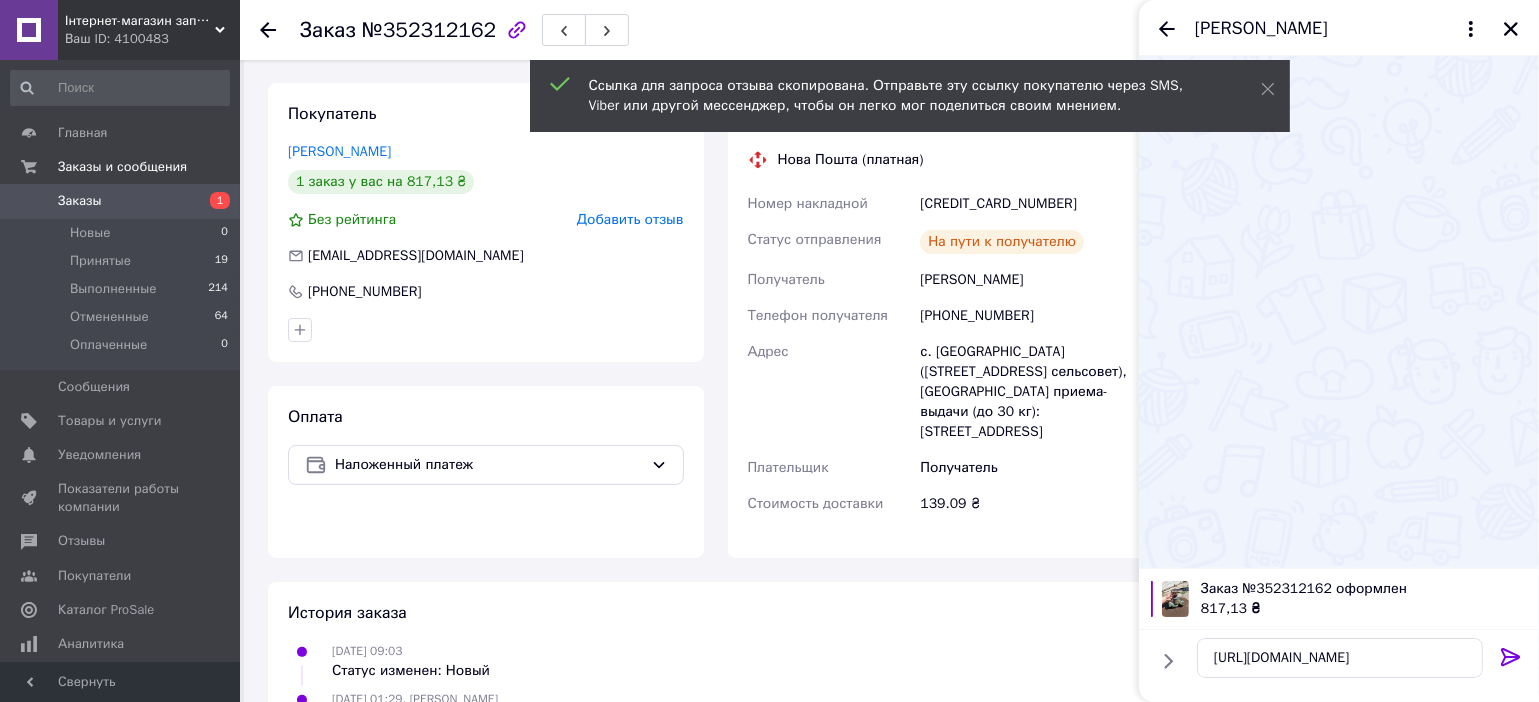click 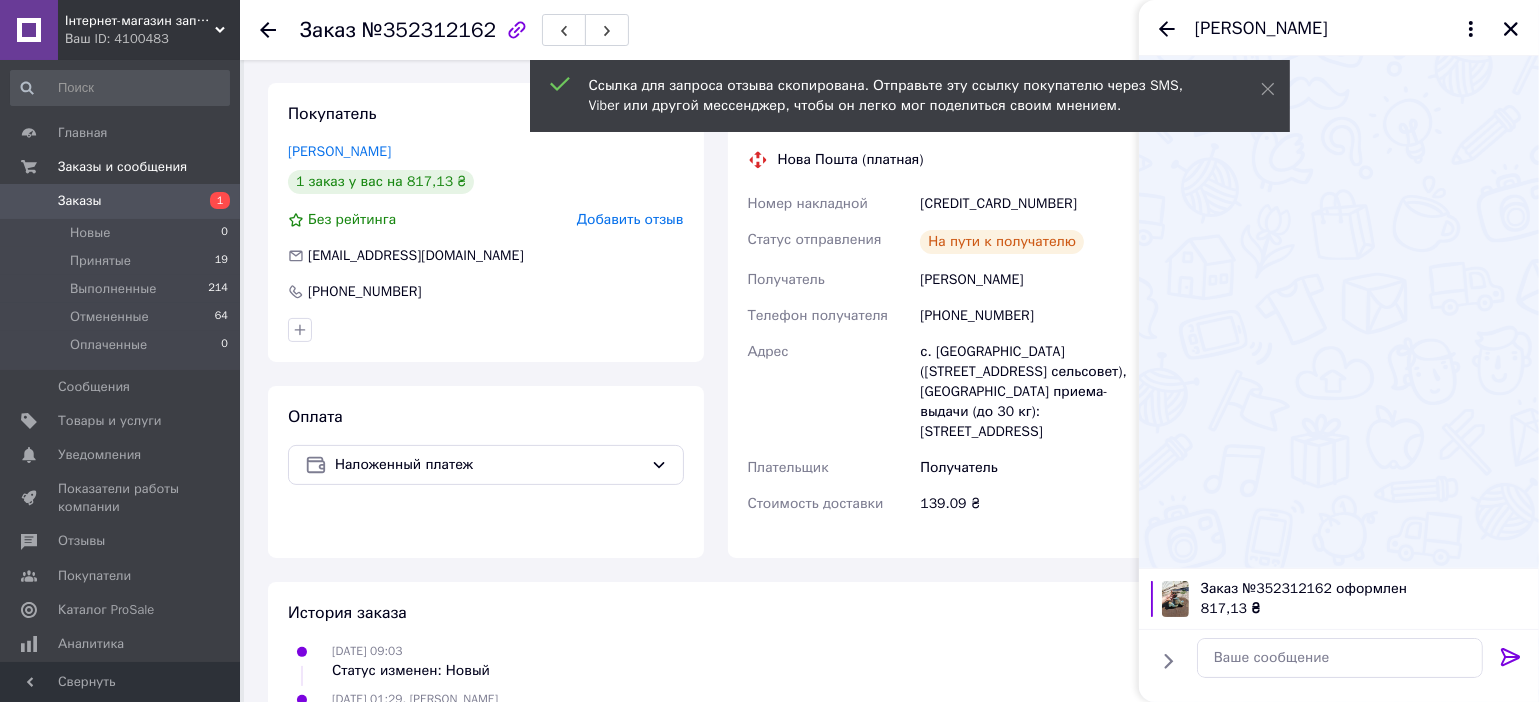 scroll, scrollTop: 102, scrollLeft: 0, axis: vertical 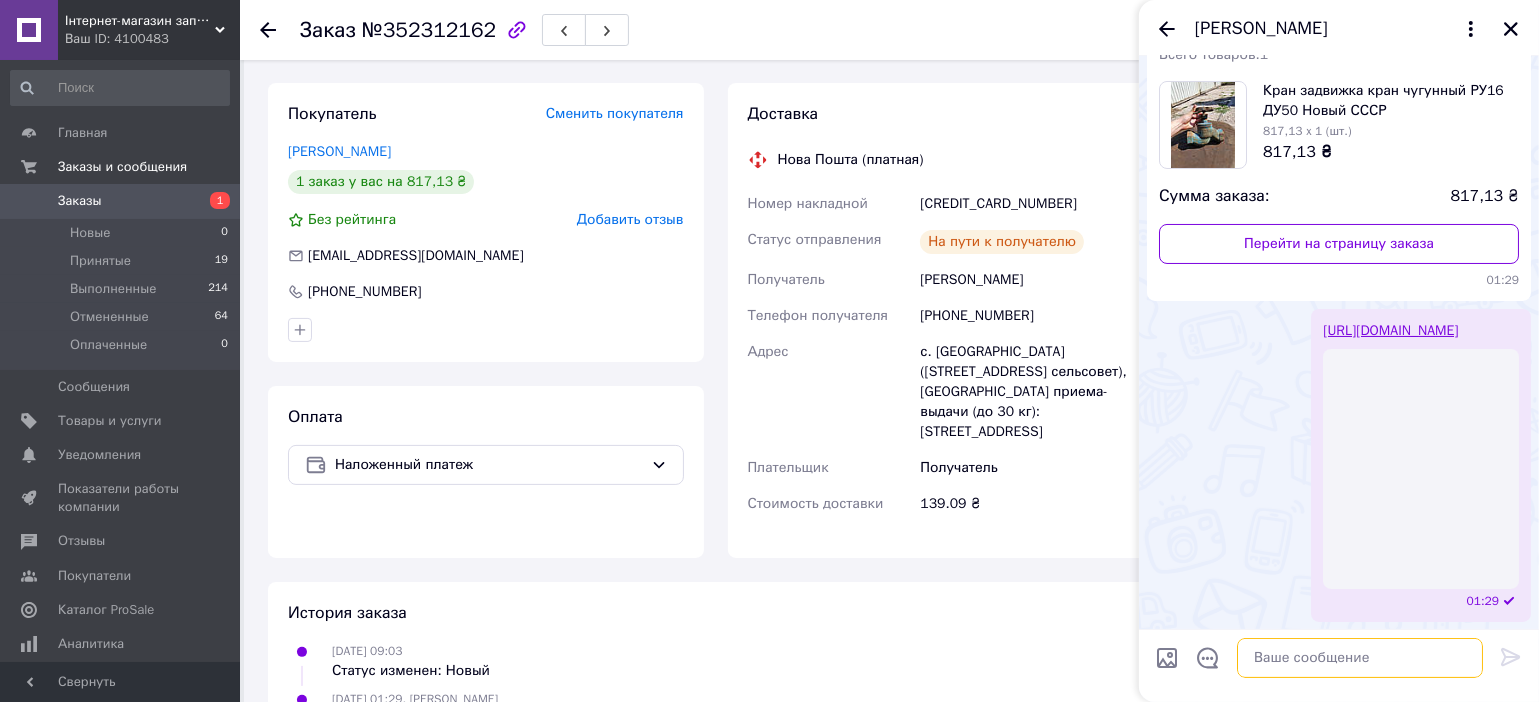 click at bounding box center (1360, 658) 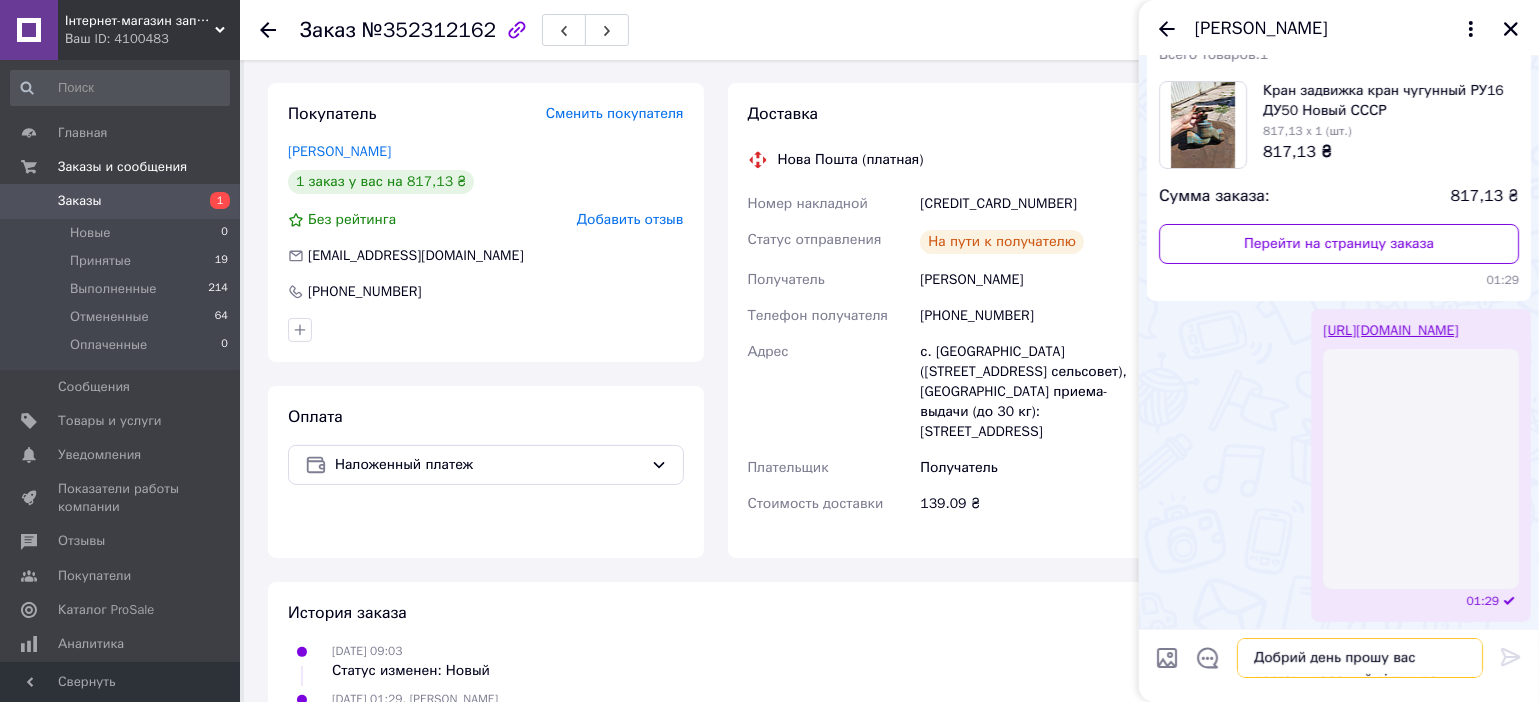 scroll, scrollTop: 2, scrollLeft: 0, axis: vertical 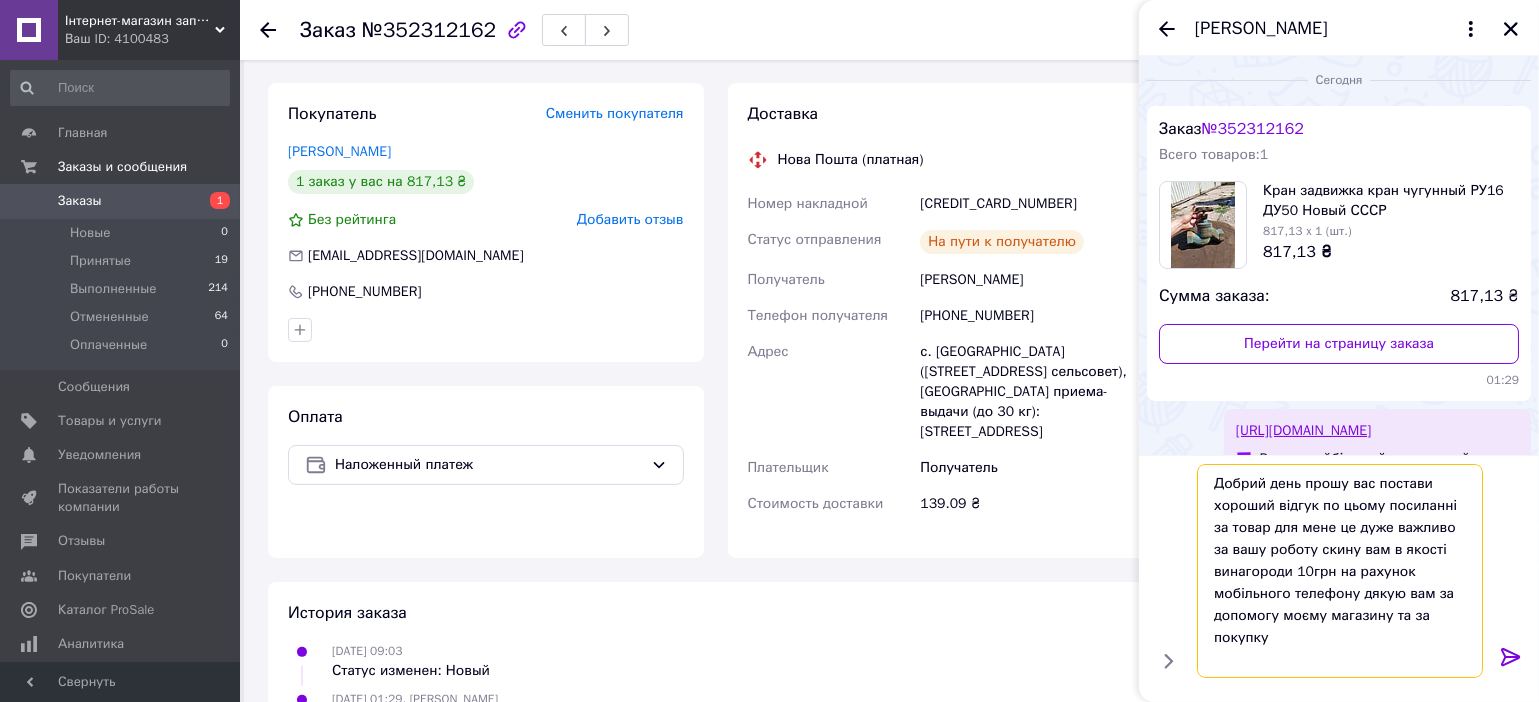type on "Добрий день прошу вас постави хороший відгук по цьому посиланні за товар для мене це дуже важливо за вашу роботу скину вам в якості винагороди 10грн на рахунок мобільного телефону дякую вам за допомогу моєму магазину та за покупку" 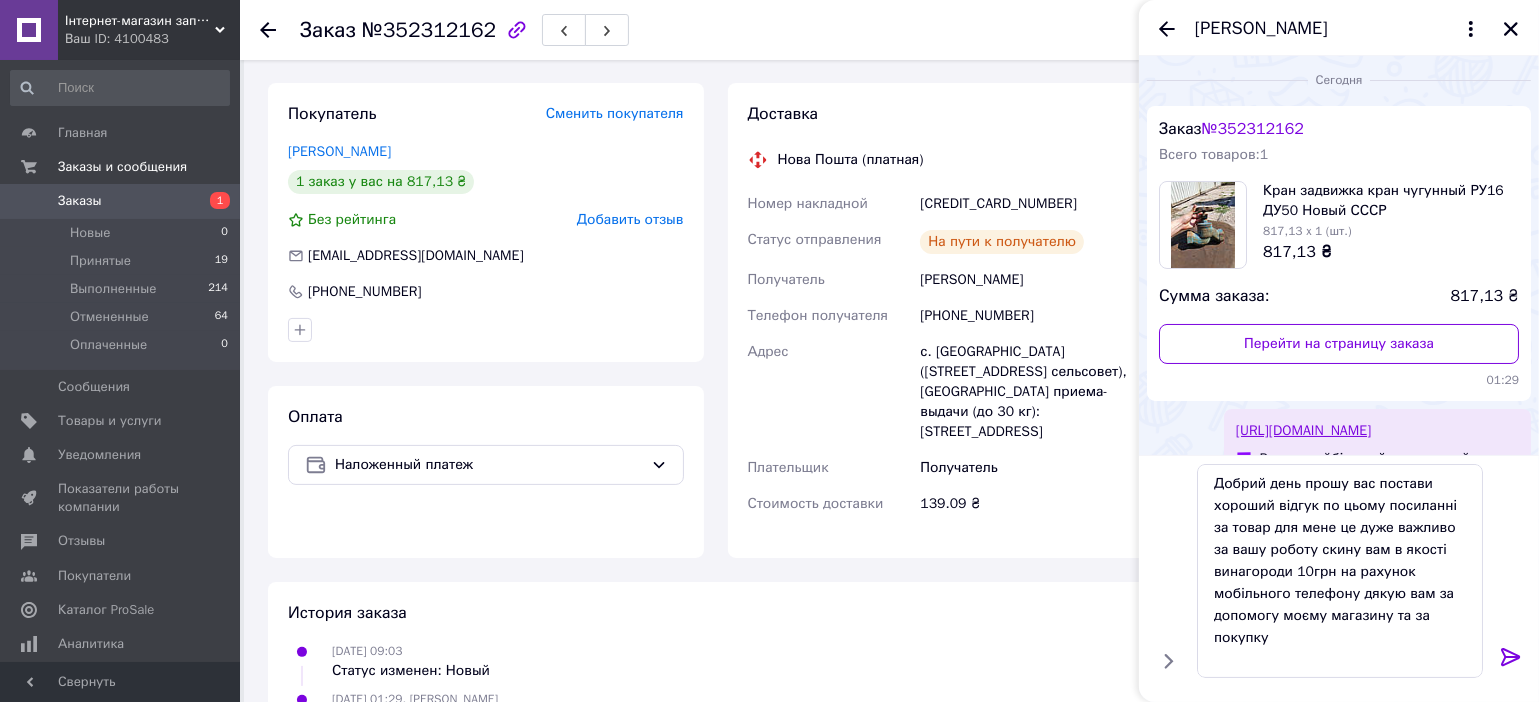 click 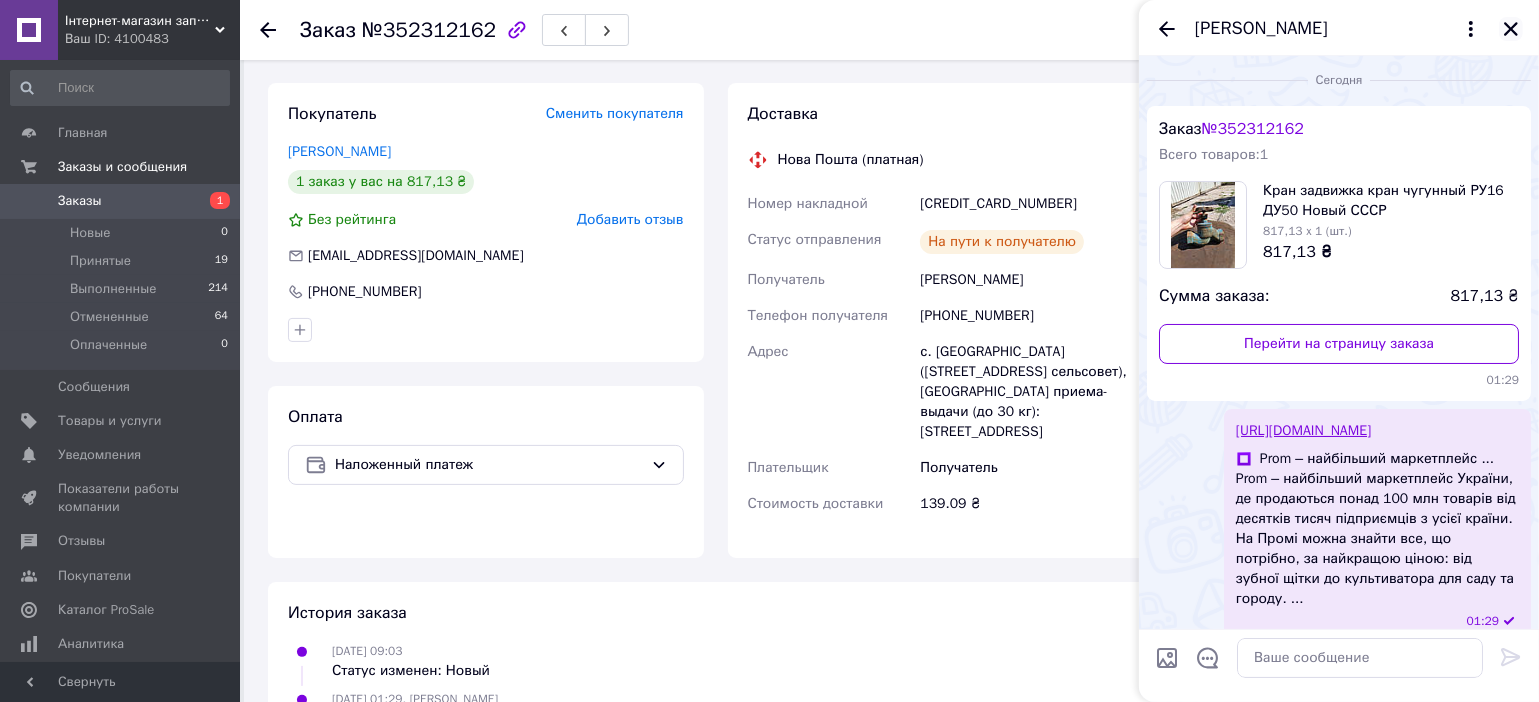 click at bounding box center (1511, 29) 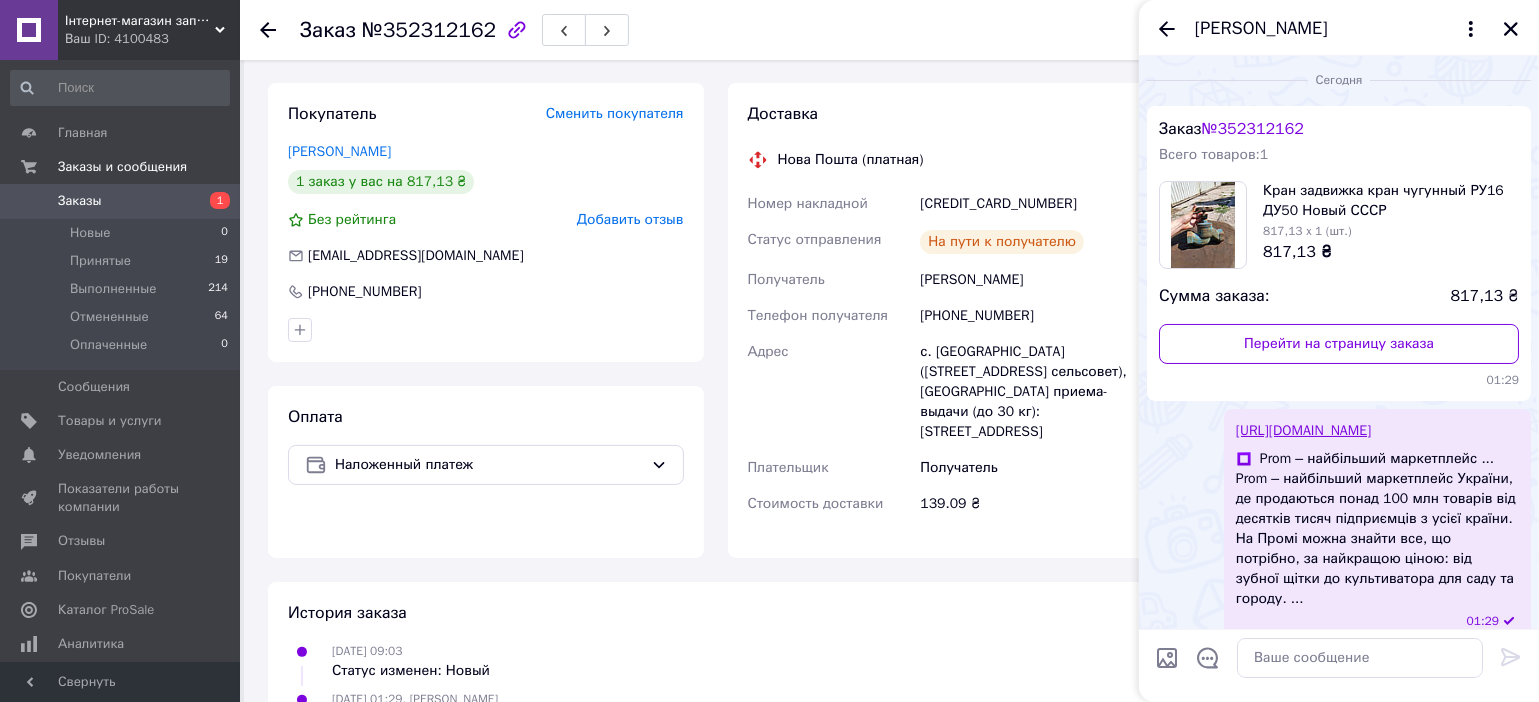 scroll, scrollTop: 176, scrollLeft: 0, axis: vertical 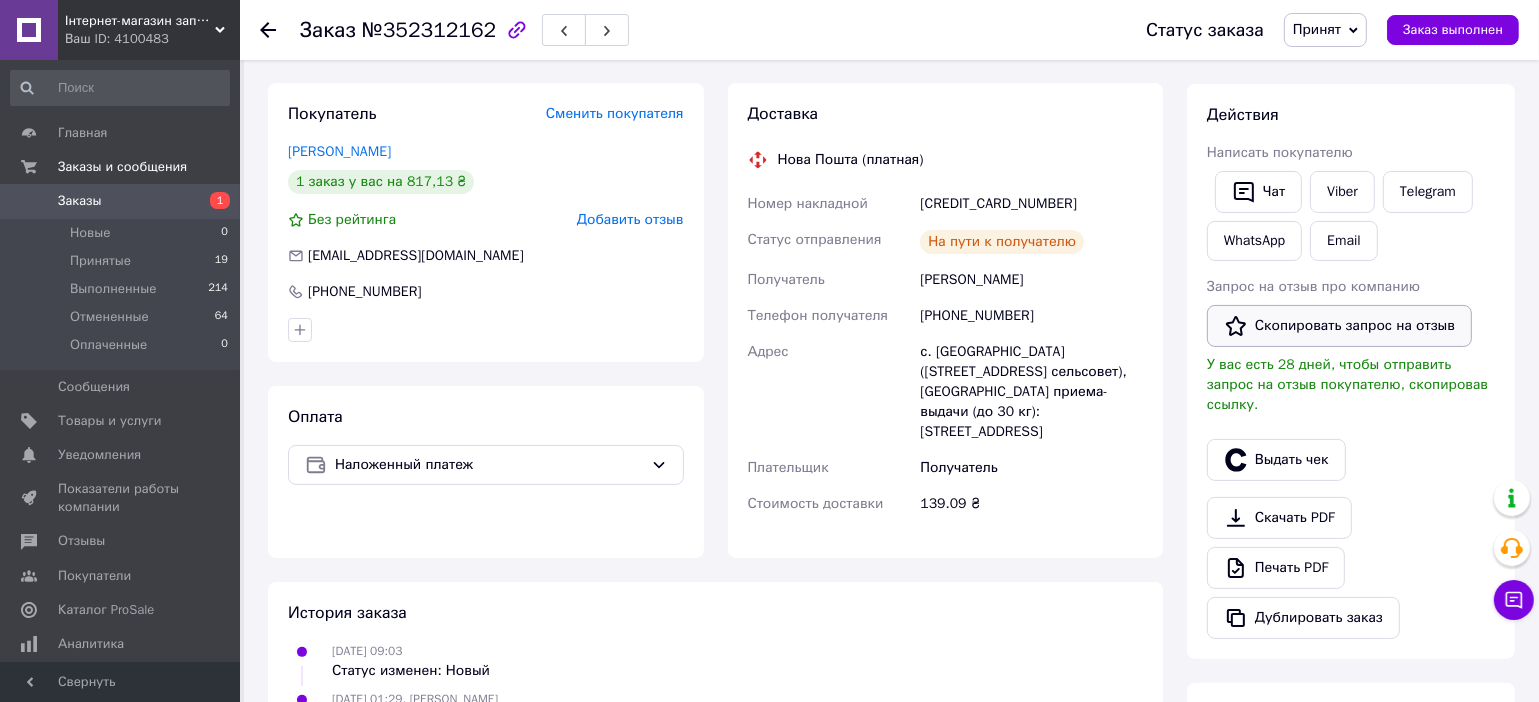 click on "Скопировать запрос на отзыв" at bounding box center [1339, 326] 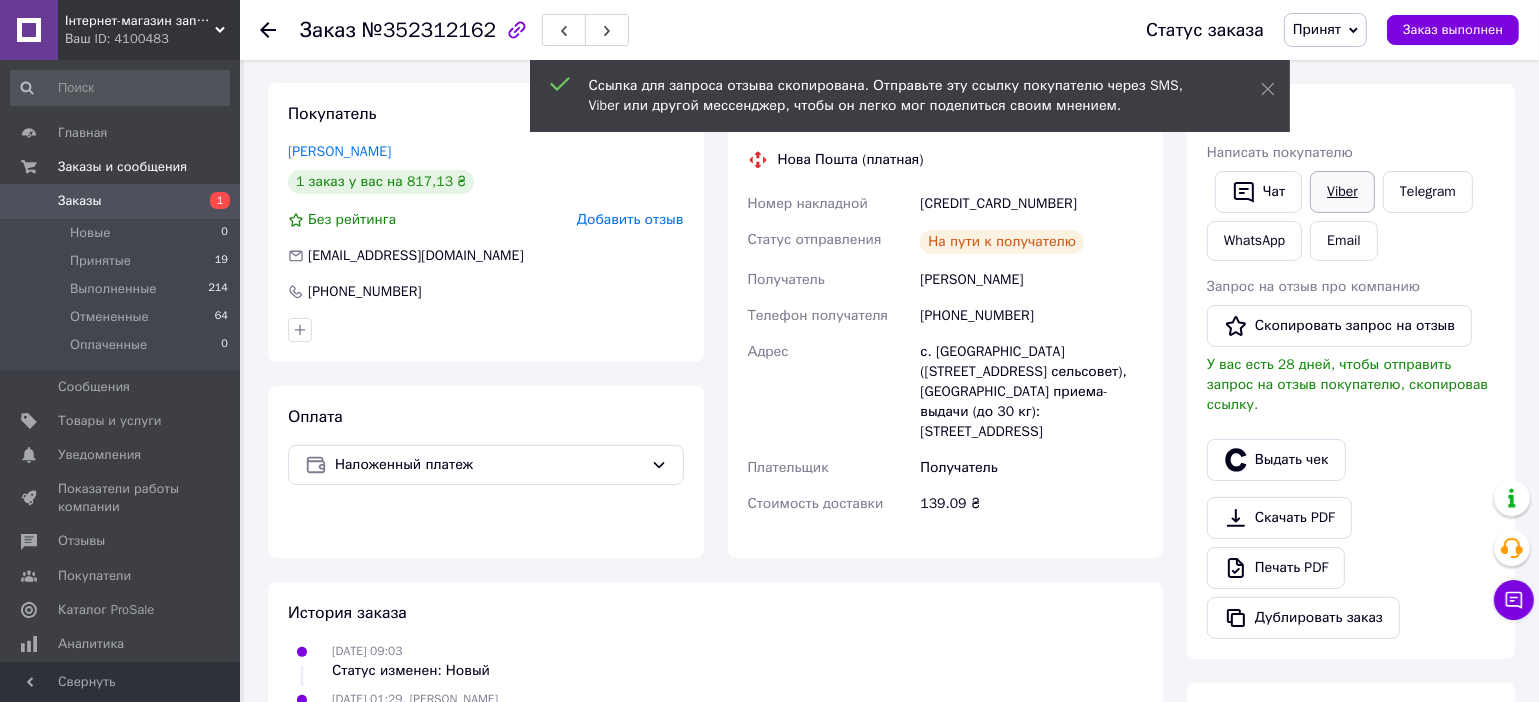 click on "Viber" at bounding box center [1342, 192] 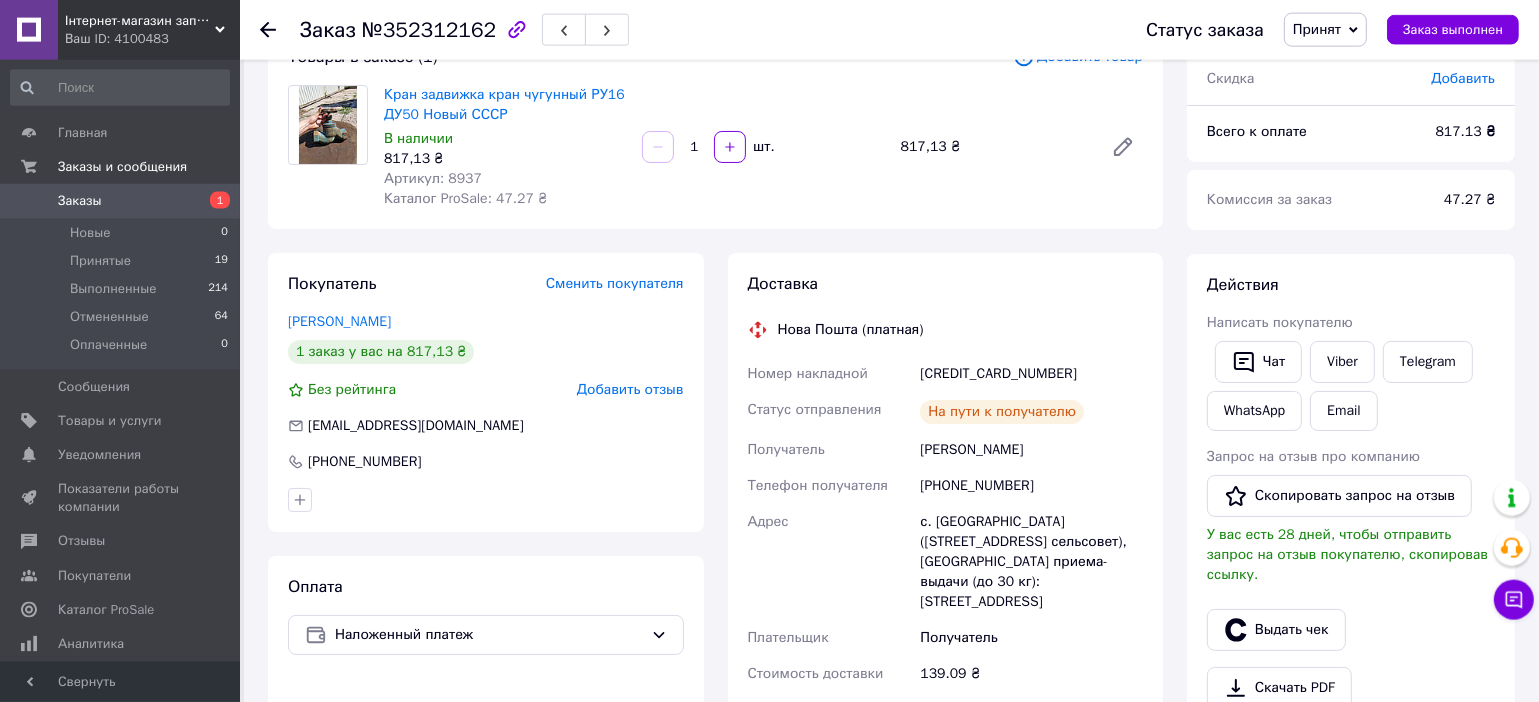 scroll, scrollTop: 0, scrollLeft: 0, axis: both 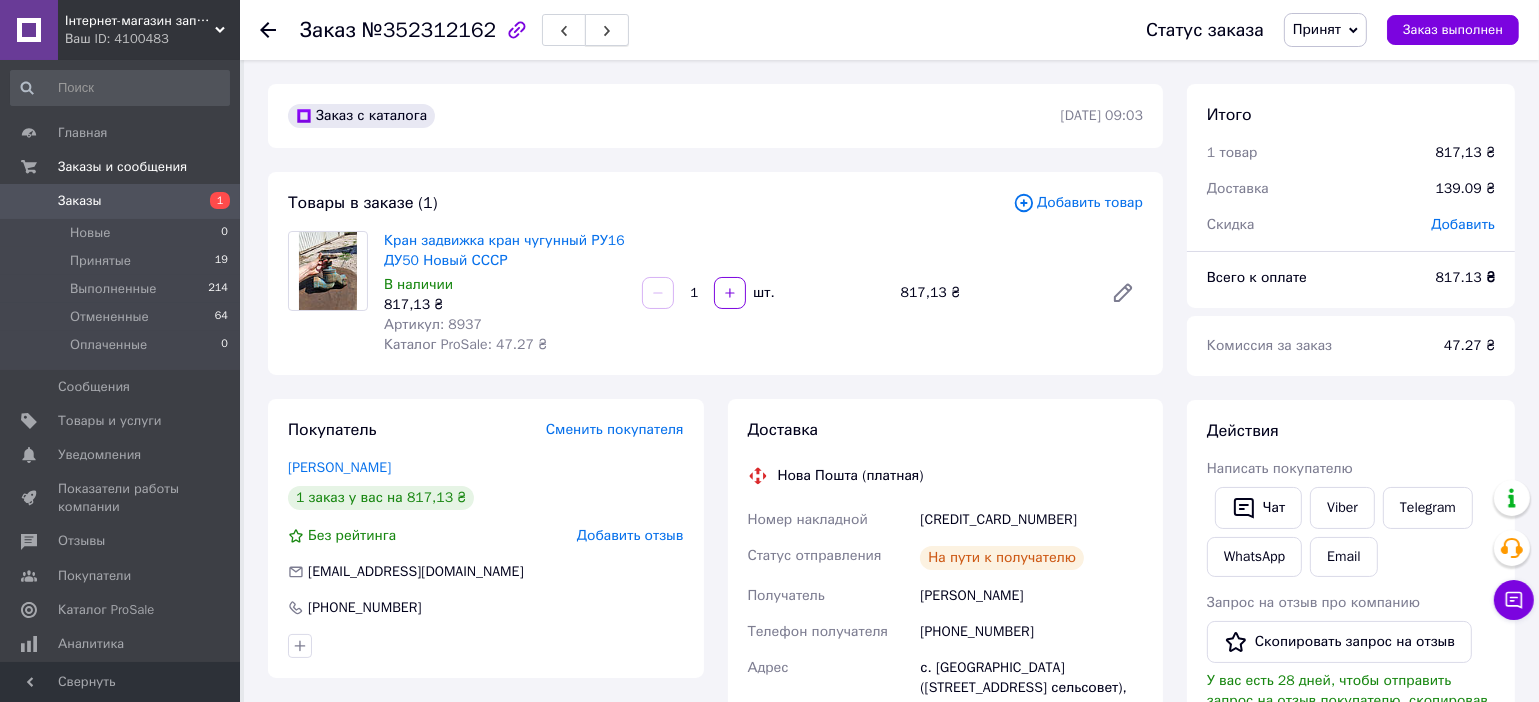 click at bounding box center [607, 30] 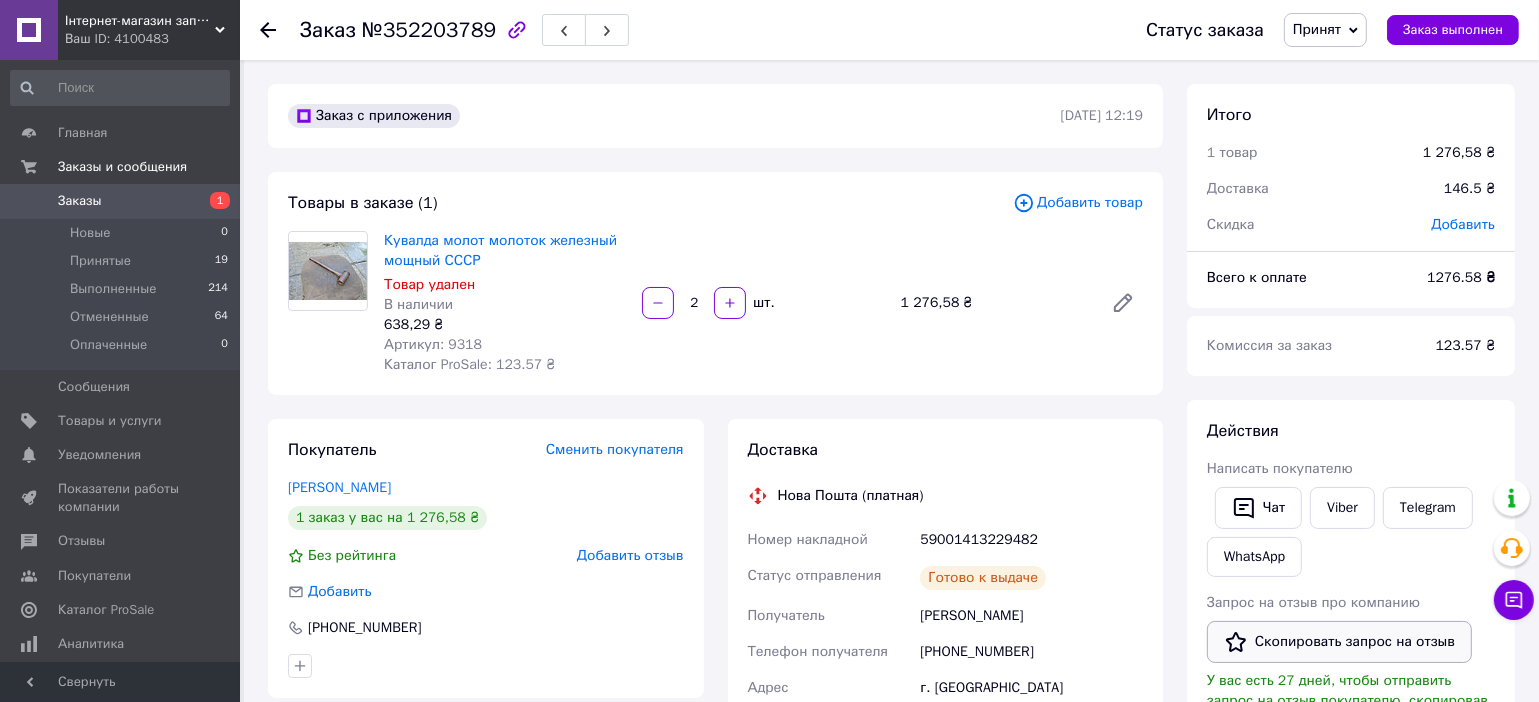 click 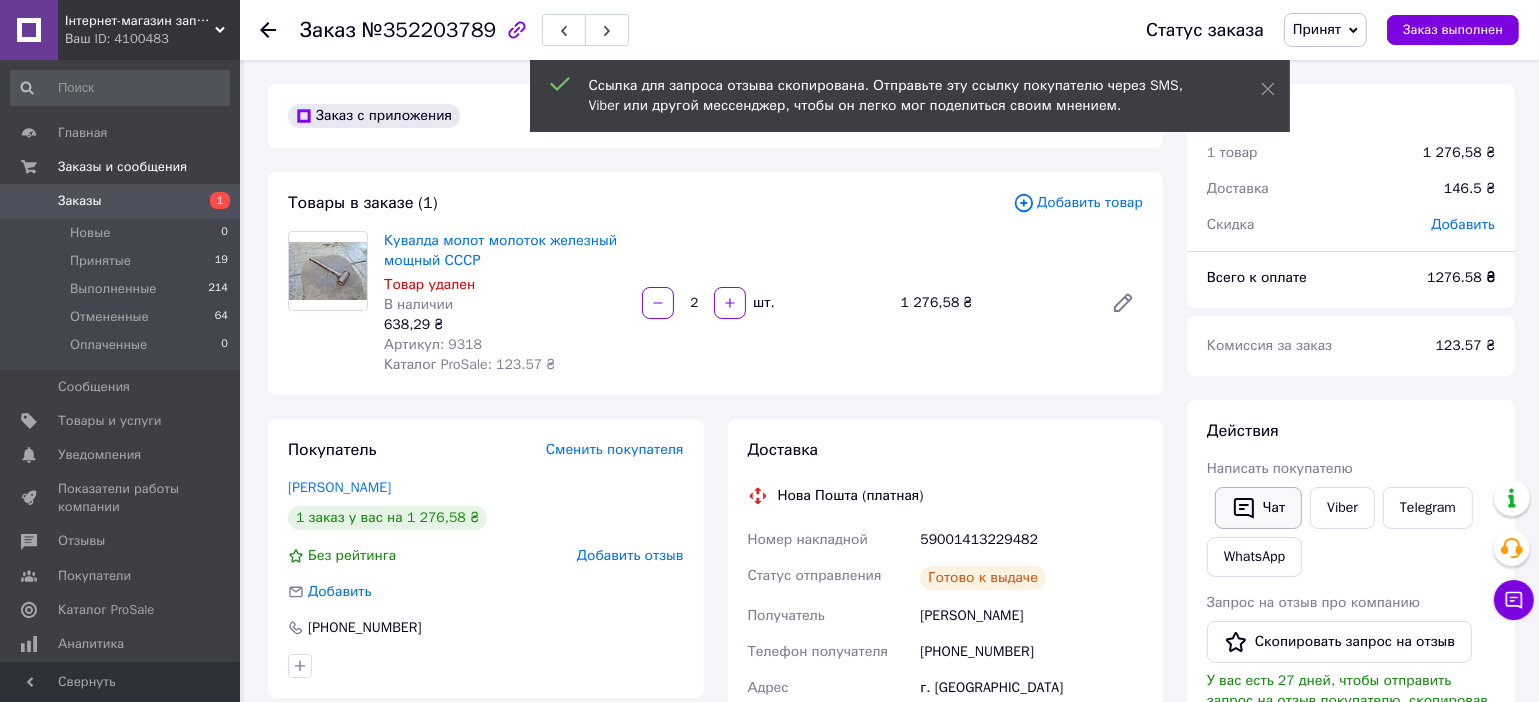 click on "Чат" at bounding box center (1258, 508) 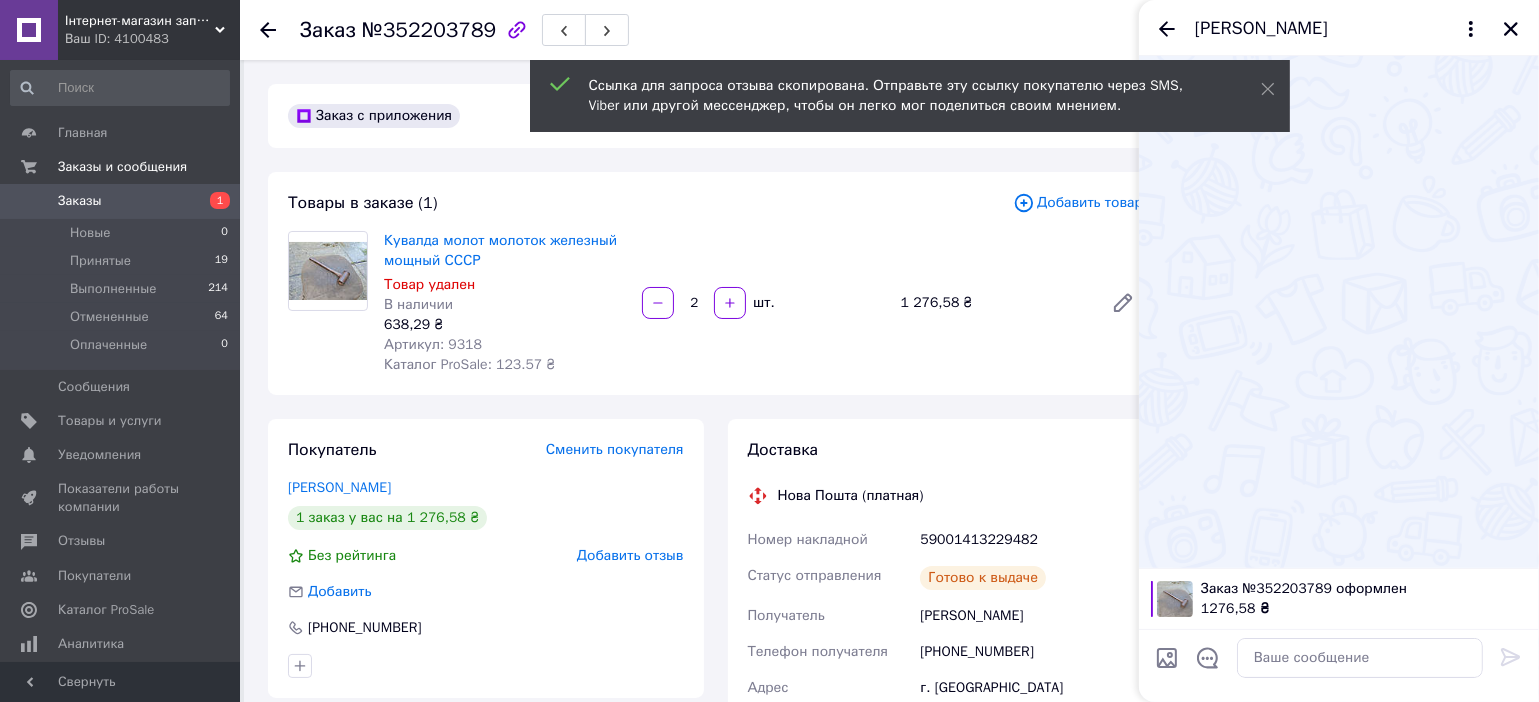 type 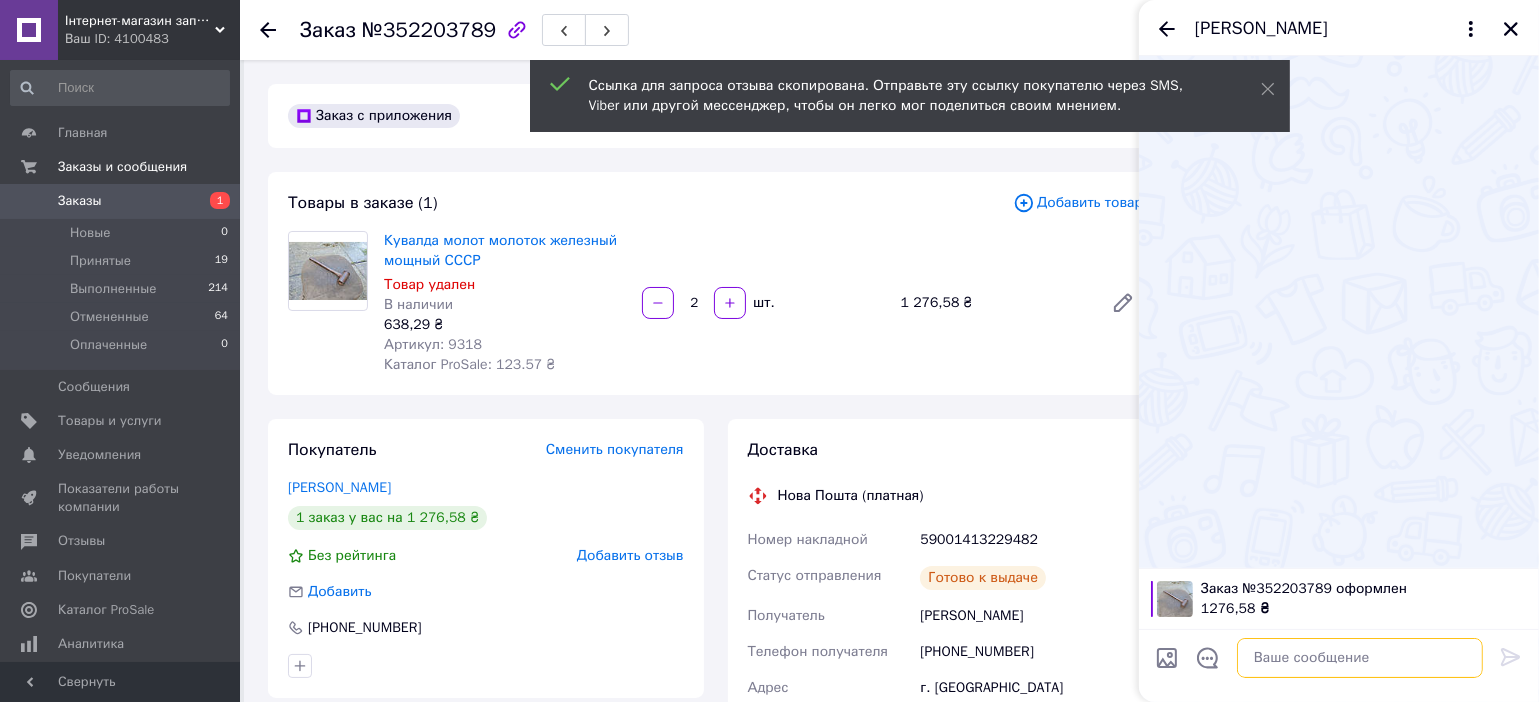 click at bounding box center (1360, 658) 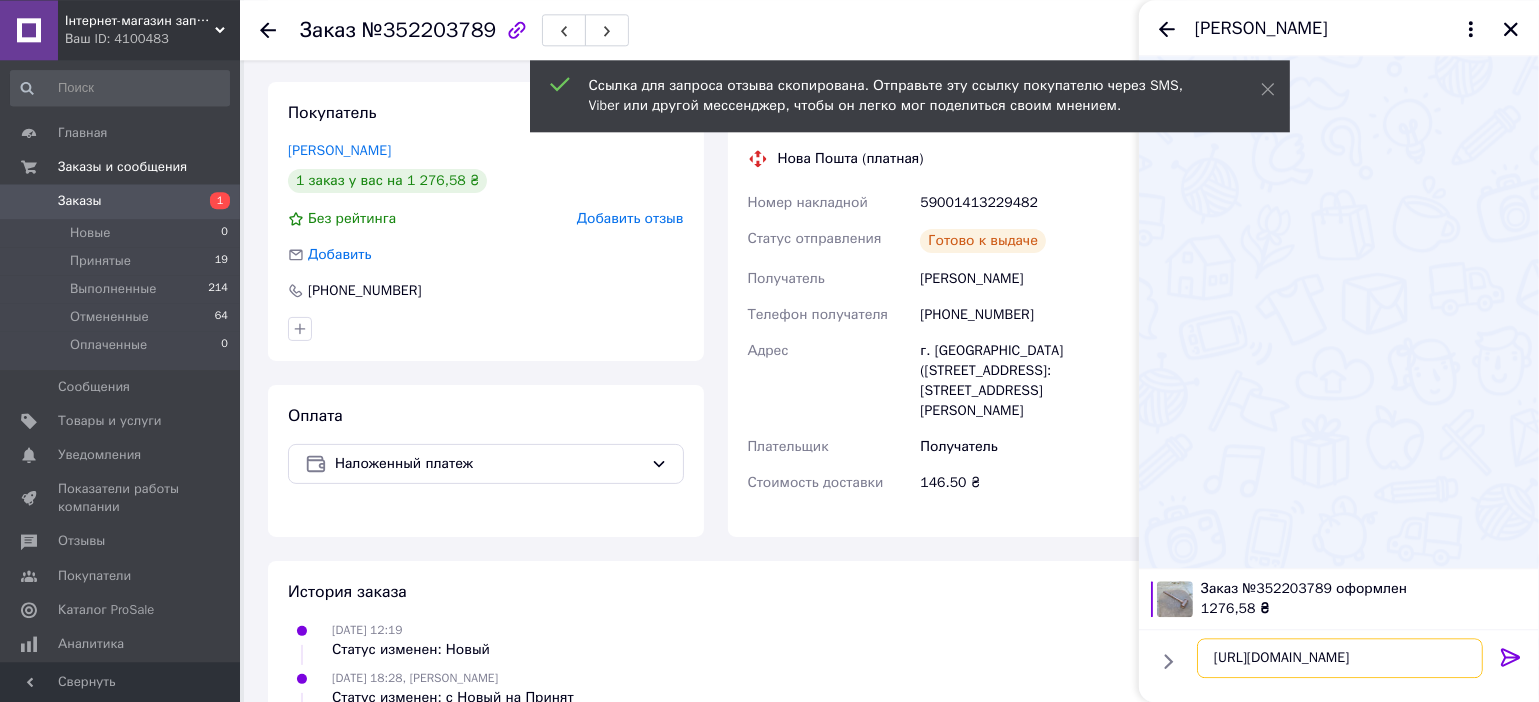 scroll, scrollTop: 607, scrollLeft: 0, axis: vertical 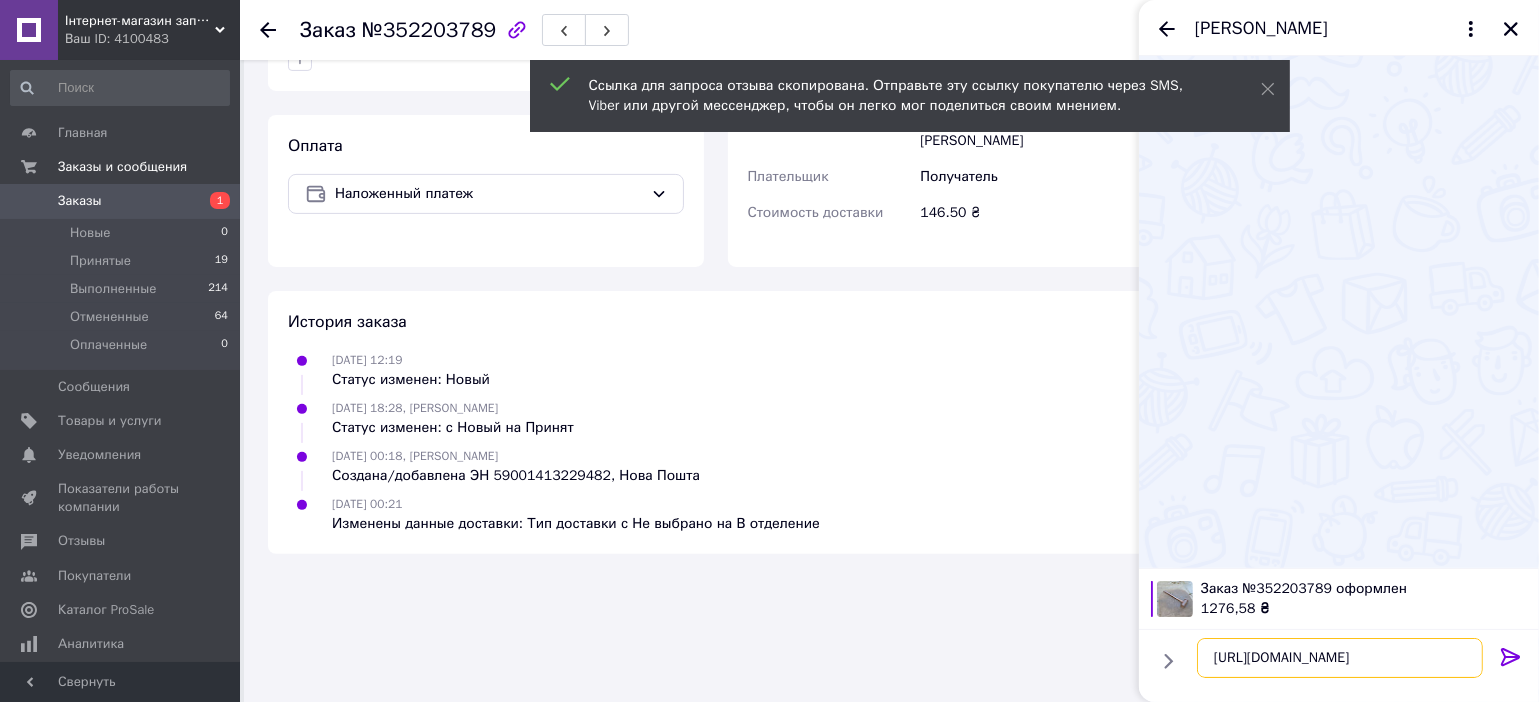 type on "[URL][DOMAIN_NAME]" 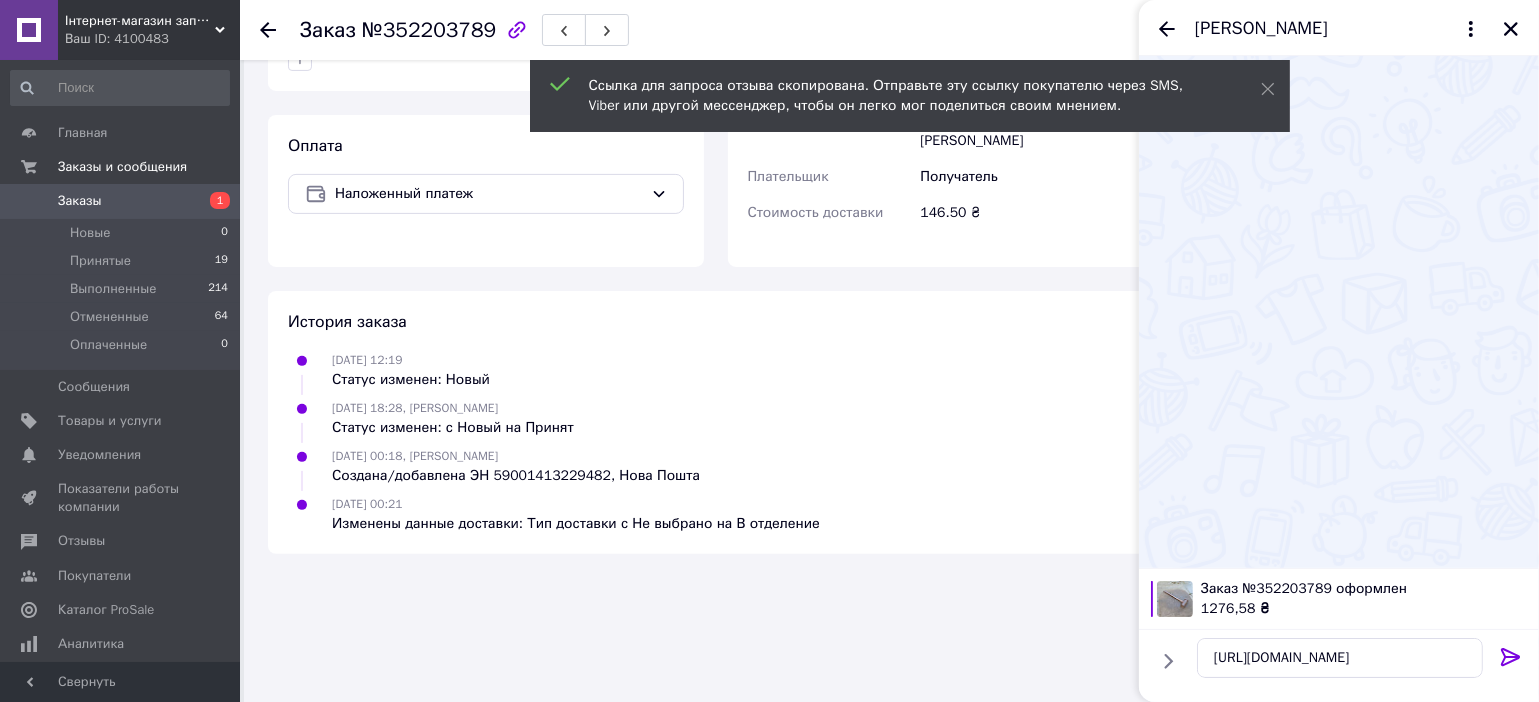 click 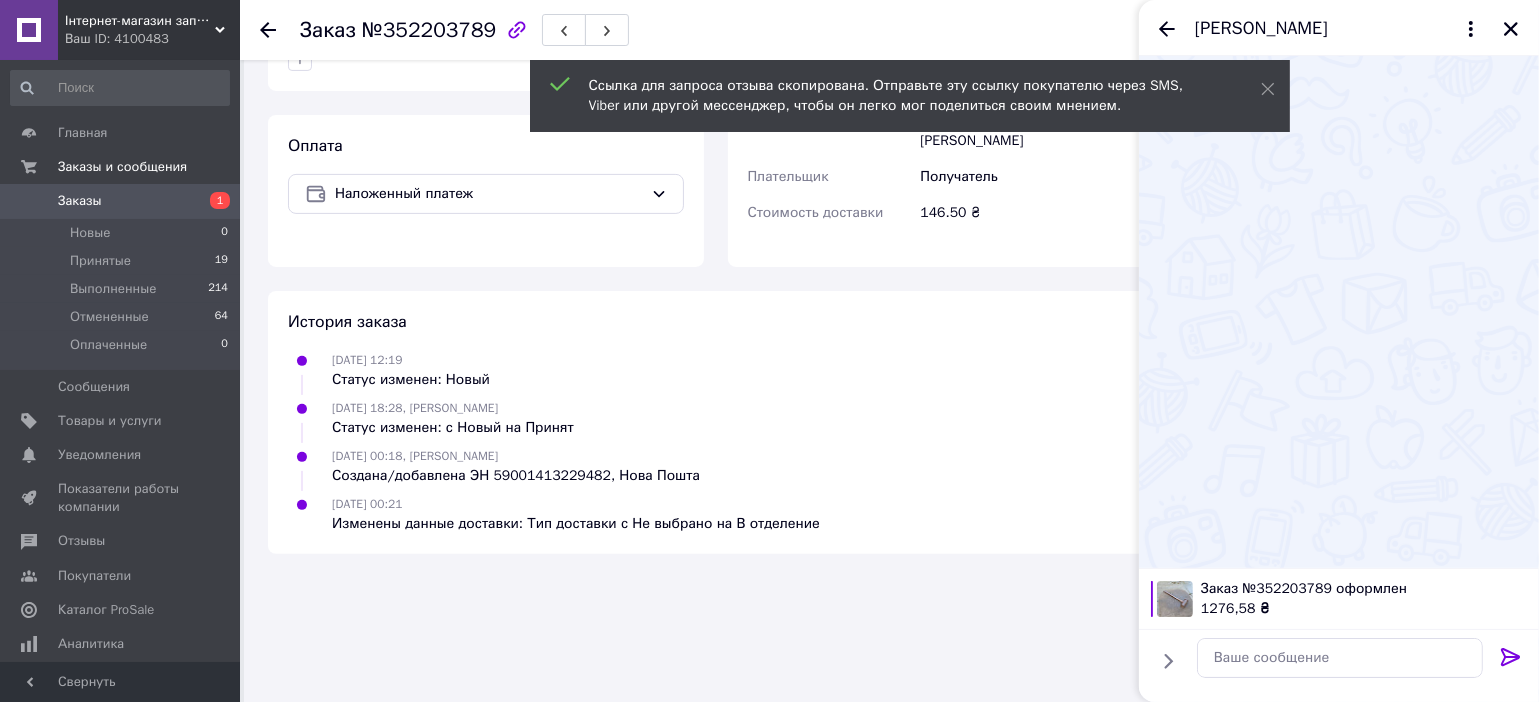 scroll, scrollTop: 102, scrollLeft: 0, axis: vertical 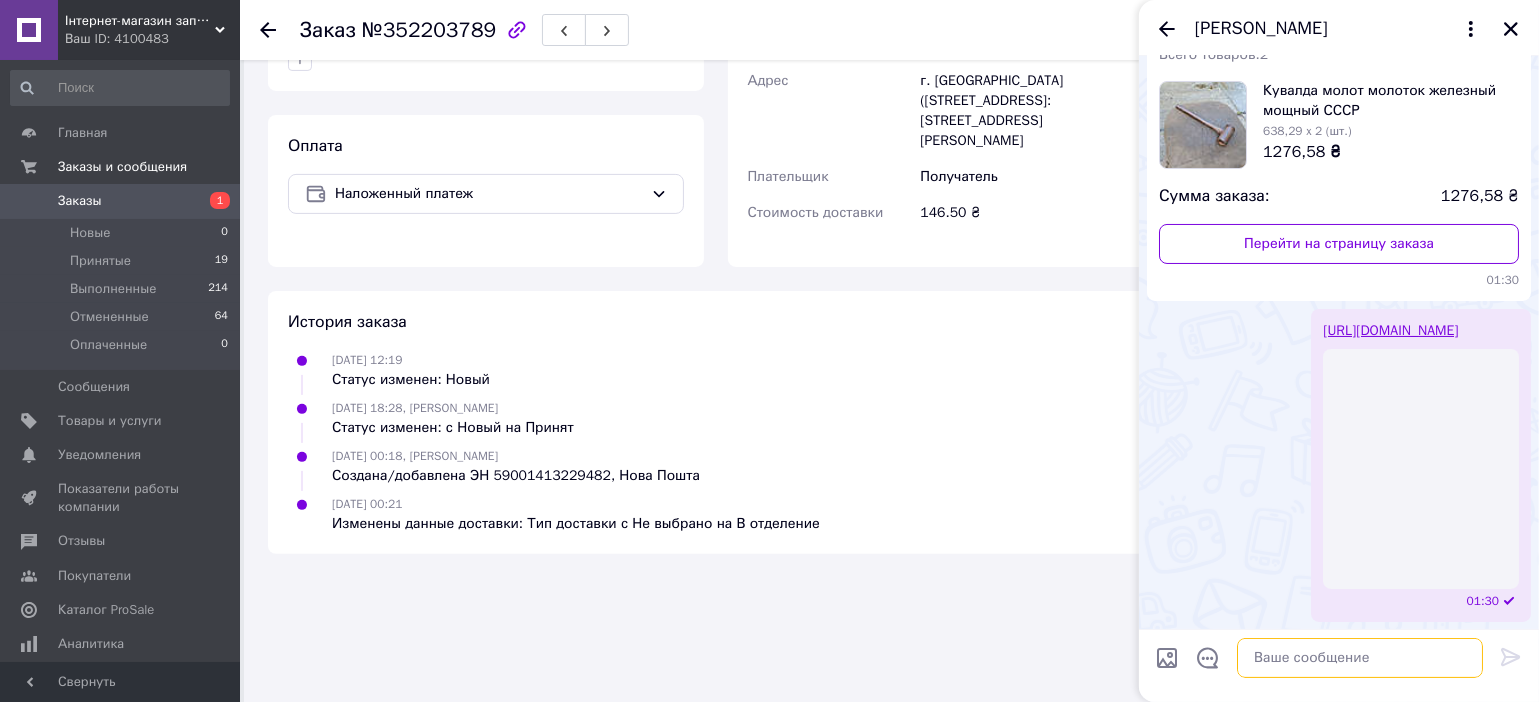 drag, startPoint x: 1242, startPoint y: 667, endPoint x: 1260, endPoint y: 660, distance: 19.313208 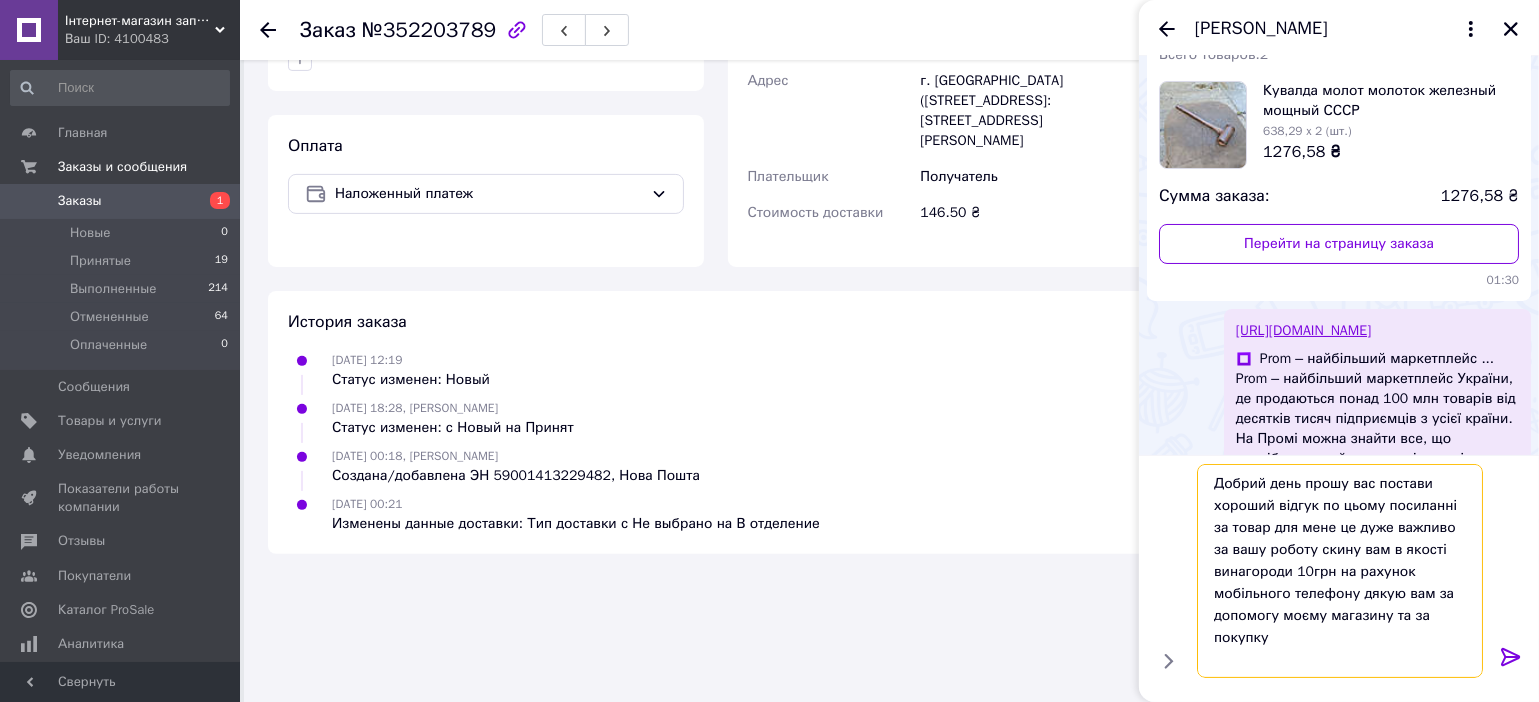 type on "Добрий день прошу вас постави хороший відгук по цьому посиланні за товар для мене це дуже важливо за вашу роботу скину вам в якості винагороди 10грн на рахунок мобільного телефону дякую вам за допомогу моєму магазину та за покупку" 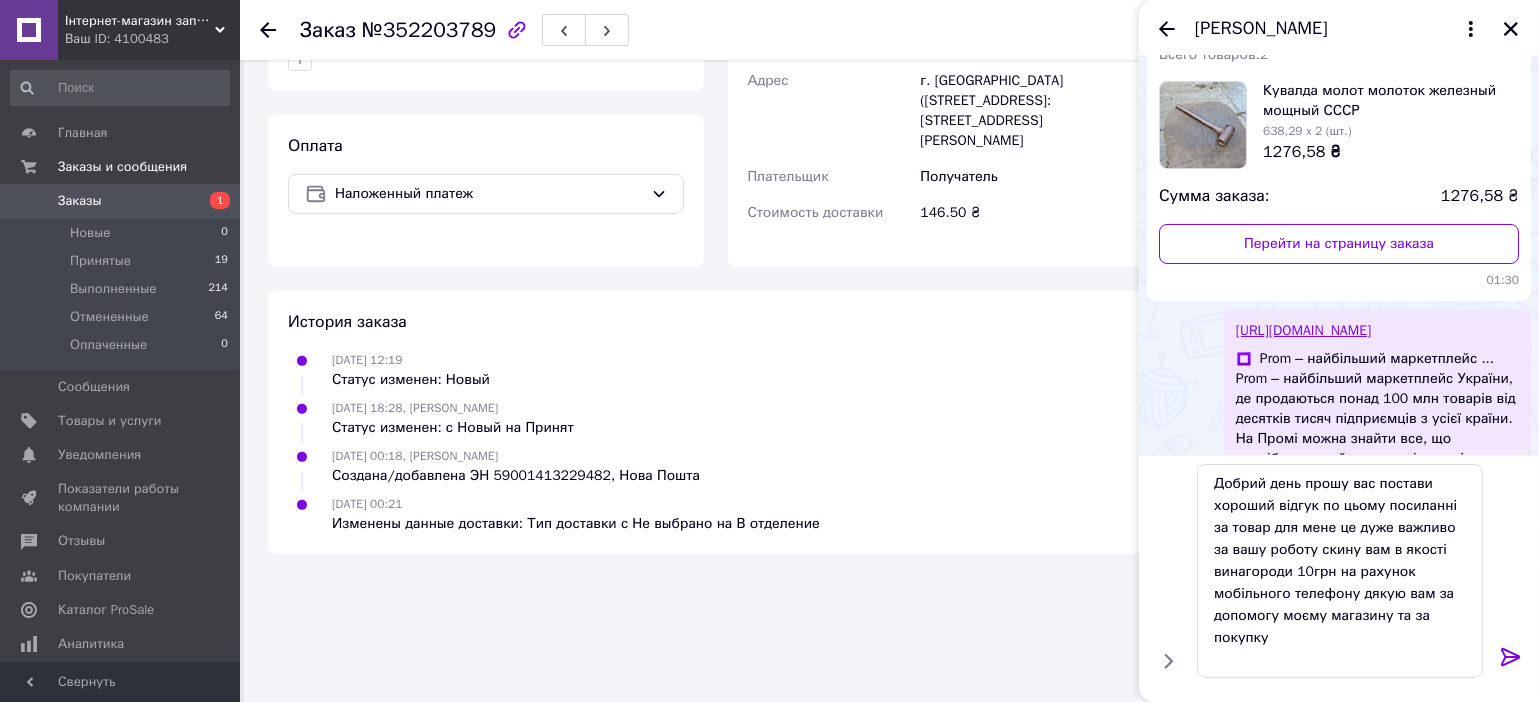 click 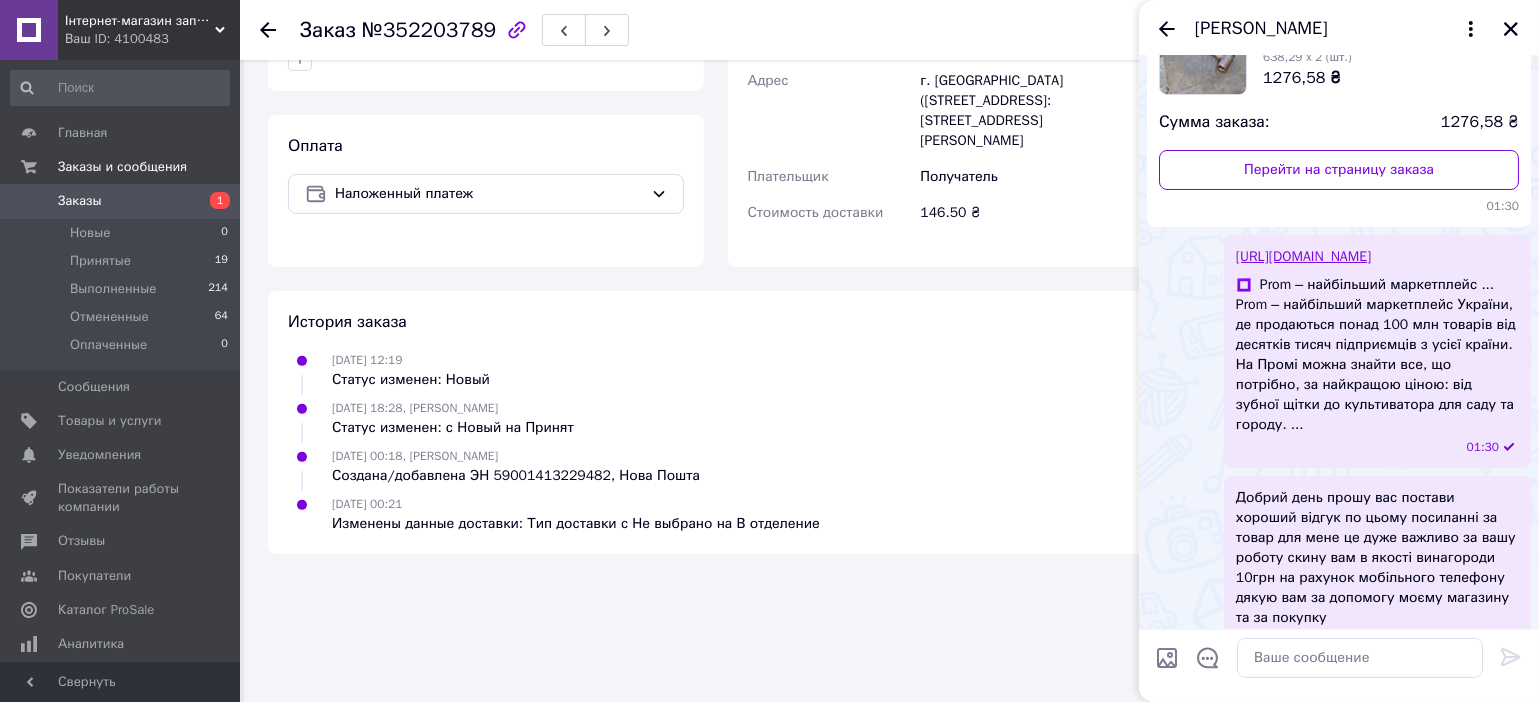 scroll, scrollTop: 0, scrollLeft: 0, axis: both 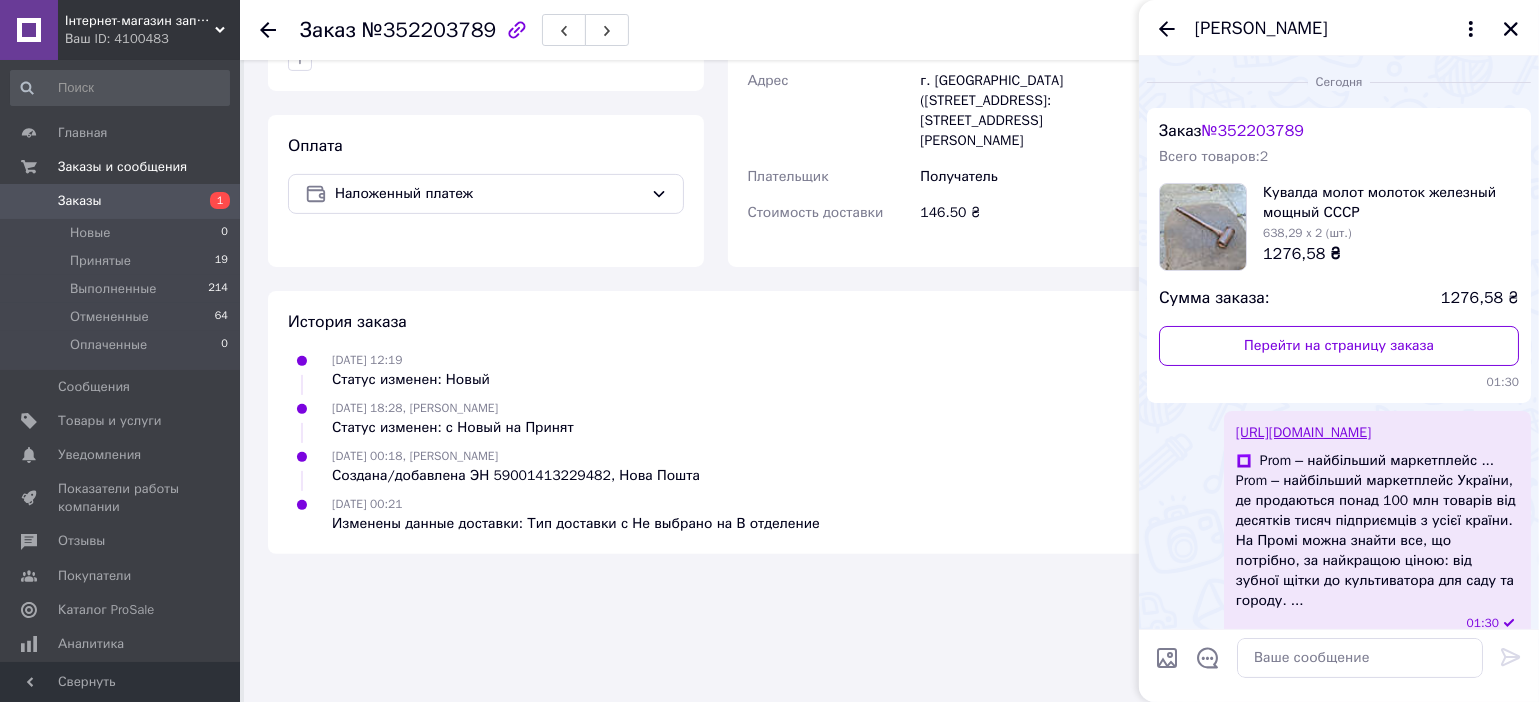 click on "[PERSON_NAME]" at bounding box center [1339, 28] 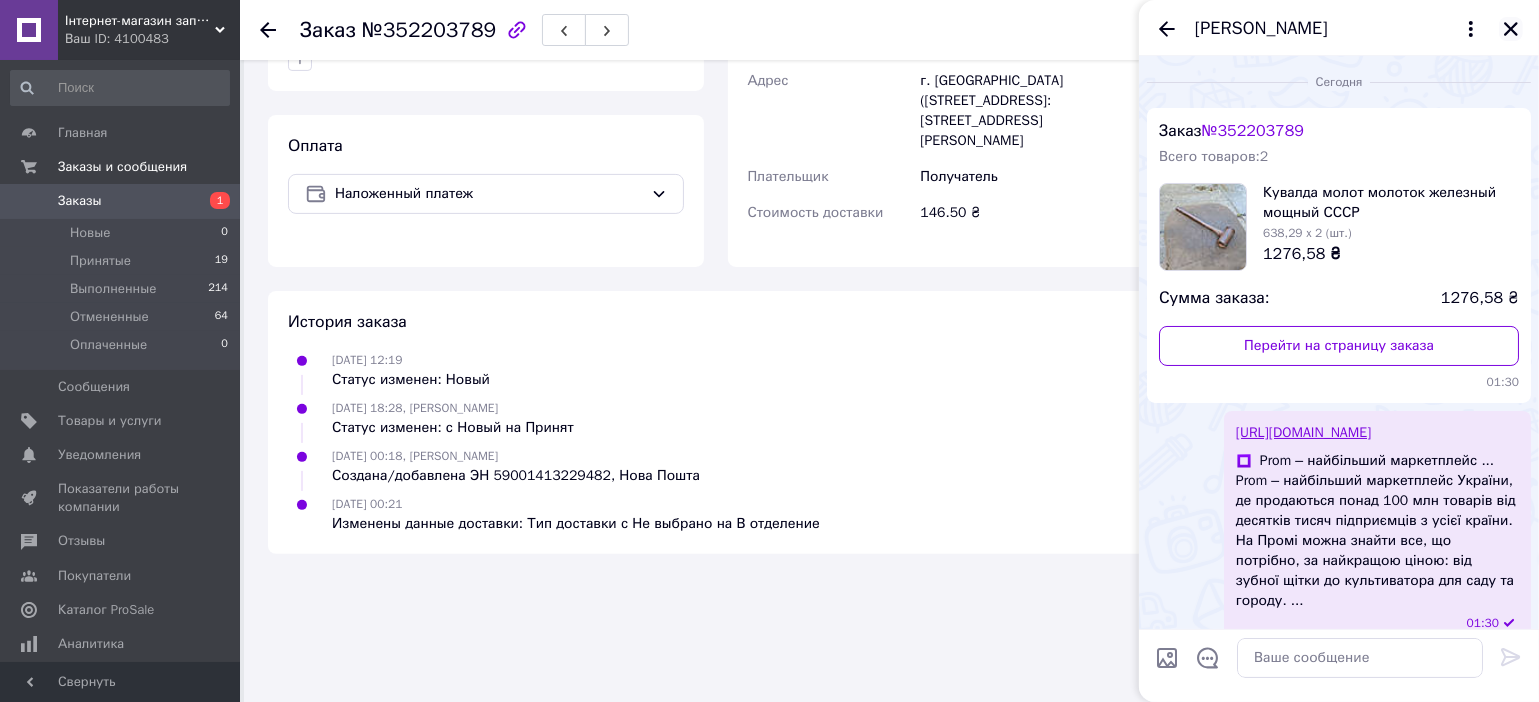 click 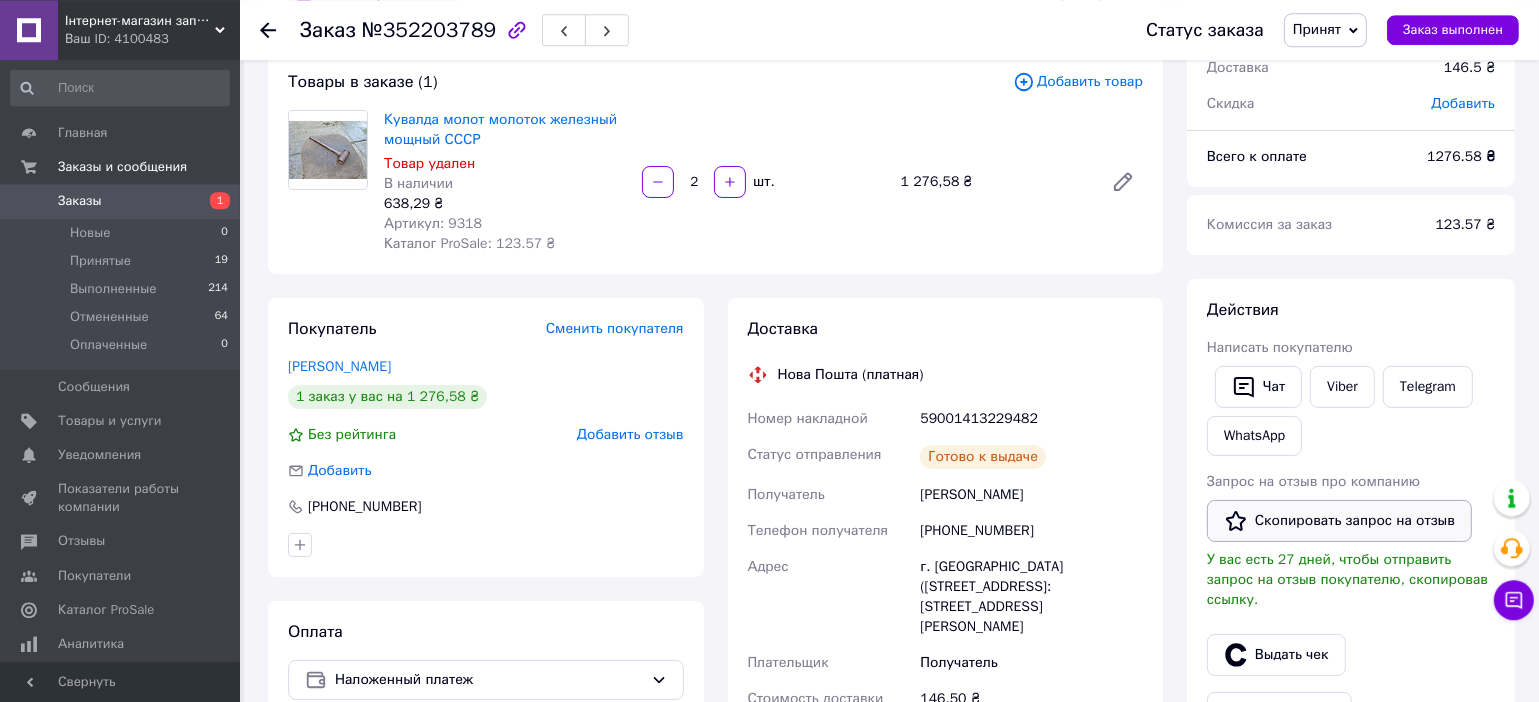 scroll, scrollTop: 0, scrollLeft: 0, axis: both 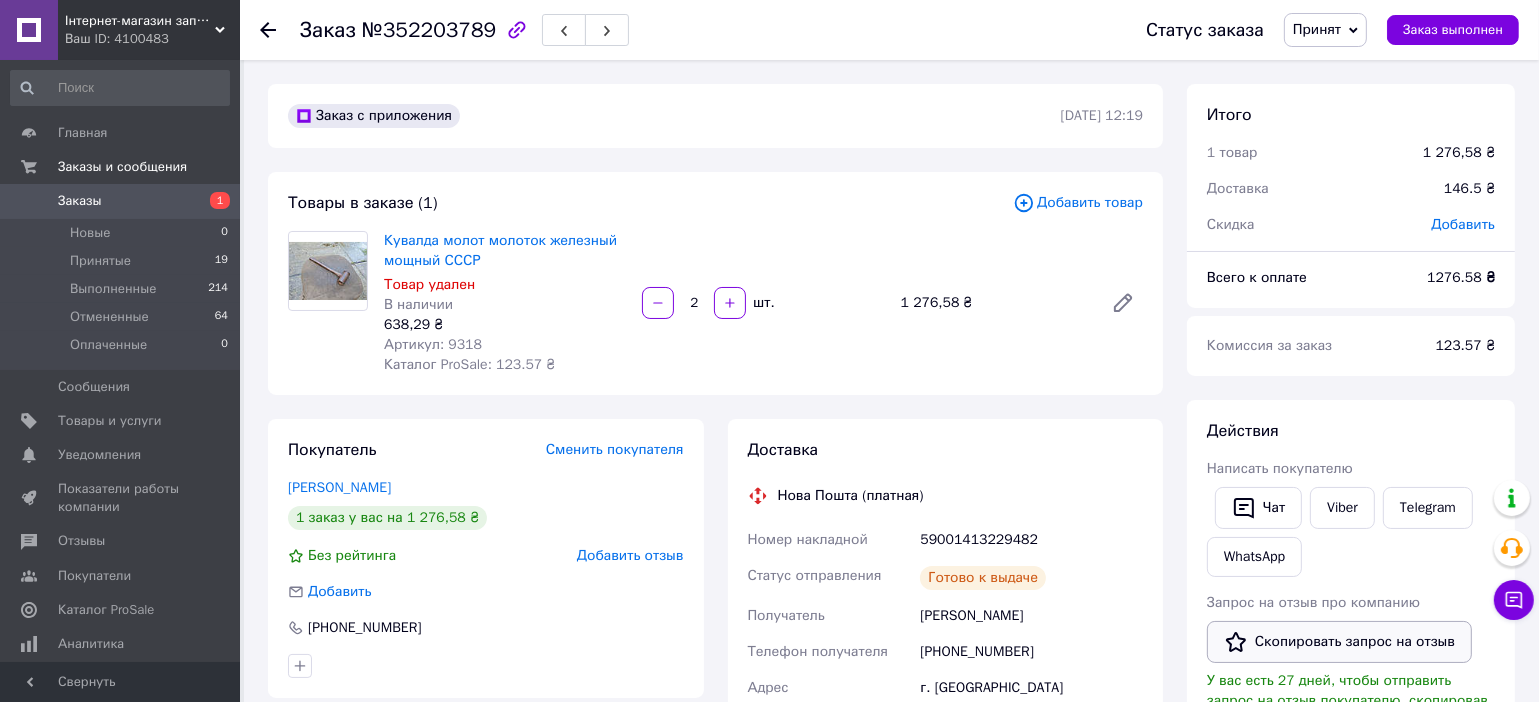 click on "Скопировать запрос на отзыв" at bounding box center (1339, 642) 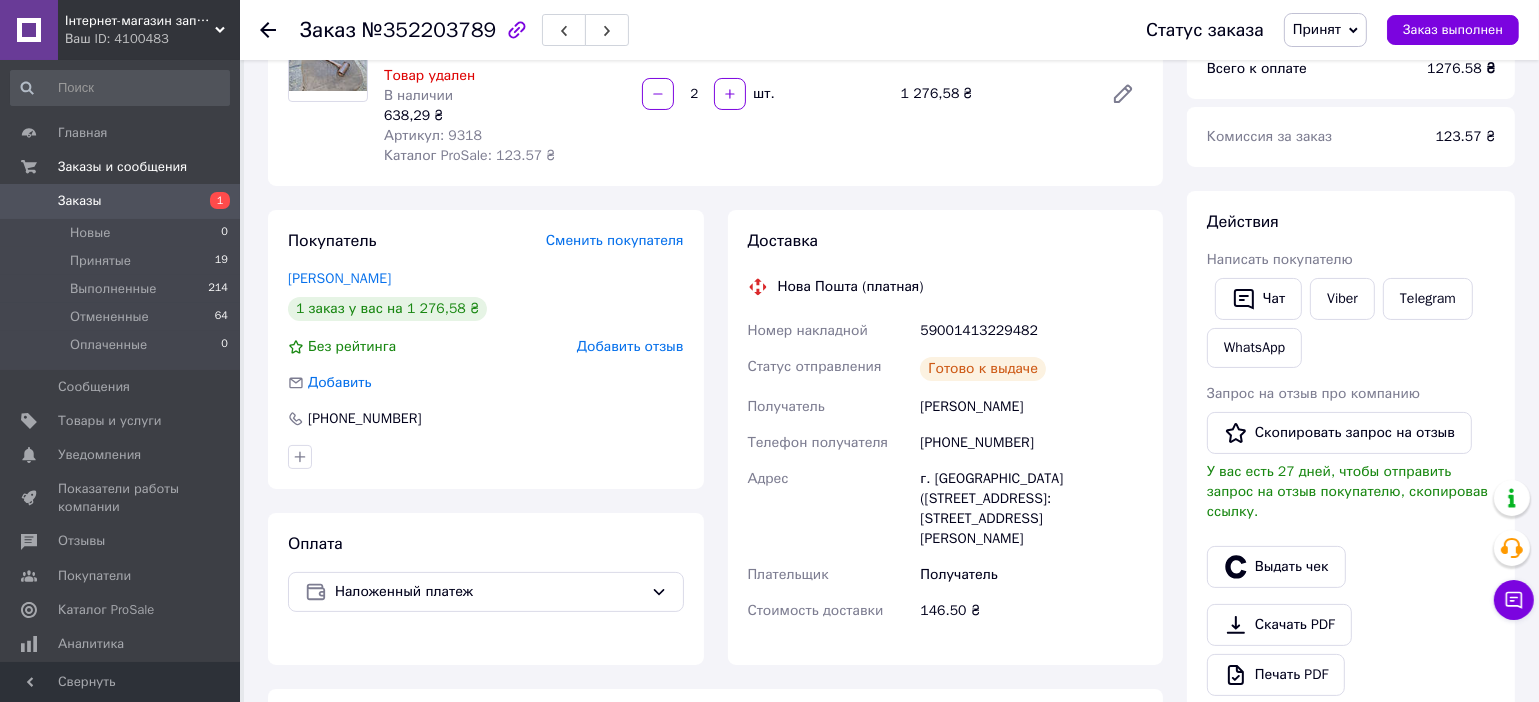 scroll, scrollTop: 0, scrollLeft: 0, axis: both 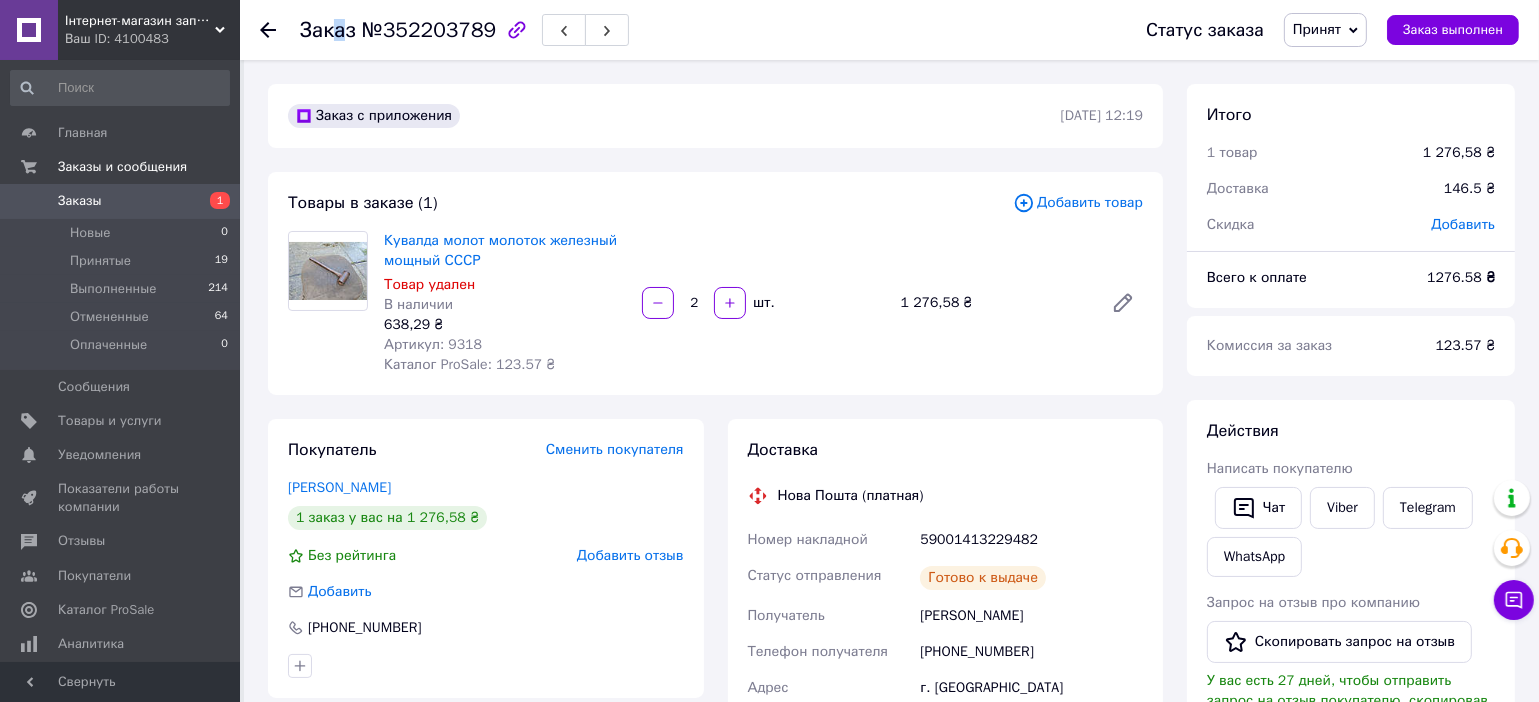 click on "Заказ" at bounding box center [328, 30] 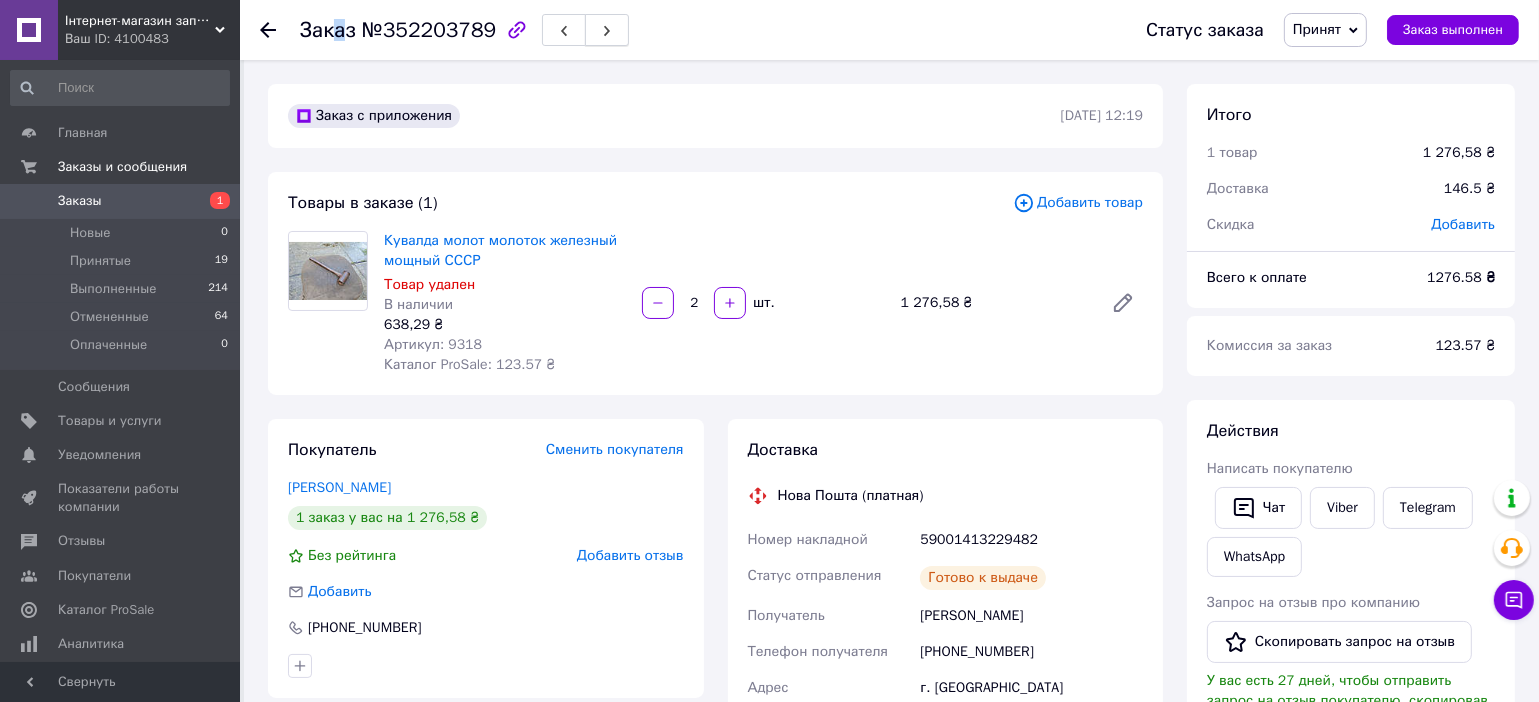 click 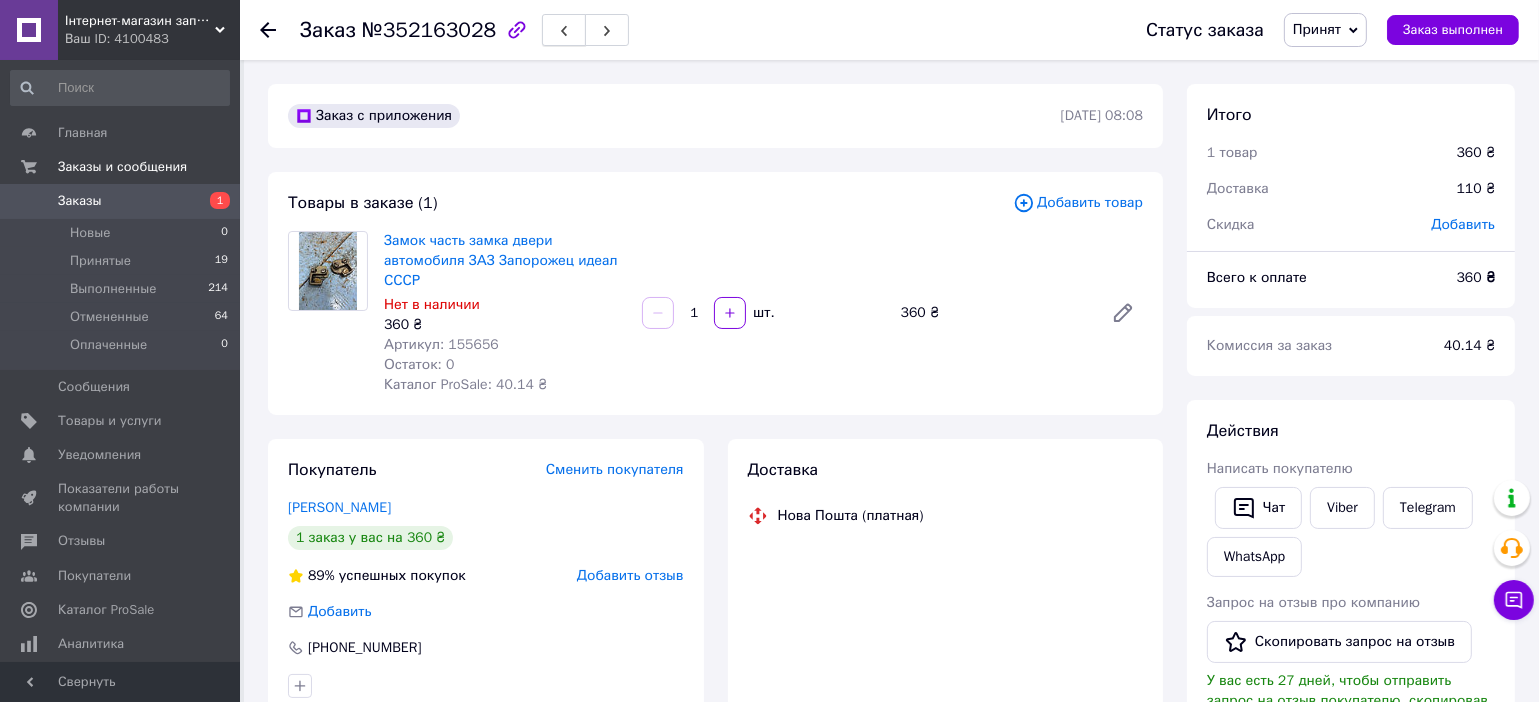 click 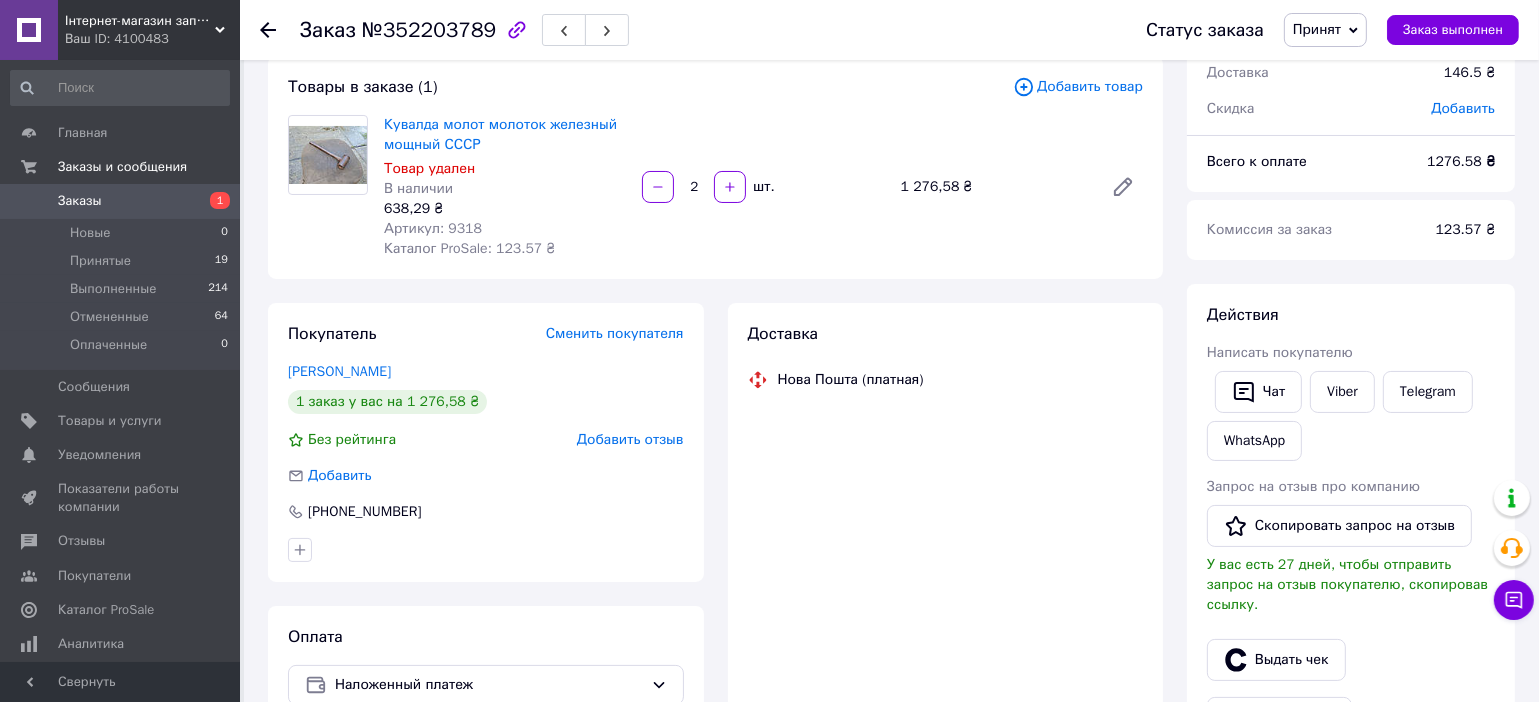 scroll, scrollTop: 316, scrollLeft: 0, axis: vertical 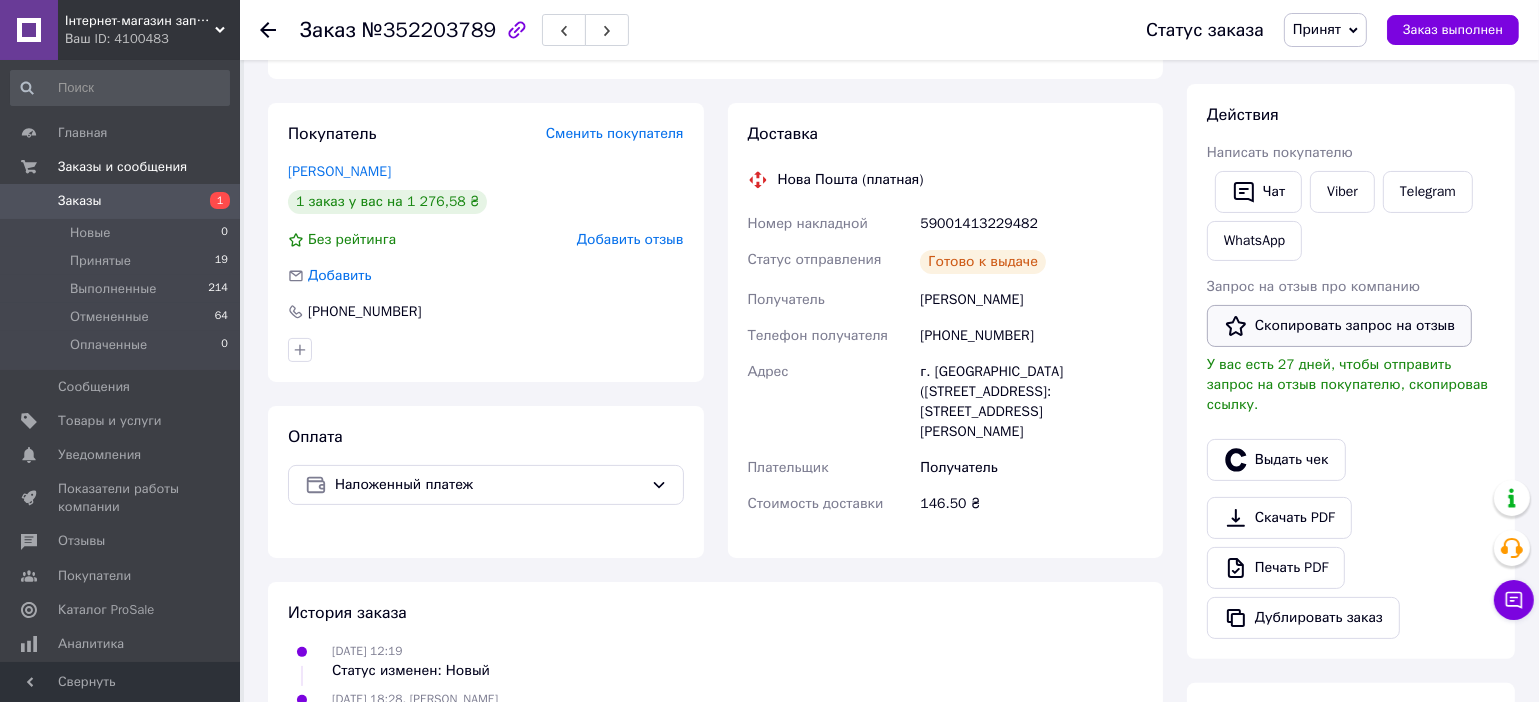 click on "Скопировать запрос на отзыв" at bounding box center (1339, 326) 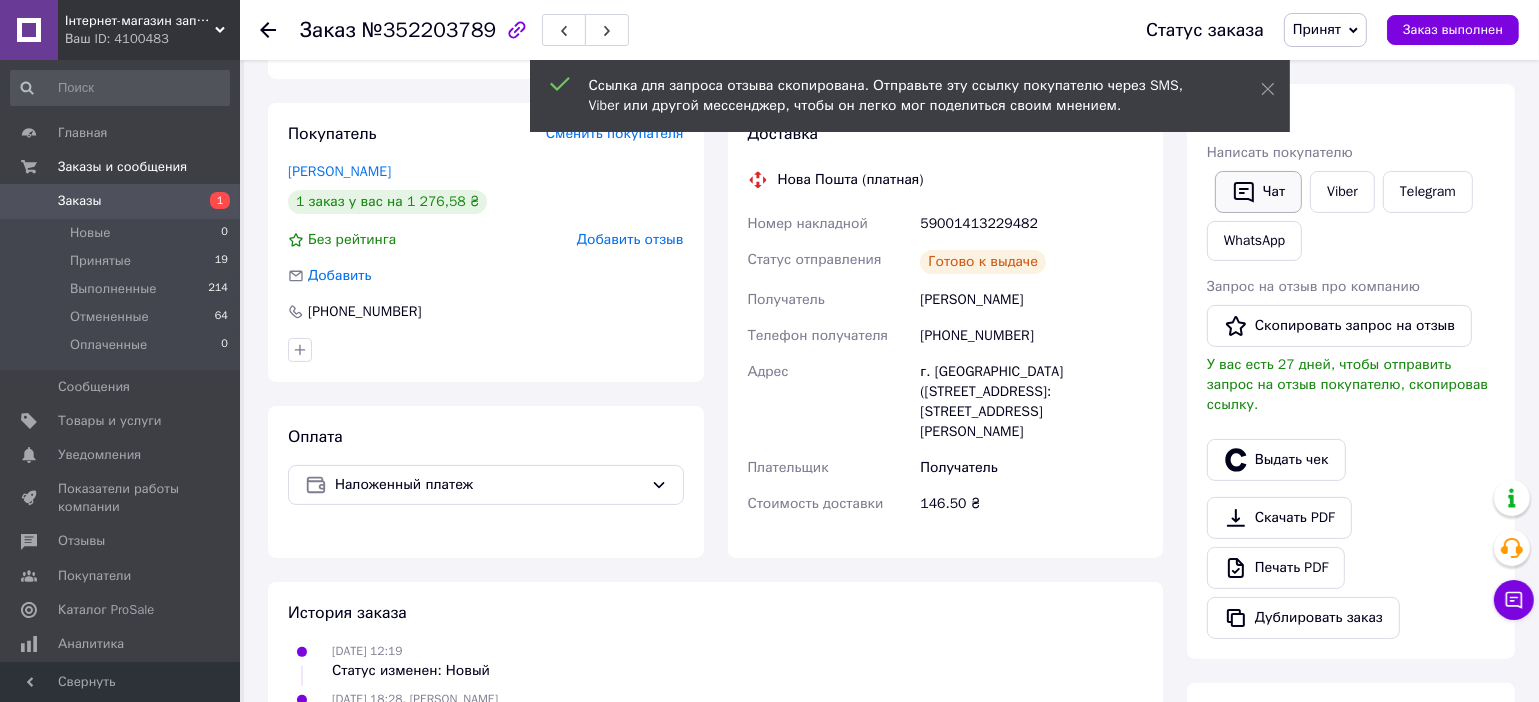 click on "Чат" at bounding box center (1258, 192) 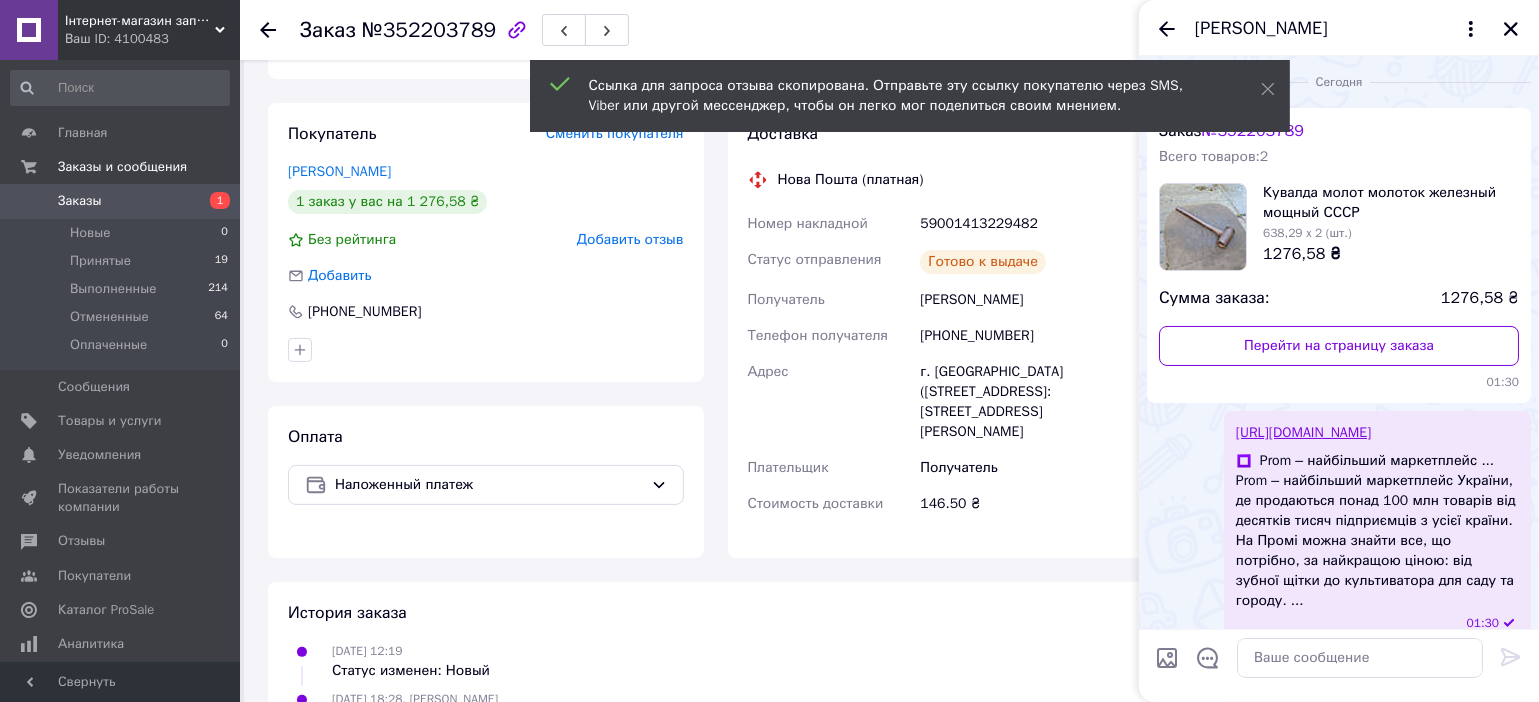 scroll, scrollTop: 176, scrollLeft: 0, axis: vertical 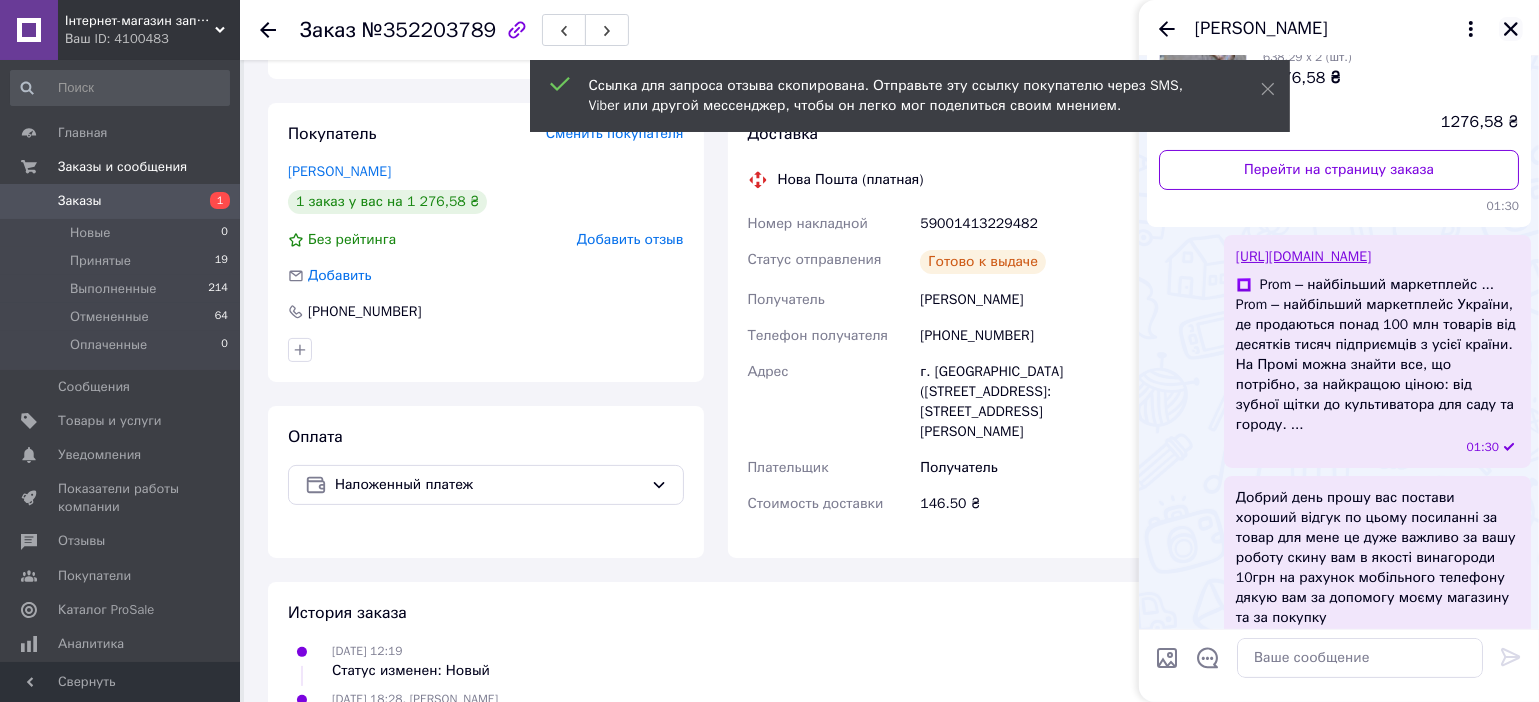 click 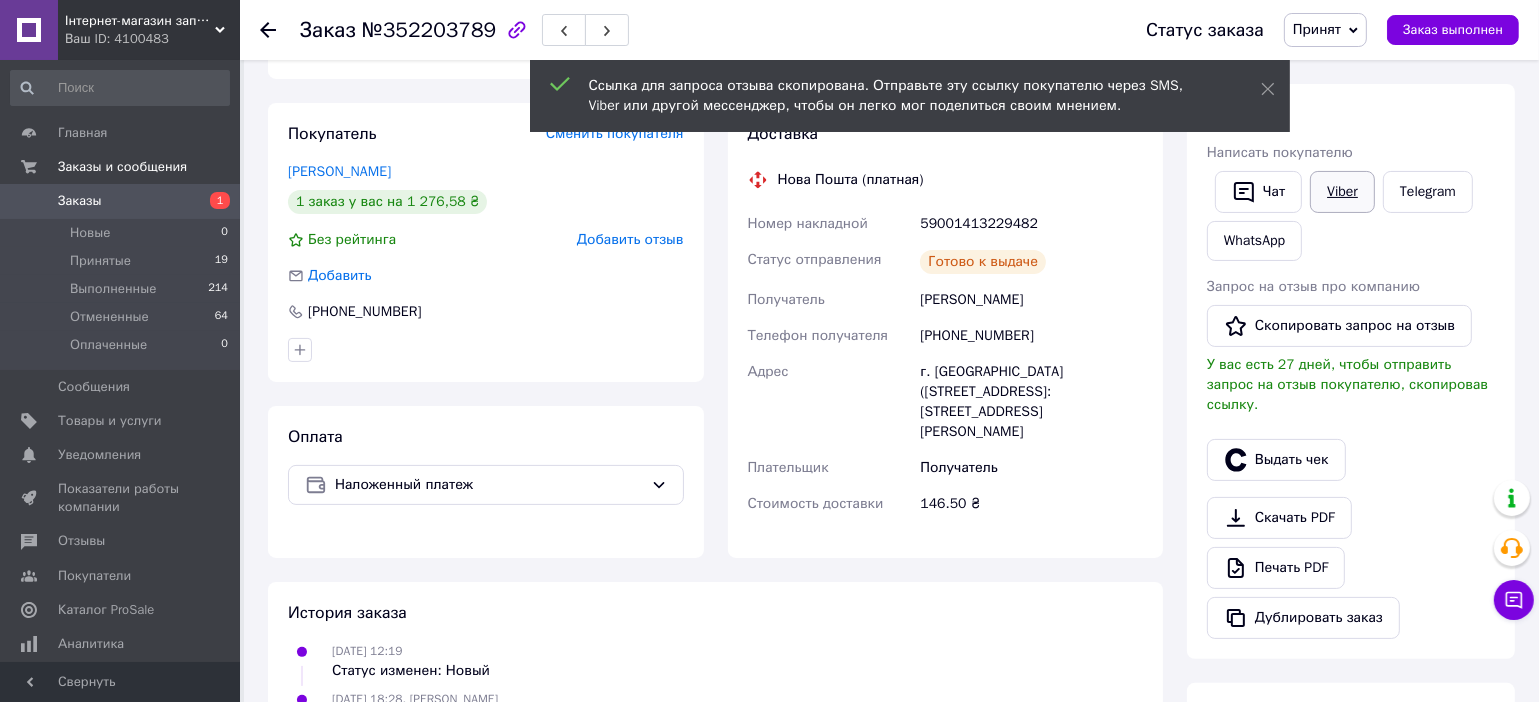 click on "Viber" at bounding box center [1342, 192] 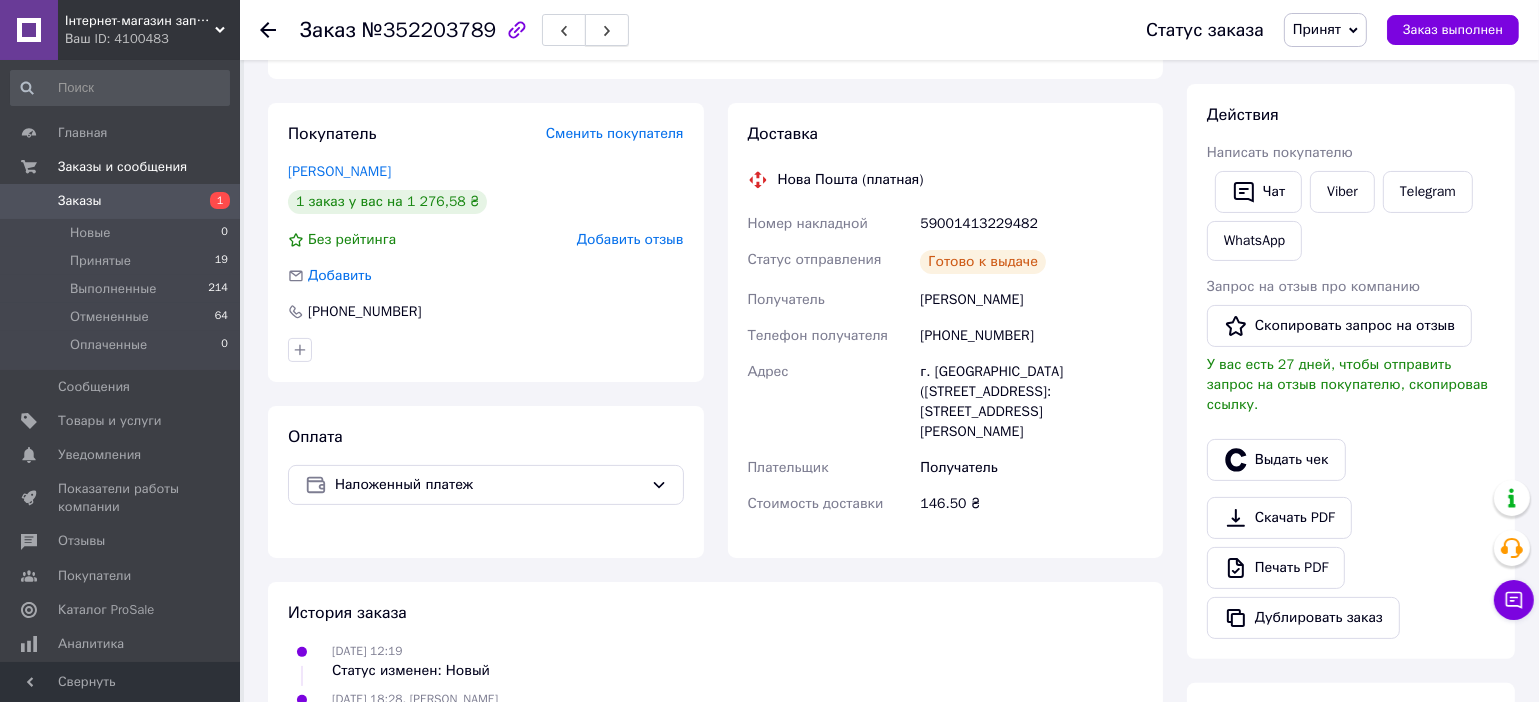 click at bounding box center (607, 30) 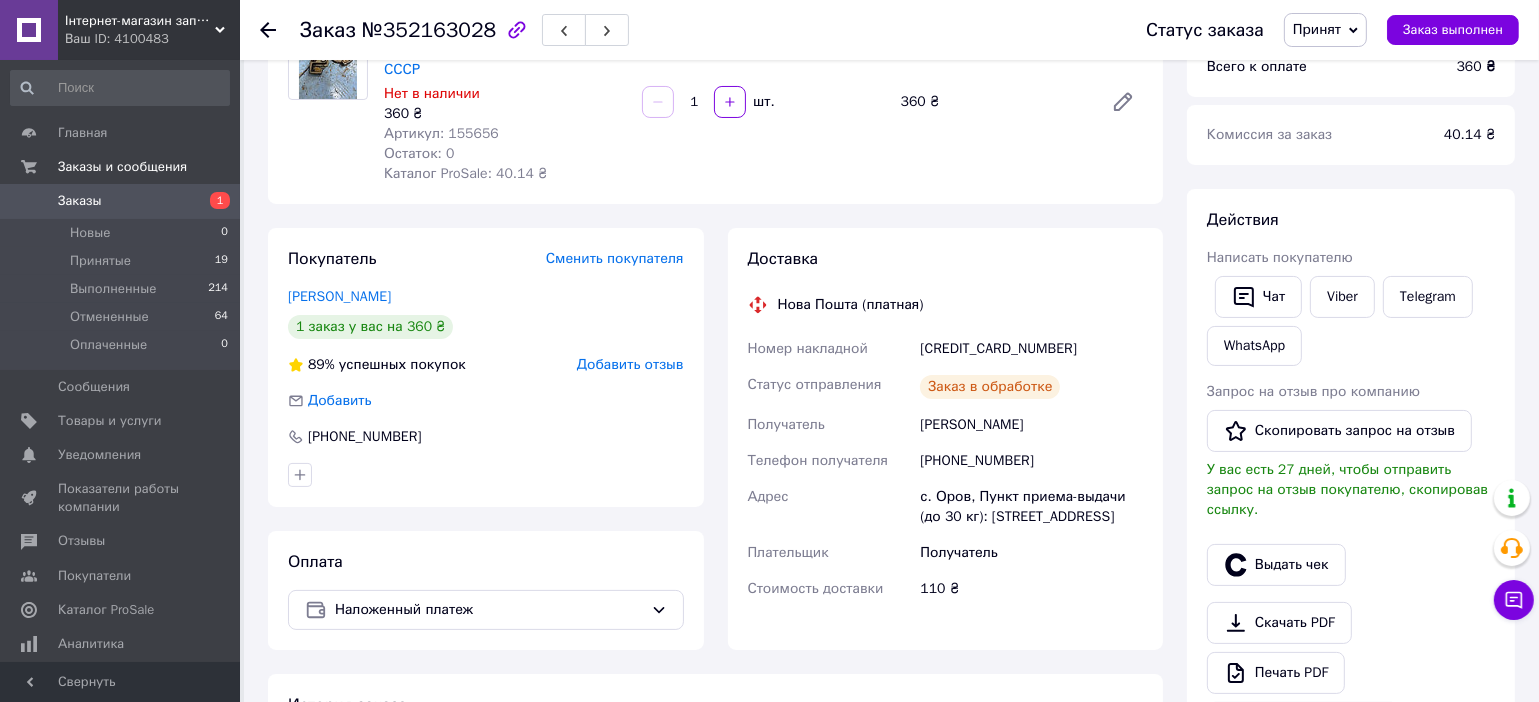 scroll, scrollTop: 0, scrollLeft: 0, axis: both 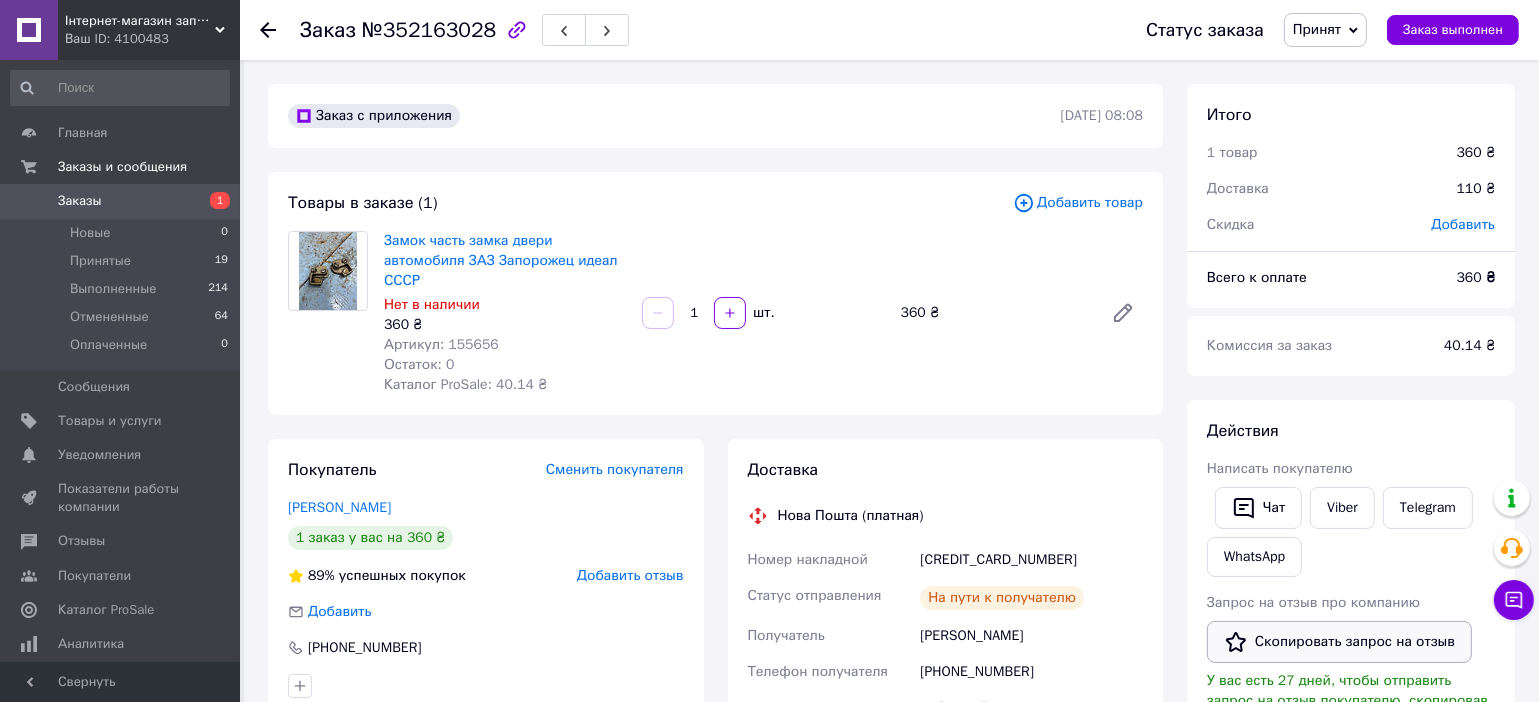 click on "Скопировать запрос на отзыв" at bounding box center (1339, 642) 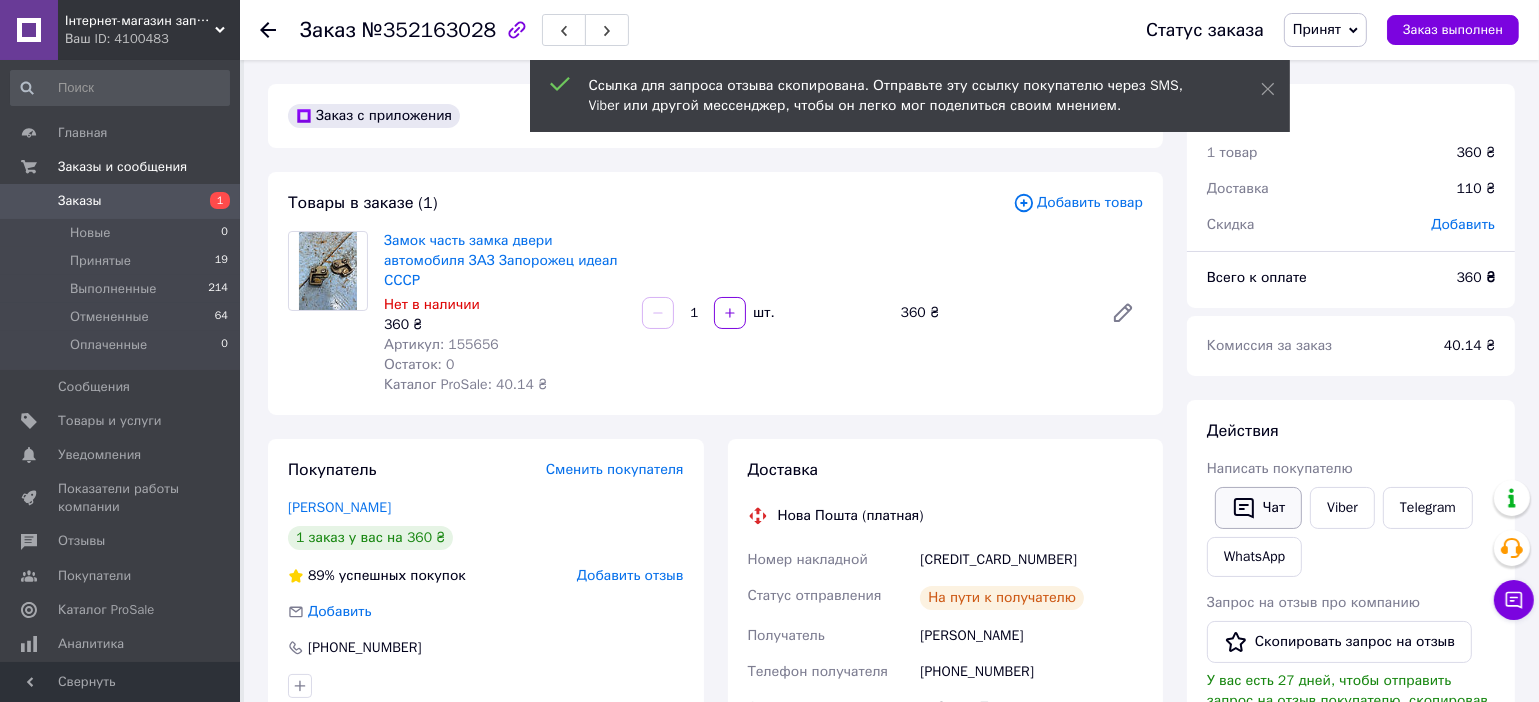 click on "Чат" at bounding box center (1258, 508) 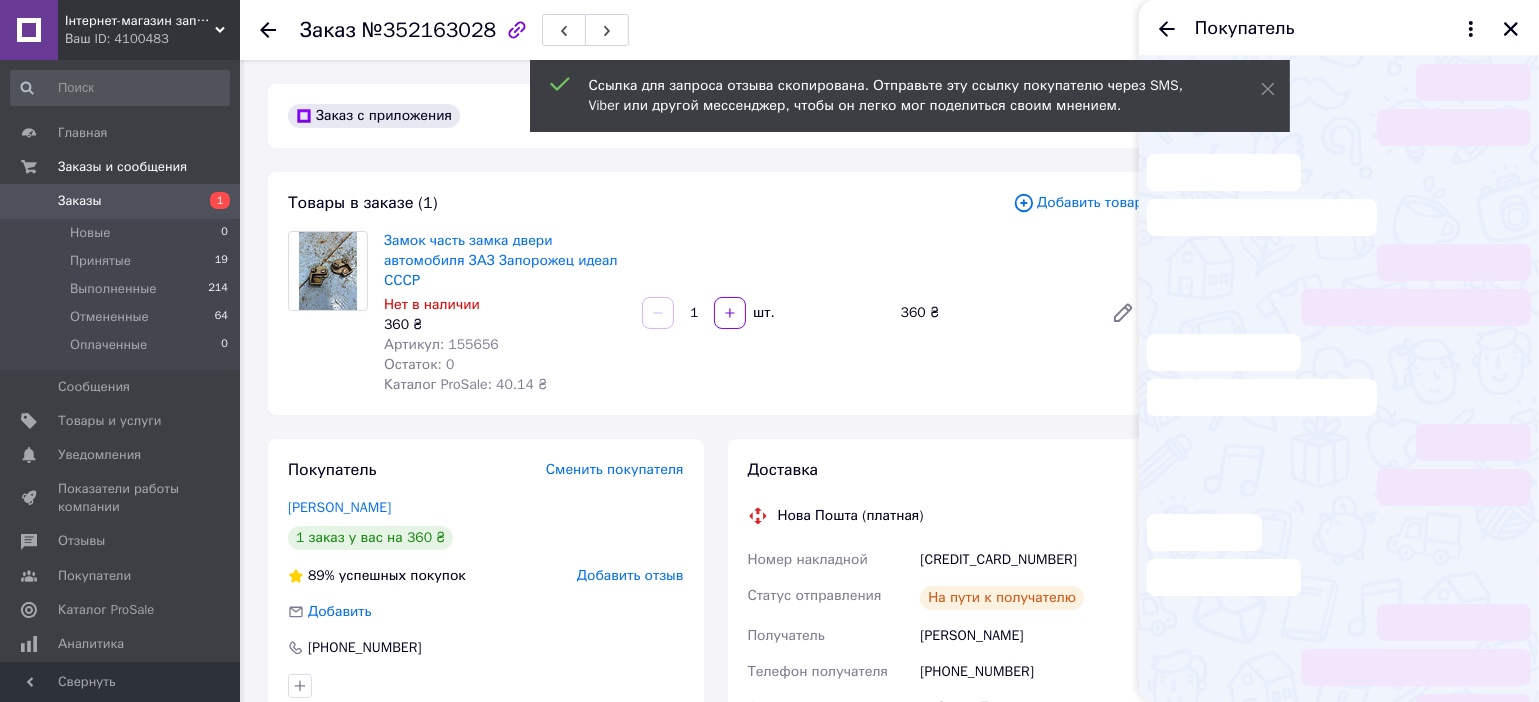 type 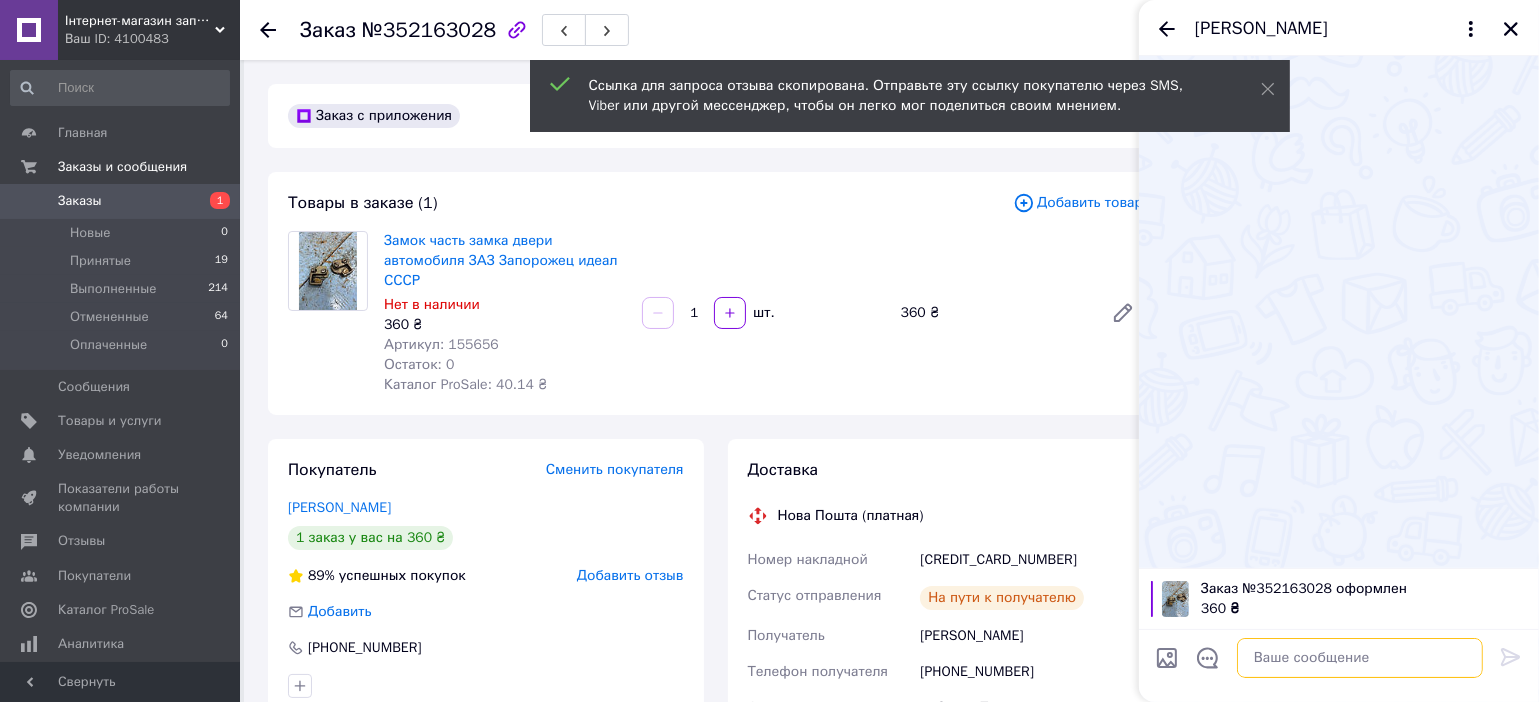click at bounding box center [1360, 658] 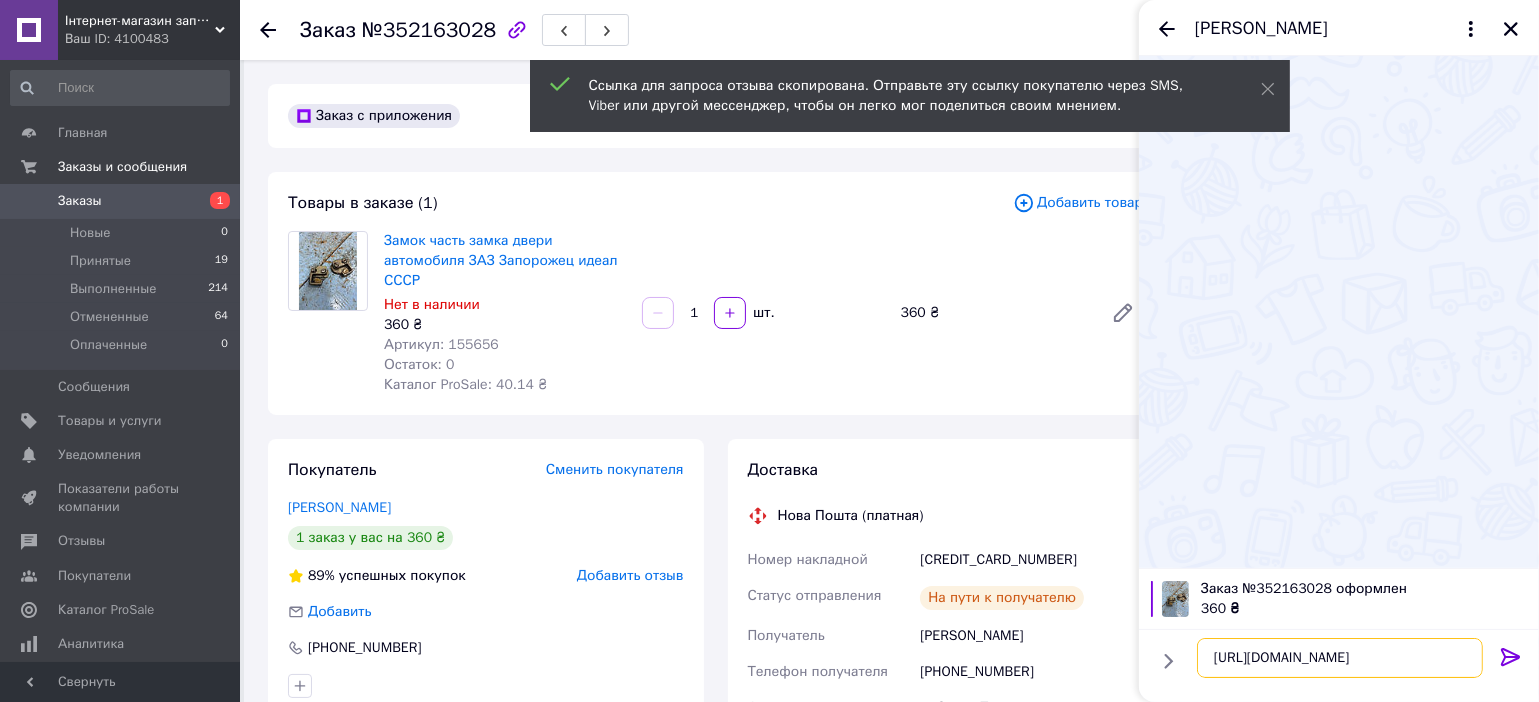 type on "[URL][DOMAIN_NAME]" 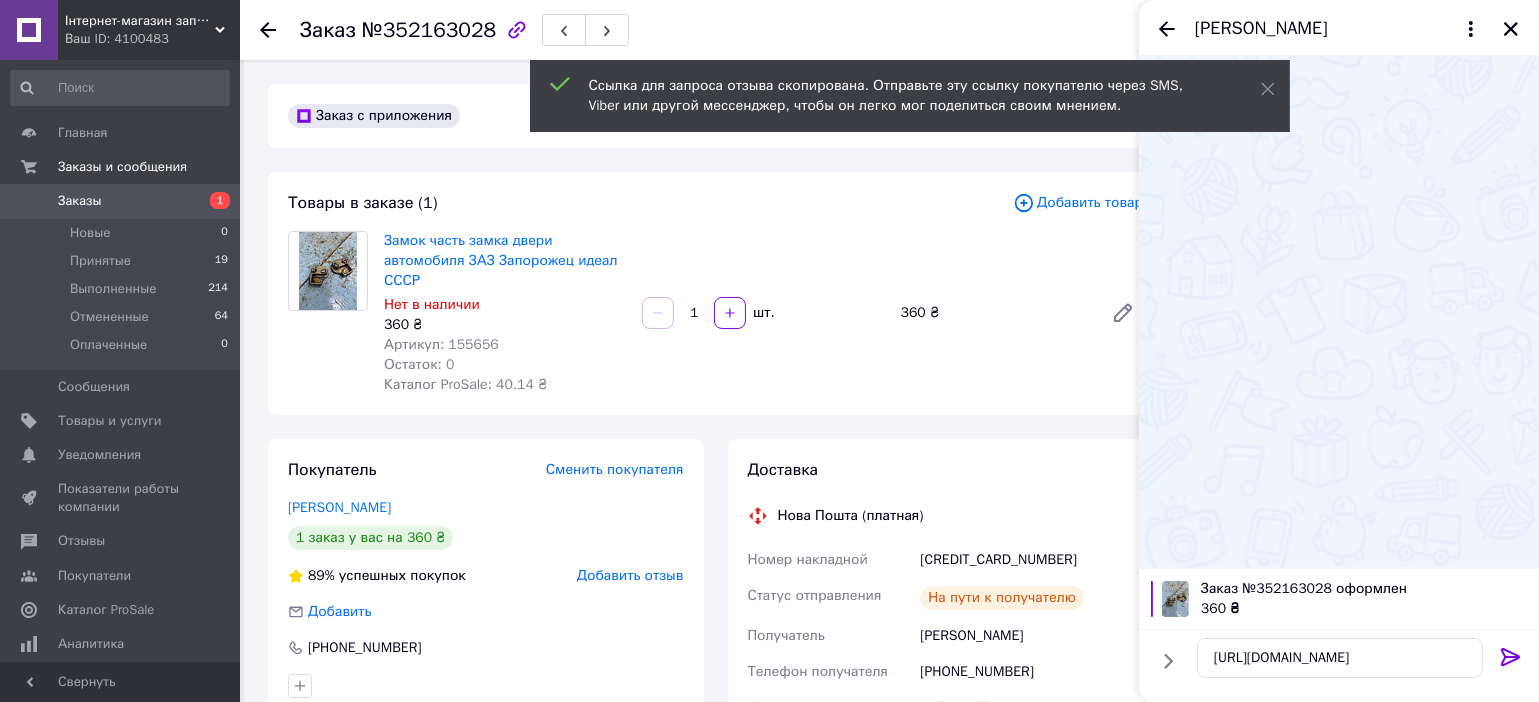 drag, startPoint x: 1504, startPoint y: 661, endPoint x: 1382, endPoint y: 702, distance: 128.7051 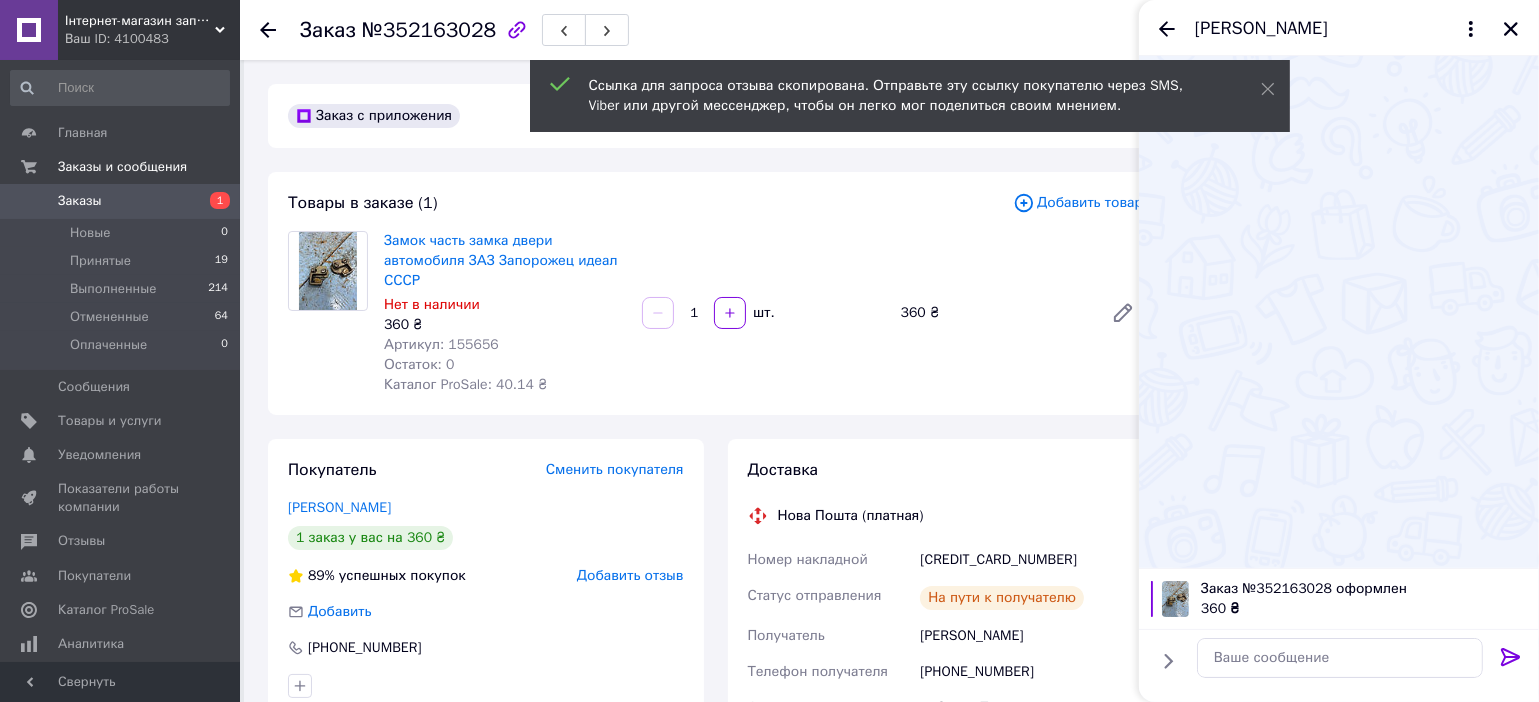 scroll, scrollTop: 102, scrollLeft: 0, axis: vertical 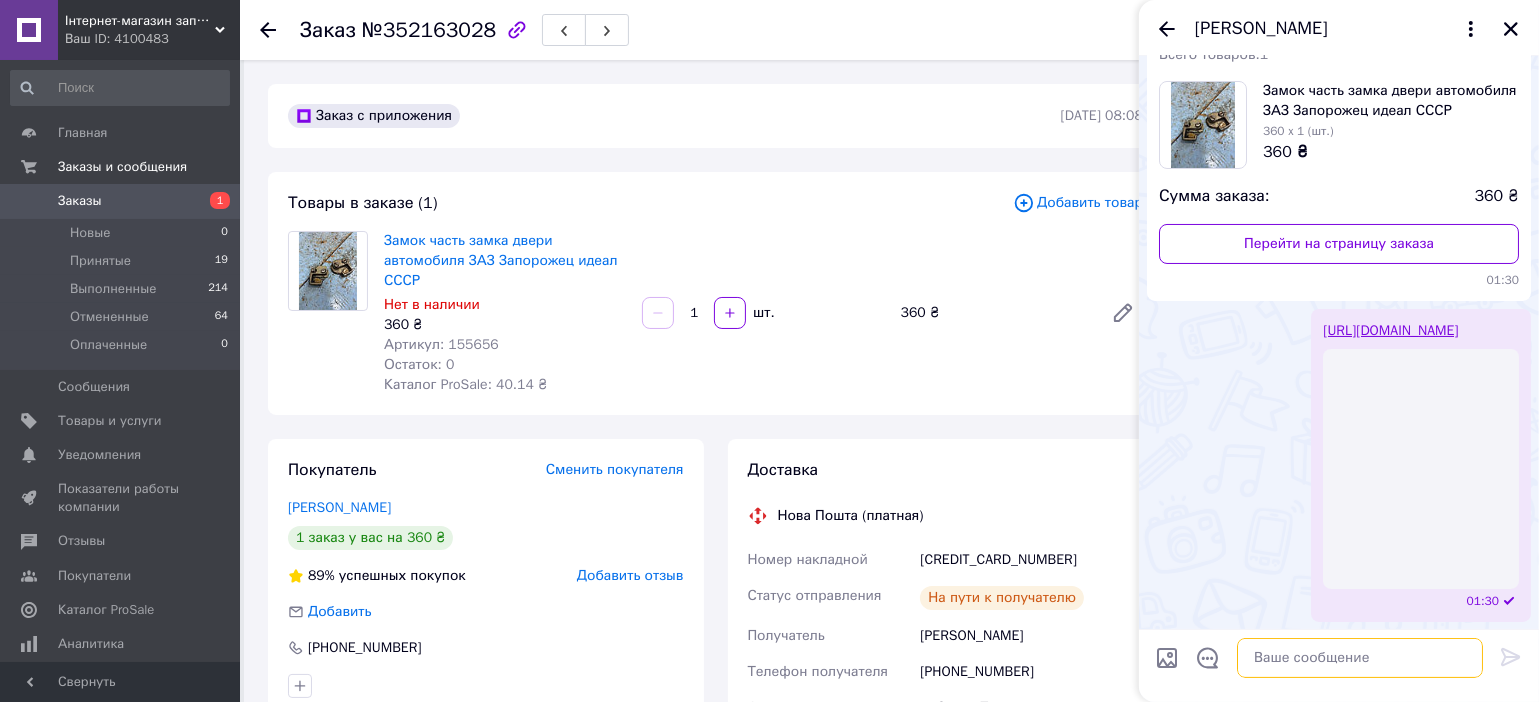 click at bounding box center (1360, 658) 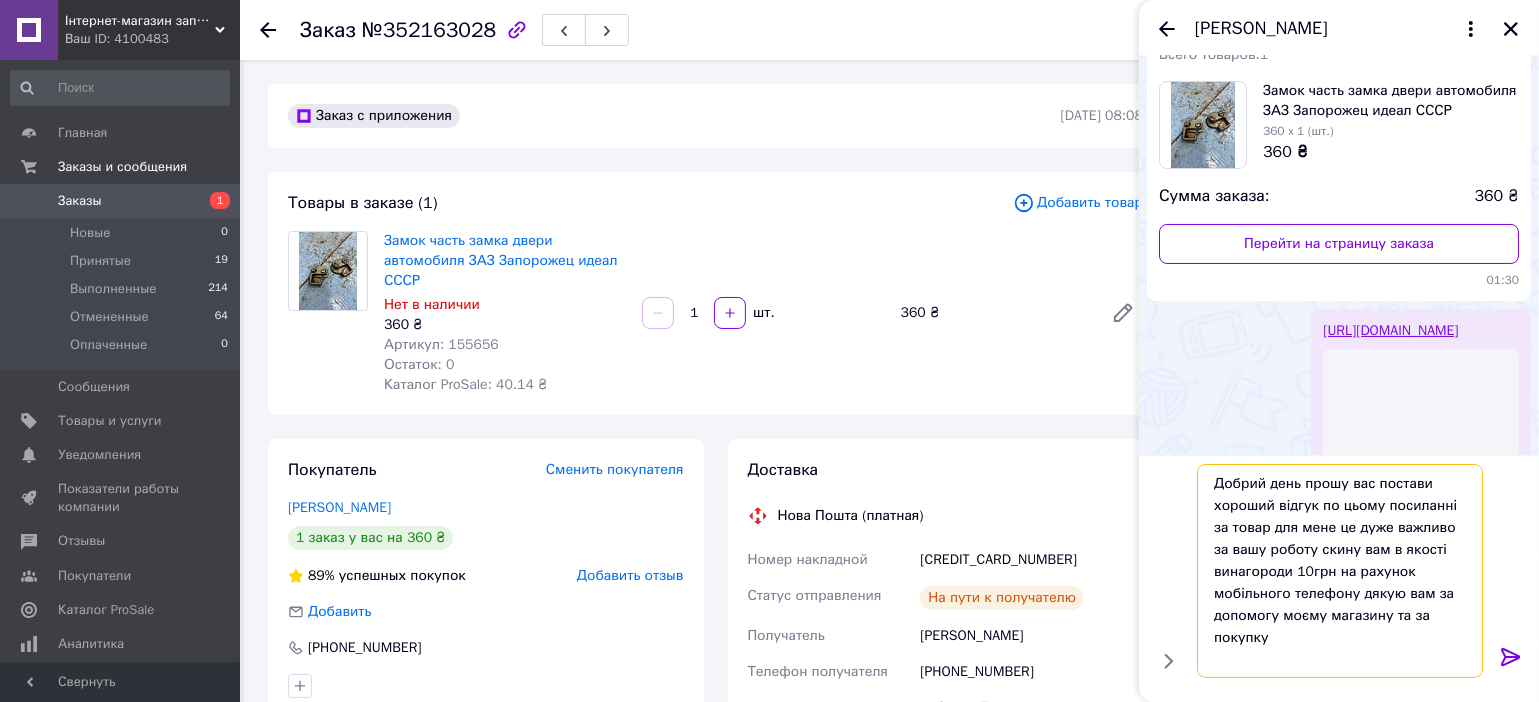 type on "Добрий день прошу вас постави хороший відгук по цьому посиланні за товар для мене це дуже важливо за вашу роботу скину вам в якості винагороди 10грн на рахунок мобільного телефону дякую вам за допомогу моєму магазину та за покупку" 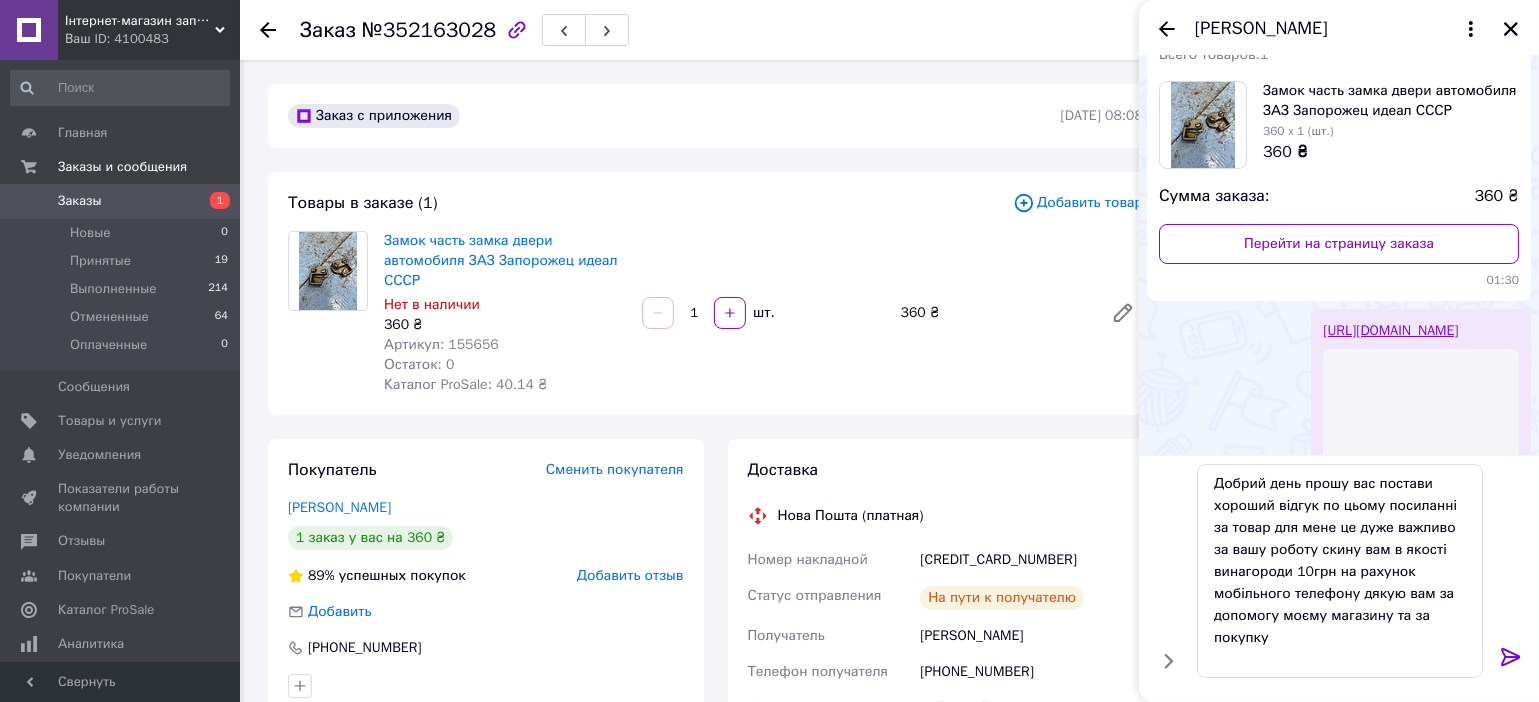 click 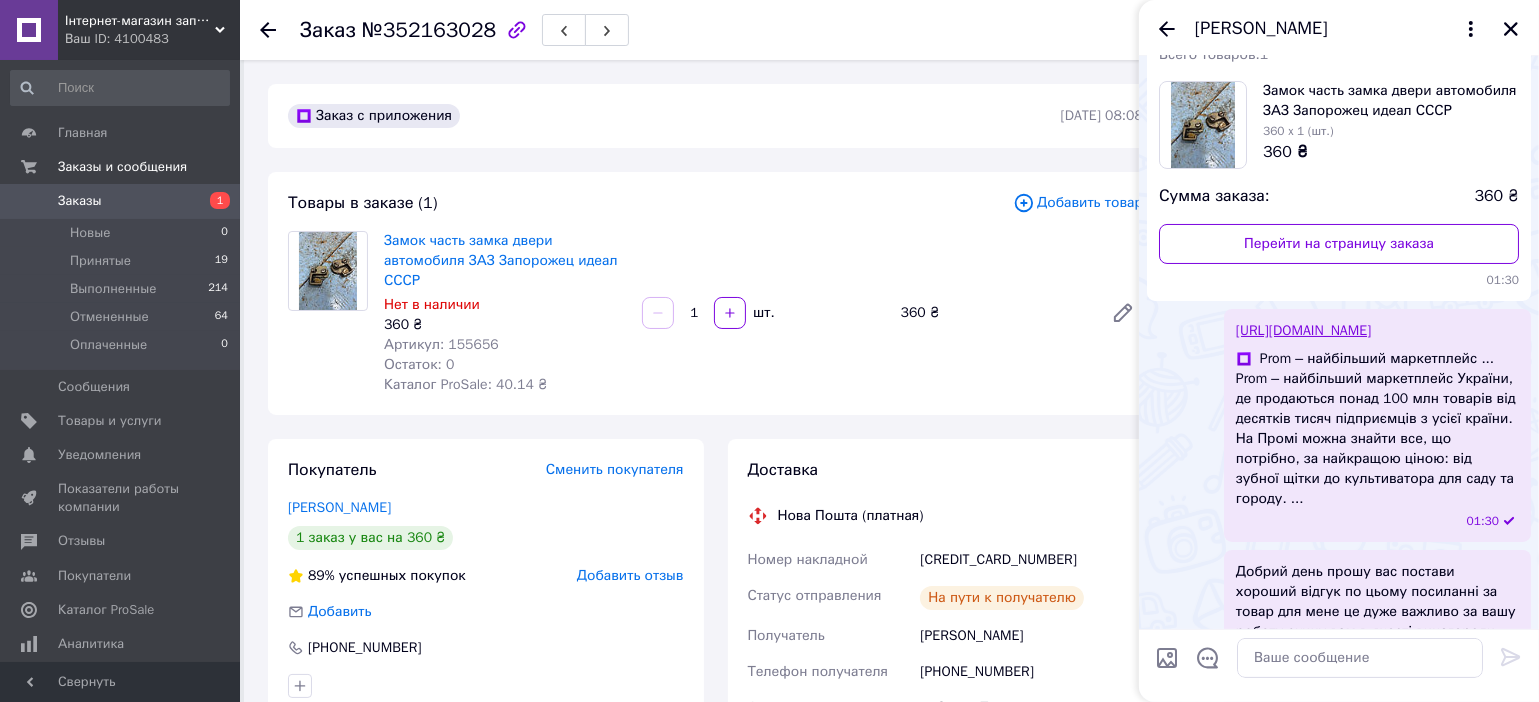 click on "360 ₴" at bounding box center (994, 313) 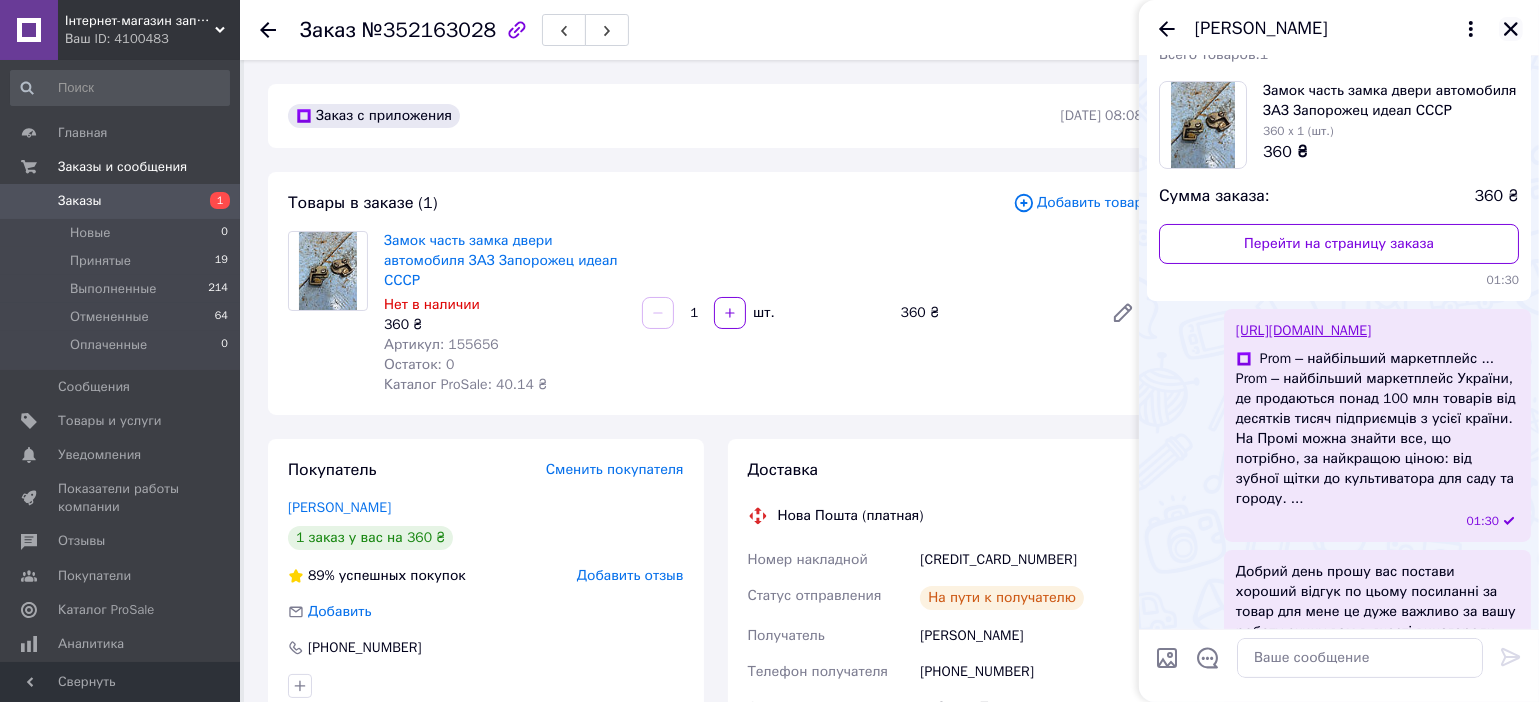 click at bounding box center (1511, 29) 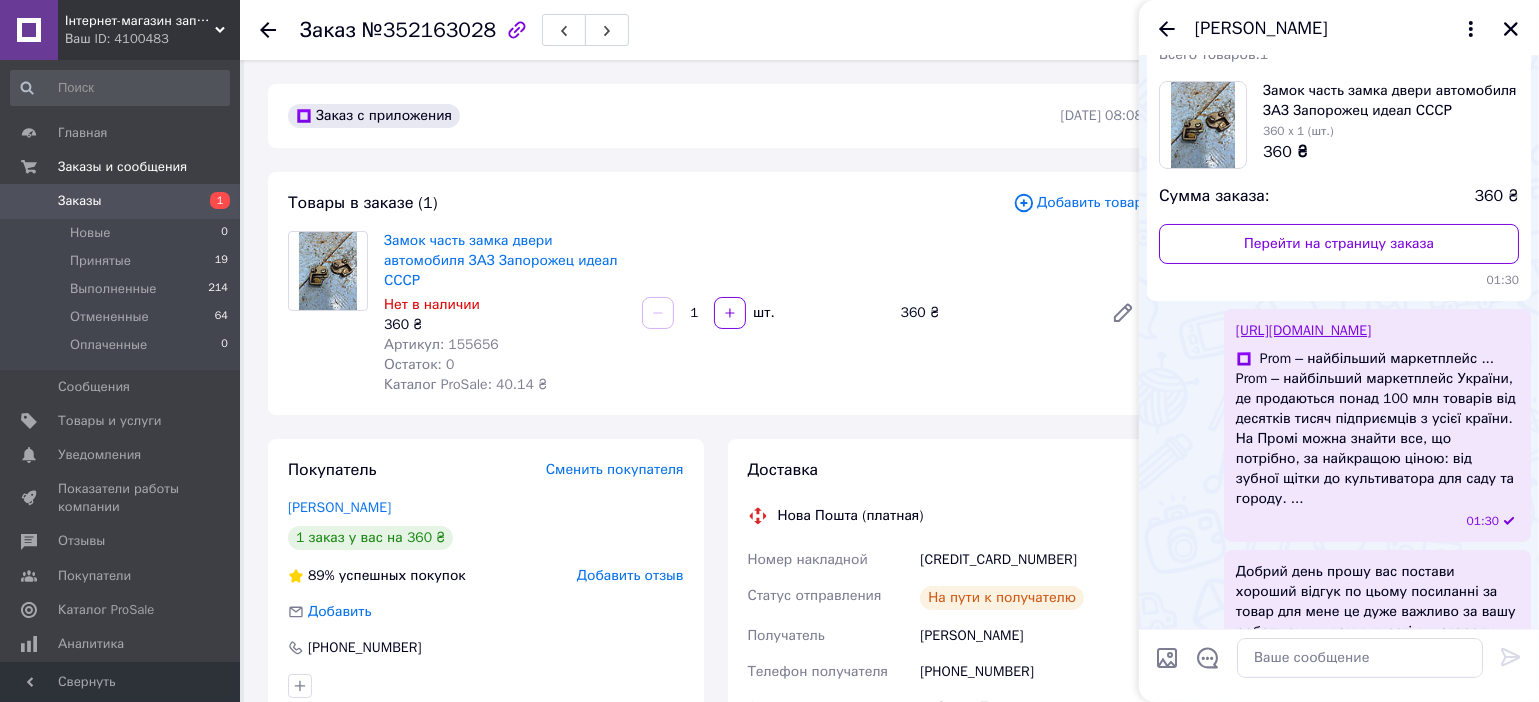 scroll, scrollTop: 176, scrollLeft: 0, axis: vertical 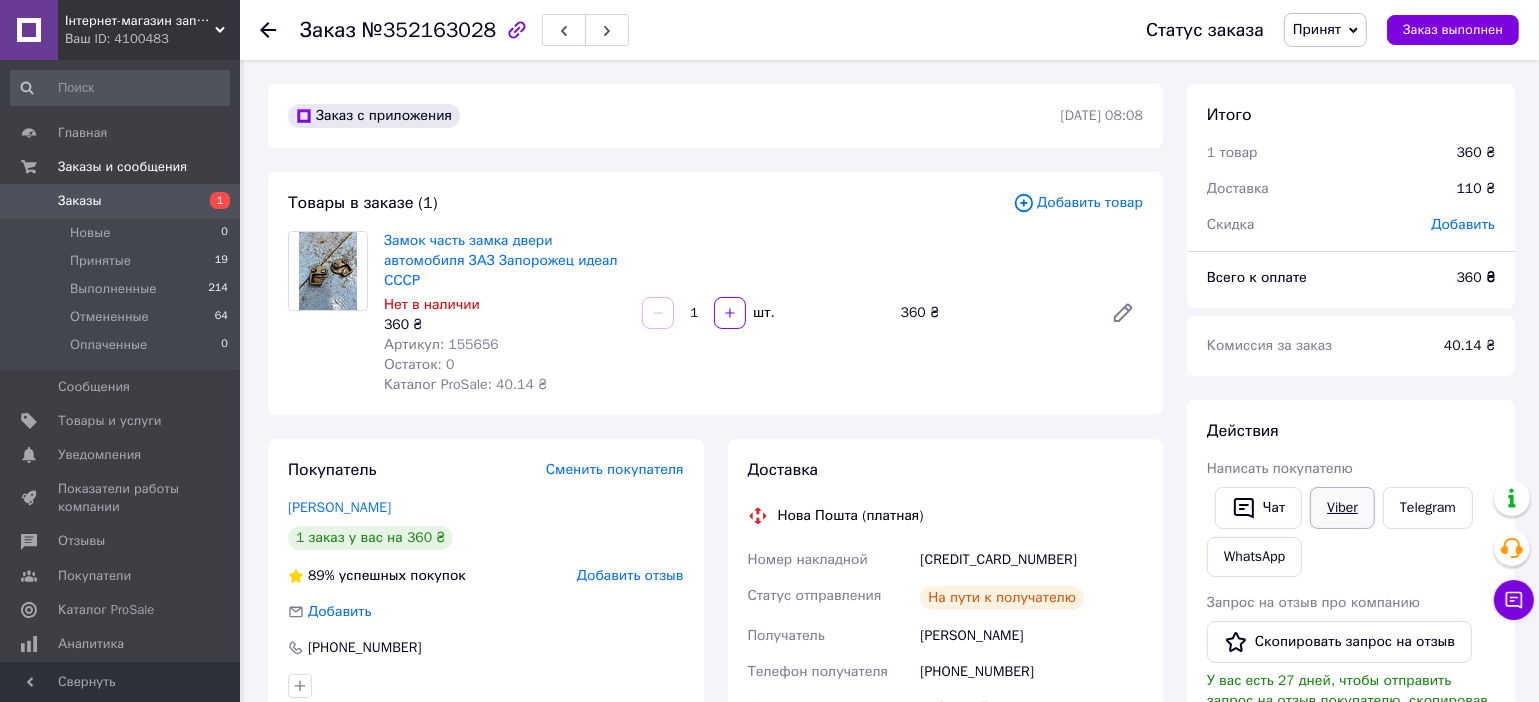 click on "Viber" at bounding box center [1342, 508] 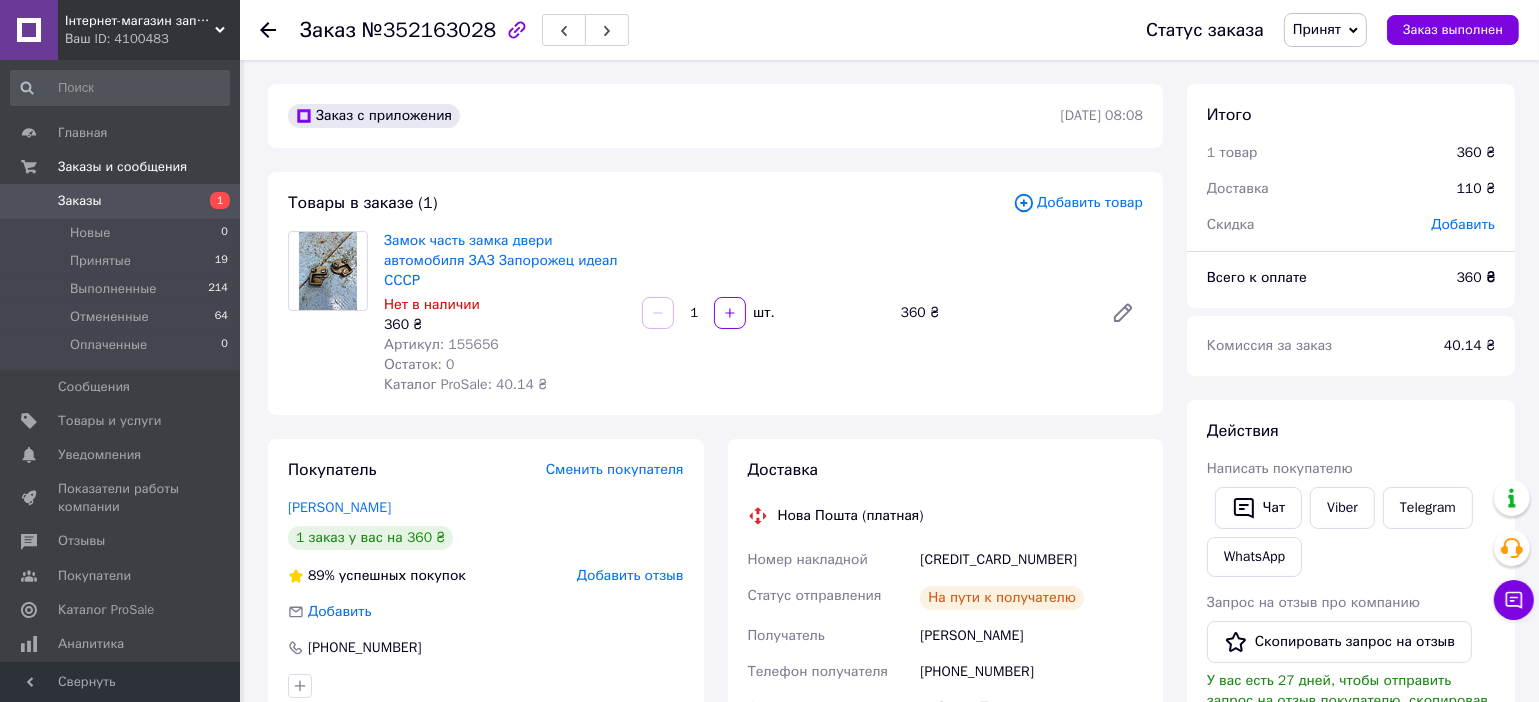 click on "Доставка Нова Пошта (платная) Номер накладной [CREDIT_CARD_NUMBER] Статус отправления На пути к получателю Получатель [PERSON_NAME] Телефон получателя [PHONE_NUMBER] Адрес с. Оров, Пункт приема-выдачи (до 30 кг): [STREET_ADDRESS][PERSON_NAME] Плательщик Получатель Стоимость доставки 110 ₴ Плательщик Получатель Отправитель Фамилия получателя [PERSON_NAME] Имя получателя [PERSON_NAME] Отчество получателя Телефон получателя [PHONE_NUMBER] Тип доставки В отделении Курьером В почтомате Город с. Оров Отделение Пункт приема-выдачи (до 30 кг): [STREET_ADDRESS] Место отправки с. Рогозів: №1: вул. [STREET_ADDRESS] Тип посылки <" at bounding box center (946, 650) 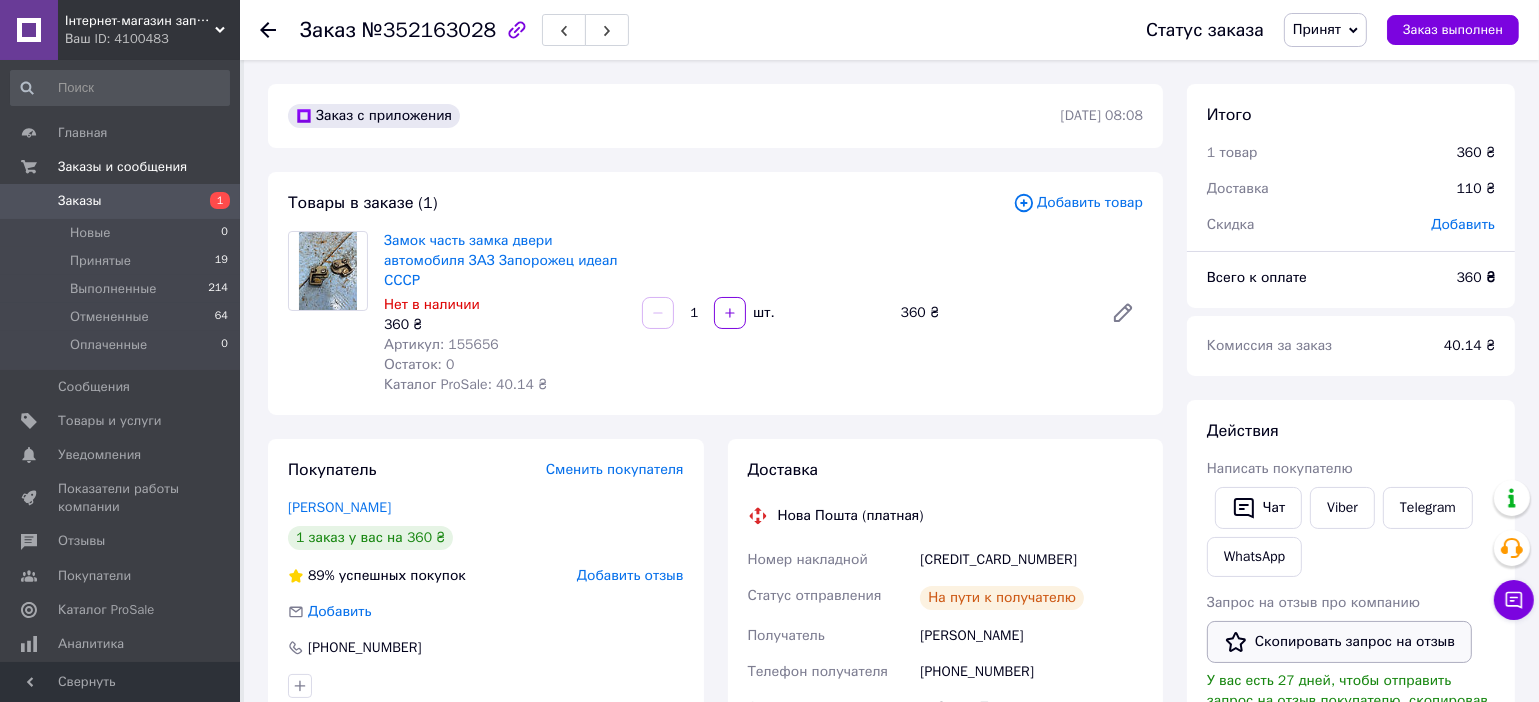 click on "Скопировать запрос на отзыв" at bounding box center (1339, 642) 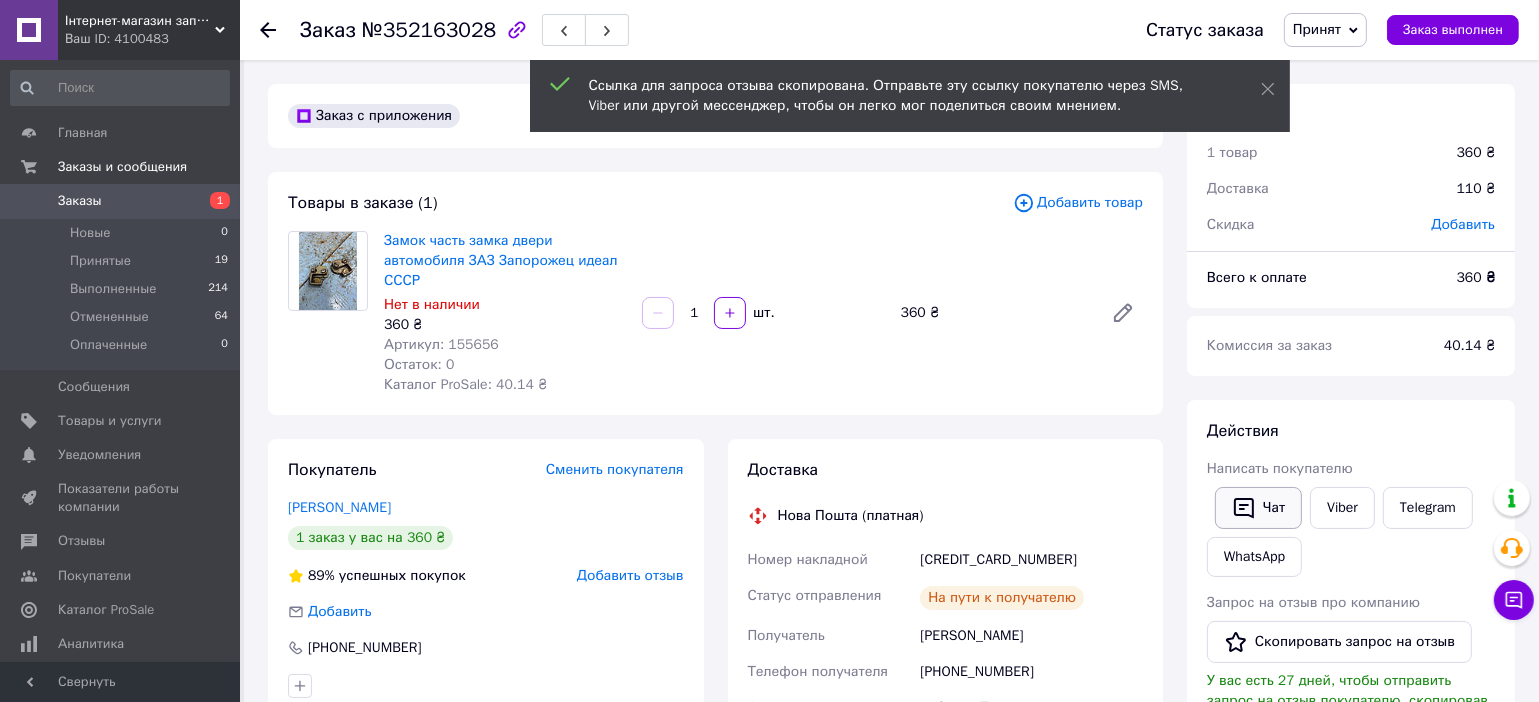 click 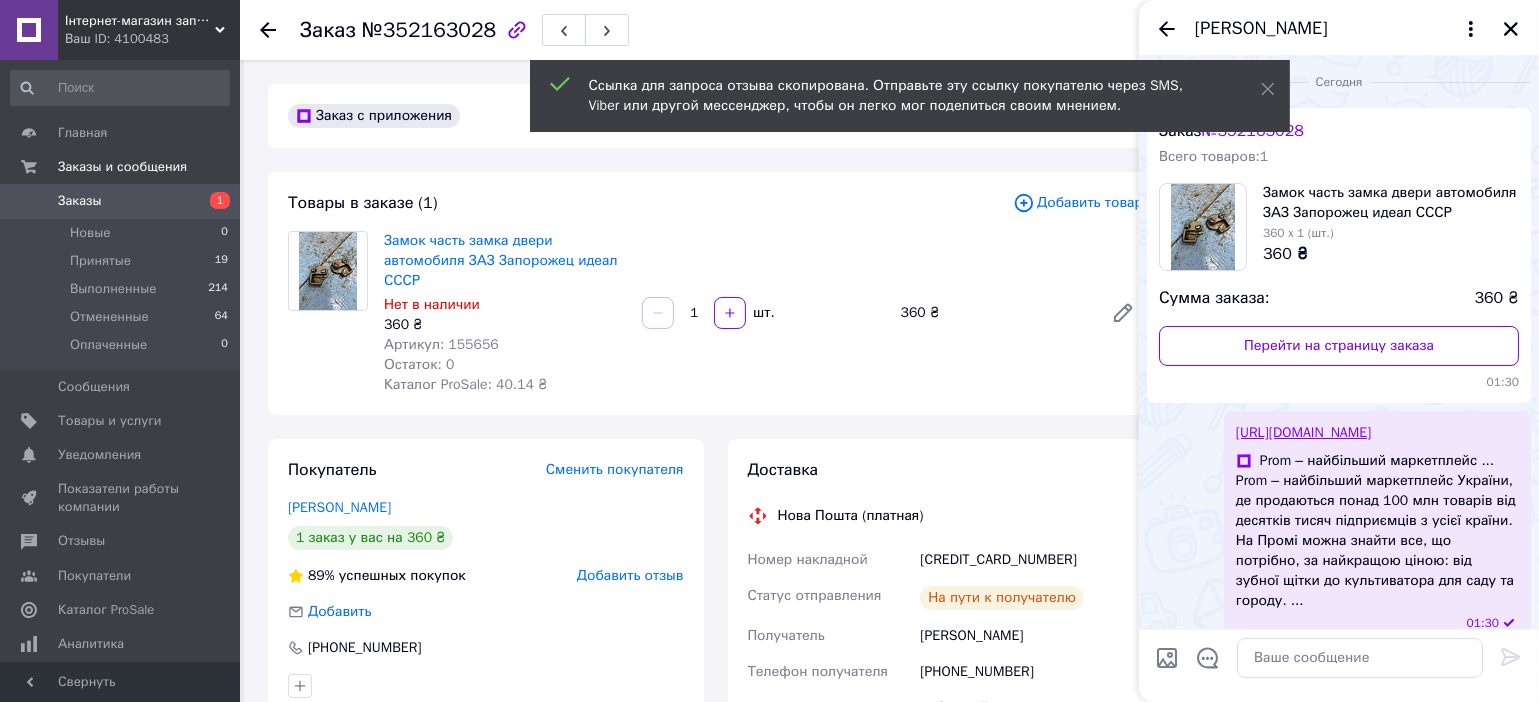 scroll, scrollTop: 176, scrollLeft: 0, axis: vertical 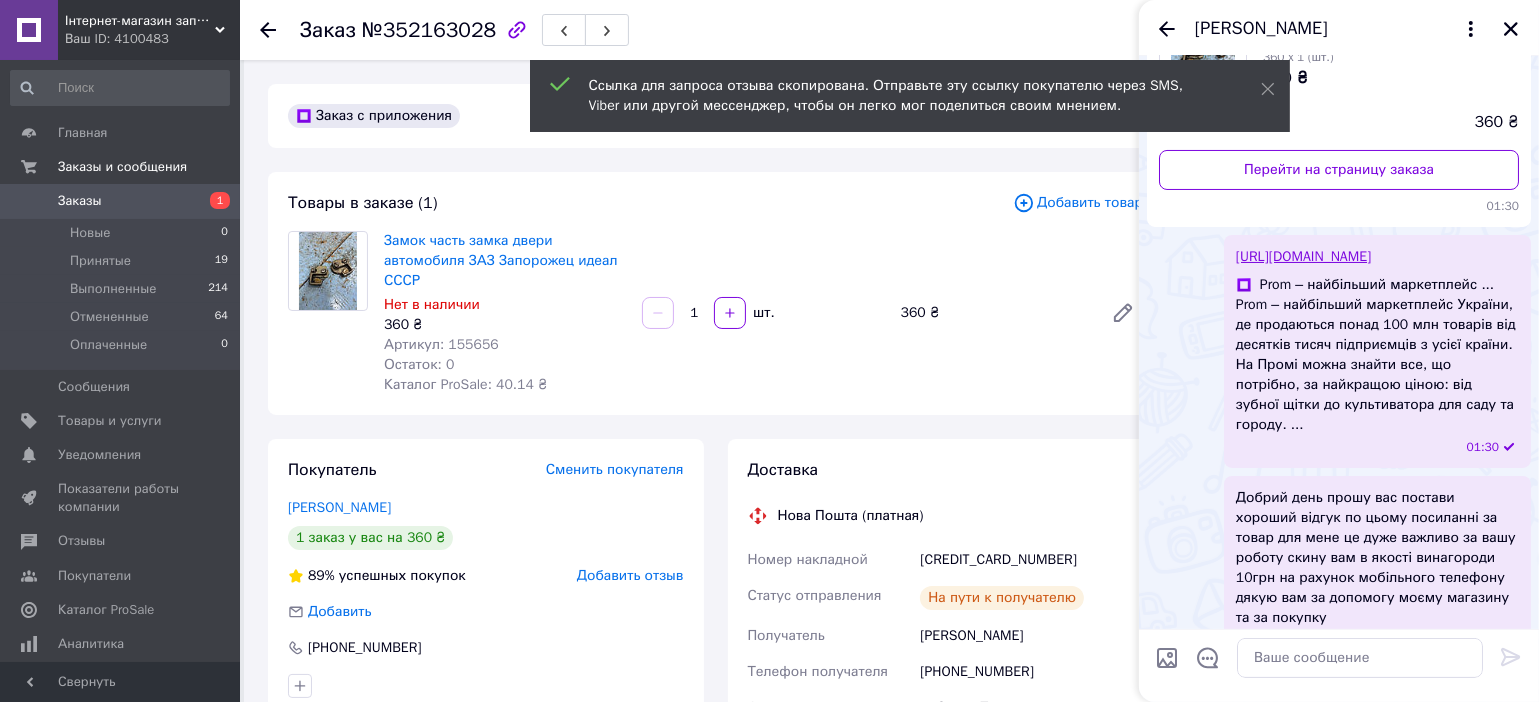 drag, startPoint x: 1526, startPoint y: 14, endPoint x: 1528, endPoint y: 27, distance: 13.152946 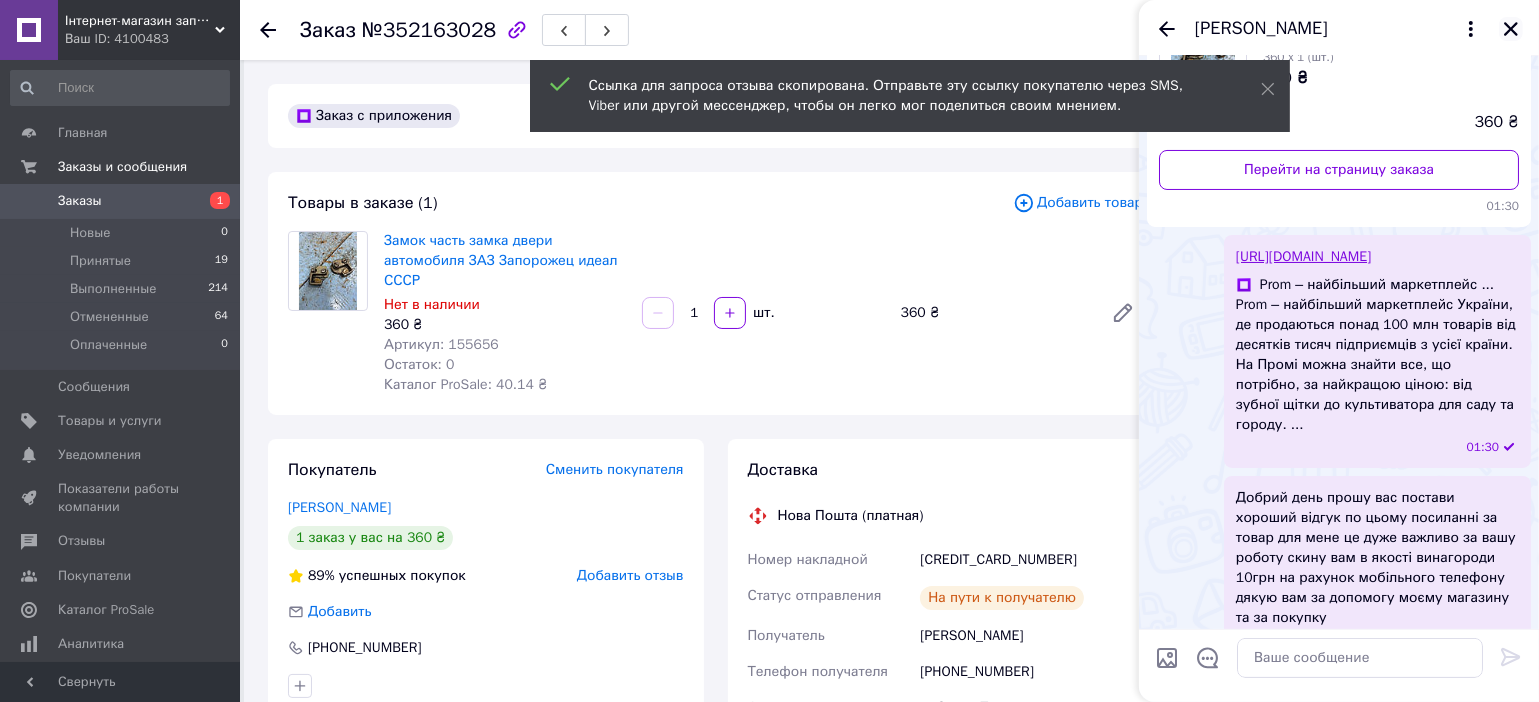 scroll, scrollTop: 1, scrollLeft: 0, axis: vertical 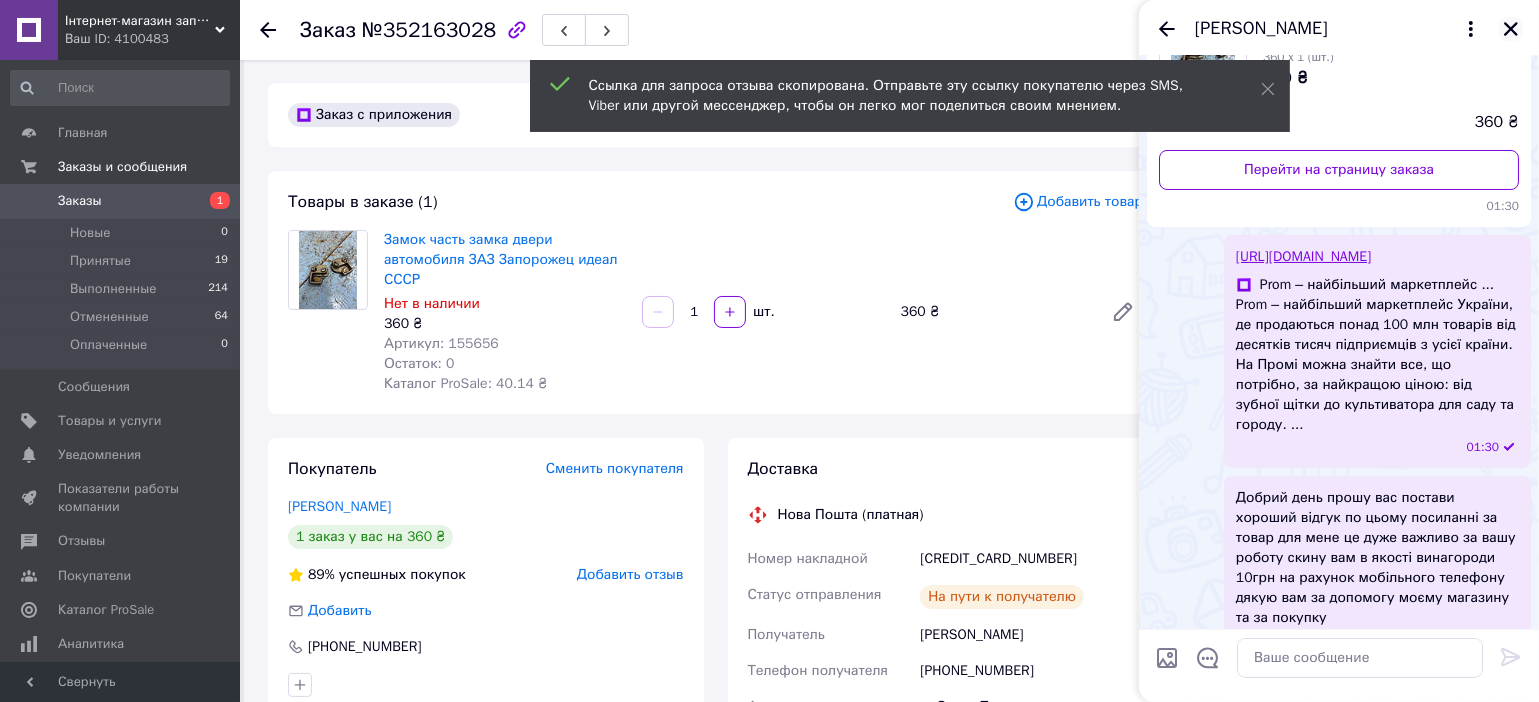 click 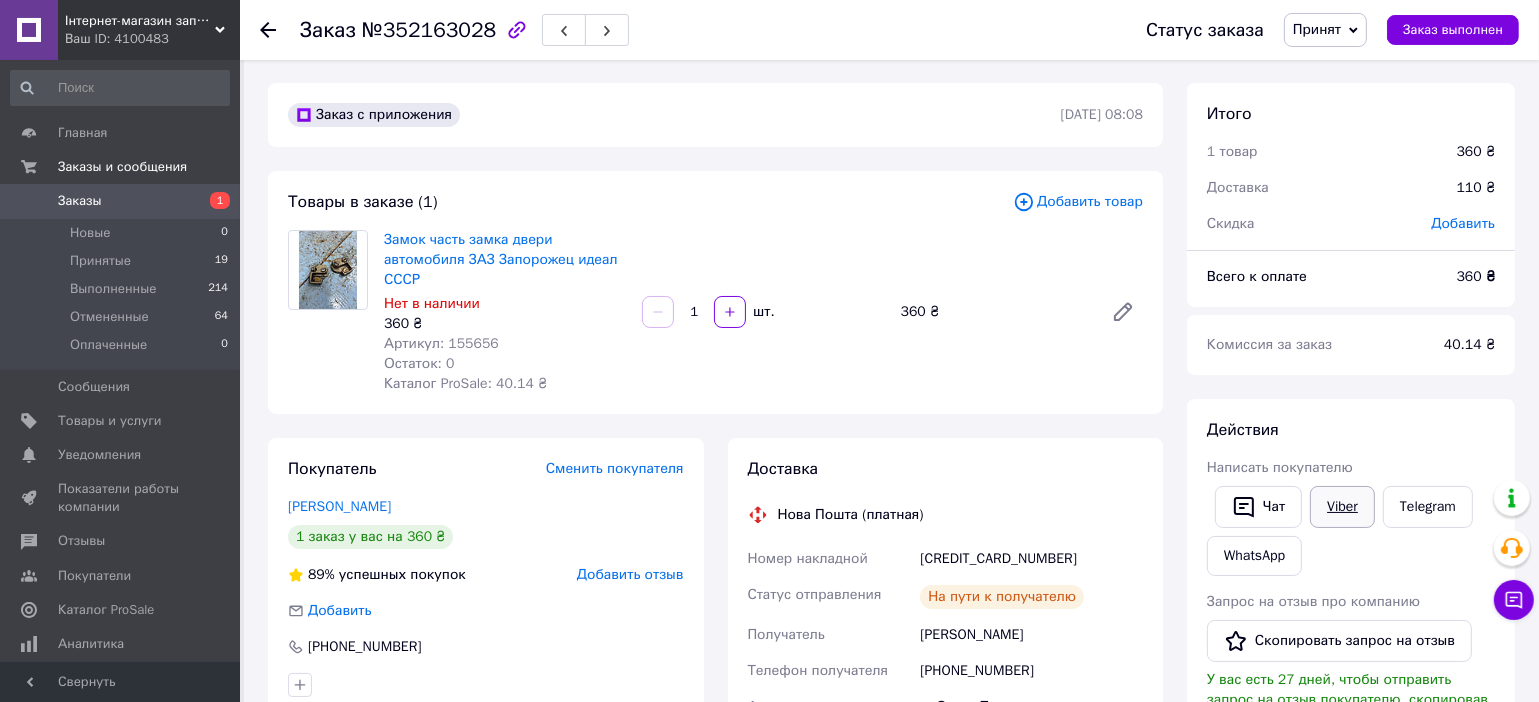 click on "Viber" at bounding box center (1342, 507) 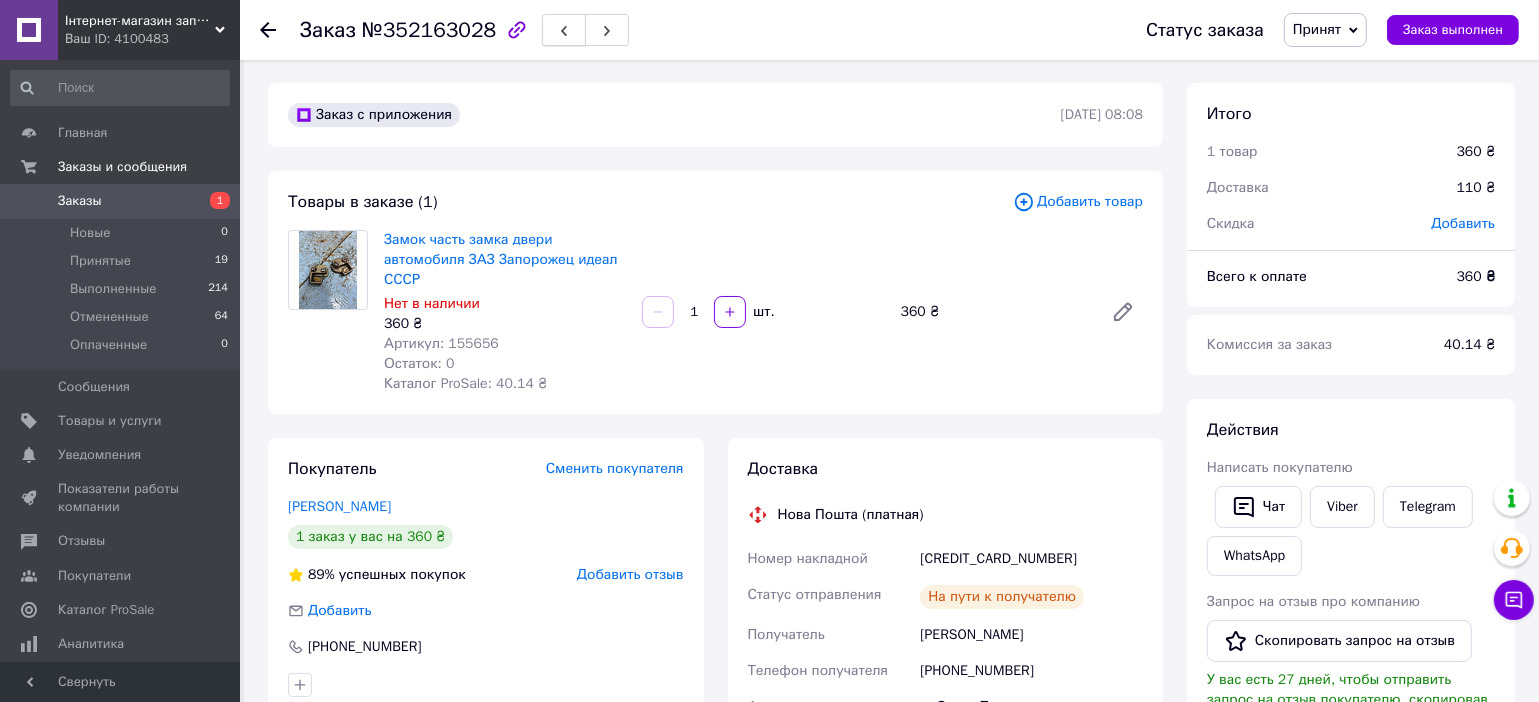 click at bounding box center [564, 30] 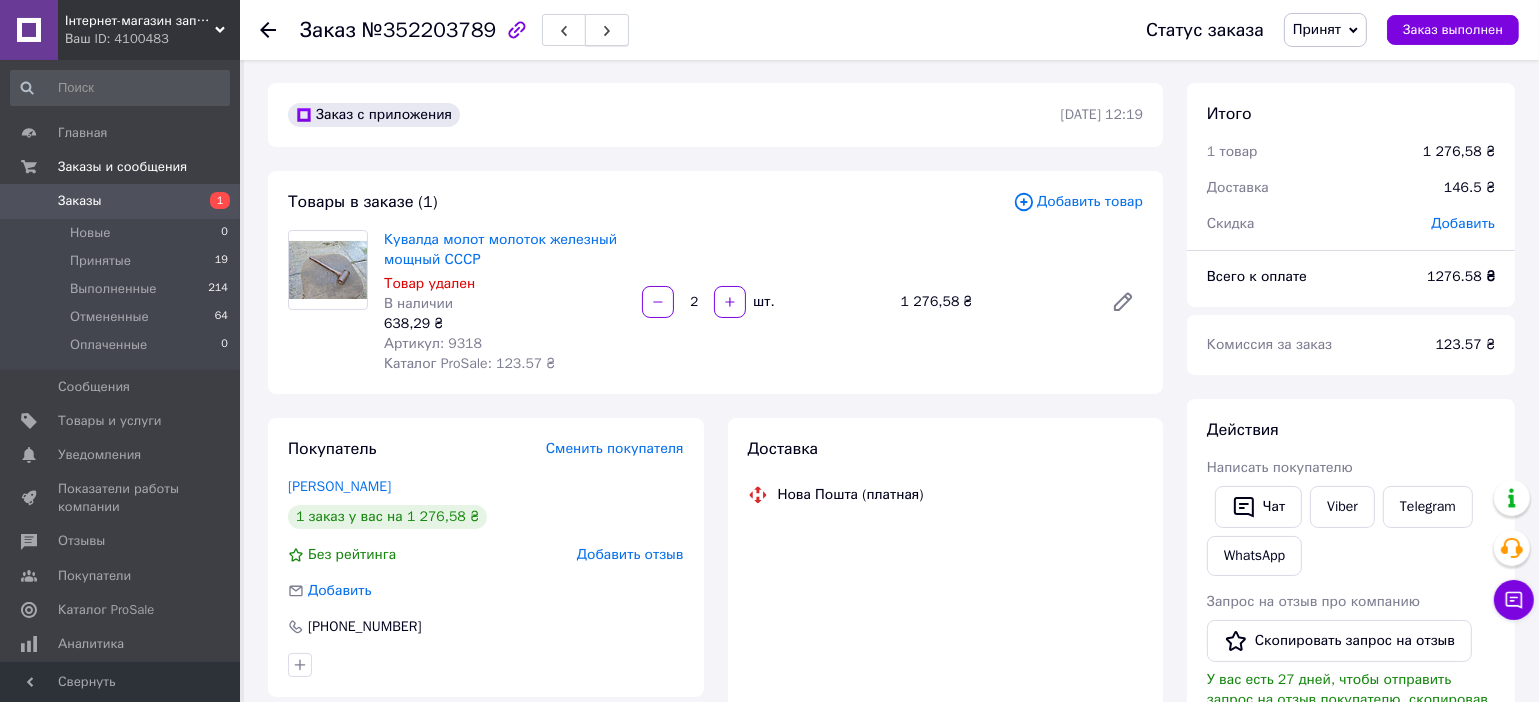 click at bounding box center [607, 30] 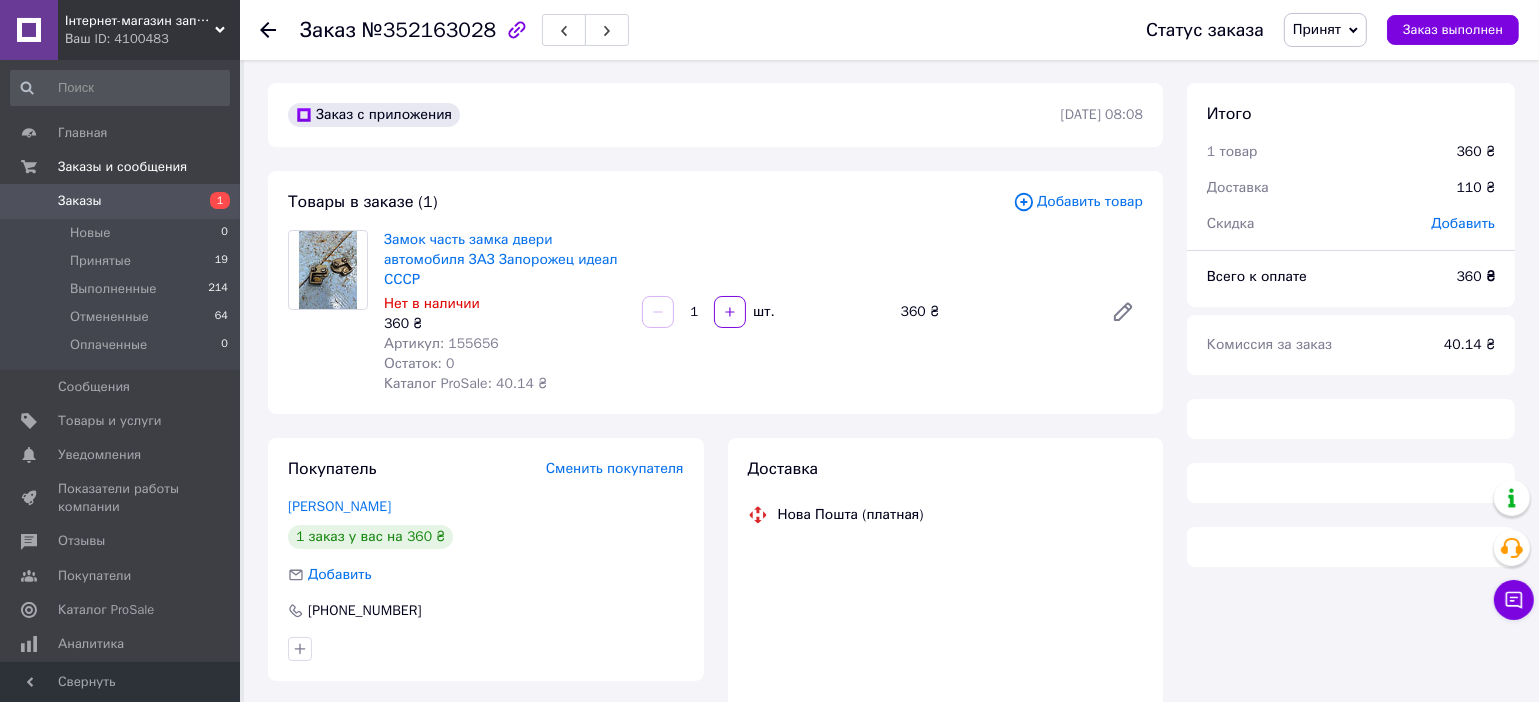click at bounding box center (607, 30) 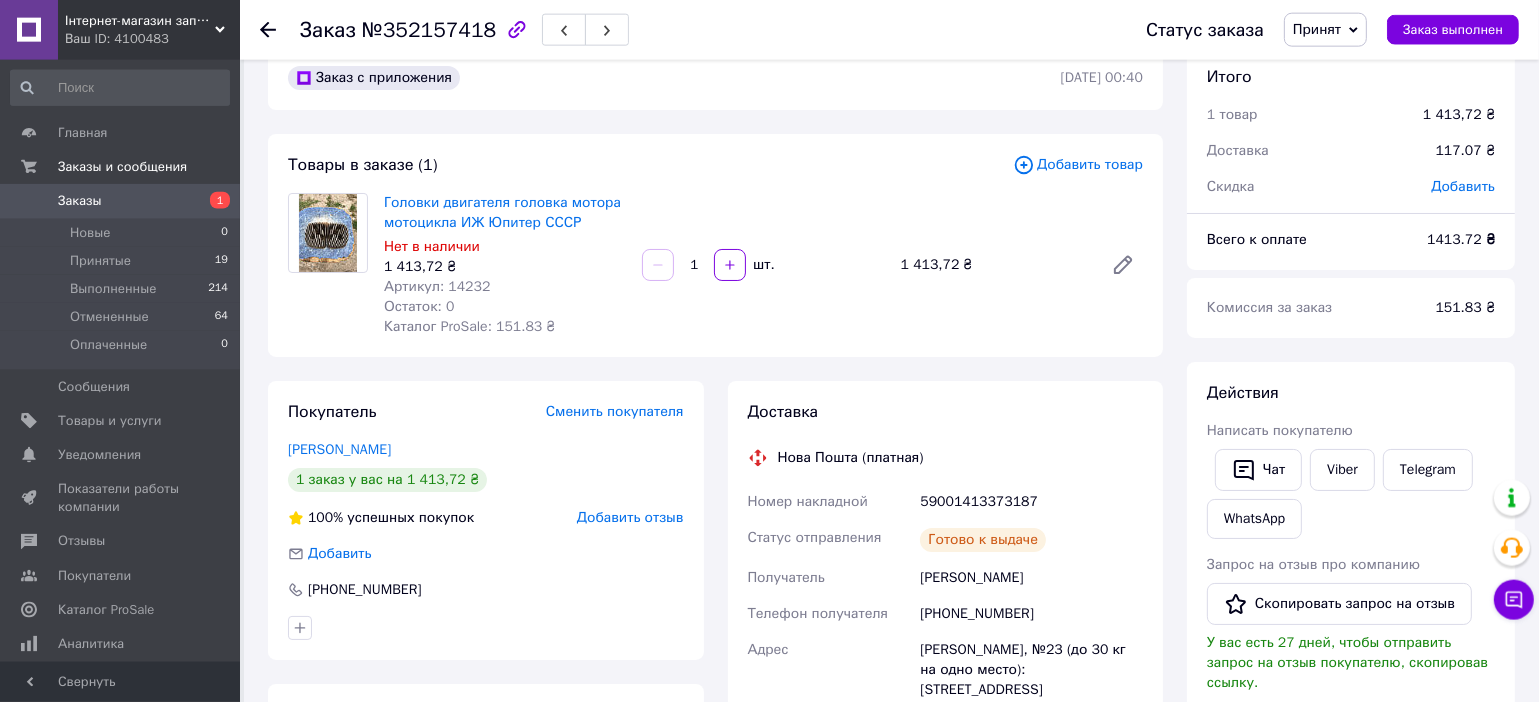 scroll, scrollTop: 107, scrollLeft: 0, axis: vertical 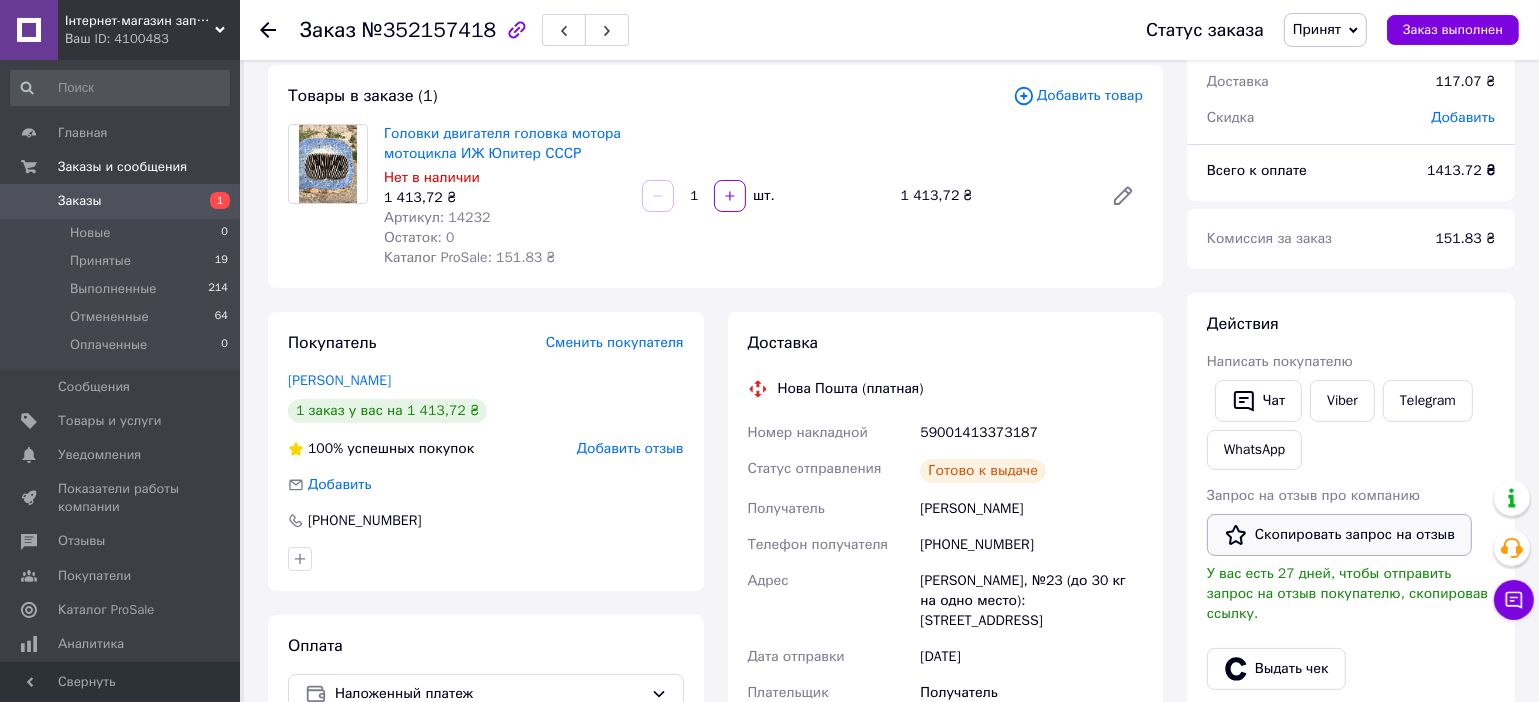 click on "Скопировать запрос на отзыв" at bounding box center (1339, 535) 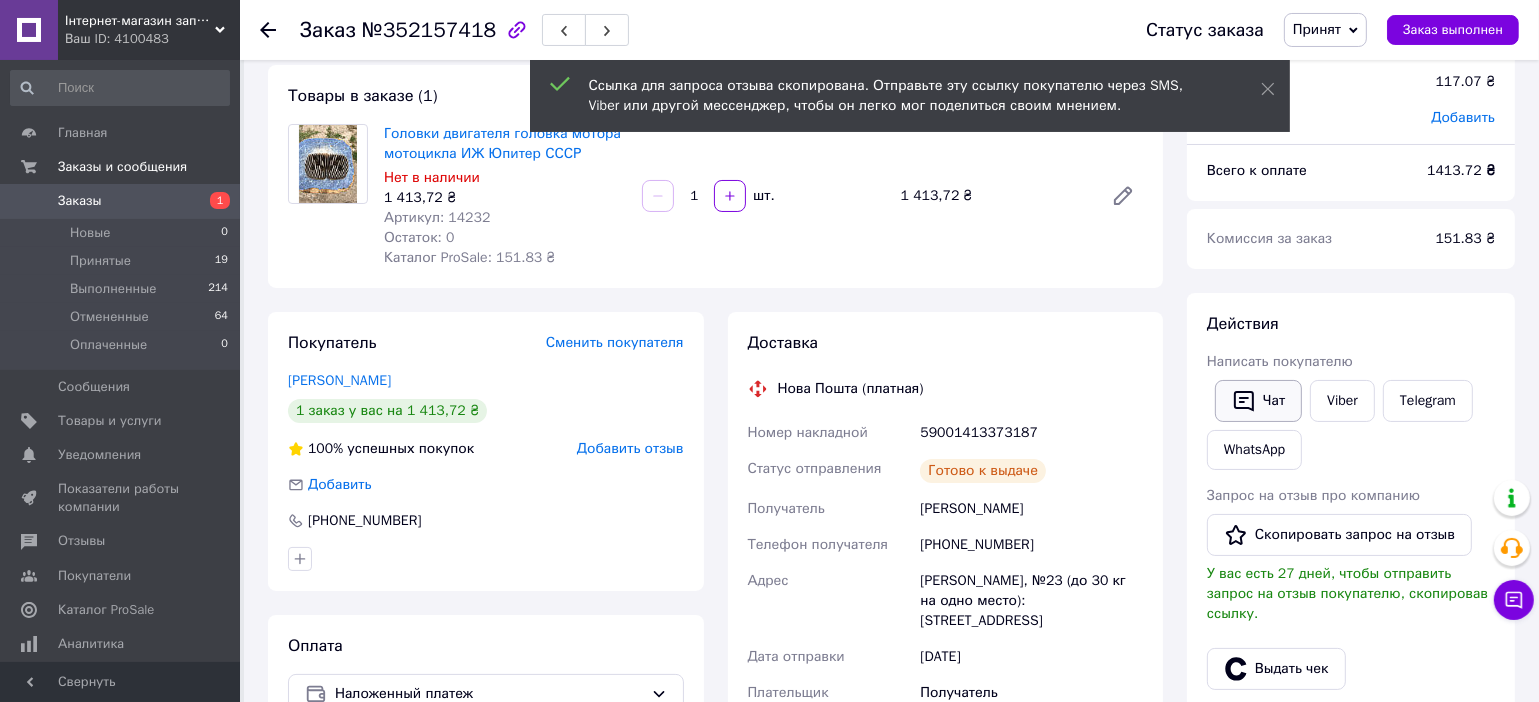 click on "Чат" at bounding box center (1258, 401) 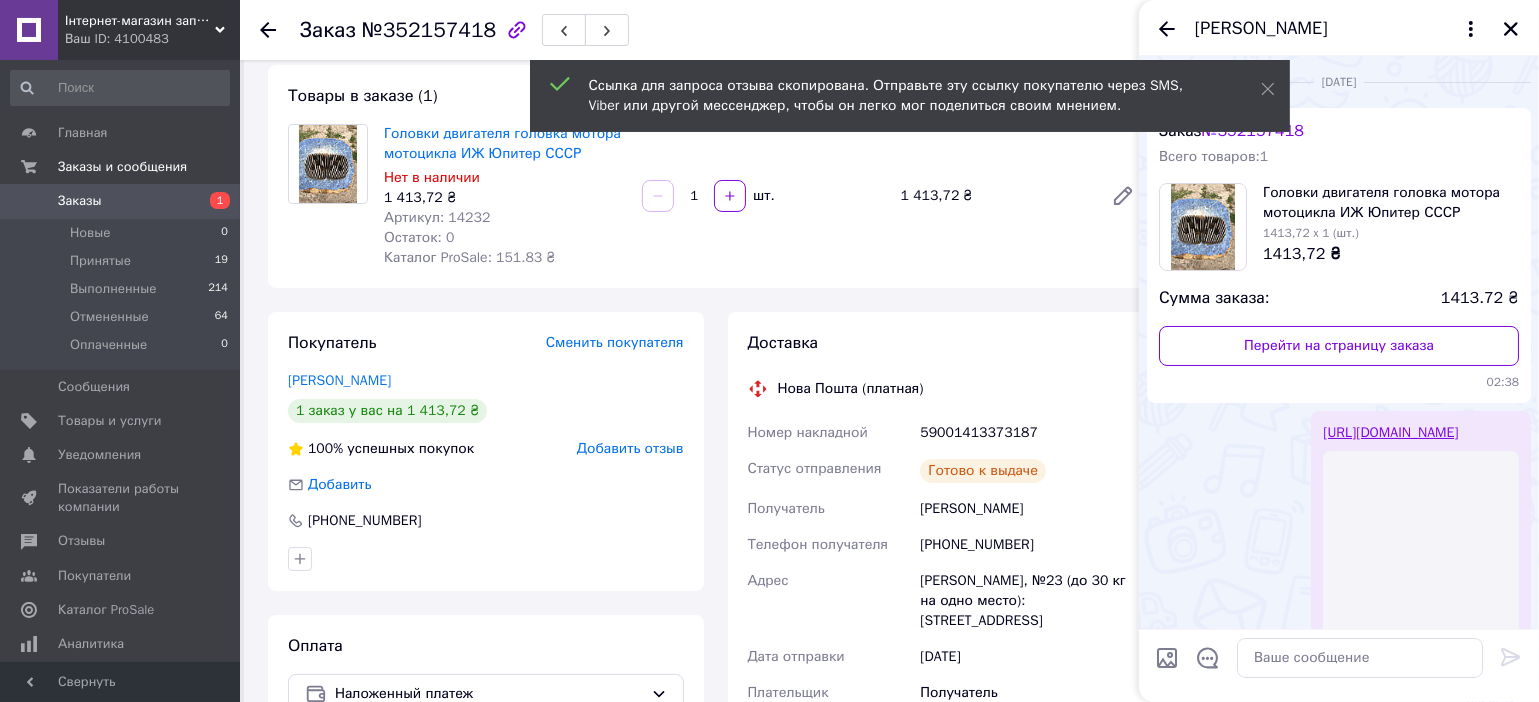 type 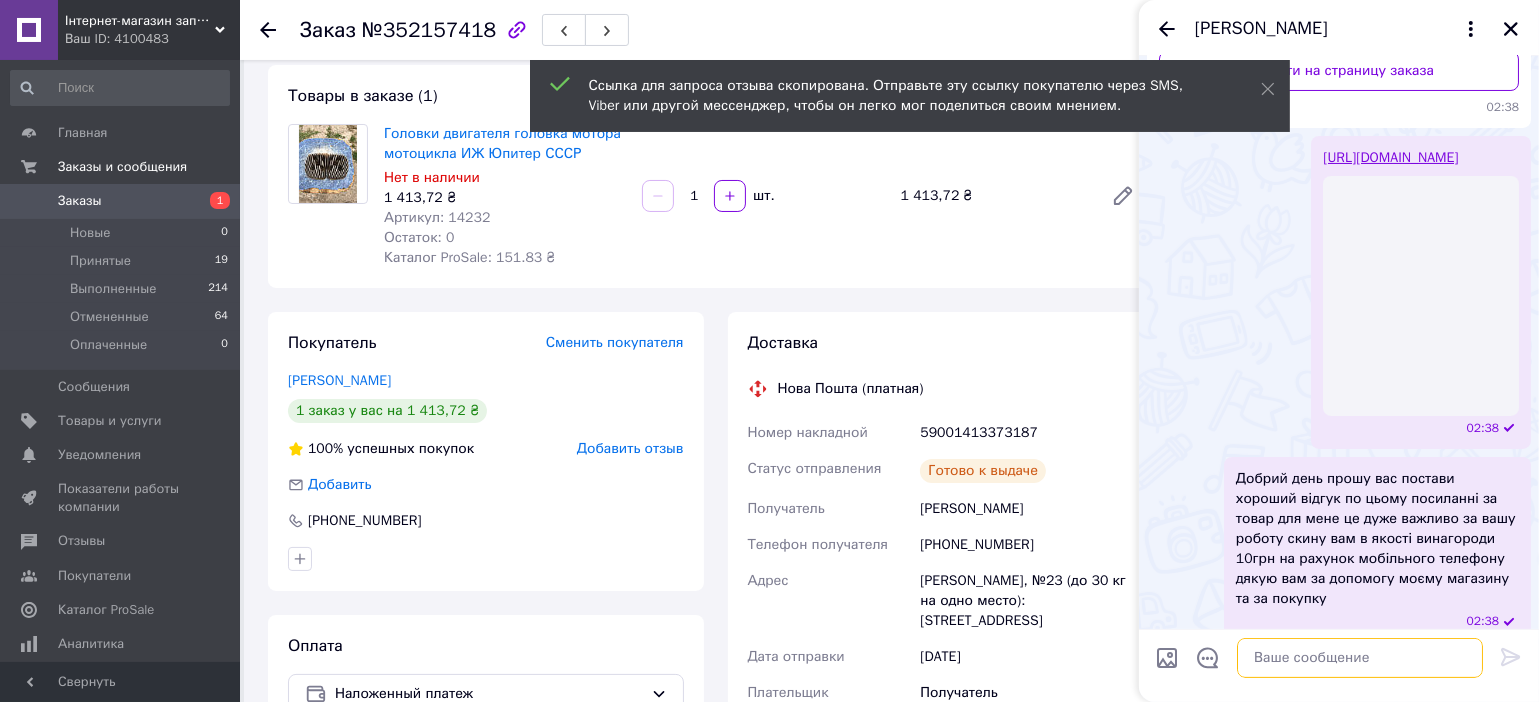 click at bounding box center (1360, 658) 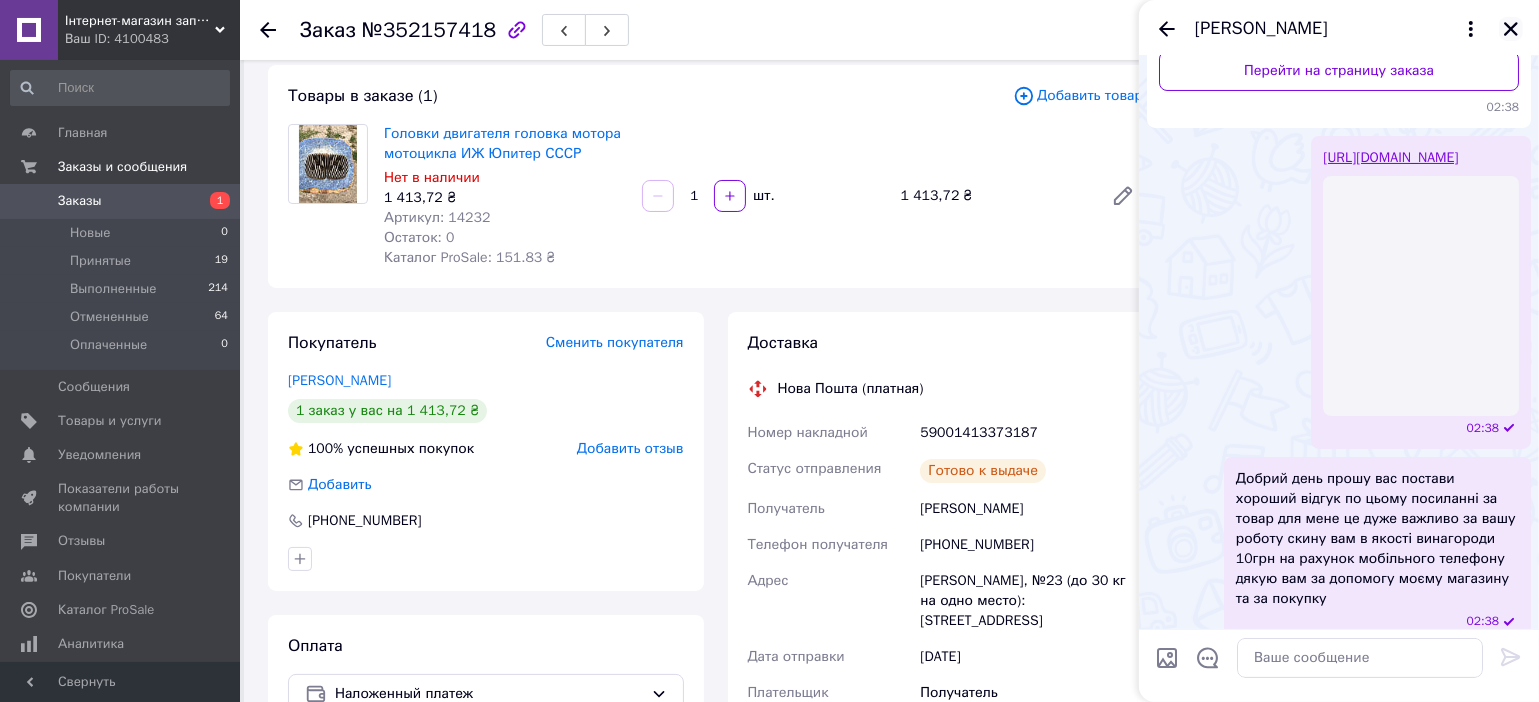 click 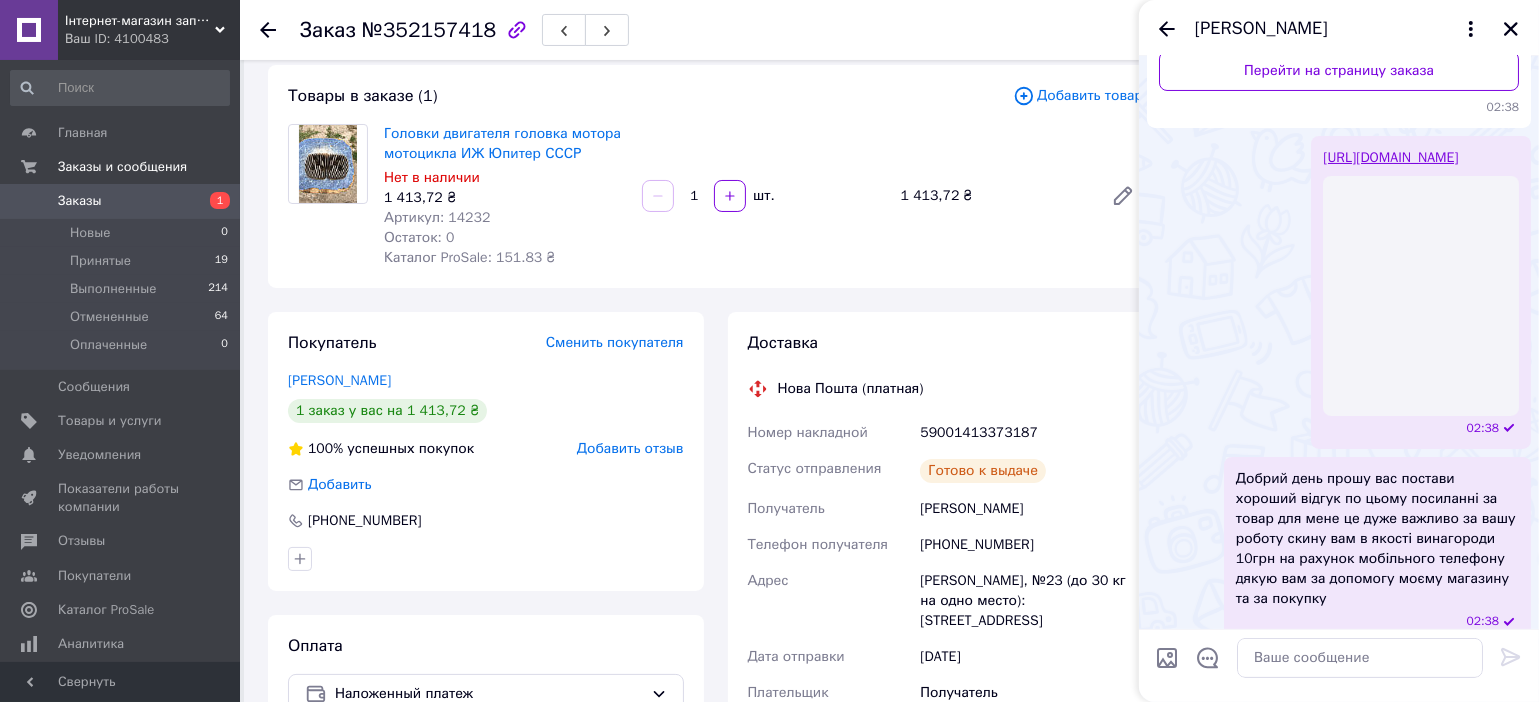 scroll, scrollTop: 176, scrollLeft: 0, axis: vertical 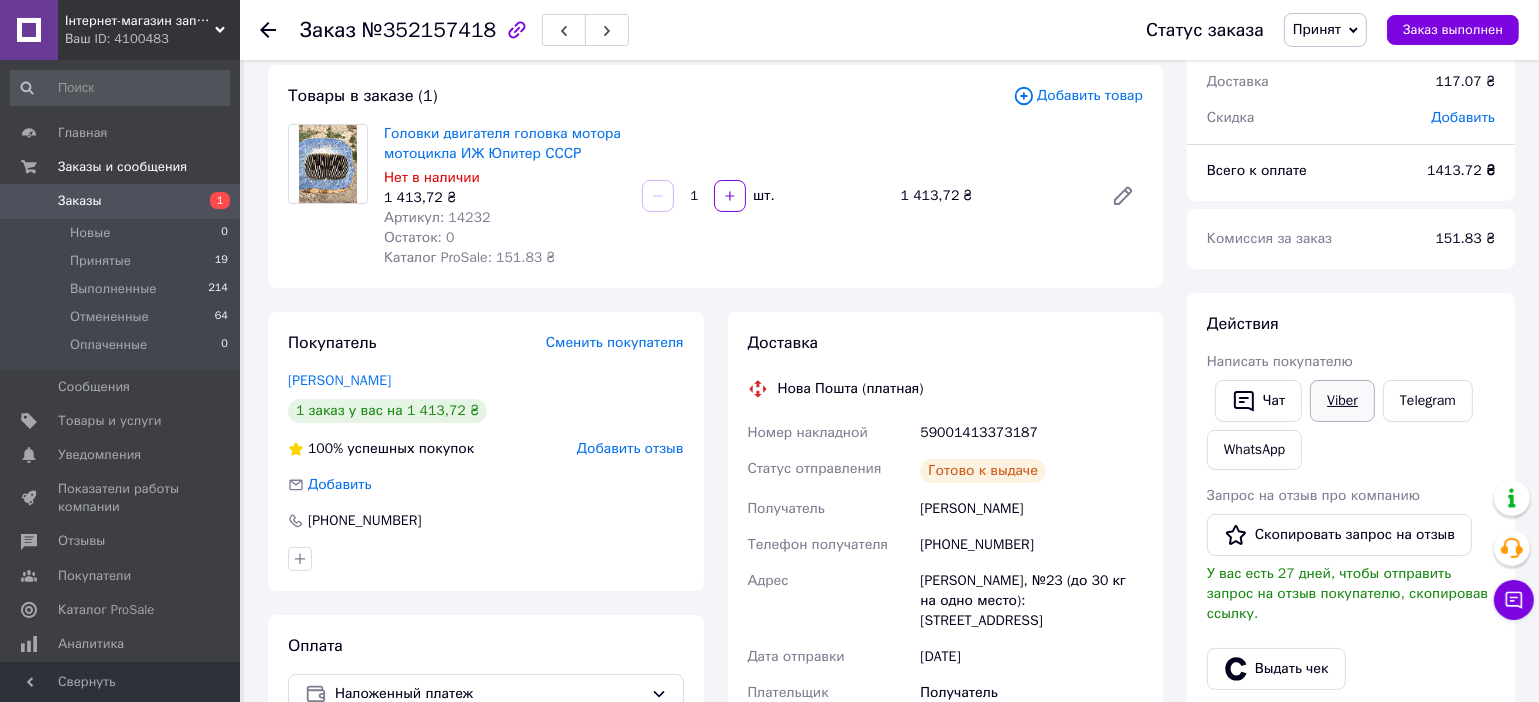 click on "Viber" at bounding box center (1342, 401) 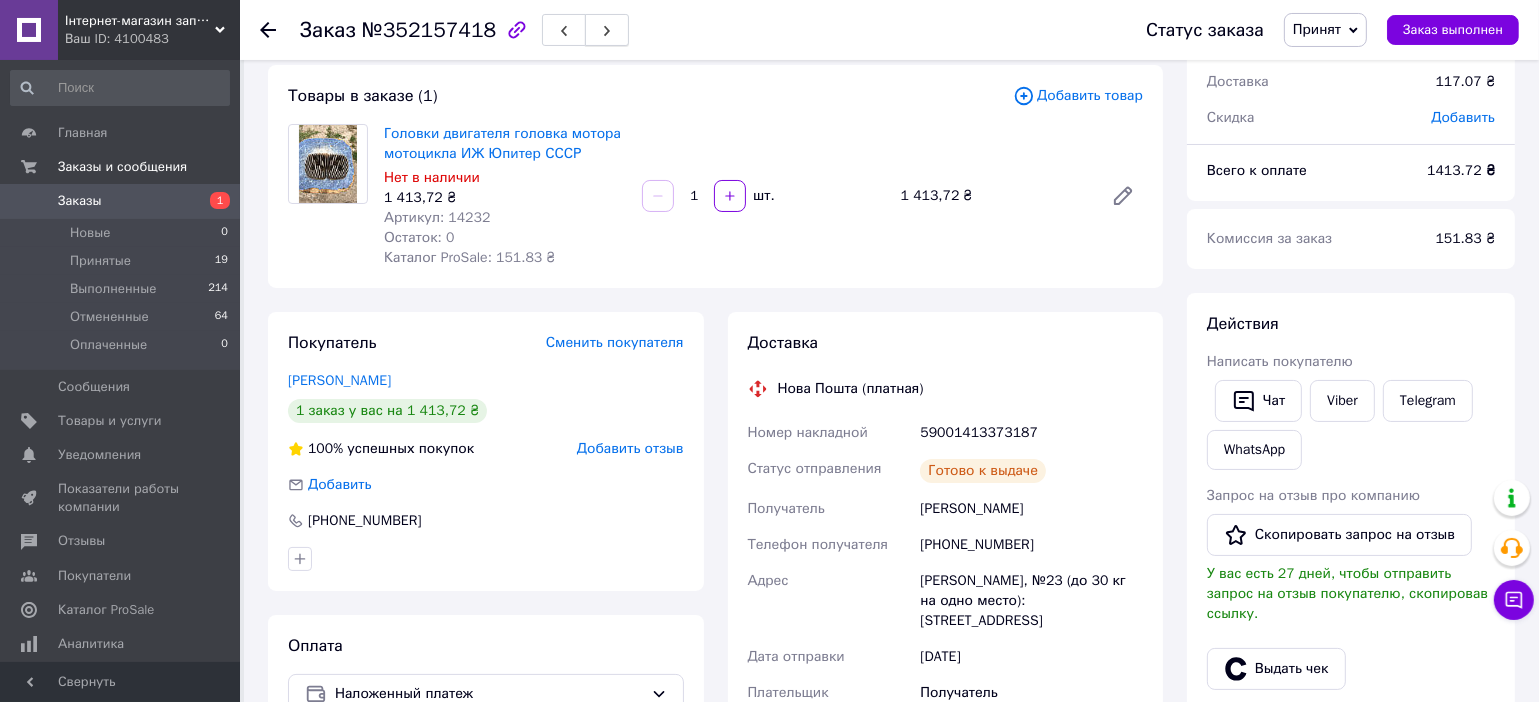 click at bounding box center [607, 30] 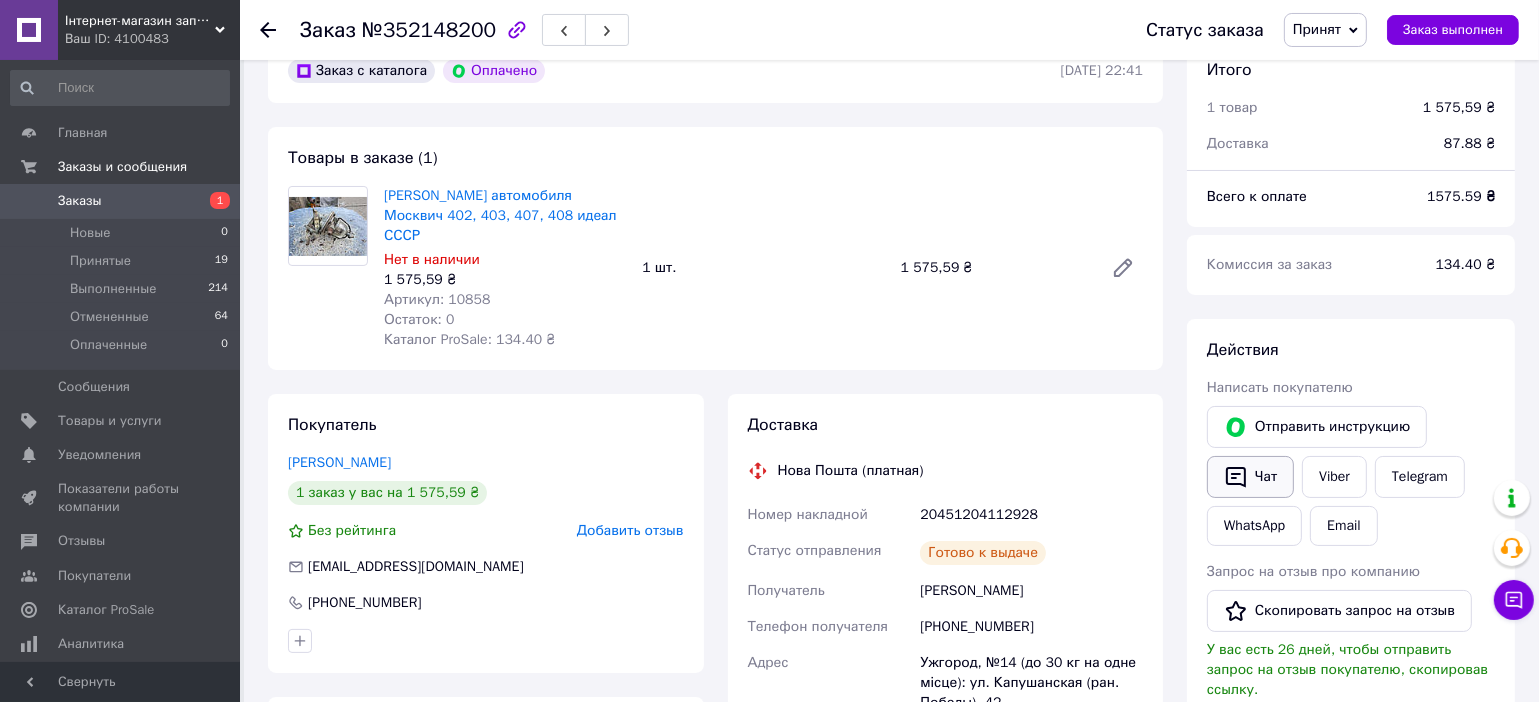 click on "Чат" at bounding box center [1250, 477] 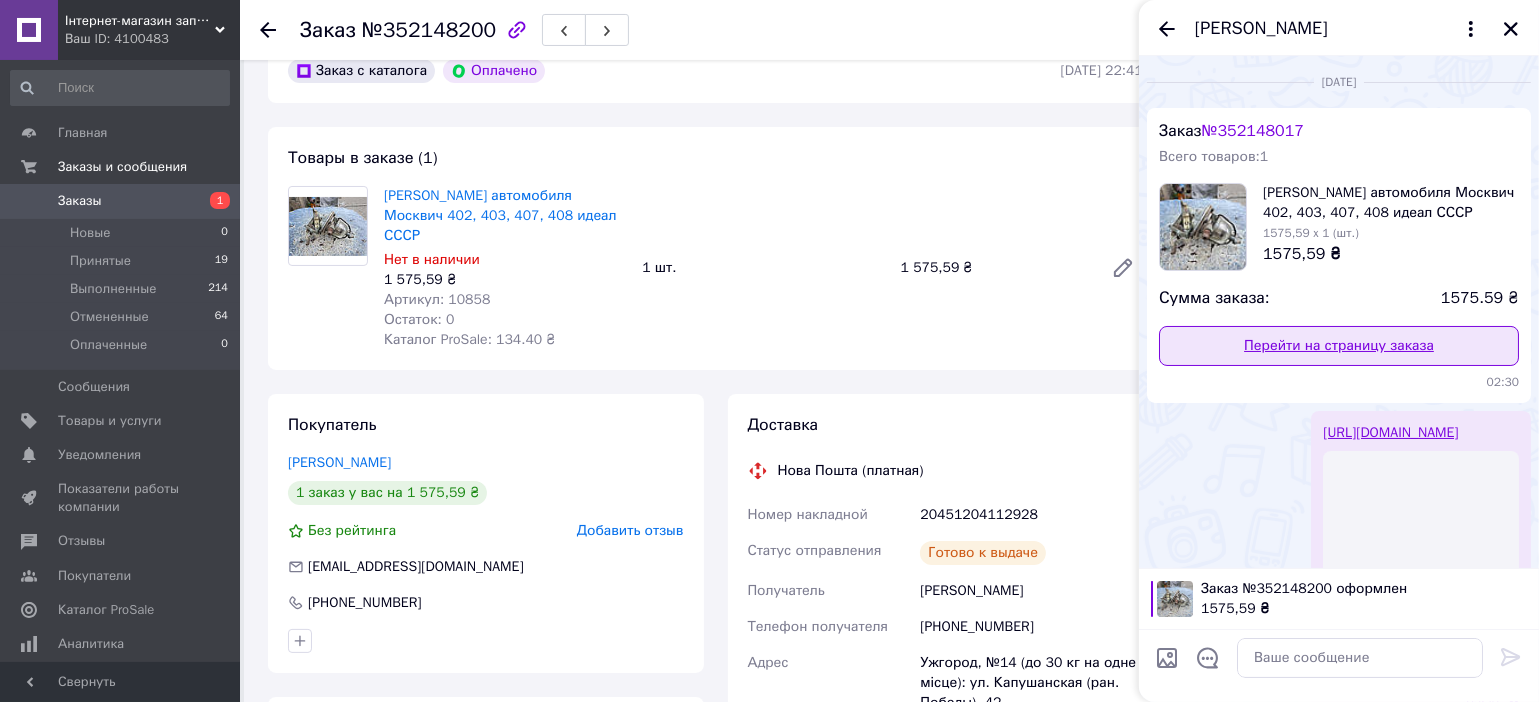 scroll, scrollTop: 241, scrollLeft: 0, axis: vertical 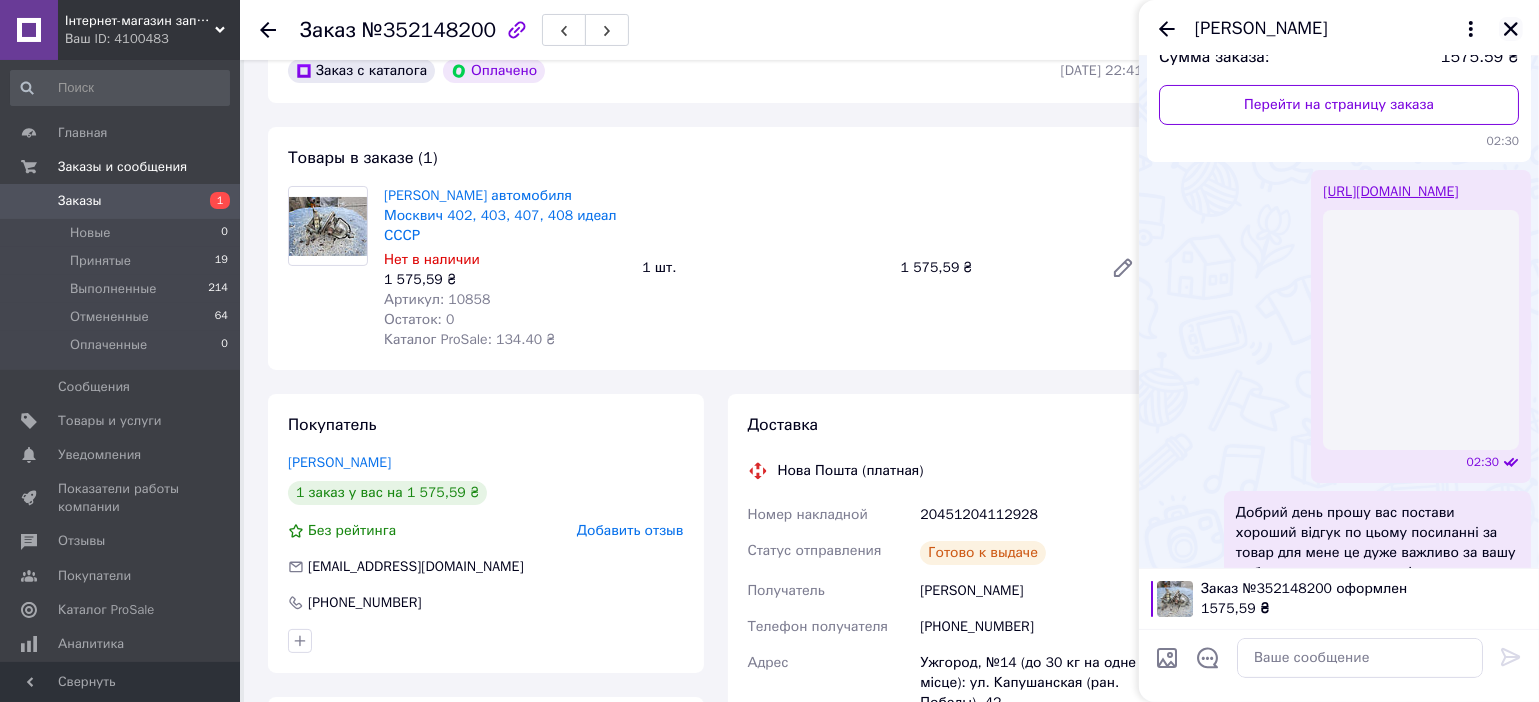 click 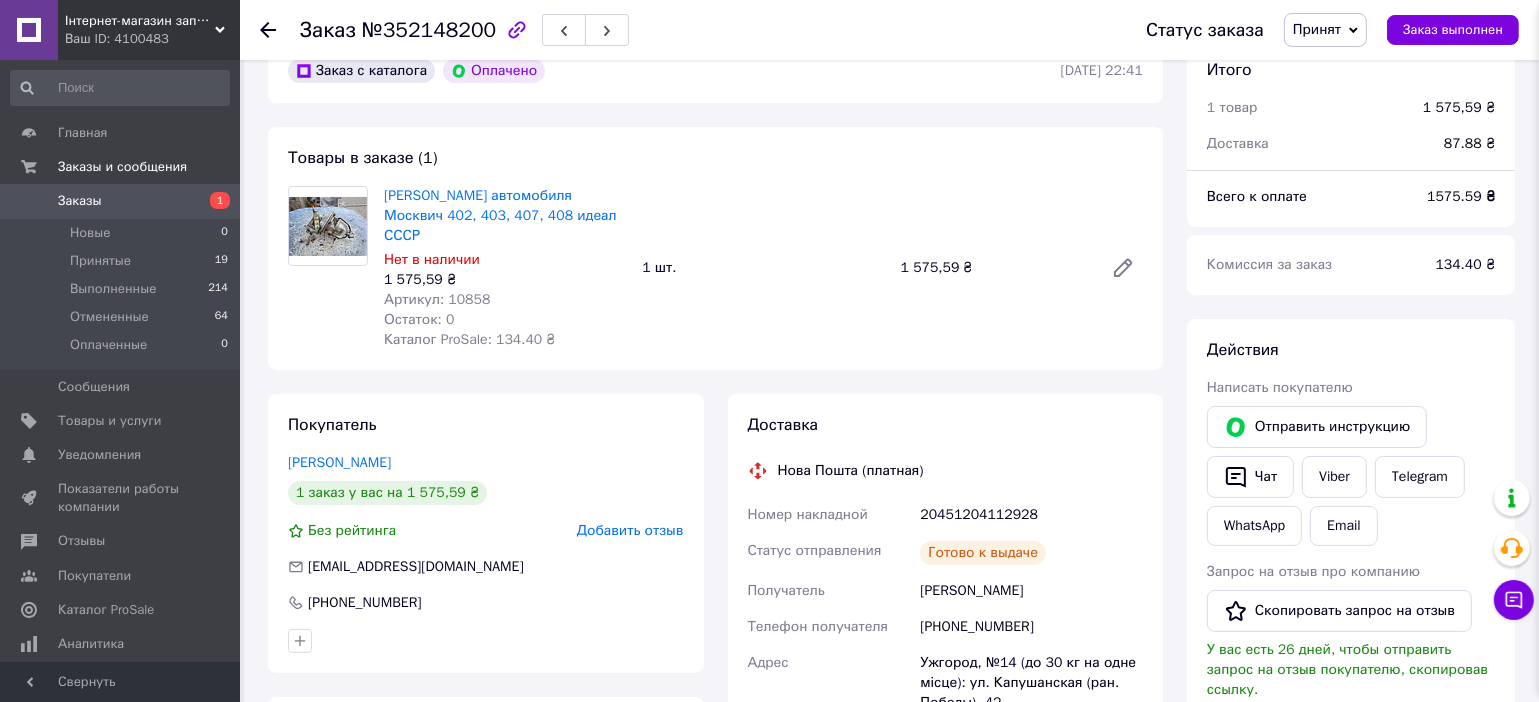 scroll, scrollTop: 0, scrollLeft: 0, axis: both 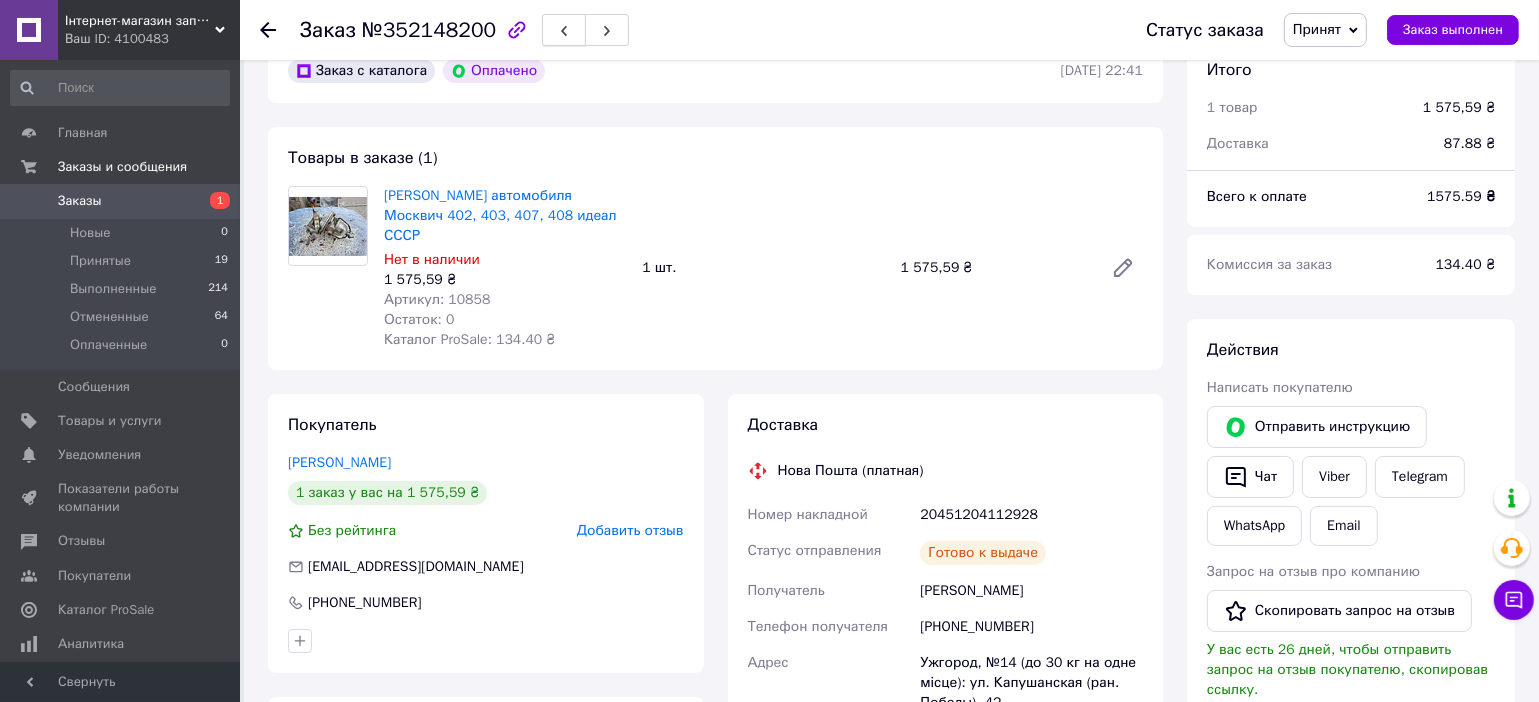click at bounding box center (564, 30) 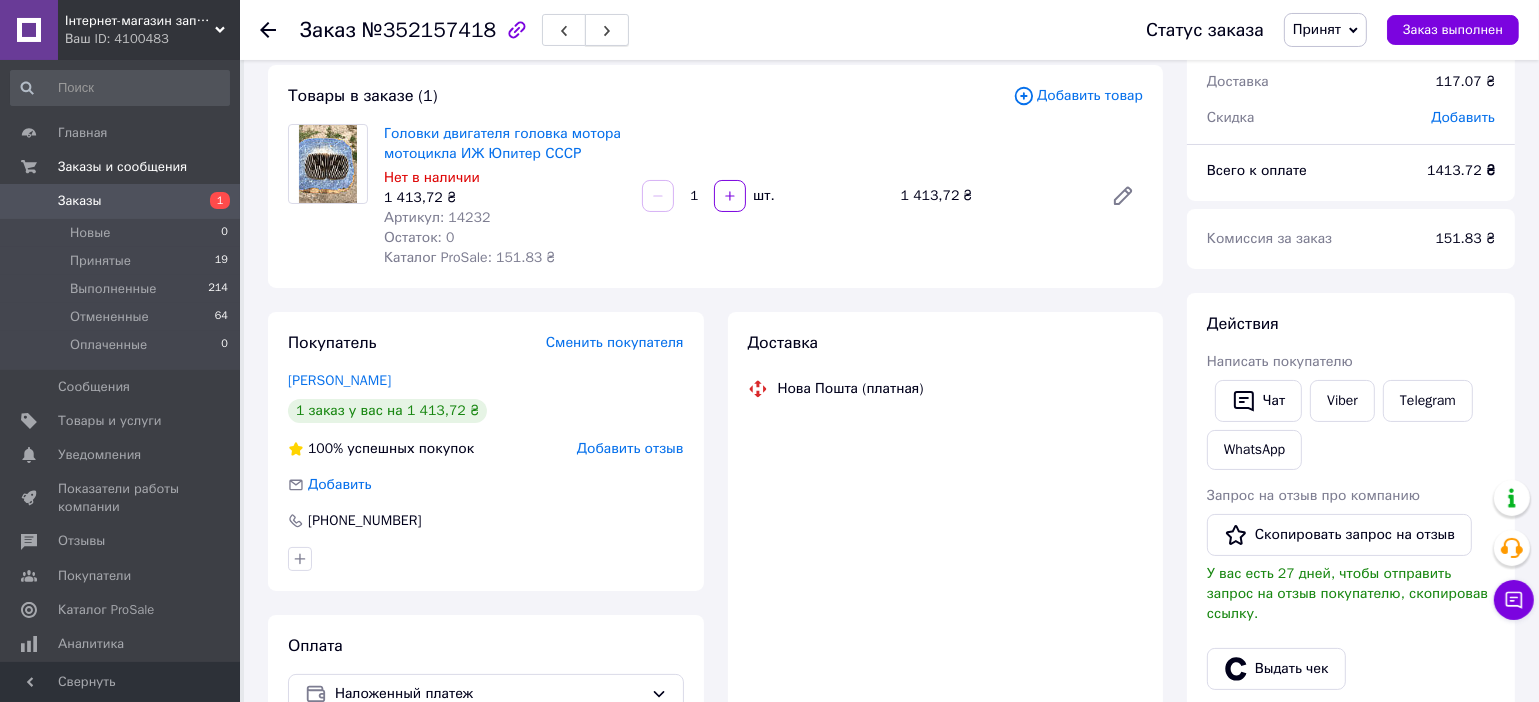 click at bounding box center (607, 30) 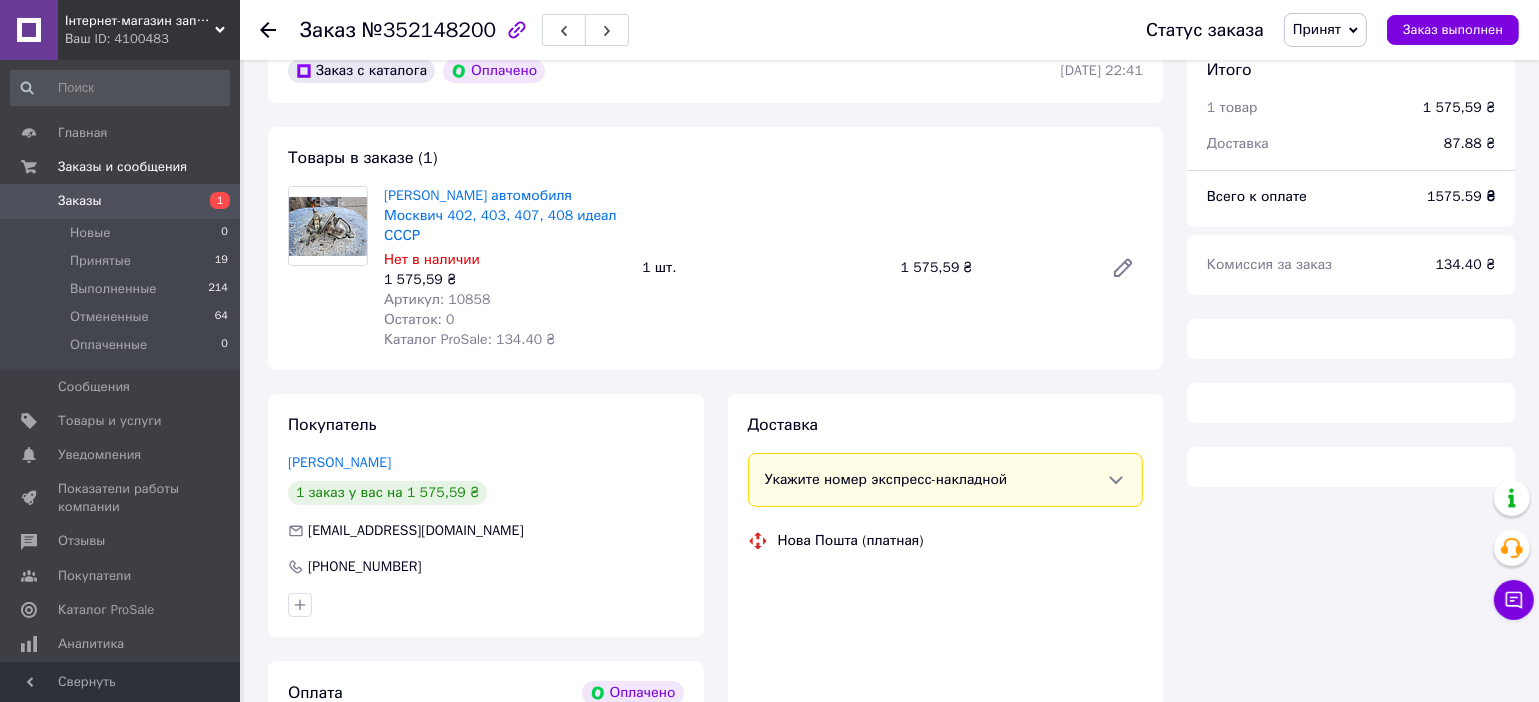click at bounding box center (607, 30) 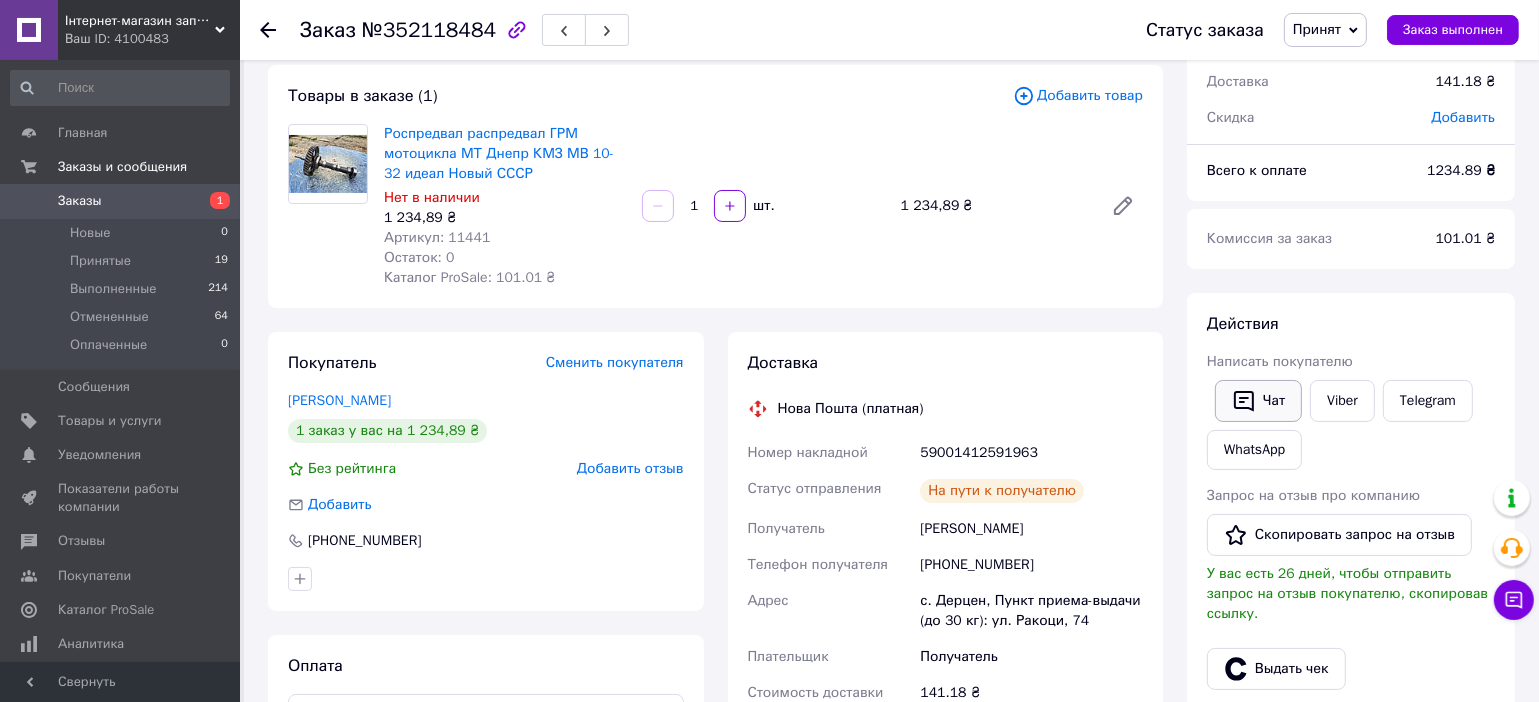 click 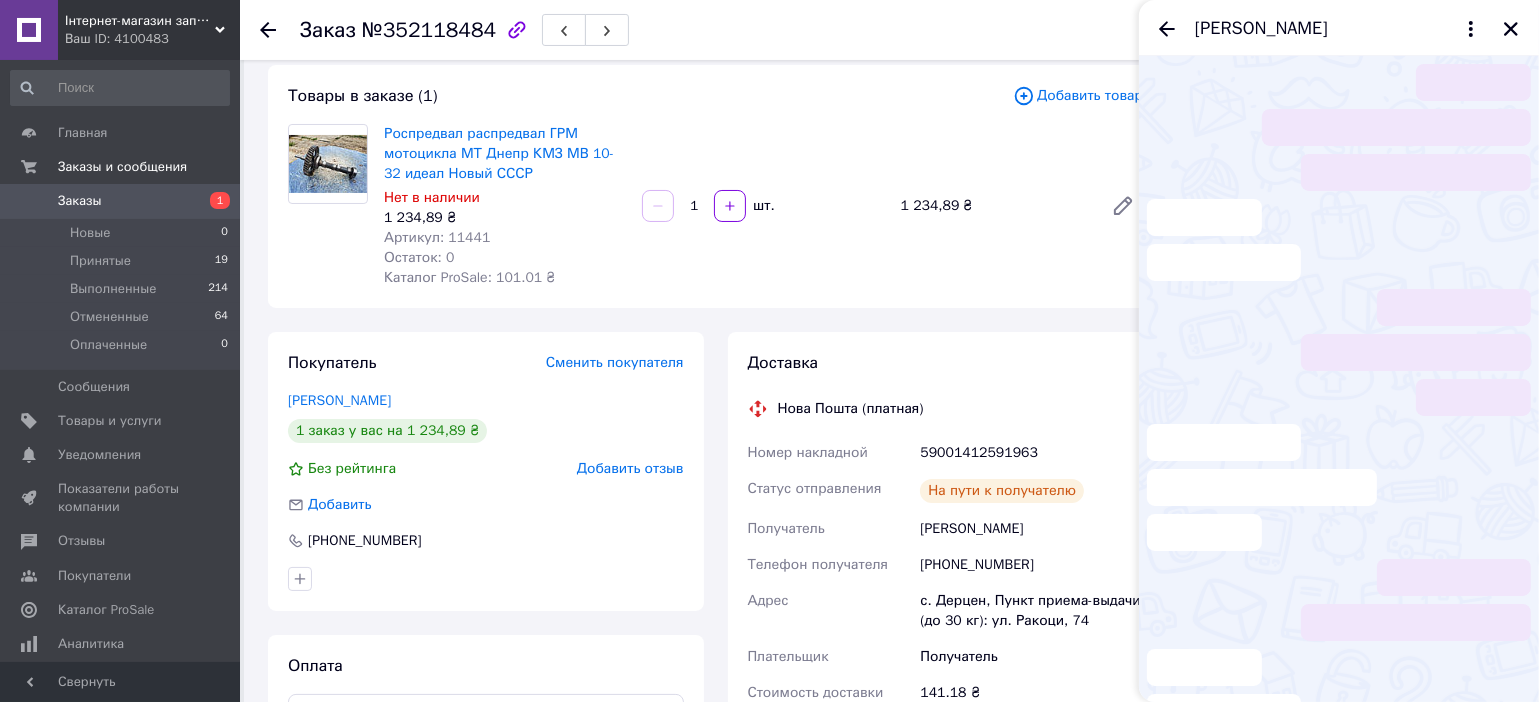 scroll, scrollTop: 275, scrollLeft: 0, axis: vertical 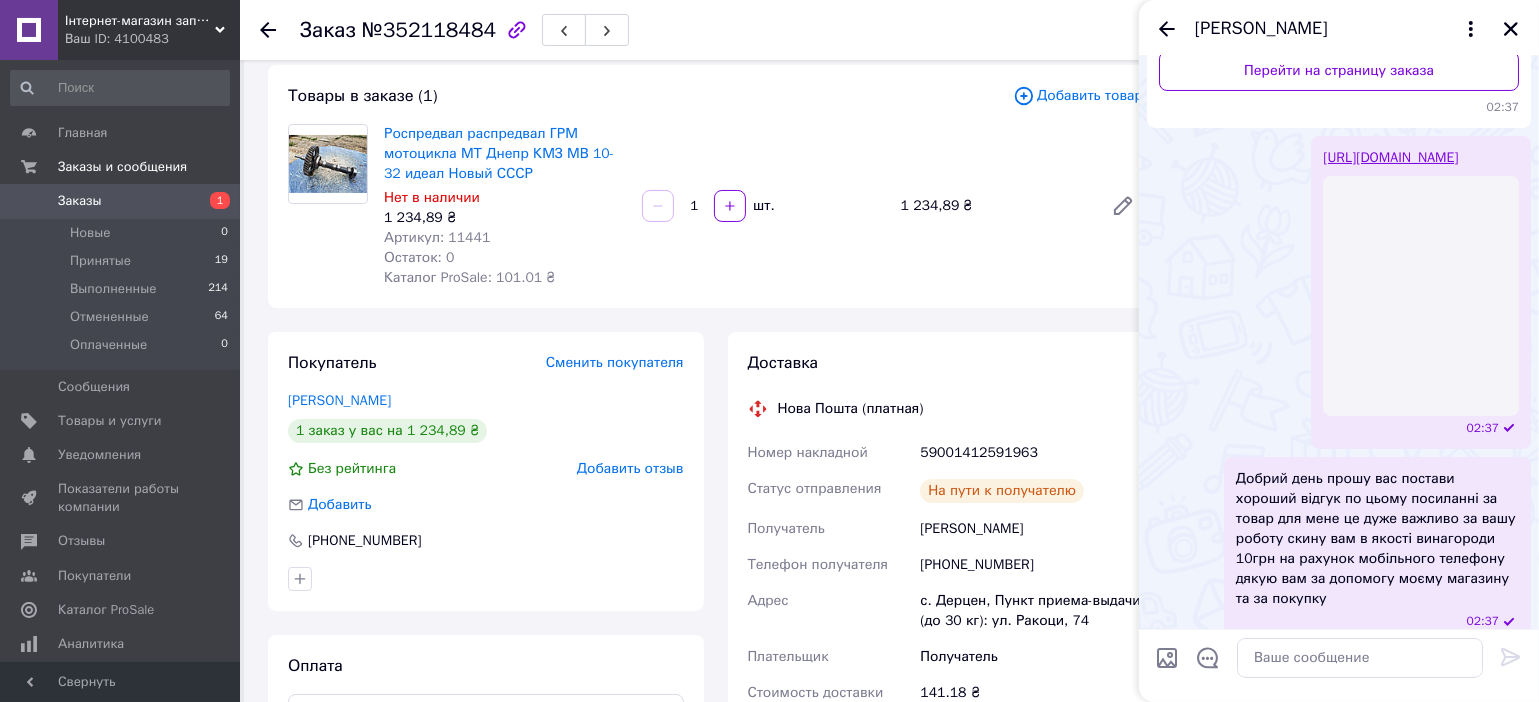click at bounding box center [1511, 29] 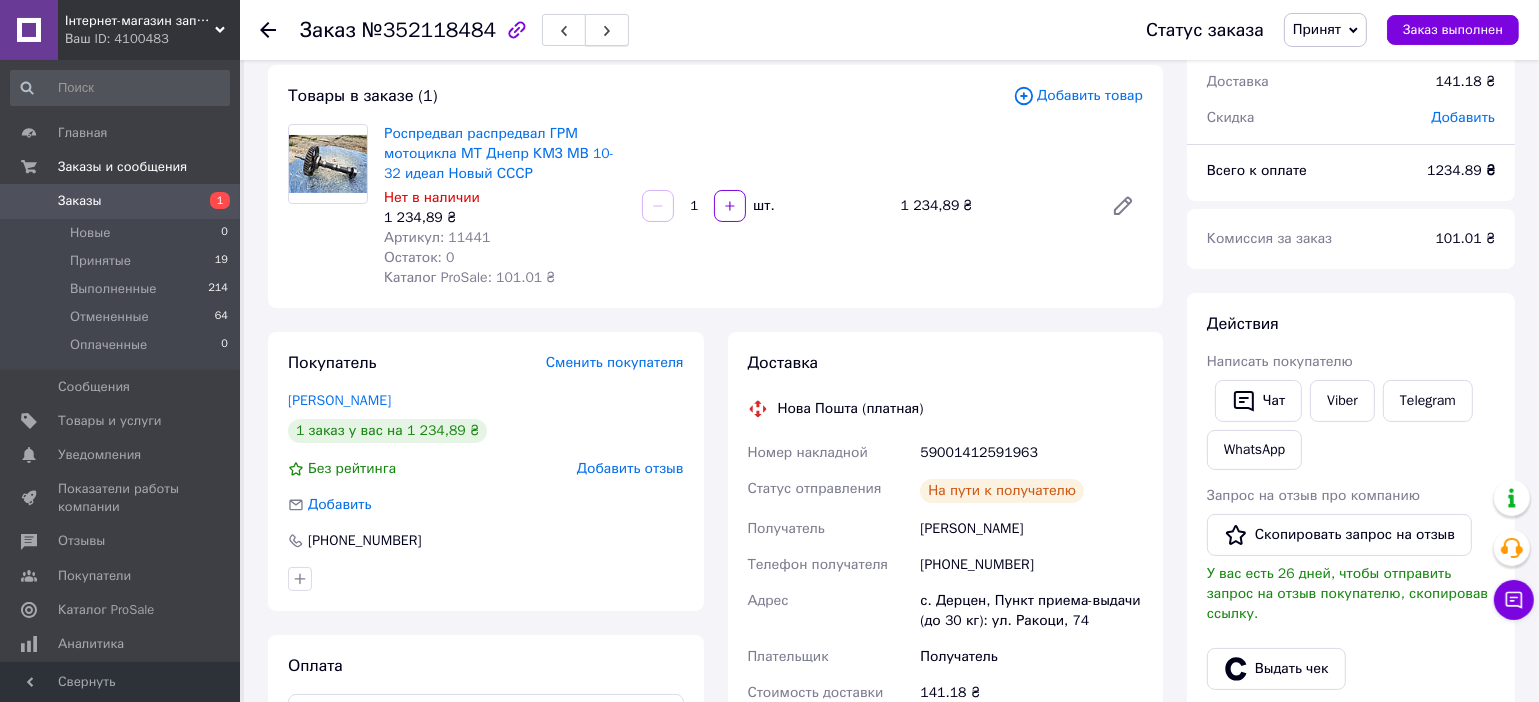 click 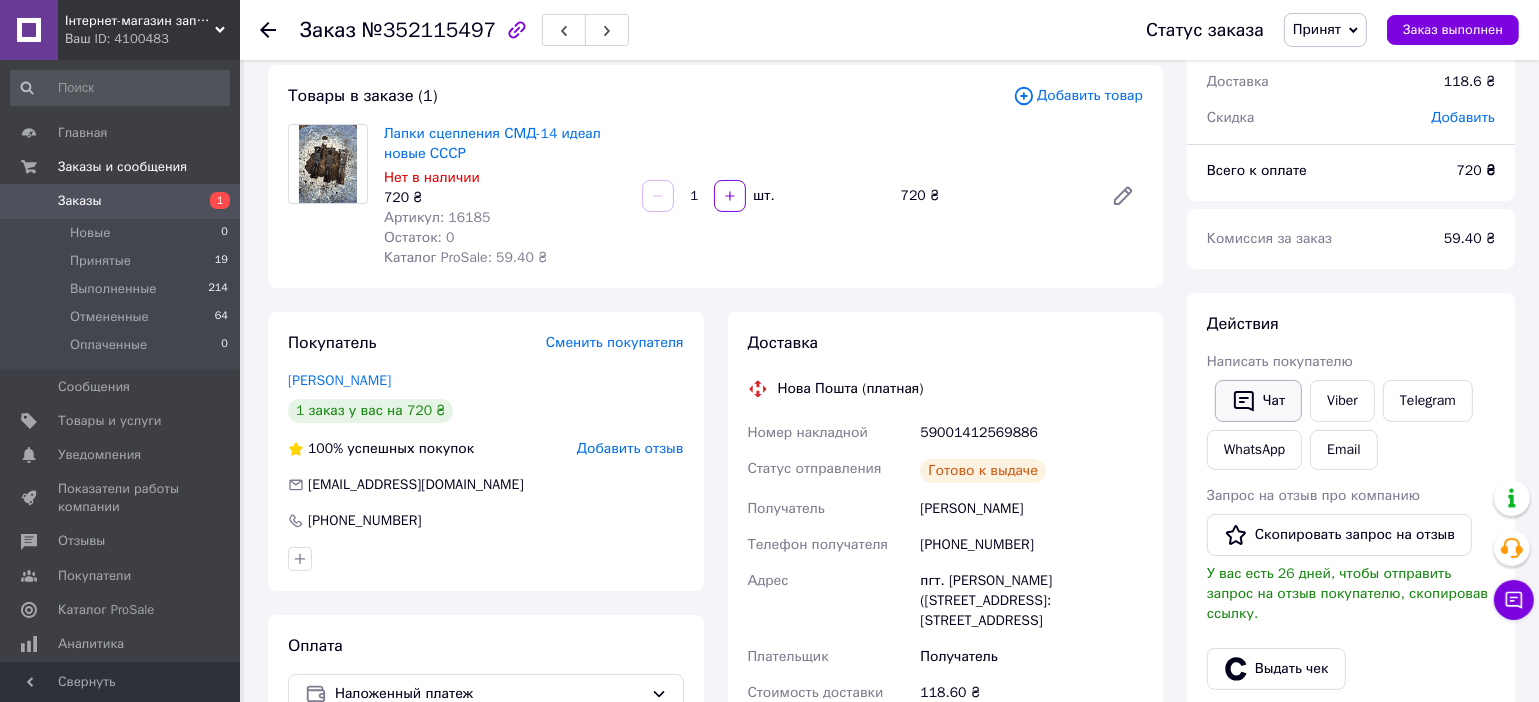 click 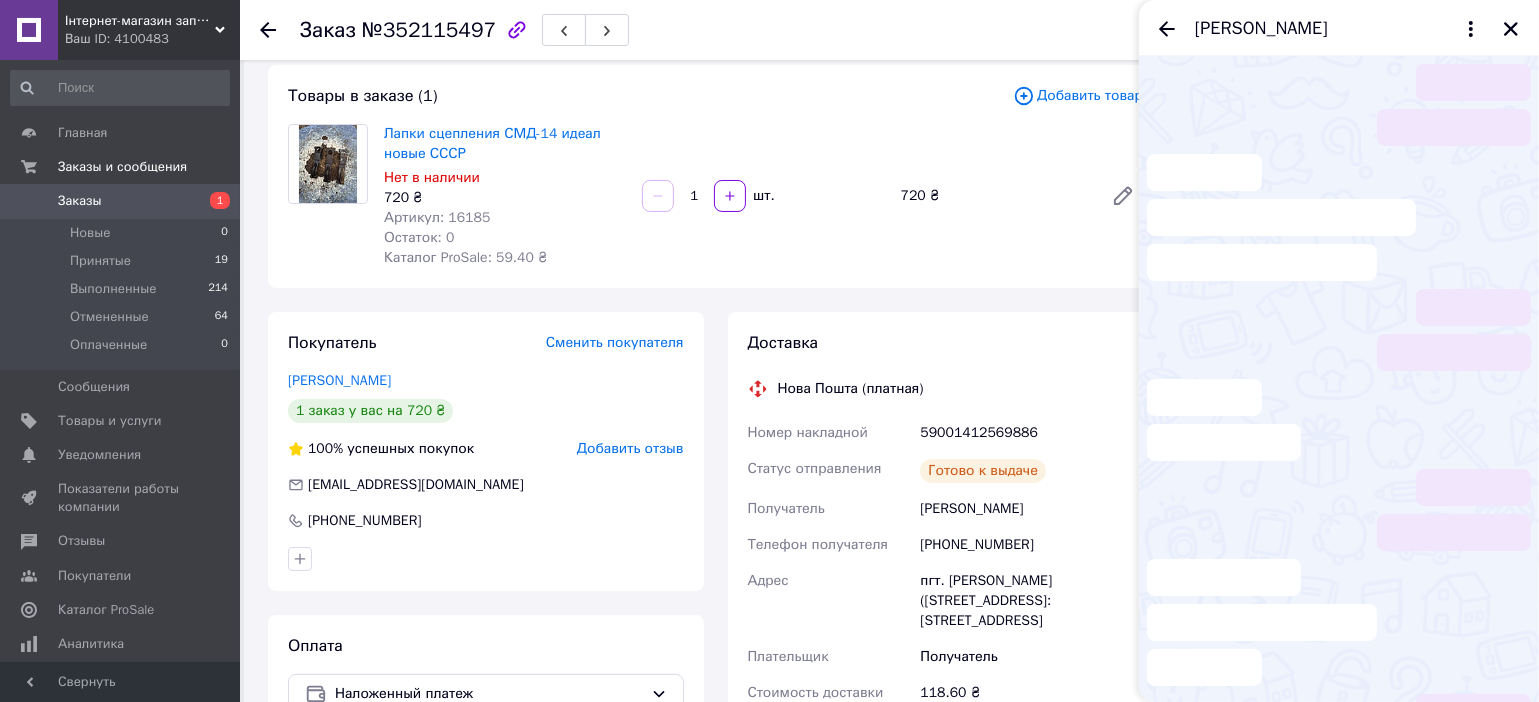 scroll, scrollTop: 275, scrollLeft: 0, axis: vertical 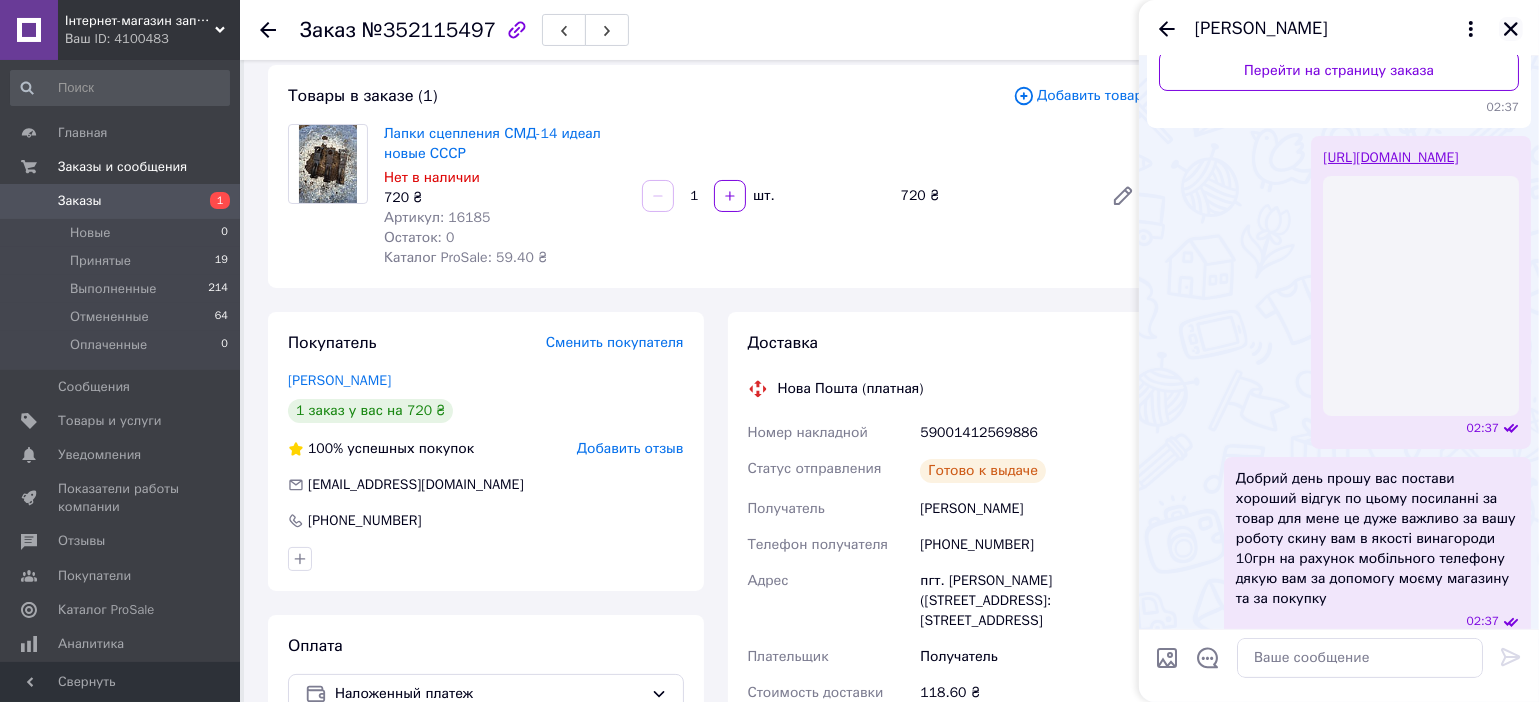 click 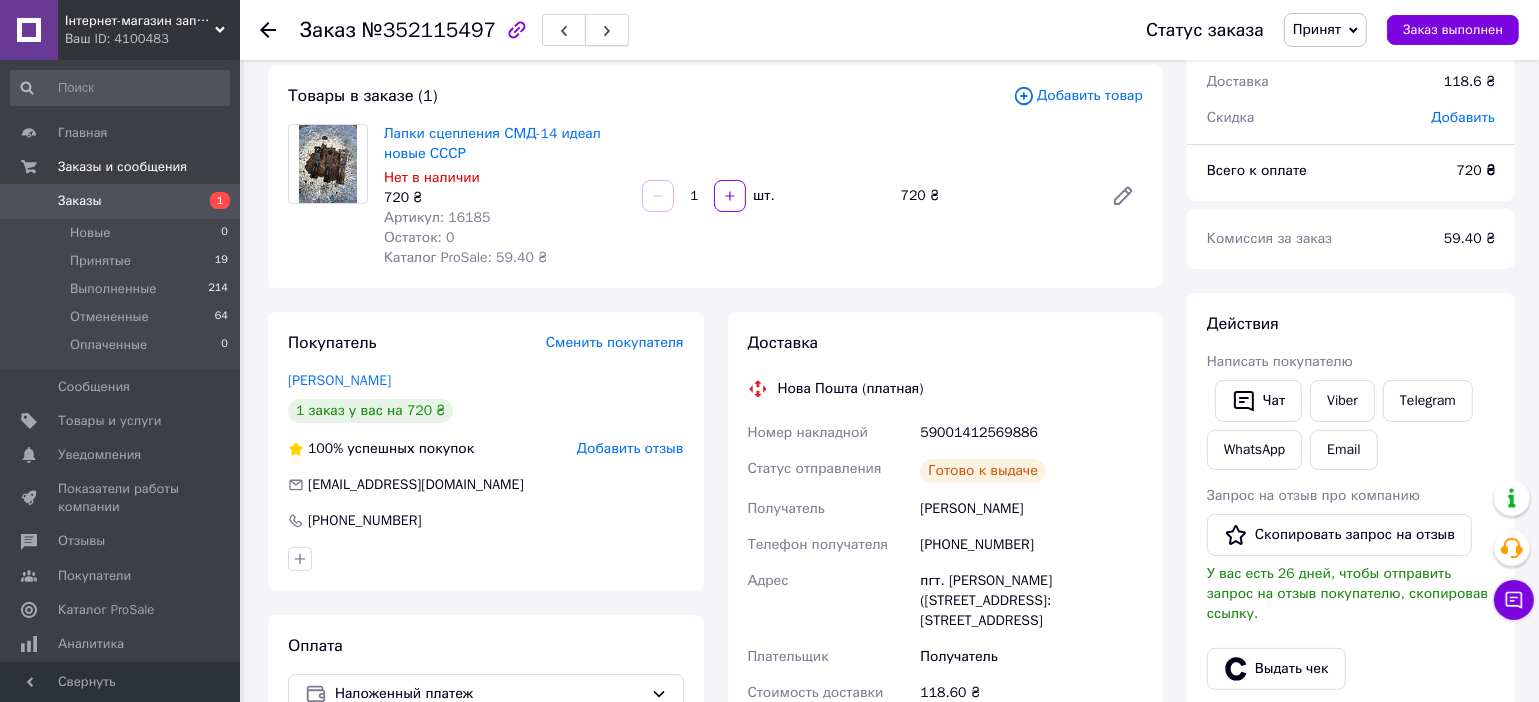 click at bounding box center [607, 30] 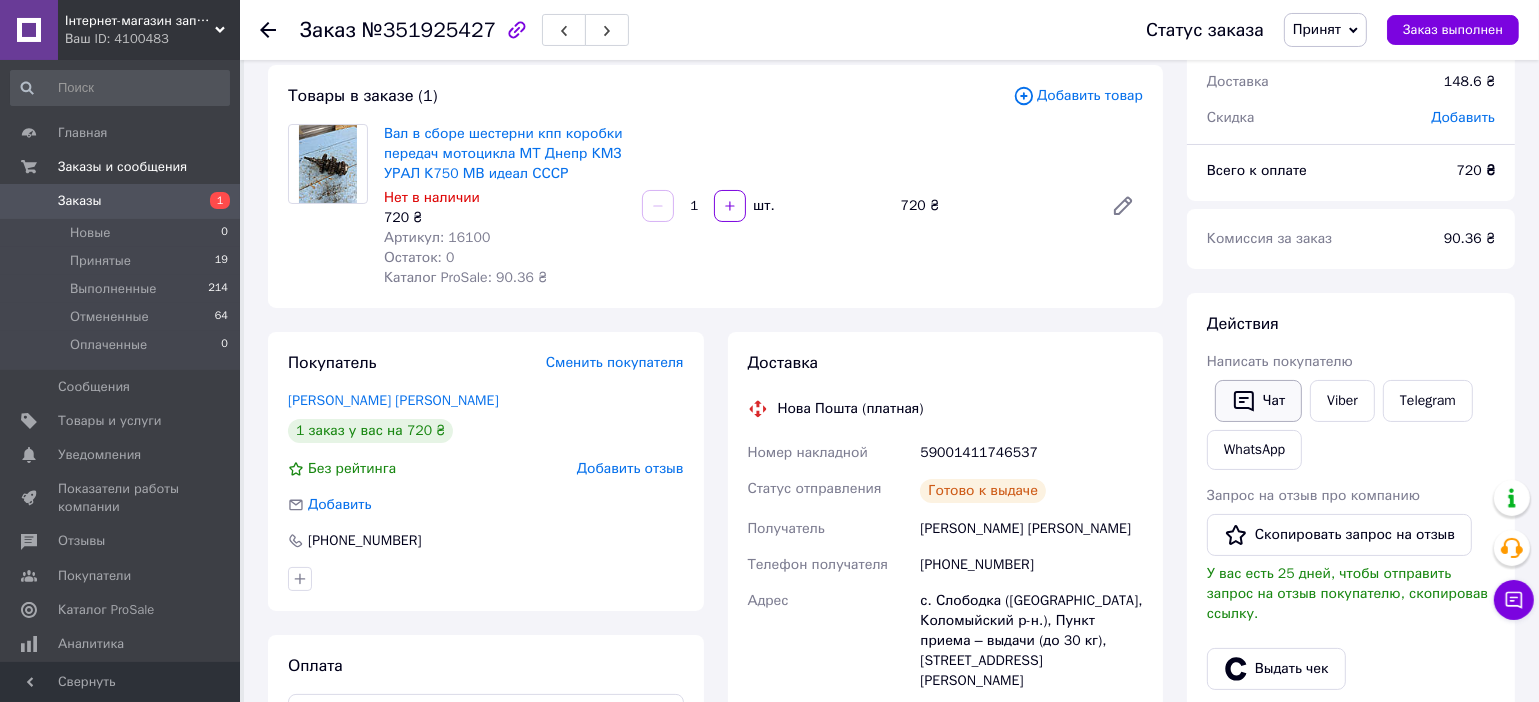 click on "Чат" at bounding box center (1258, 401) 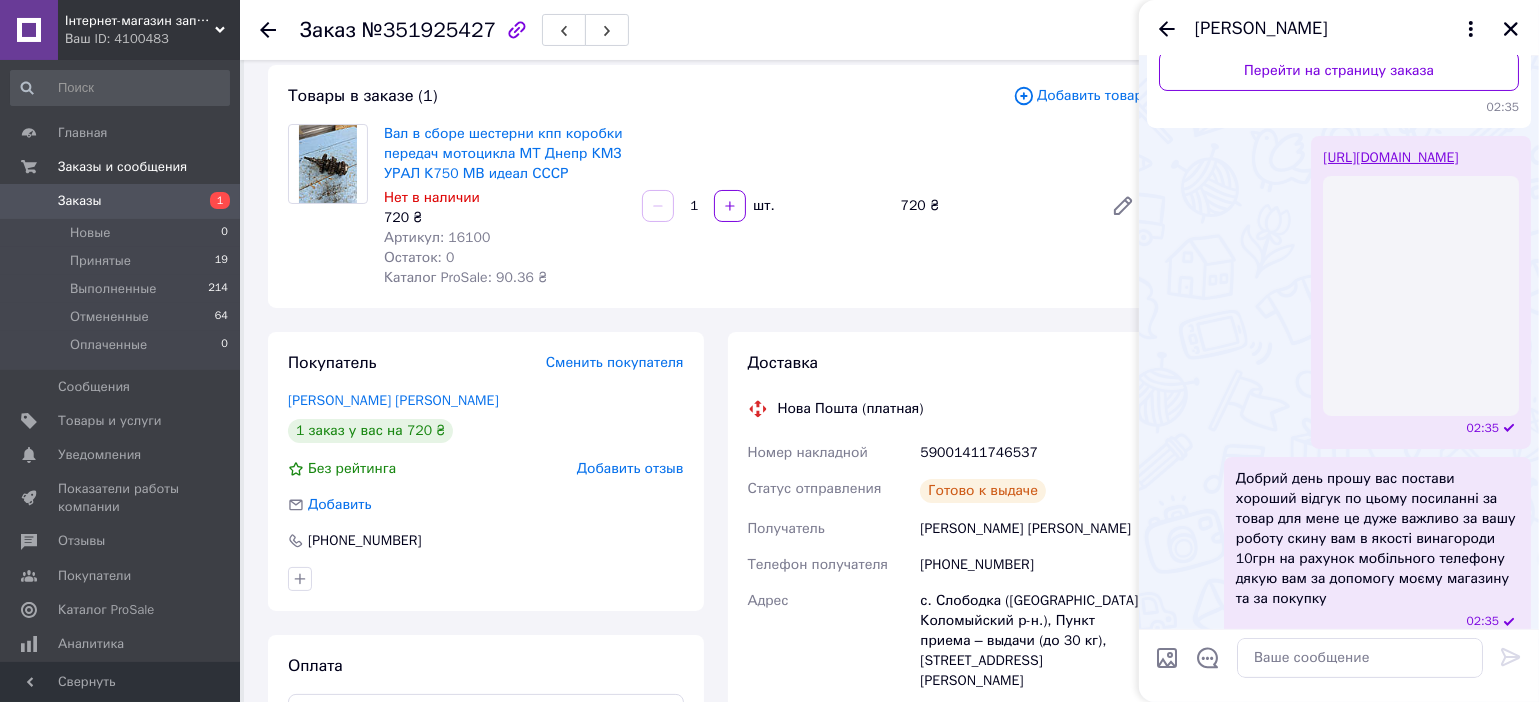 scroll, scrollTop: 176, scrollLeft: 0, axis: vertical 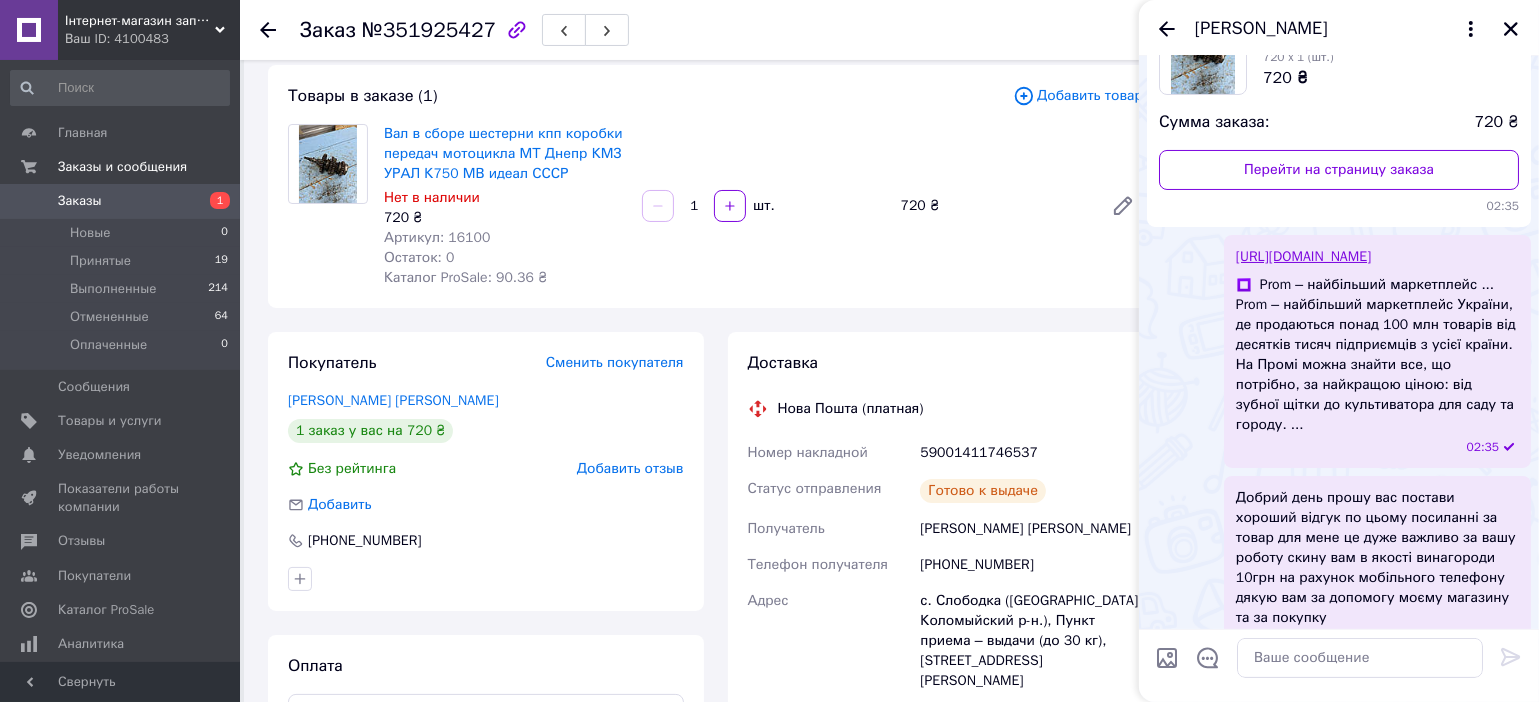 click 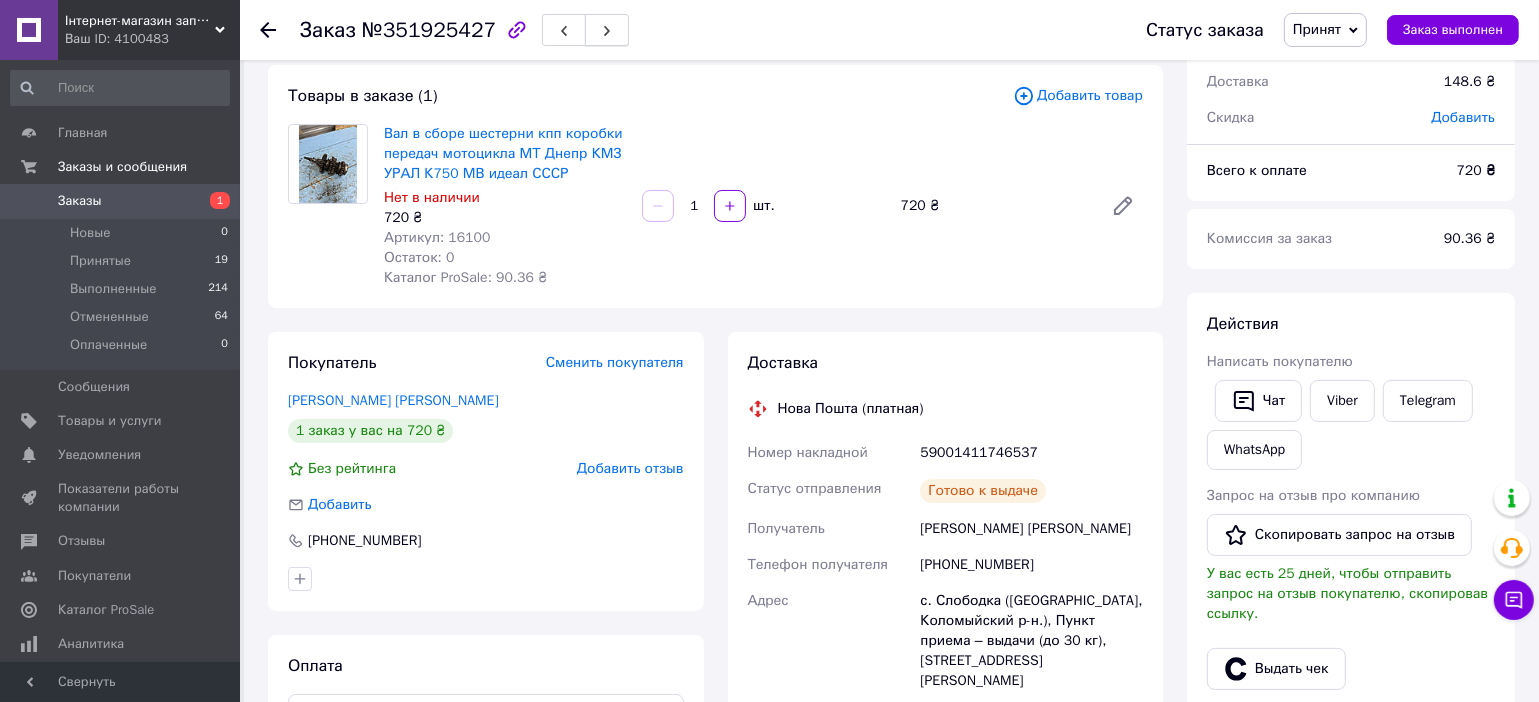 click at bounding box center (607, 30) 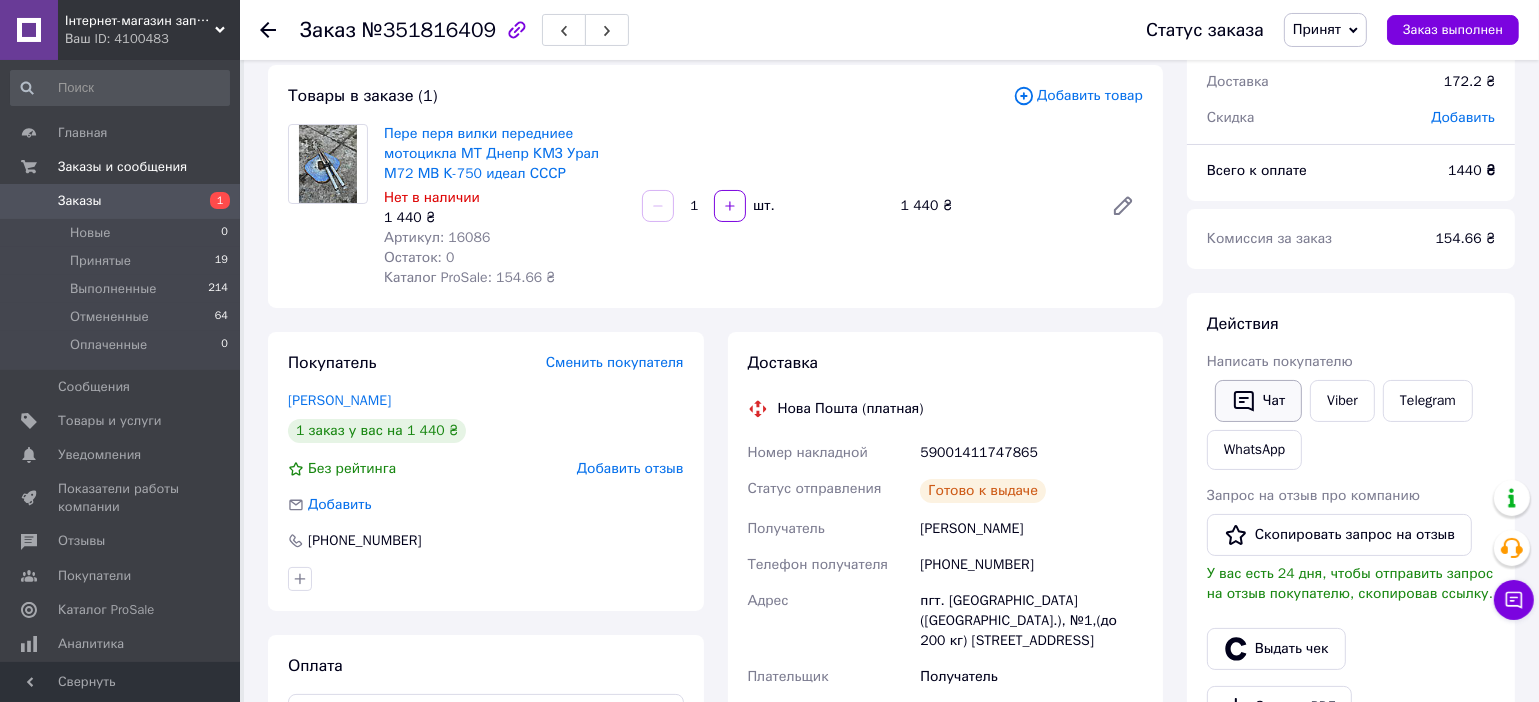 click on "Чат" at bounding box center [1258, 401] 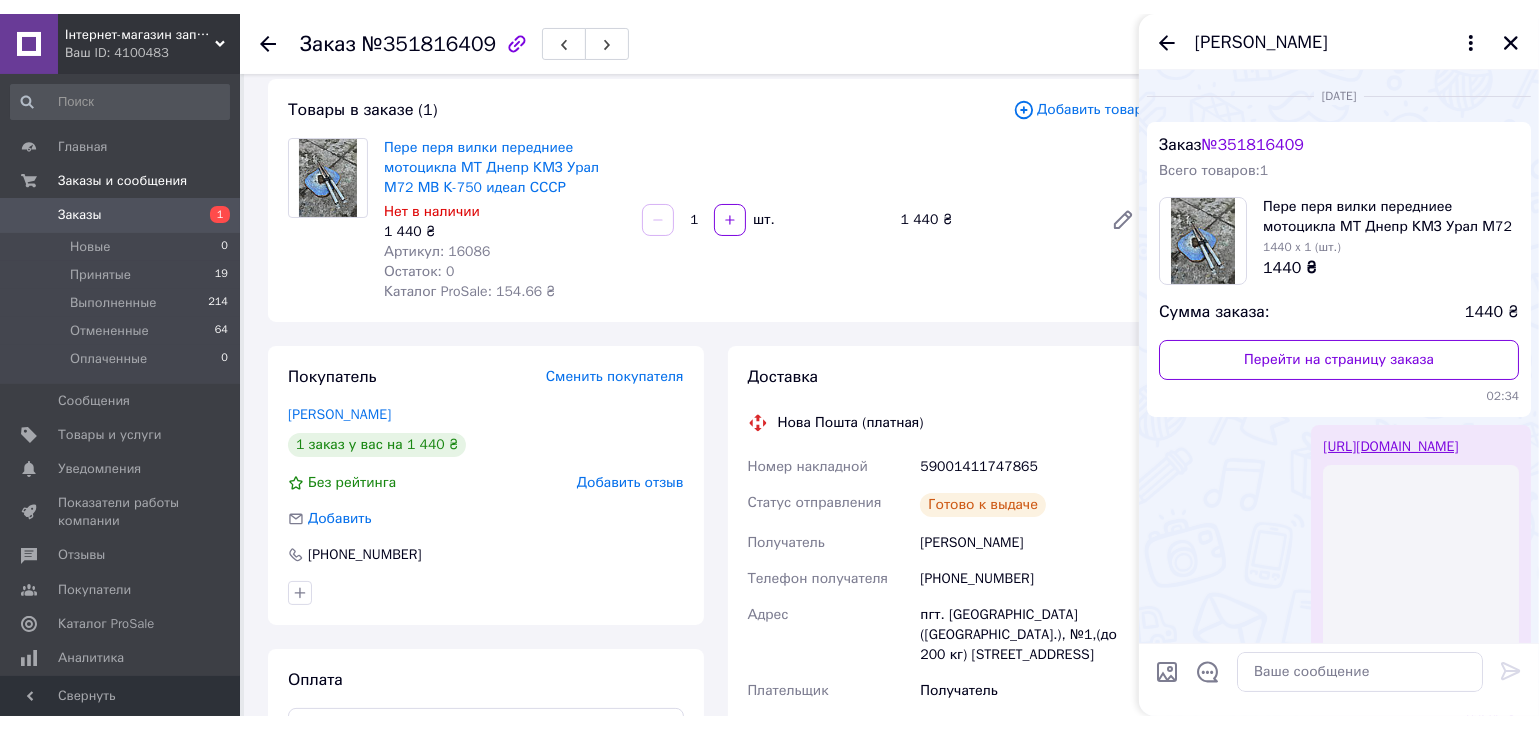 scroll, scrollTop: 275, scrollLeft: 0, axis: vertical 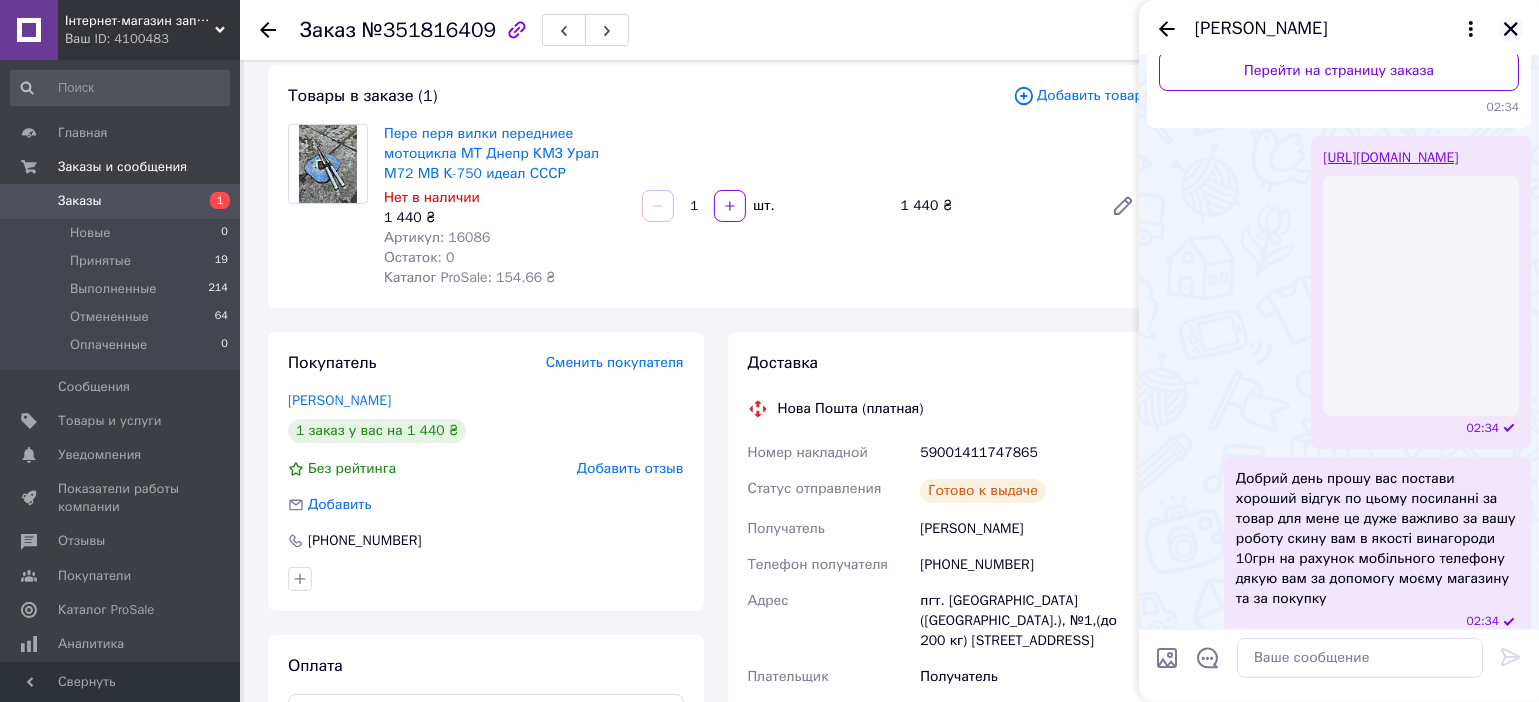 click at bounding box center (1511, 29) 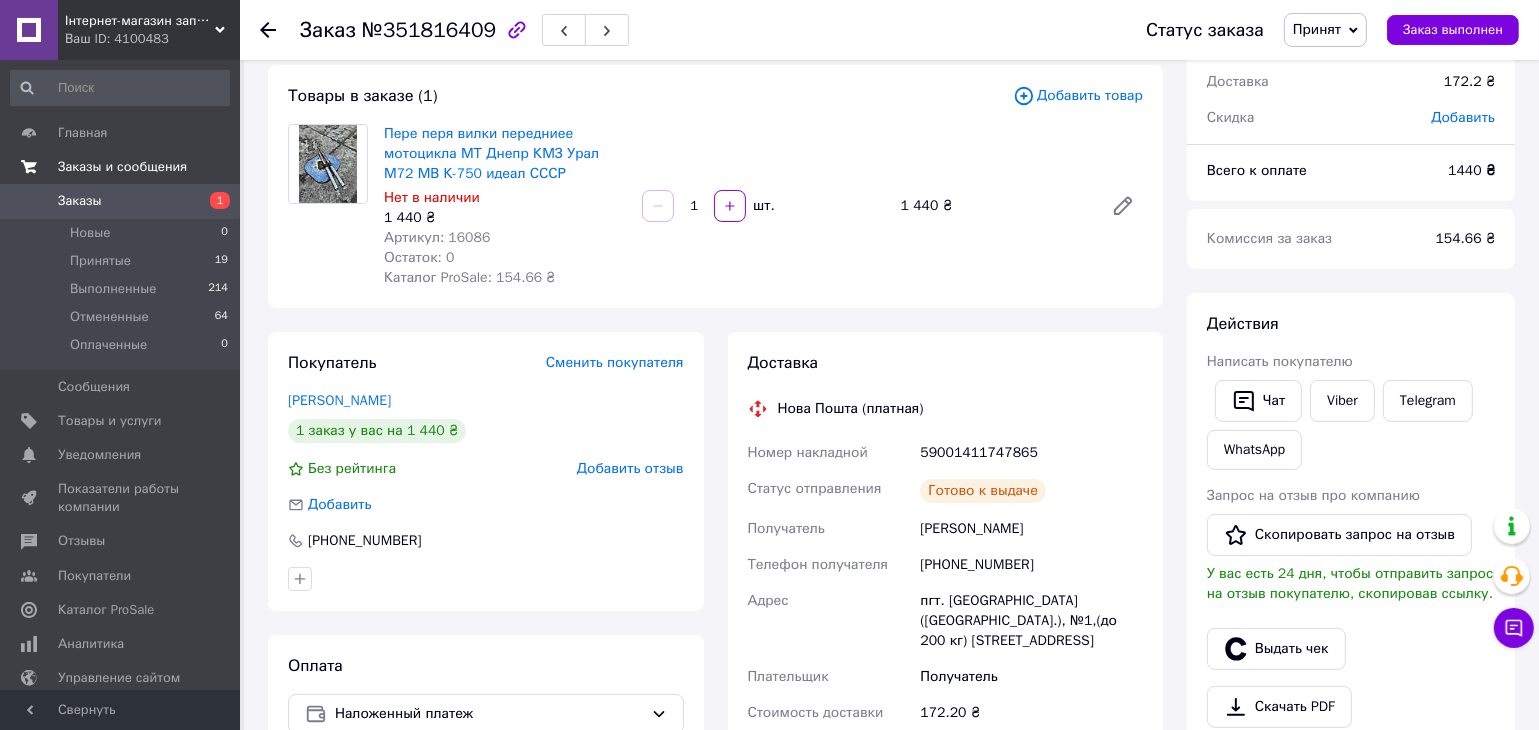 click on "Заказы и сообщения" at bounding box center (122, 167) 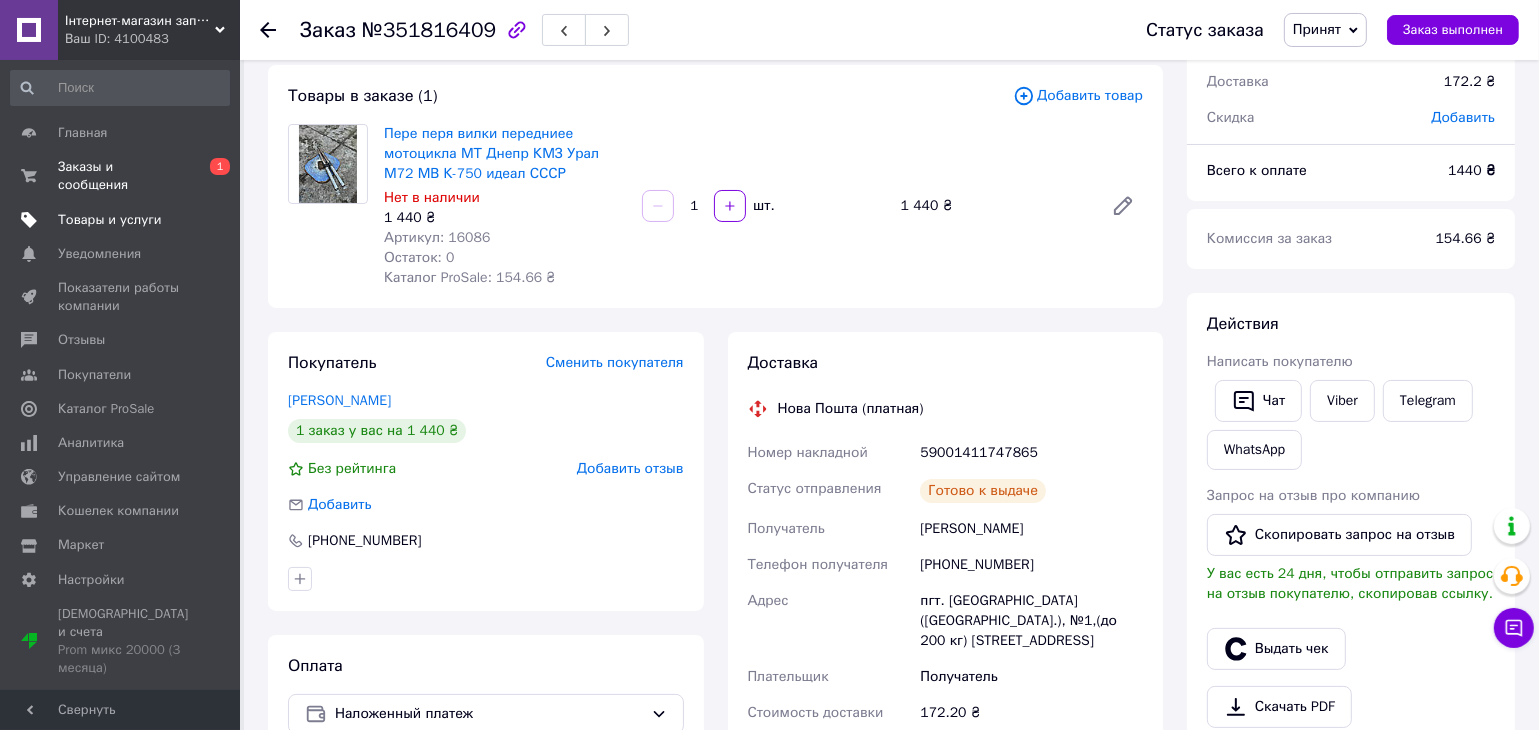 click on "Товары и услуги" at bounding box center [110, 220] 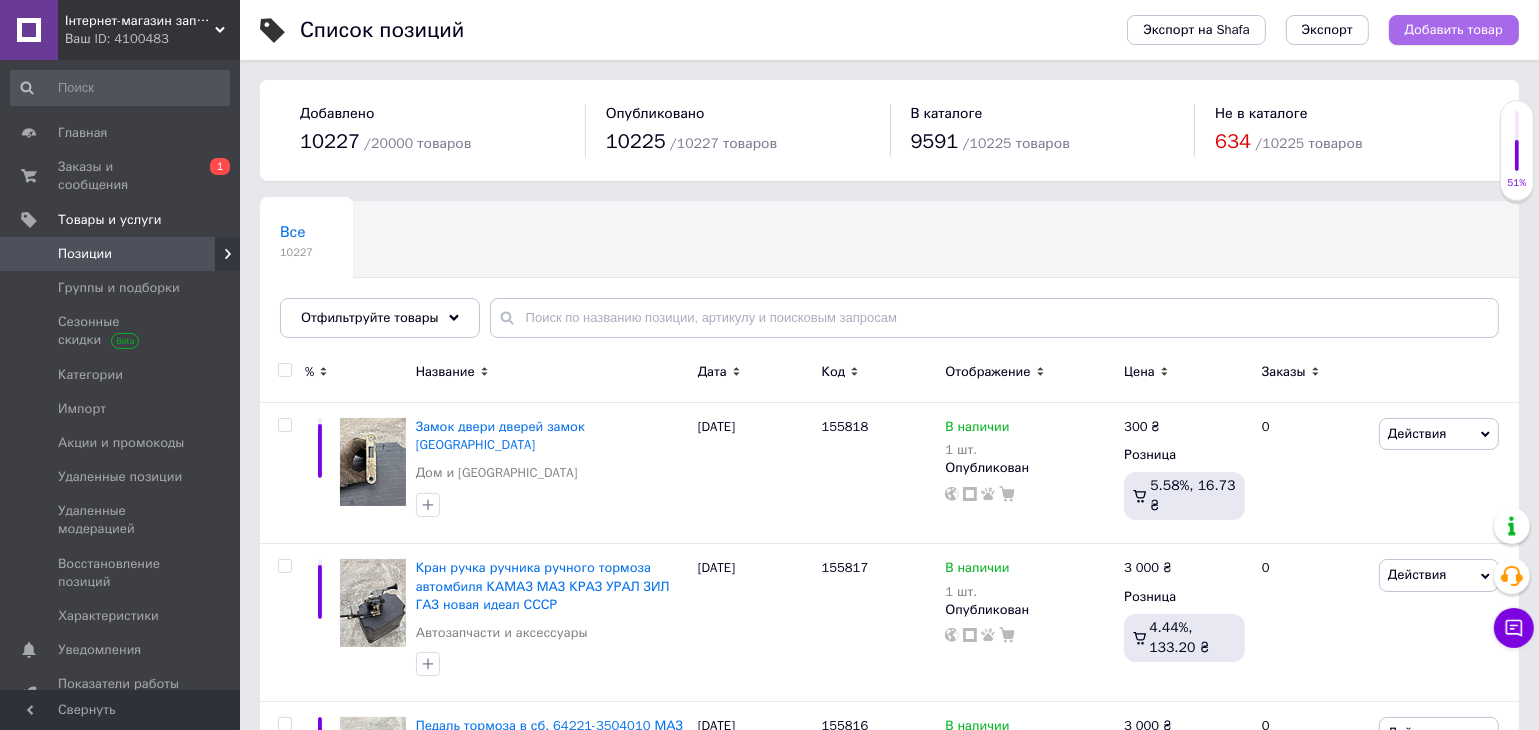 click on "Добавить товар" at bounding box center (1454, 30) 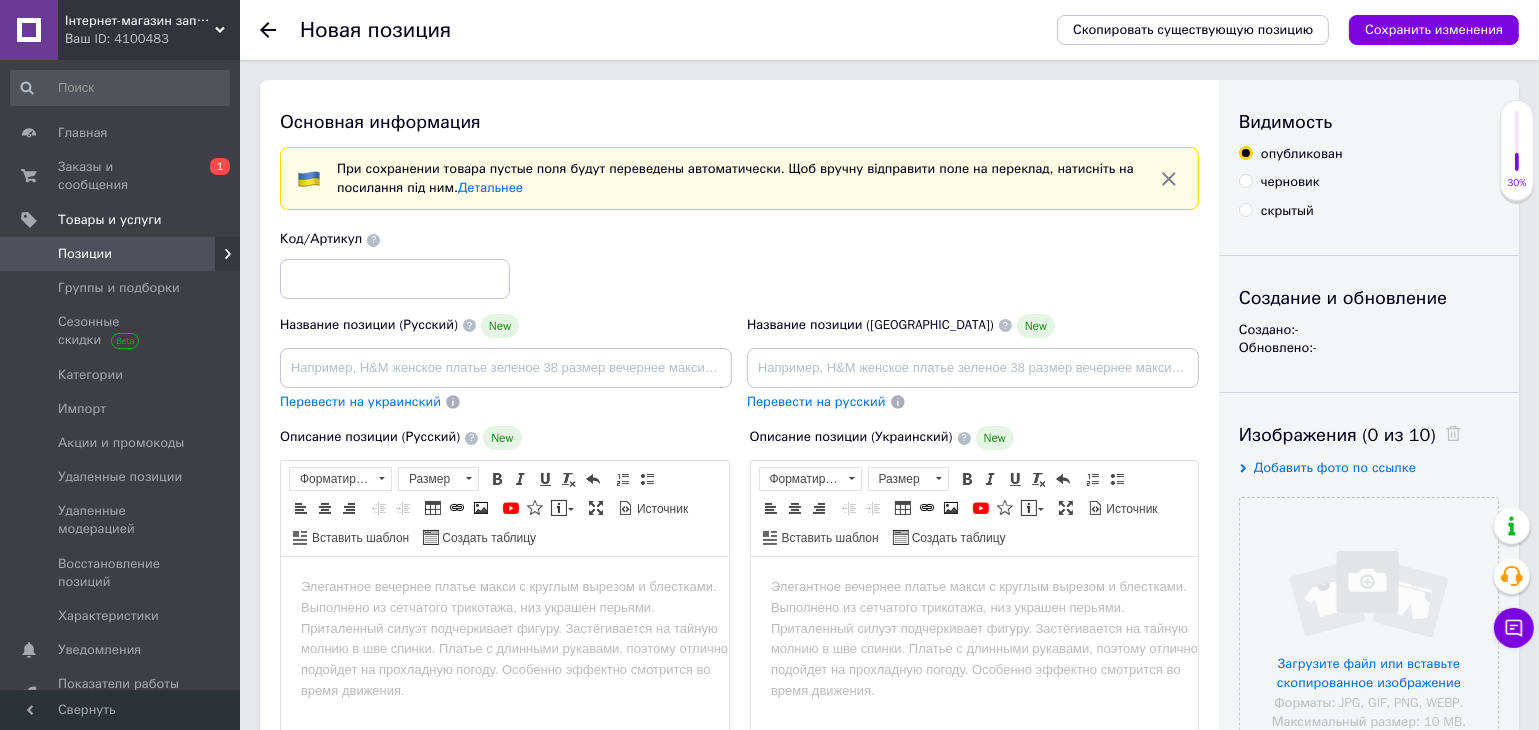 scroll, scrollTop: 0, scrollLeft: 0, axis: both 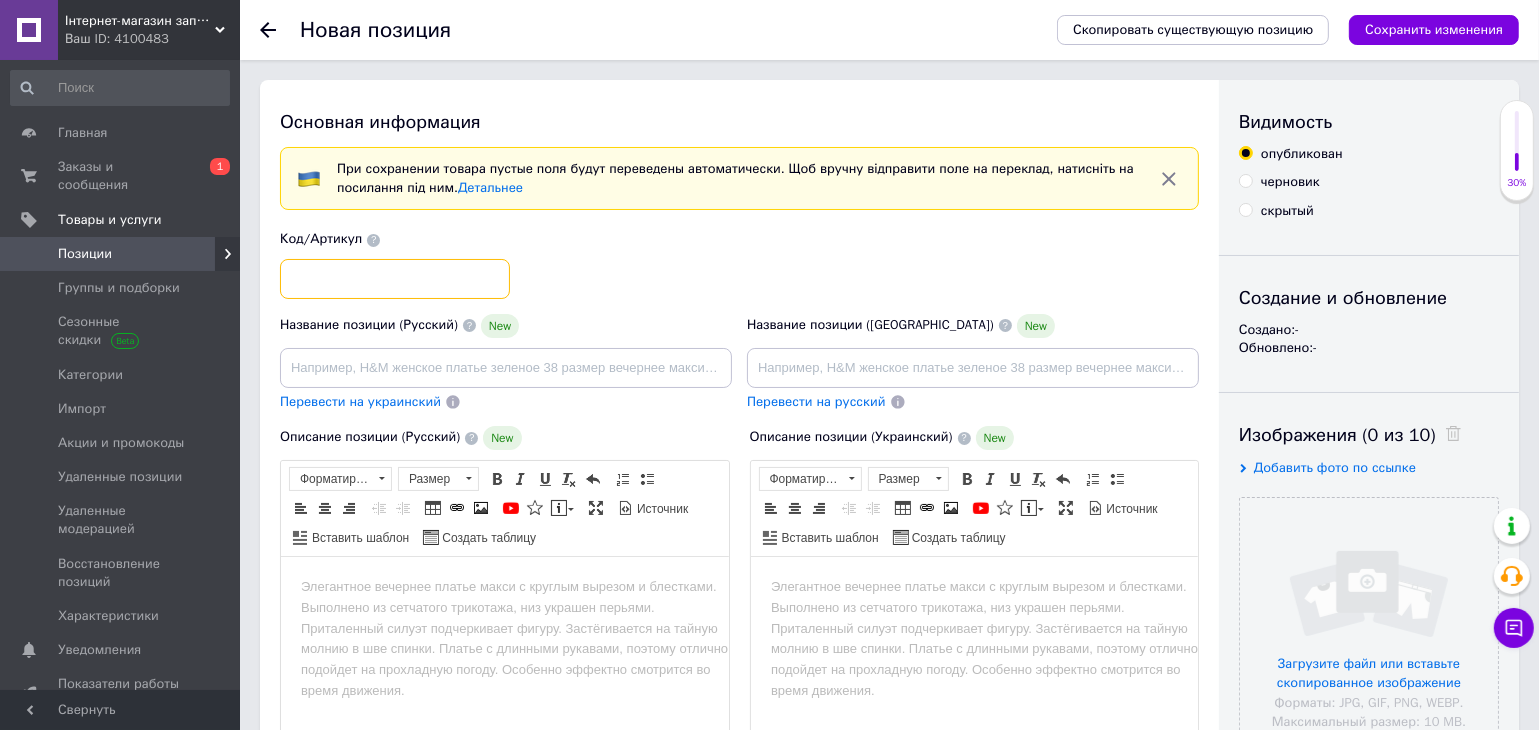 click at bounding box center [395, 279] 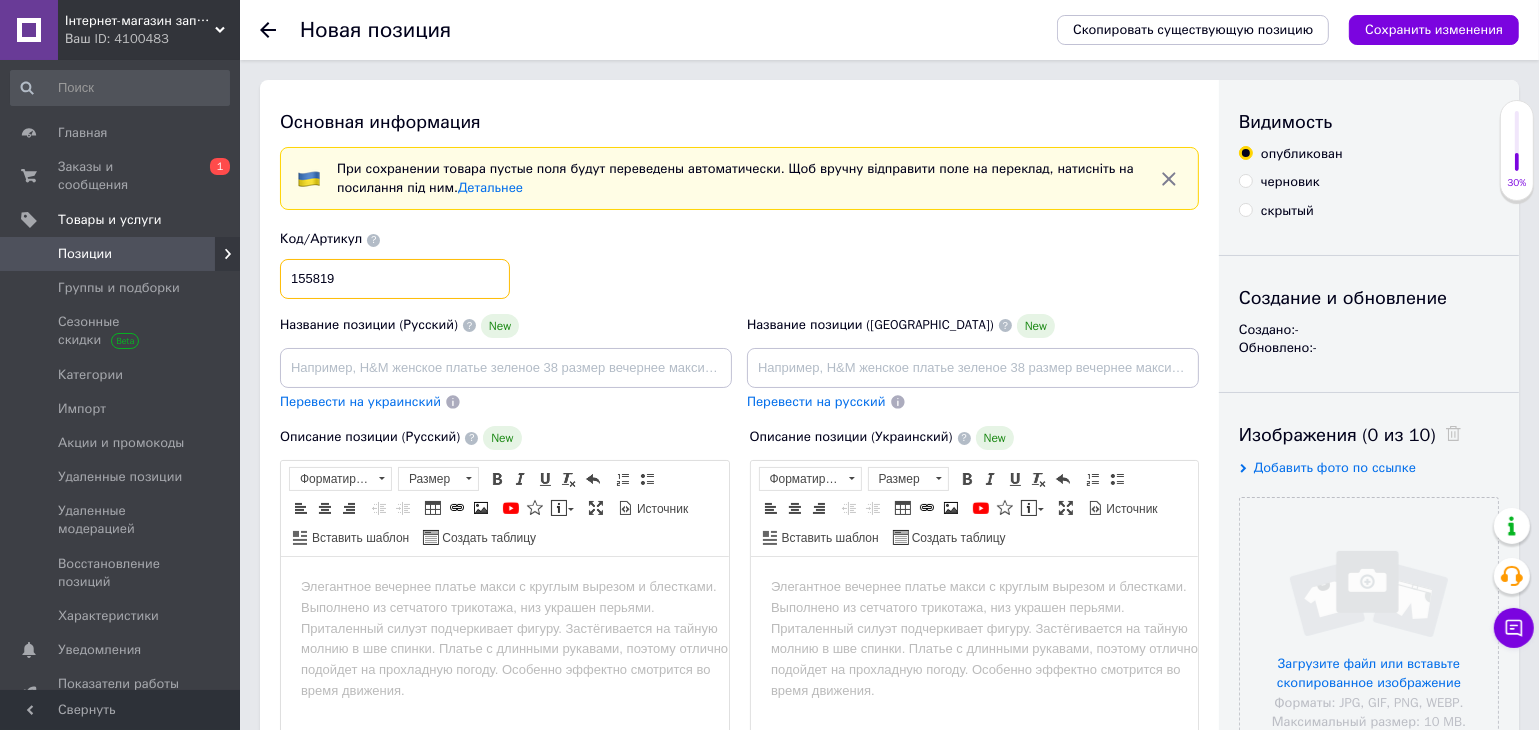 type on "155819" 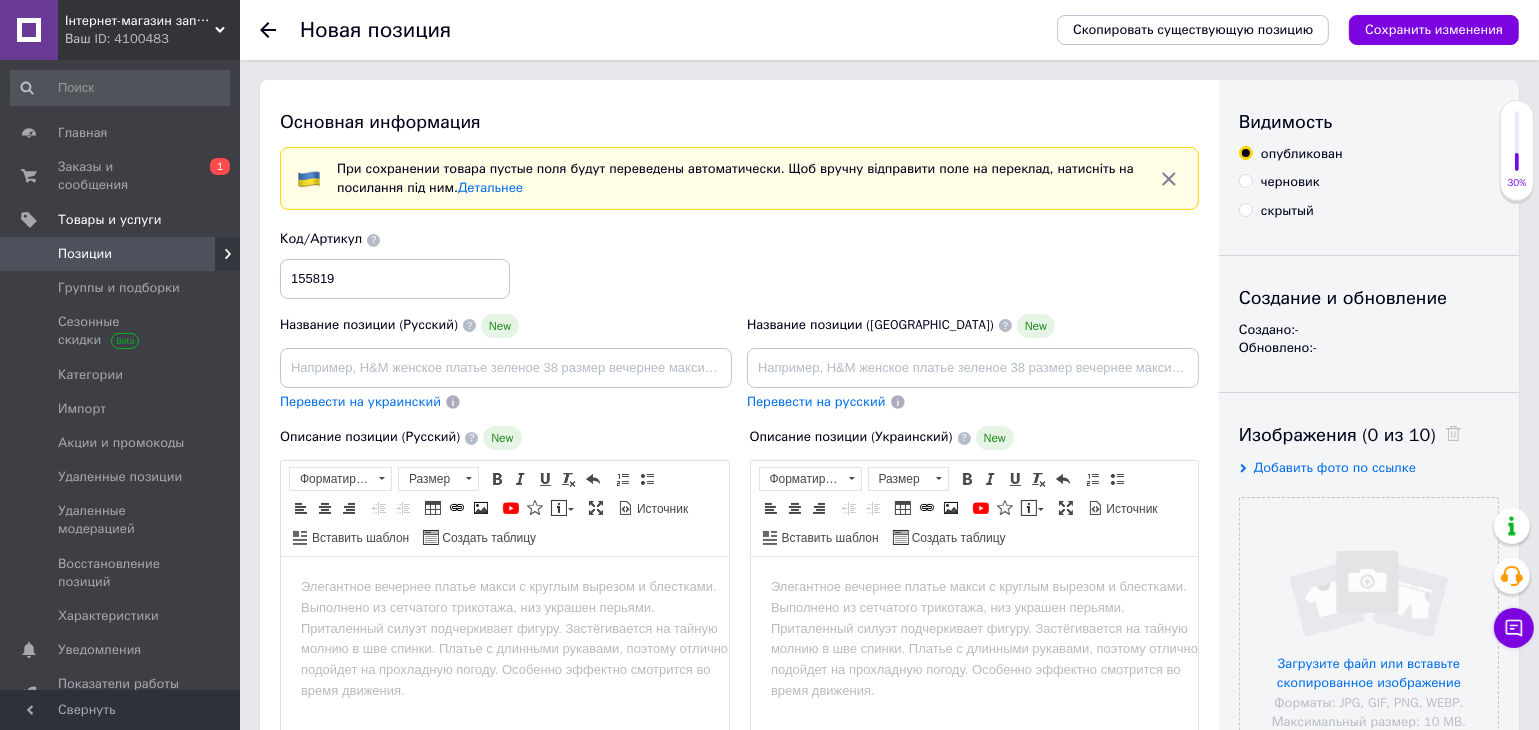 click at bounding box center [504, 587] 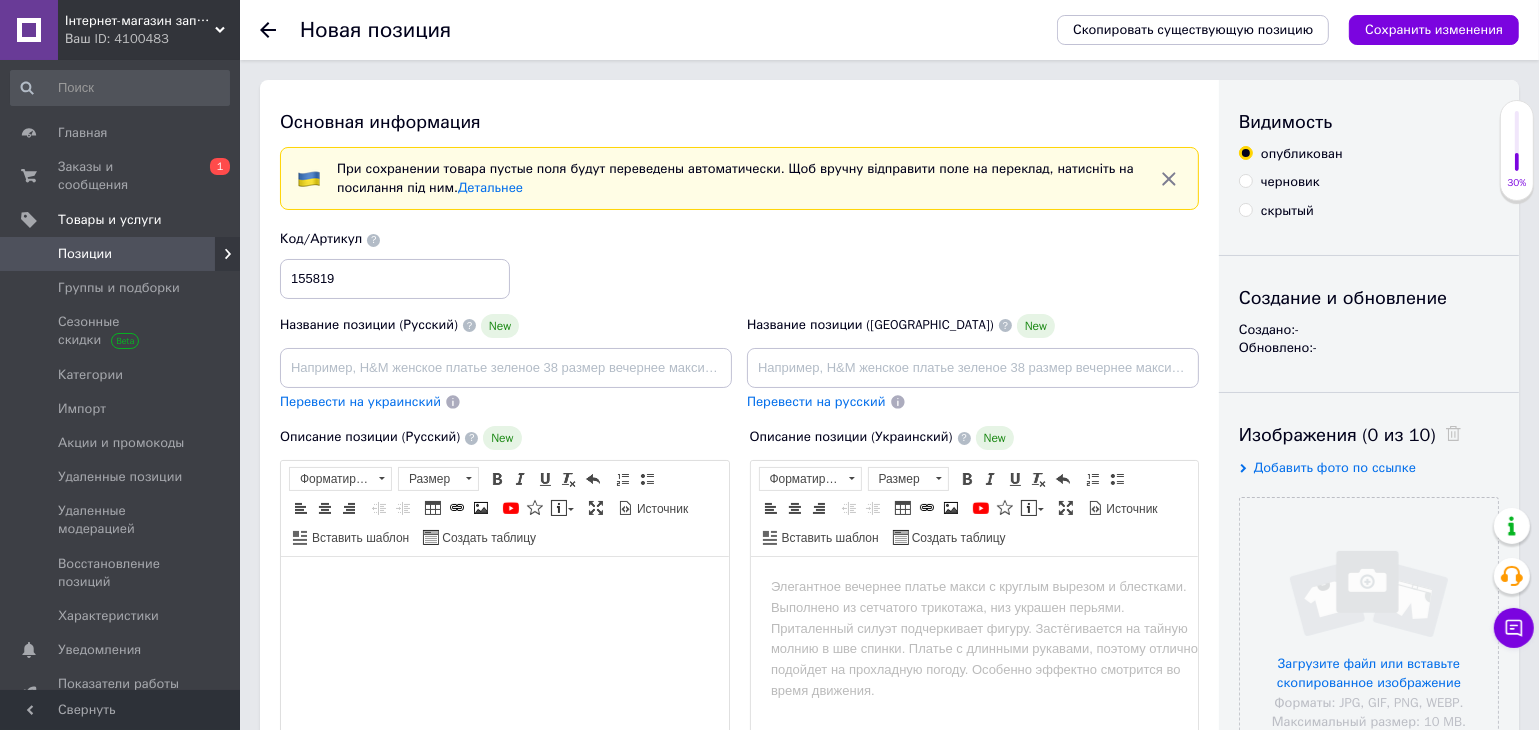 scroll, scrollTop: 32, scrollLeft: 0, axis: vertical 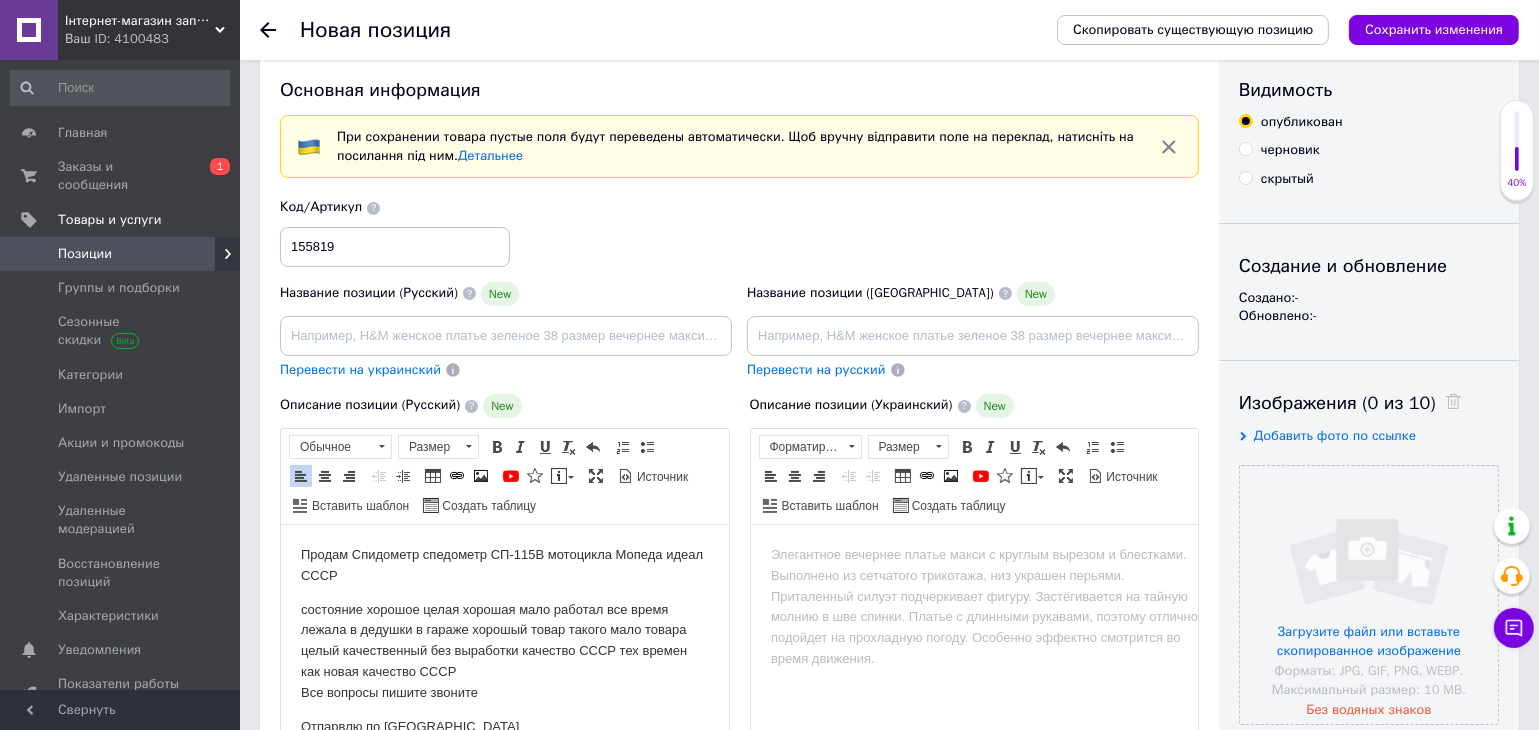 drag, startPoint x: 353, startPoint y: 560, endPoint x: 370, endPoint y: 578, distance: 24.758837 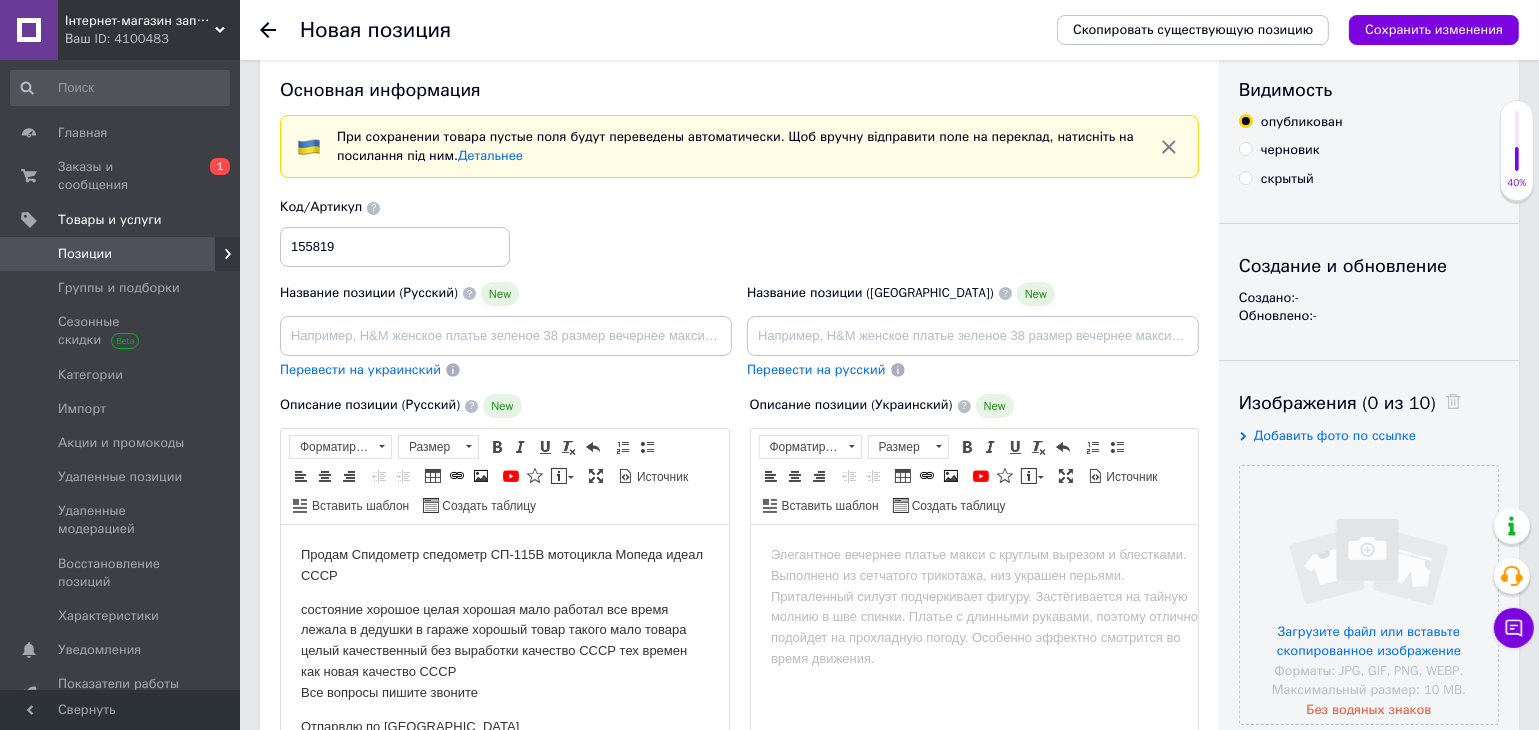 copy on "Спидометр спедометр СП-115В мотоцикла Мопеда идеал СССР" 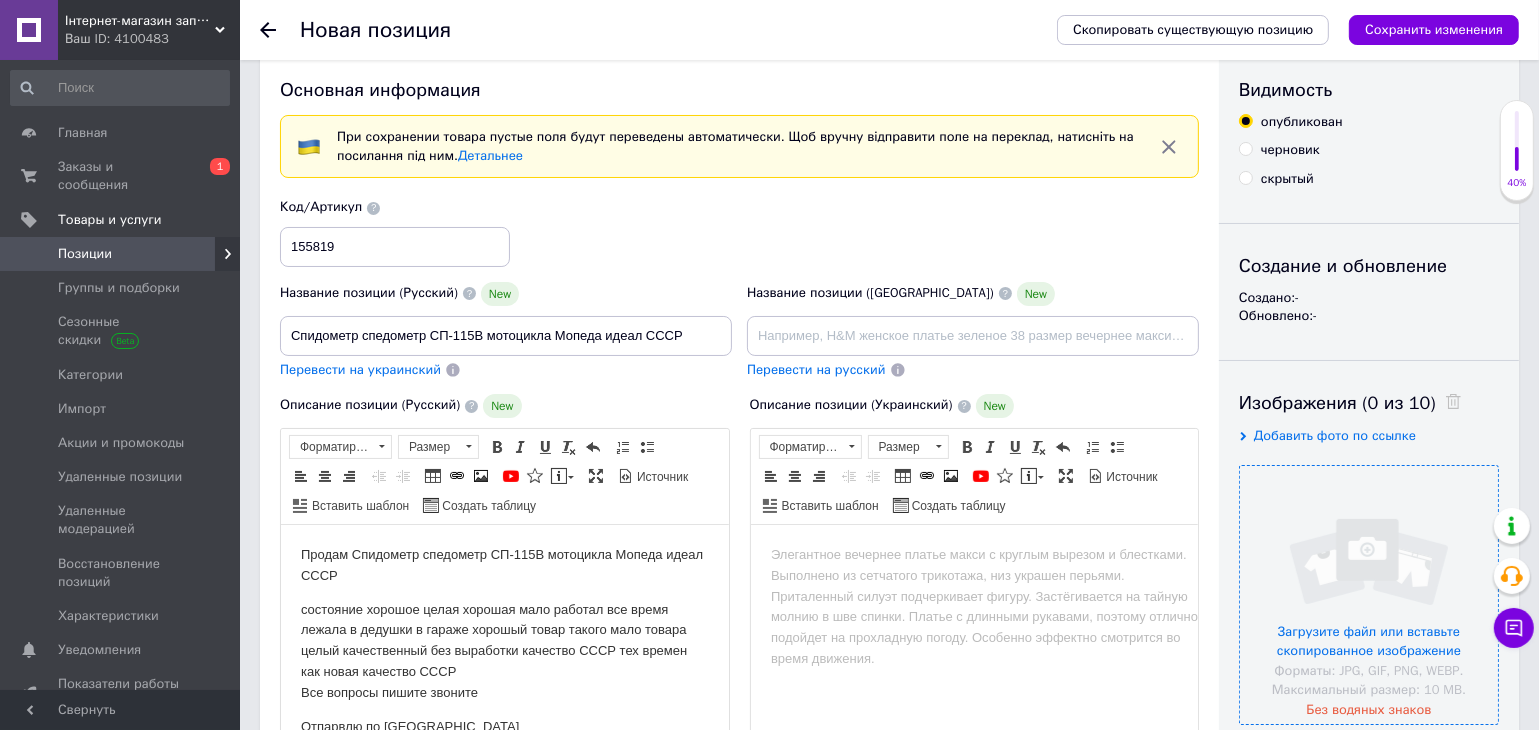 type on "Спидометр спедометр СП-115В мотоцикла Мопеда идеал СССР" 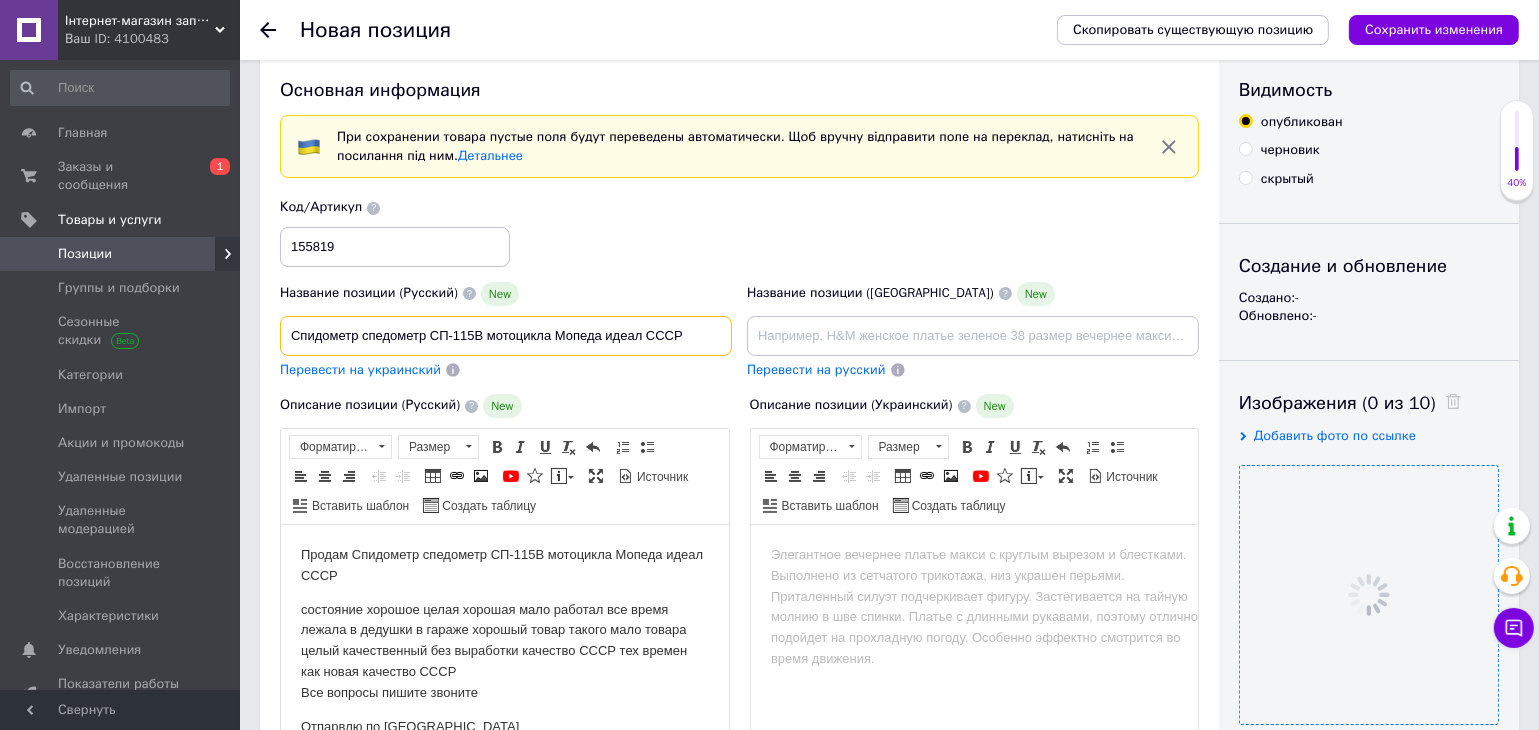 drag, startPoint x: 698, startPoint y: 330, endPoint x: 247, endPoint y: 295, distance: 452.35605 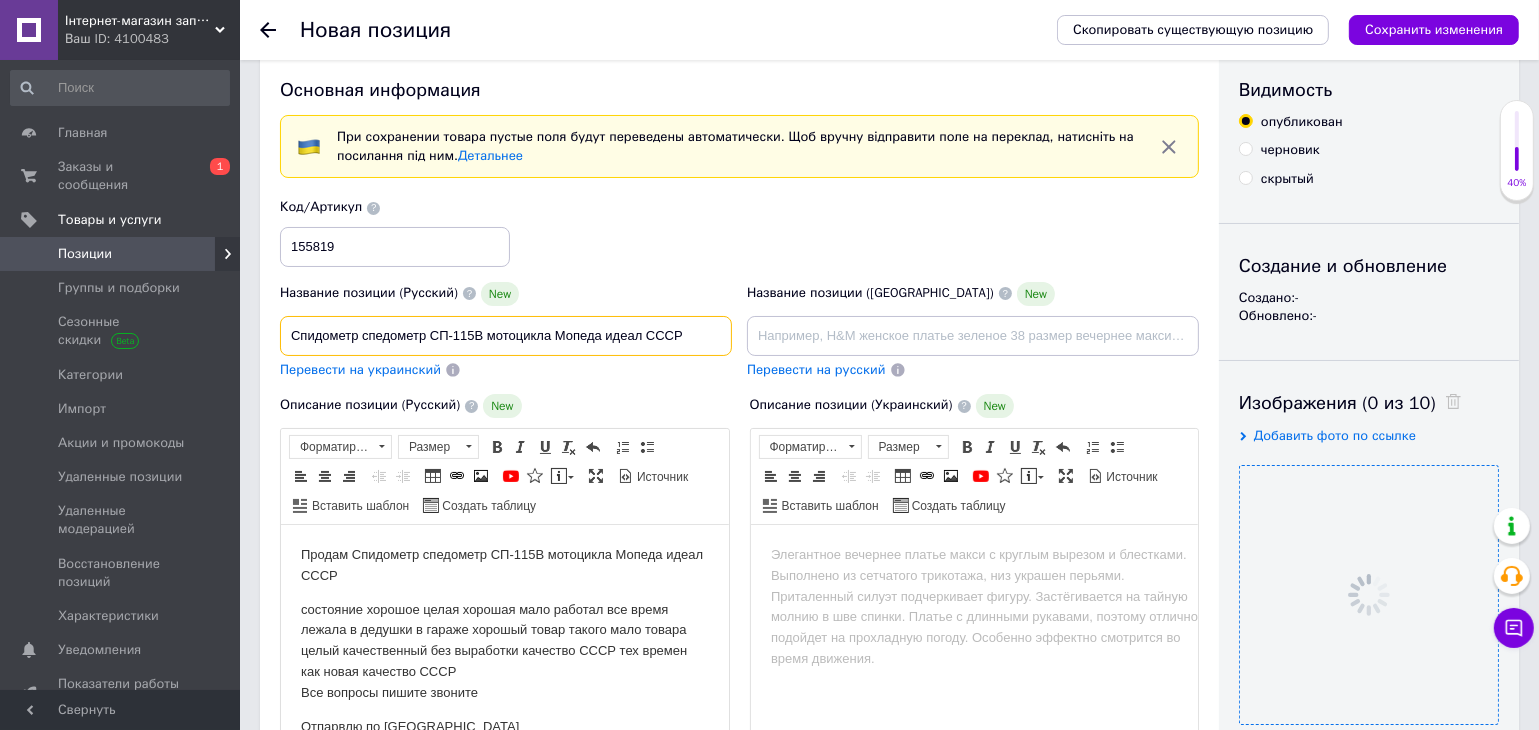 click on "Спидометр спедометр СП-115В мотоцикла Мопеда идеал СССР" at bounding box center (506, 336) 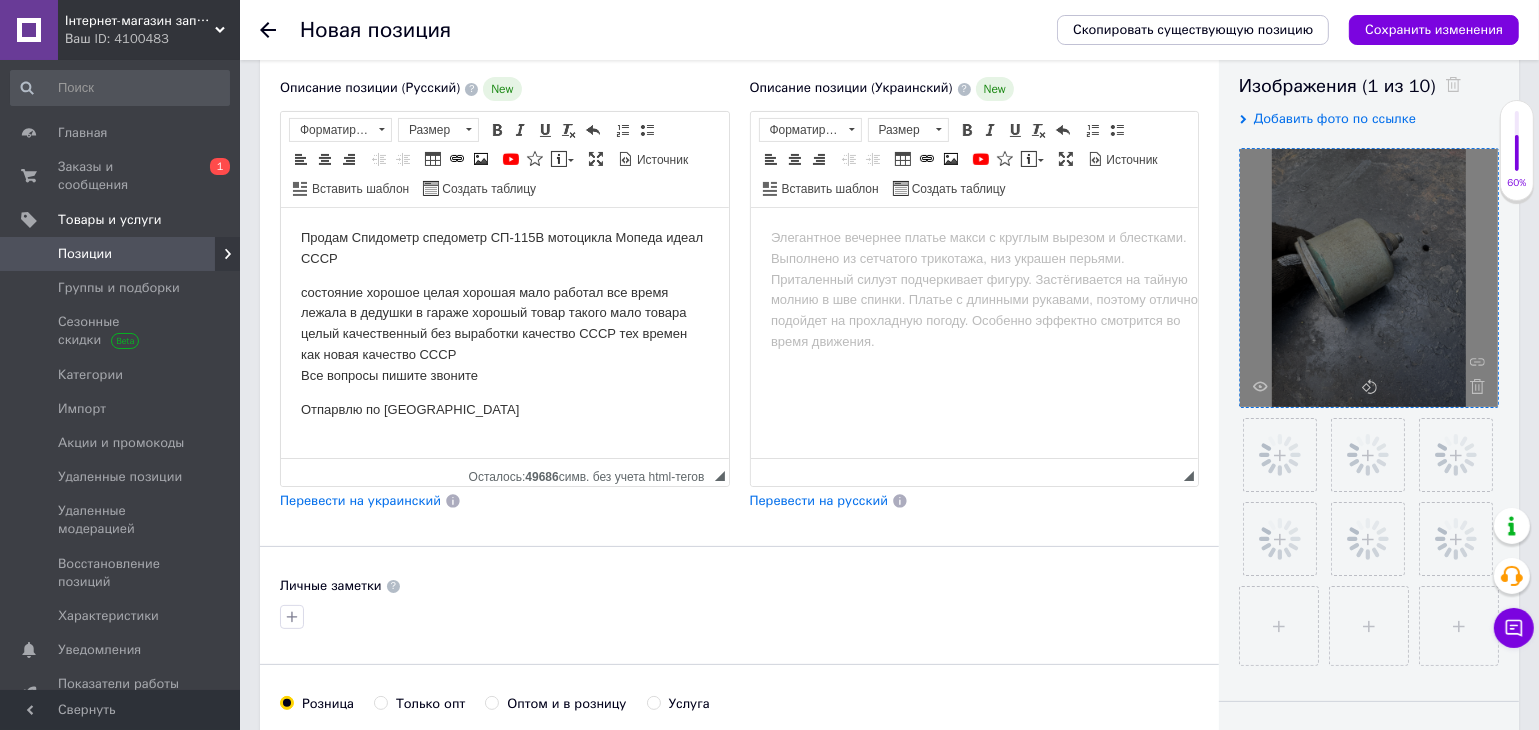 scroll, scrollTop: 772, scrollLeft: 0, axis: vertical 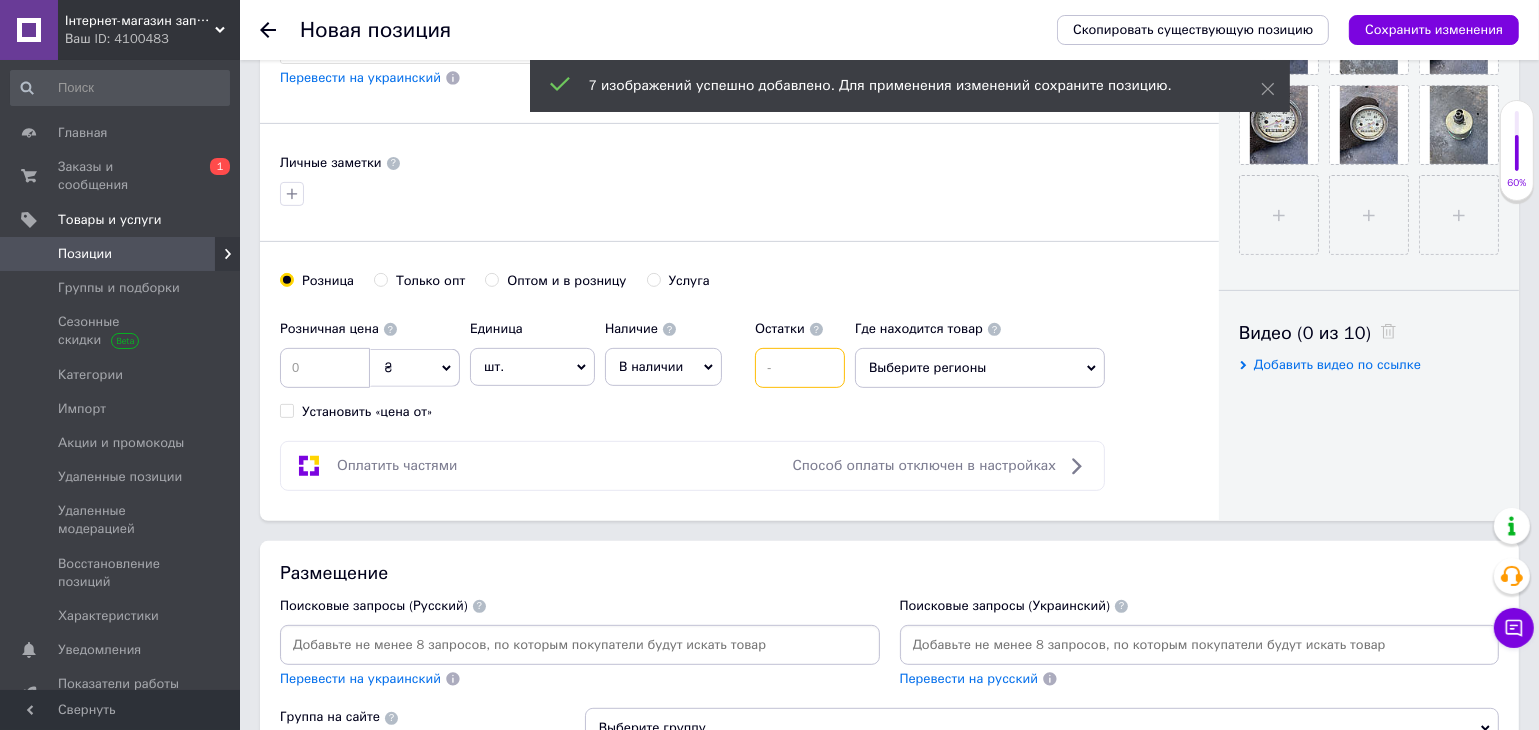 click at bounding box center [800, 368] 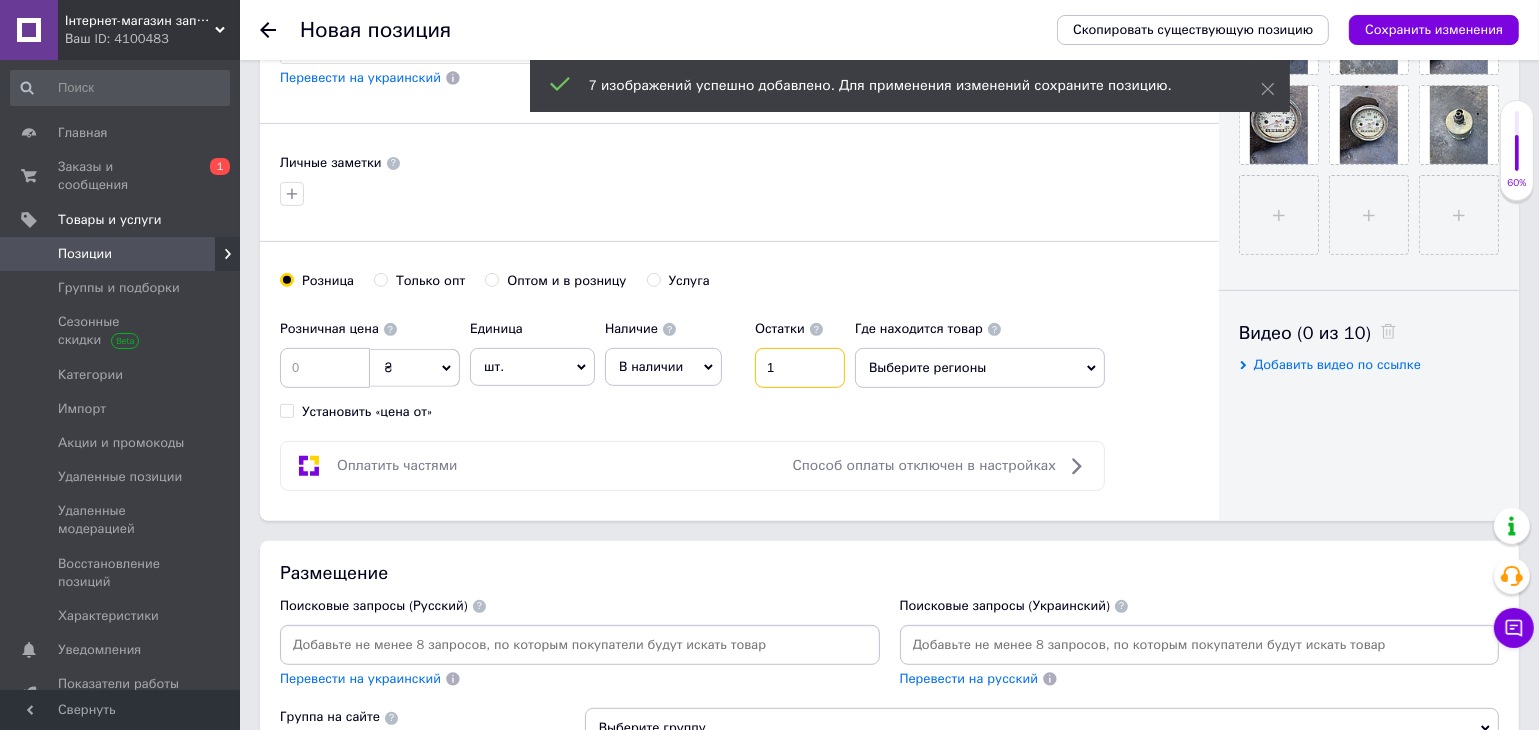 type on "1" 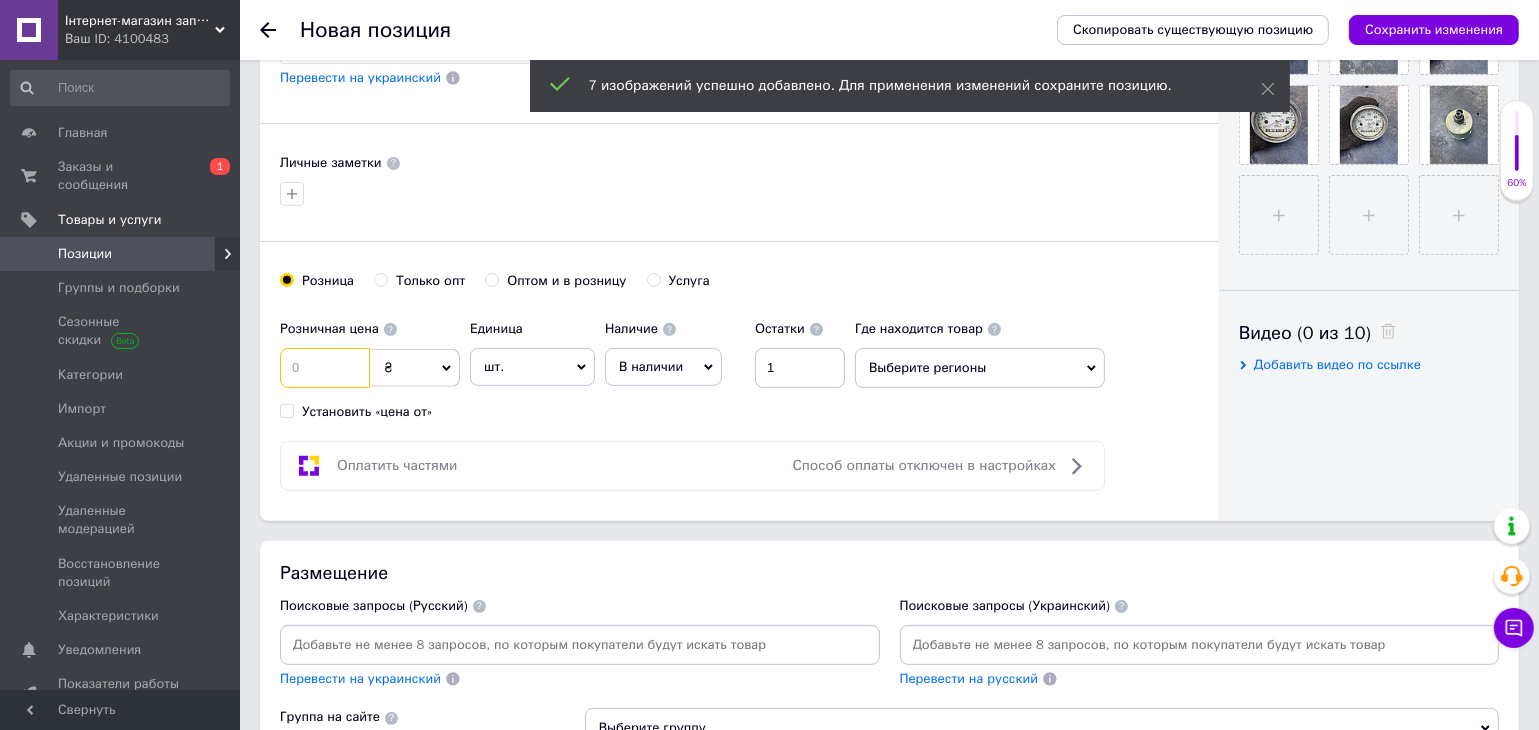 click at bounding box center [325, 368] 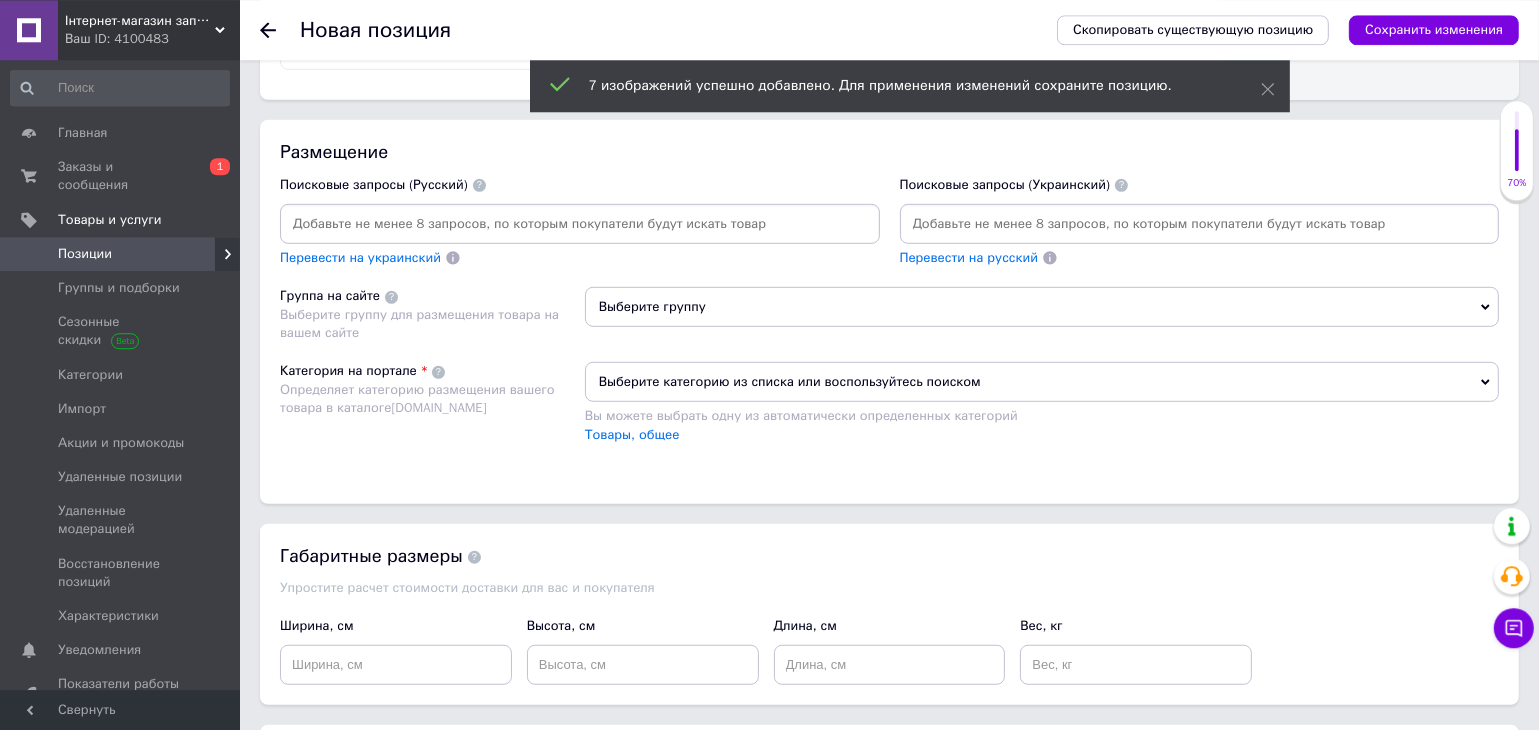 scroll, scrollTop: 1194, scrollLeft: 0, axis: vertical 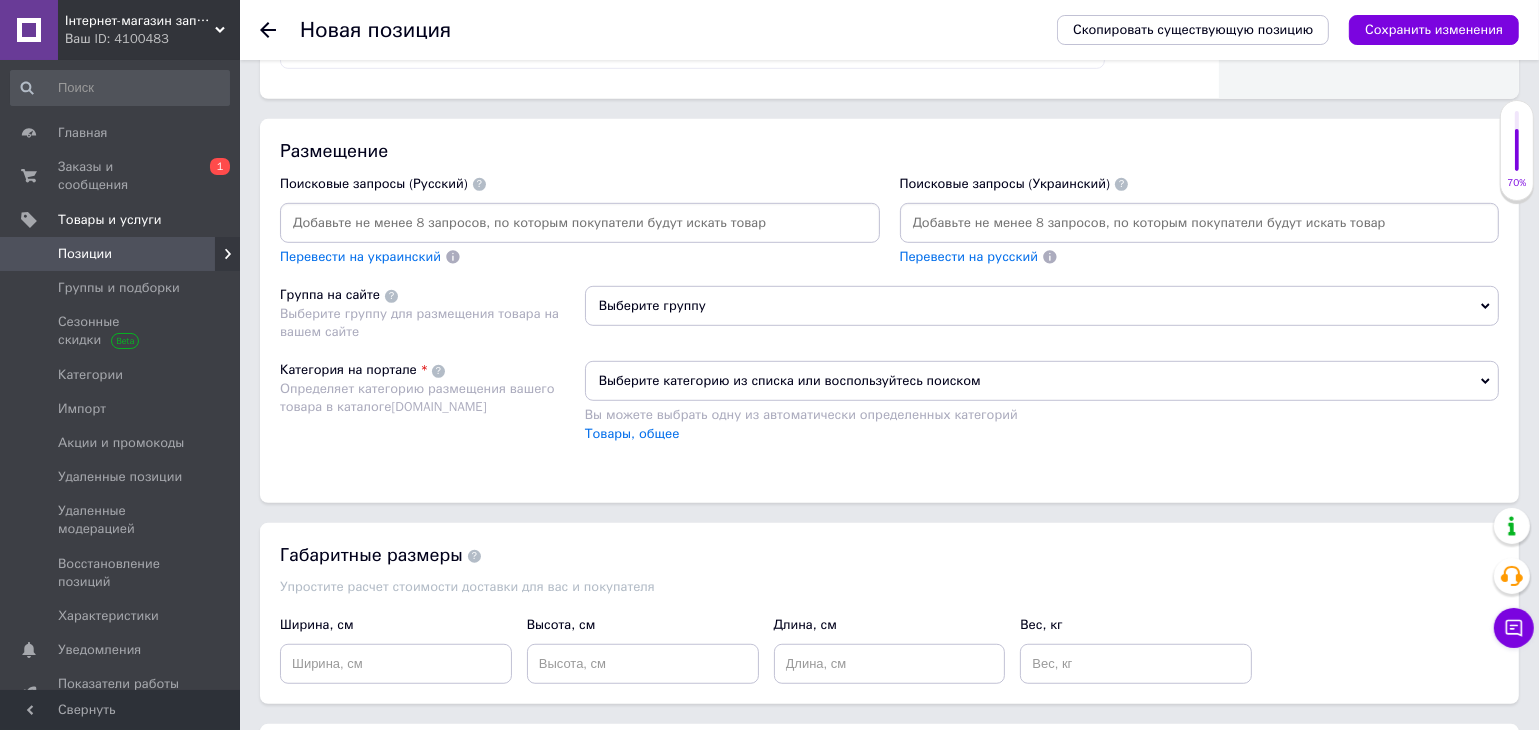 type on "1000" 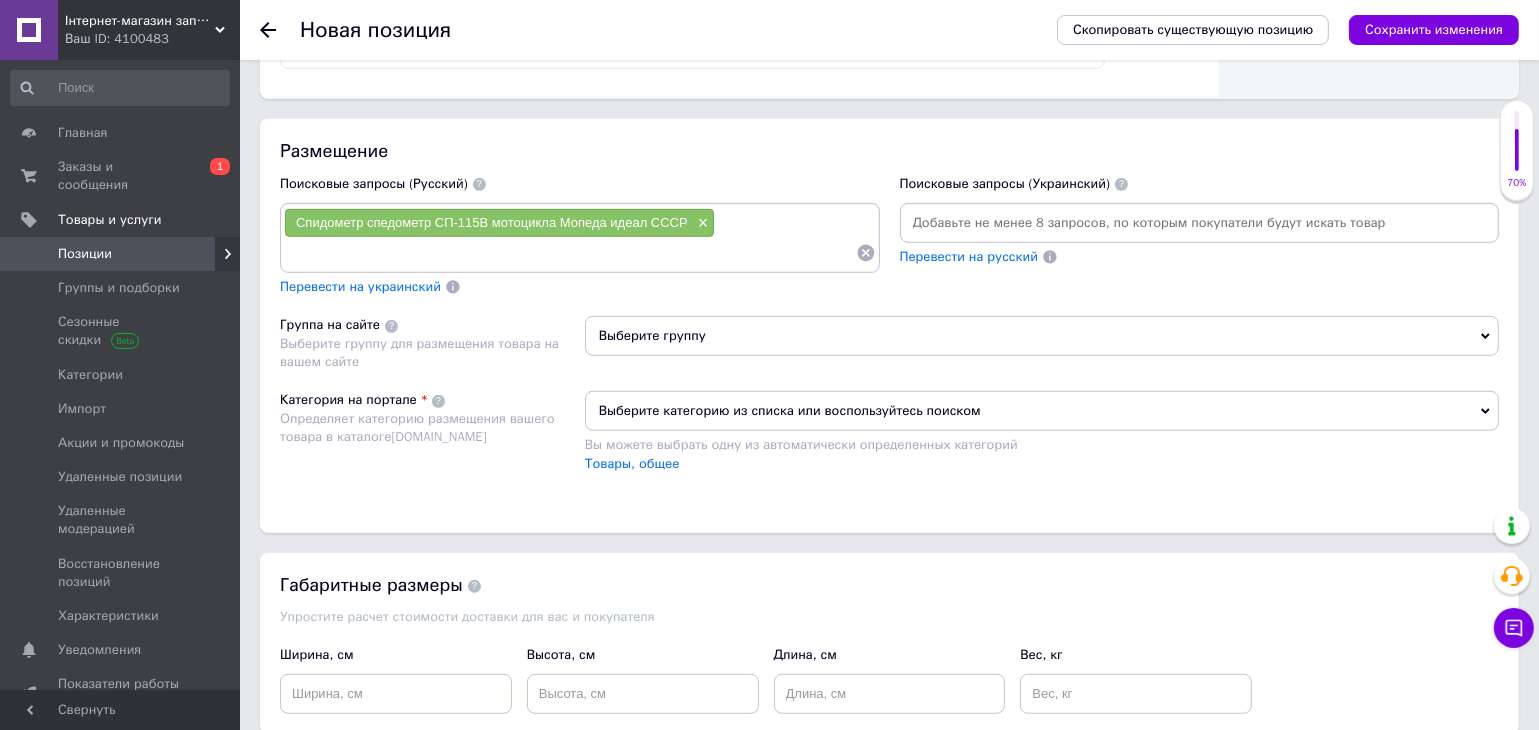 paste on "Спидометр спедометр СП-115В мотоцикла Мопеда идеал СССР" 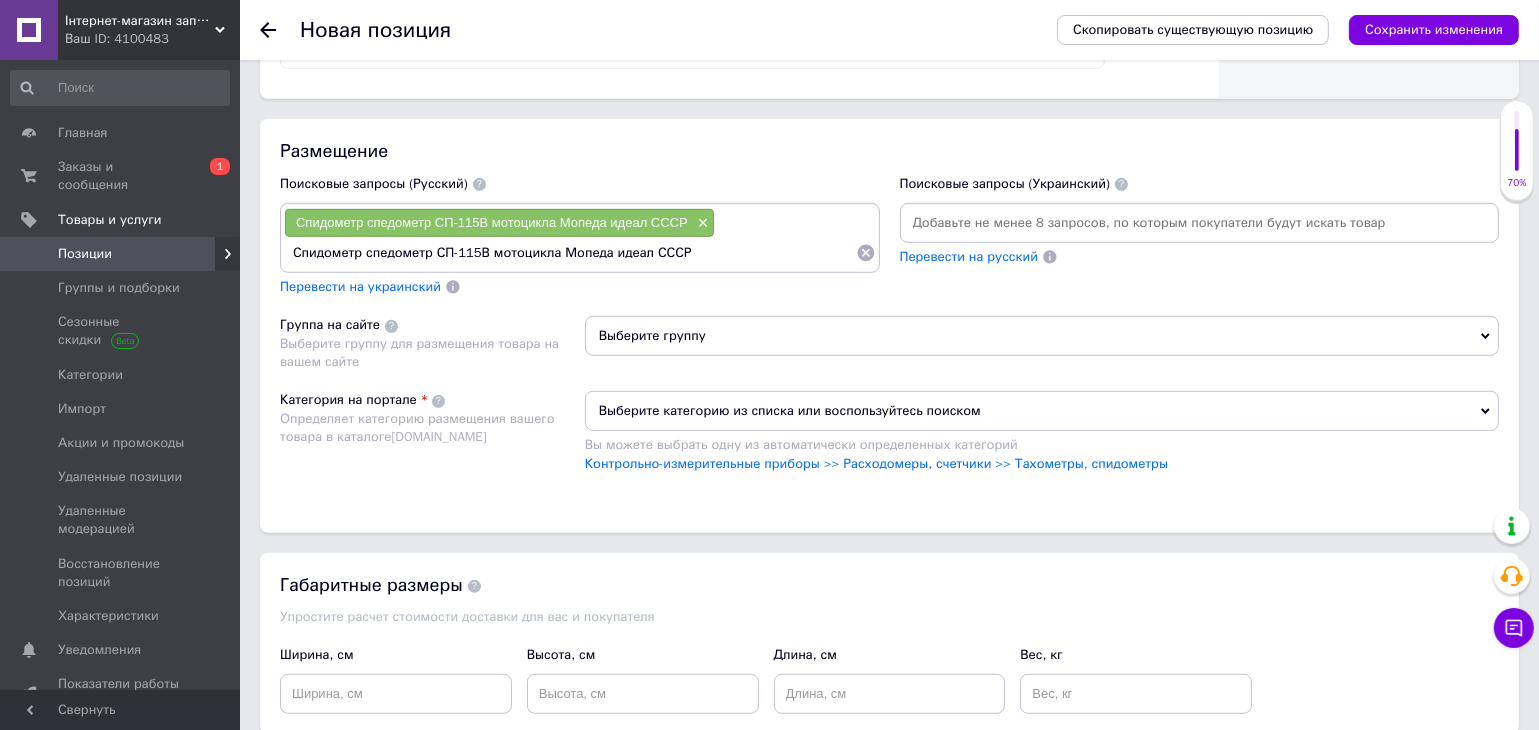 drag, startPoint x: 606, startPoint y: 250, endPoint x: 1418, endPoint y: 286, distance: 812.7976 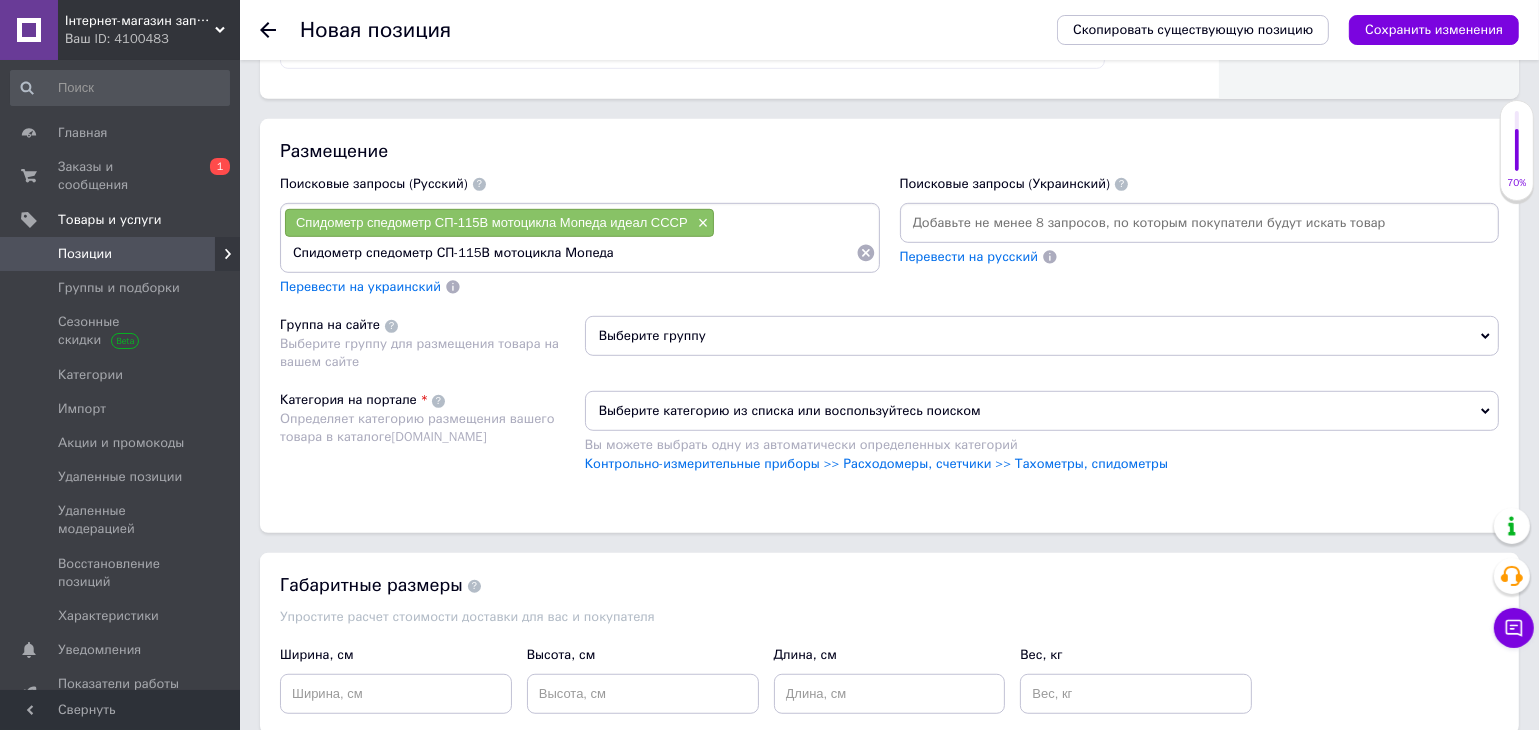 type 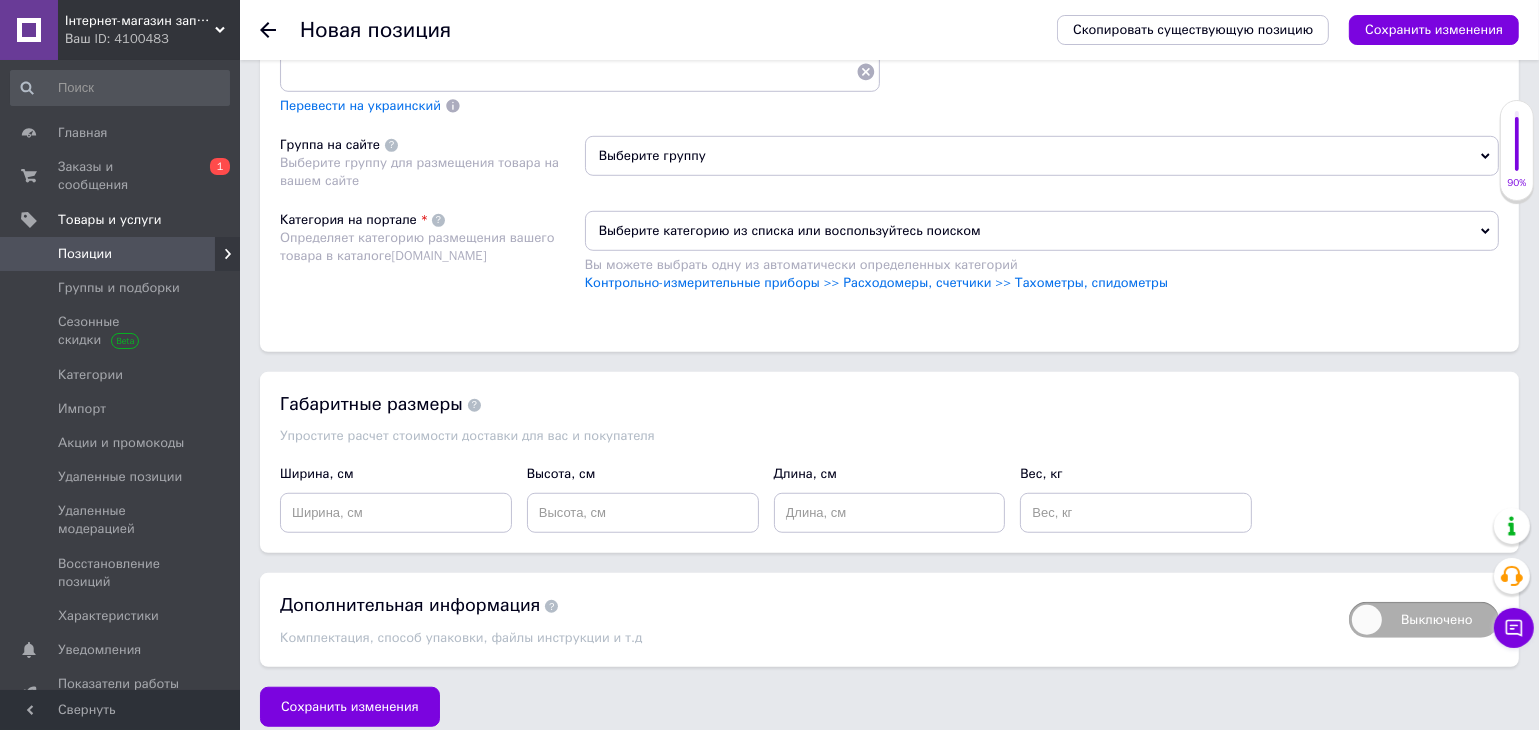 click on "Выберите группу" at bounding box center [1042, 156] 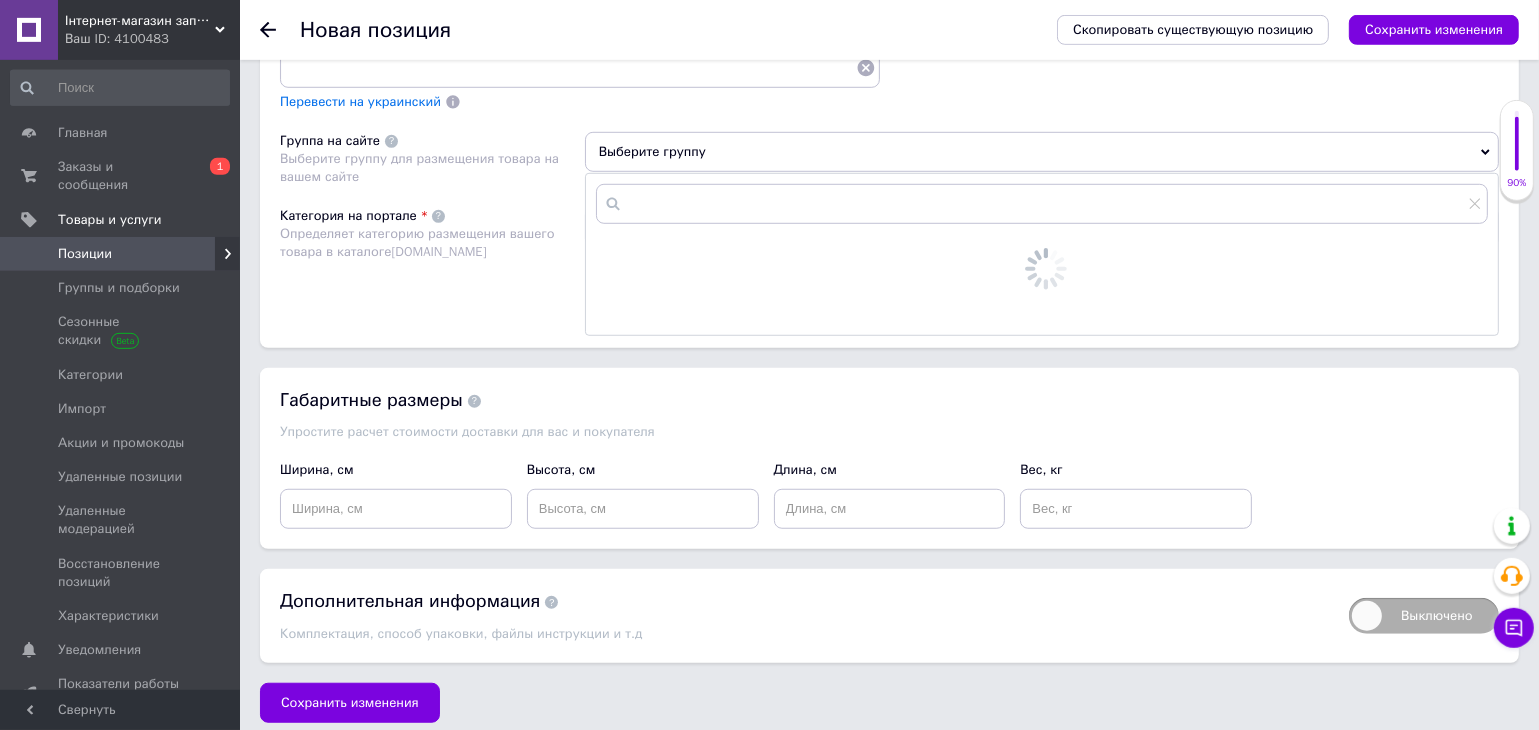 scroll, scrollTop: 1416, scrollLeft: 0, axis: vertical 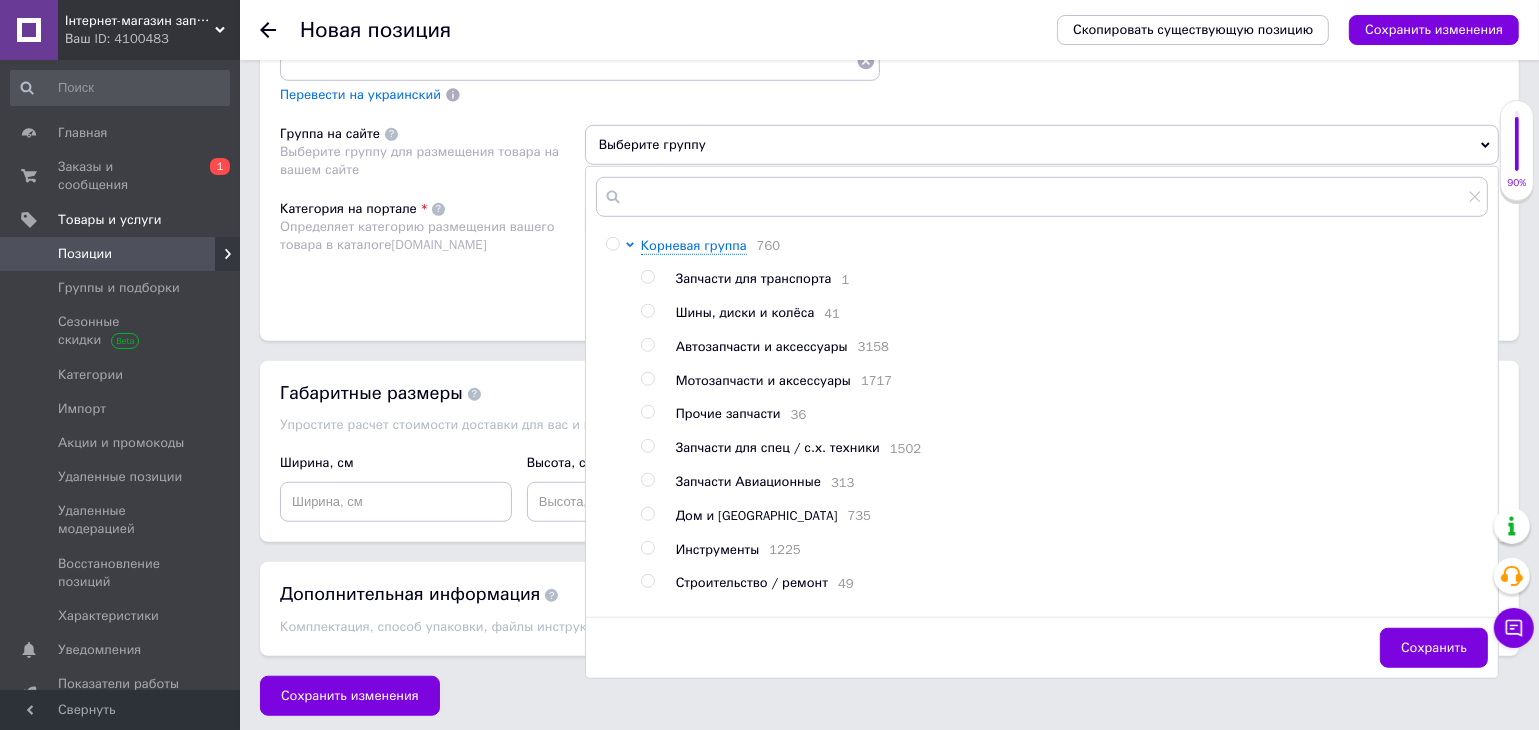click on "Запчасти для транспорта 1 Шины, диски и колёса 41 Автозапчасти и аксессуары 3158 Мотозапчасти и аксессуары 1717 Прочие запчасти 36 Запчасти для спец / с.х. техники 1502 Запчасти Авиационные 313 Дом и сад 735 Инструменты 1225 Строительство / ремонт 49 Садовый инвентарь 13 Оборудование 40 Электроника 169 Велосипеды и запчасти 140 Хобби, отдых и спорт 221 Редуктора 11 Игрушки железные СССР 52 Электродвигателя 26 Дерев'яні Вироби з натурального дерева!!! 16" at bounding box center (1064, 583) 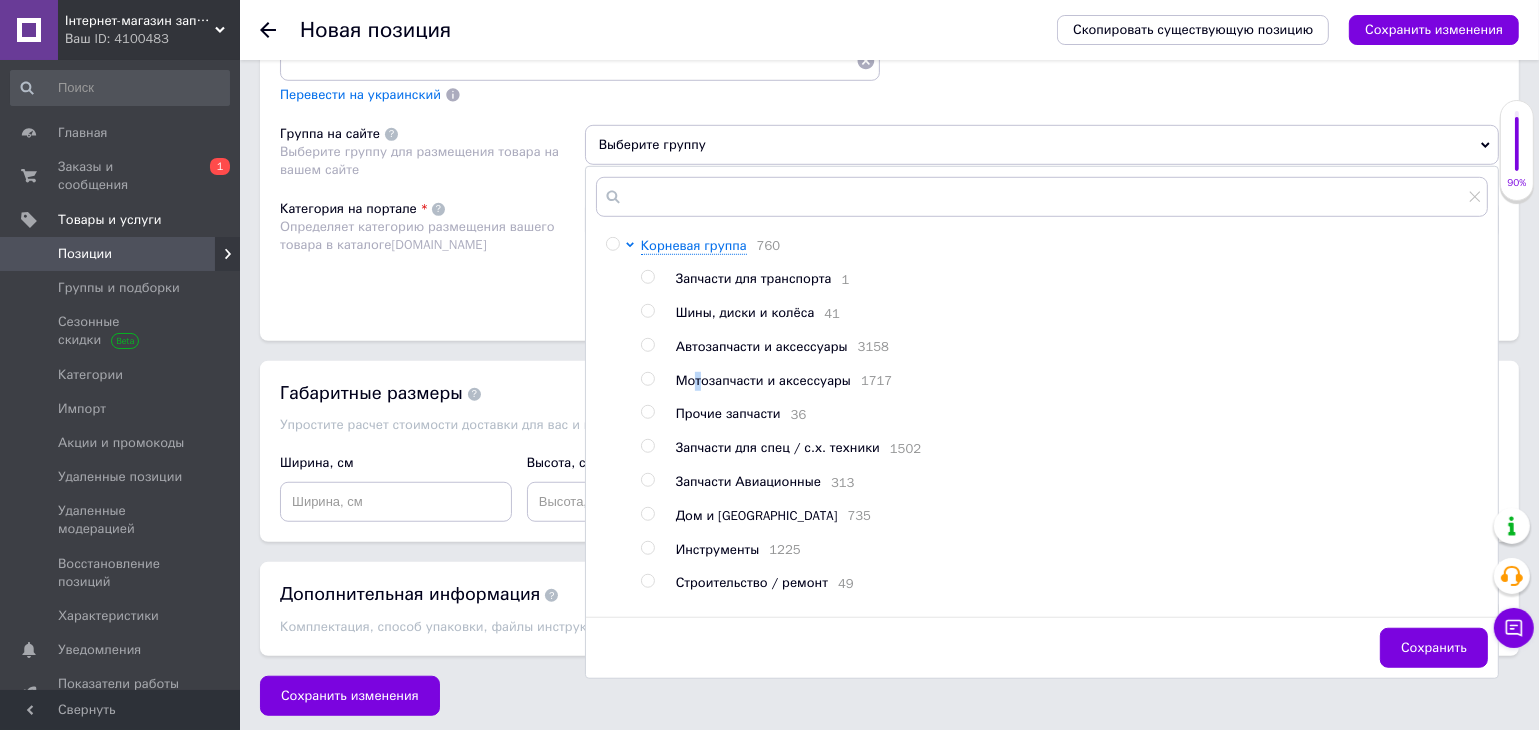 click on "Мотозапчасти и аксессуары 1717" at bounding box center (1081, 381) 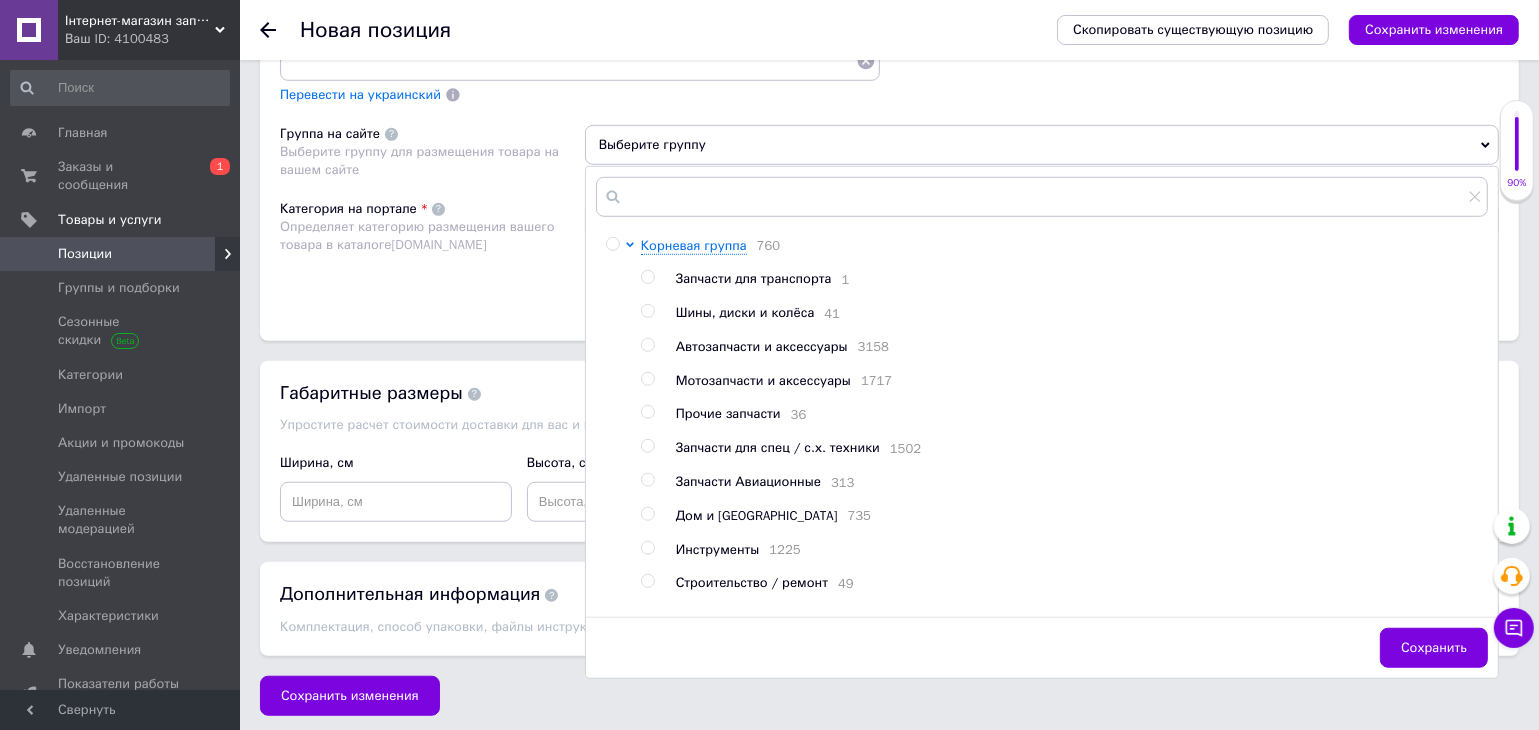 click on "Мотозапчасти и аксессуары" at bounding box center [763, 380] 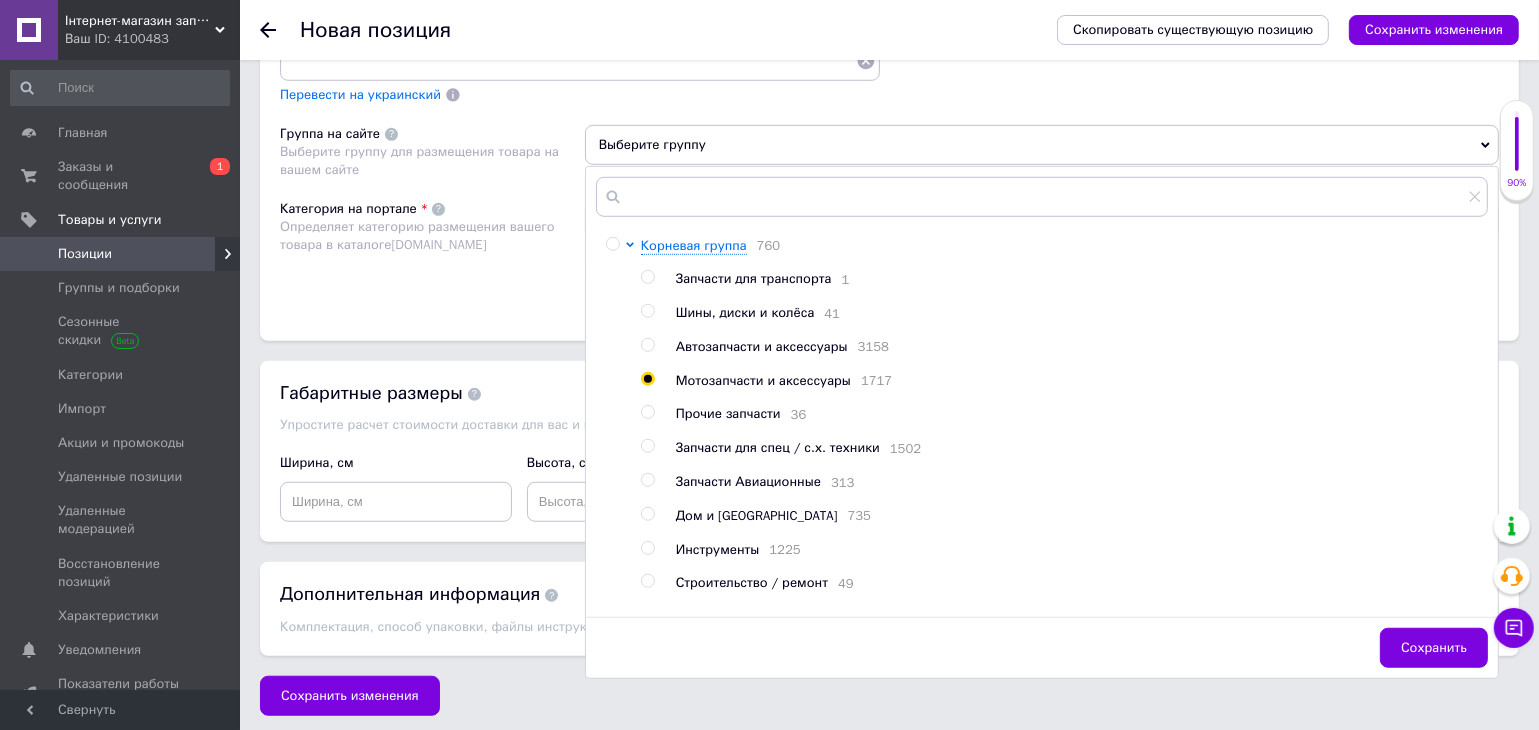radio on "true" 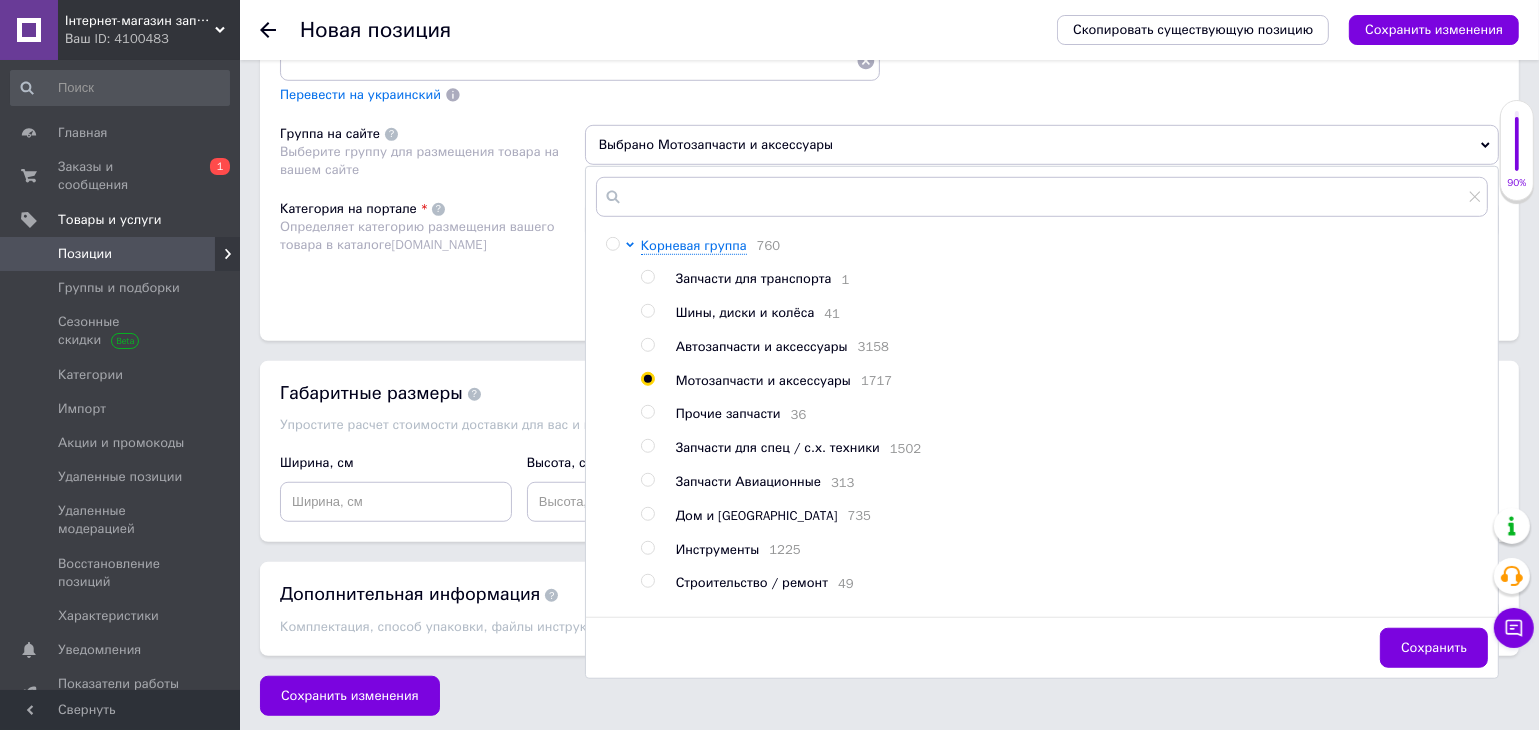 click on "Категория на портале Определяет категорию размещения вашего товара в каталоге  [DOMAIN_NAME]" at bounding box center (432, 250) 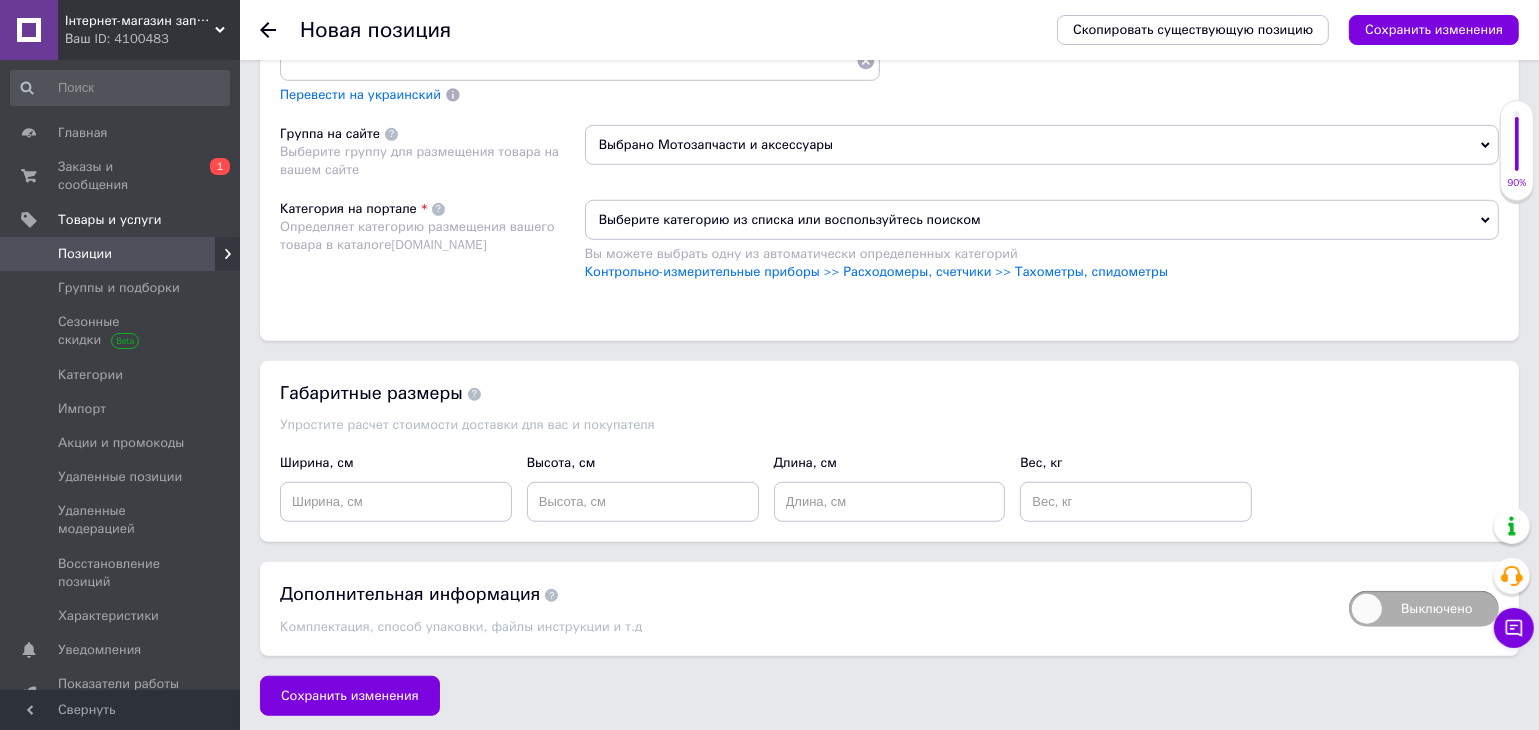 click on "Выберите категорию из списка или воспользуйтесь поиском" at bounding box center [1042, 220] 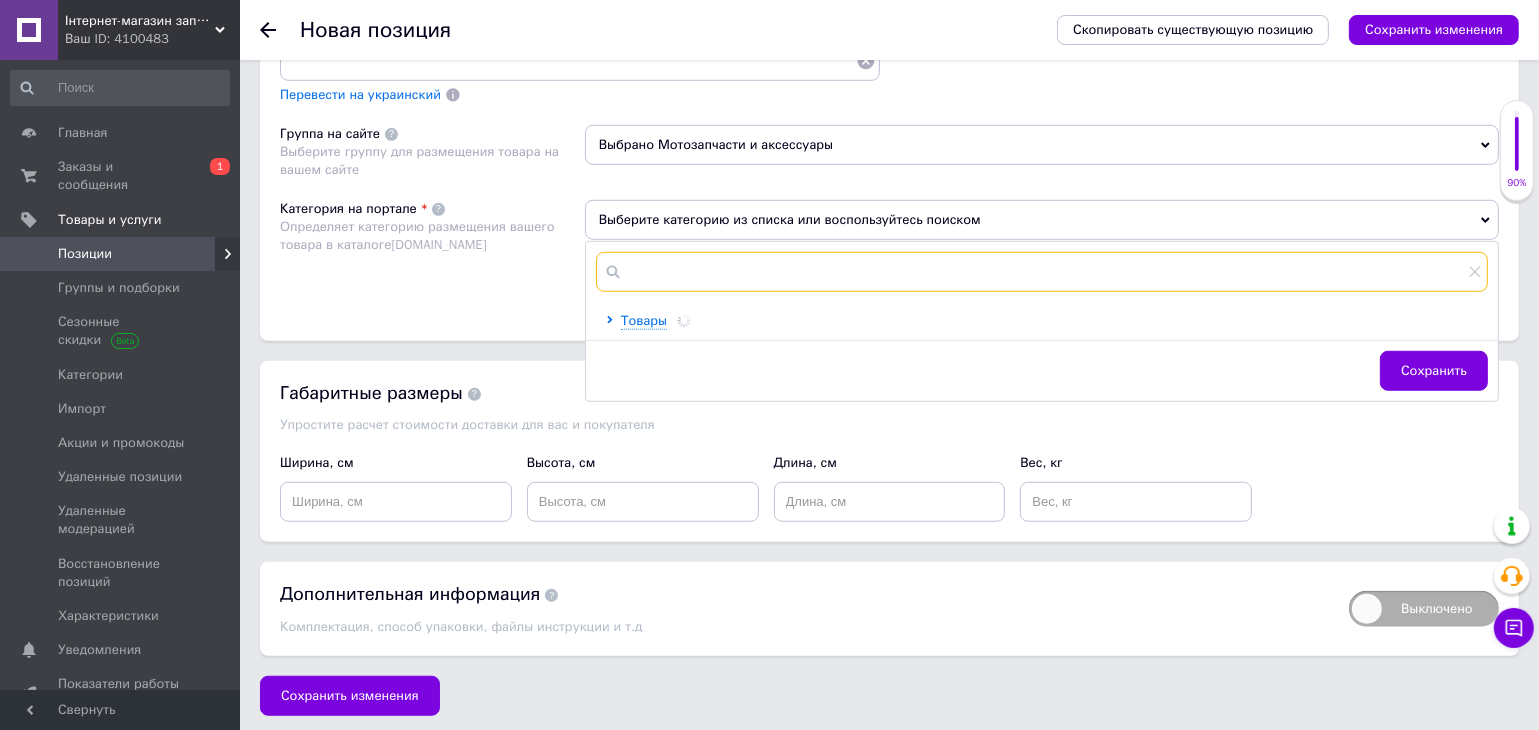 click at bounding box center [1042, 272] 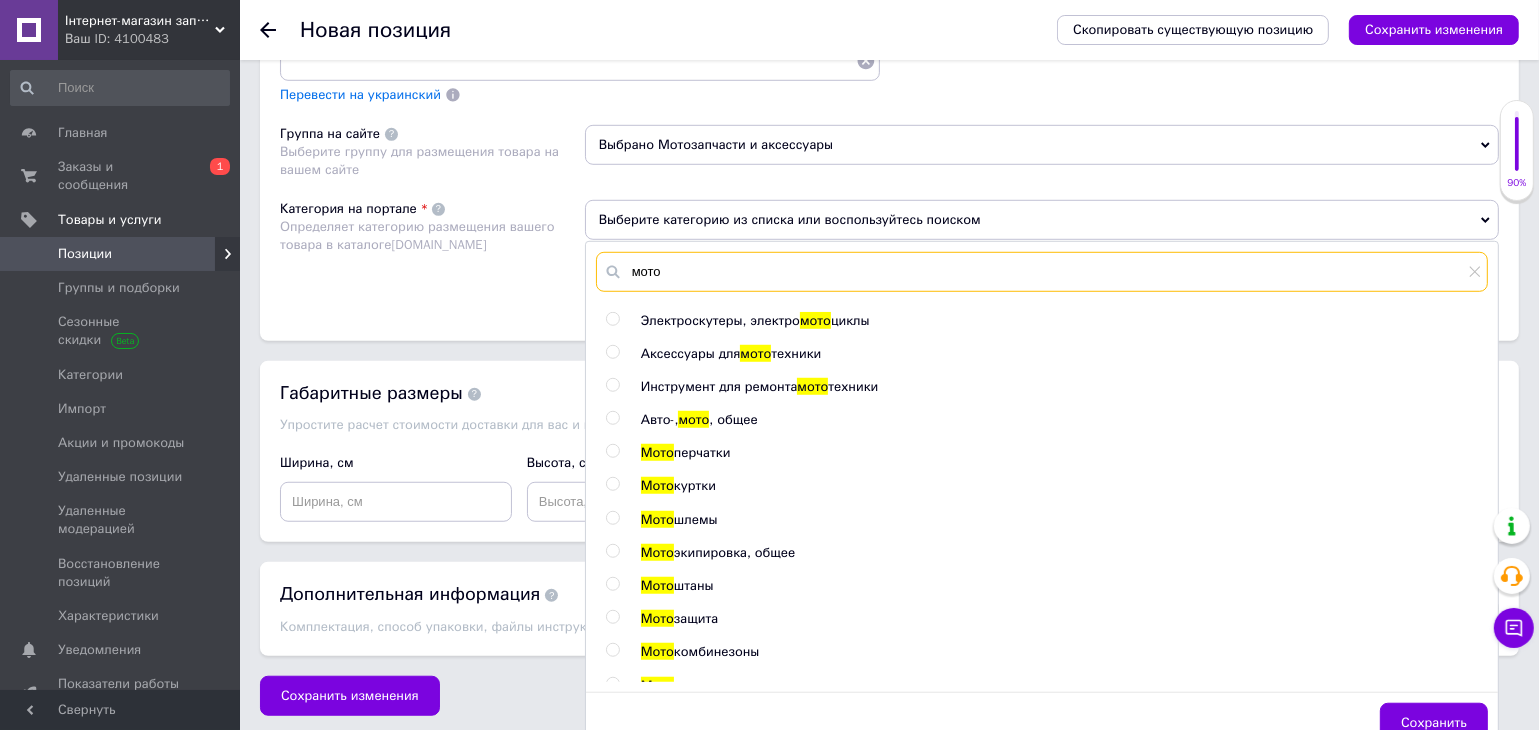 type on "мото" 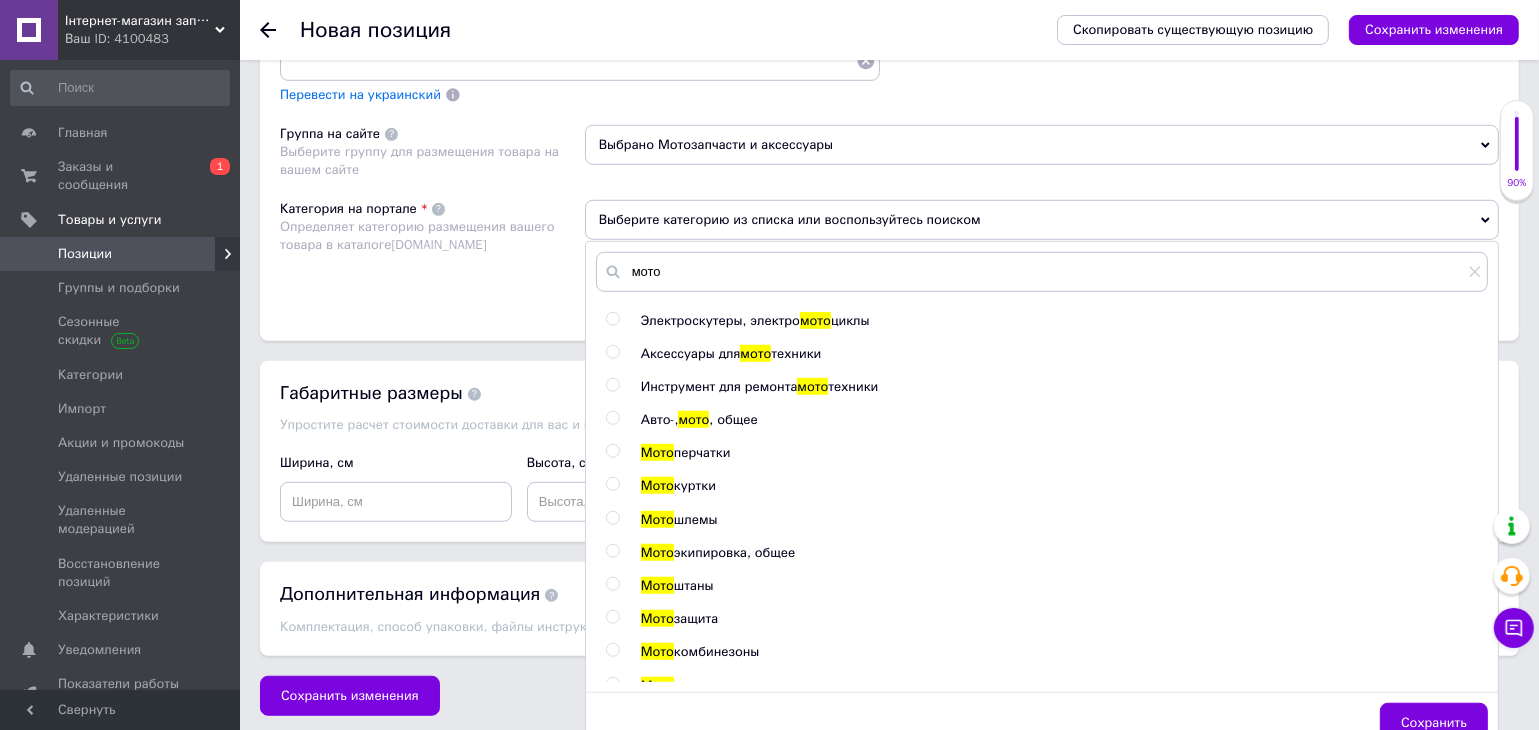 click on "Аксессуары для" at bounding box center [691, 353] 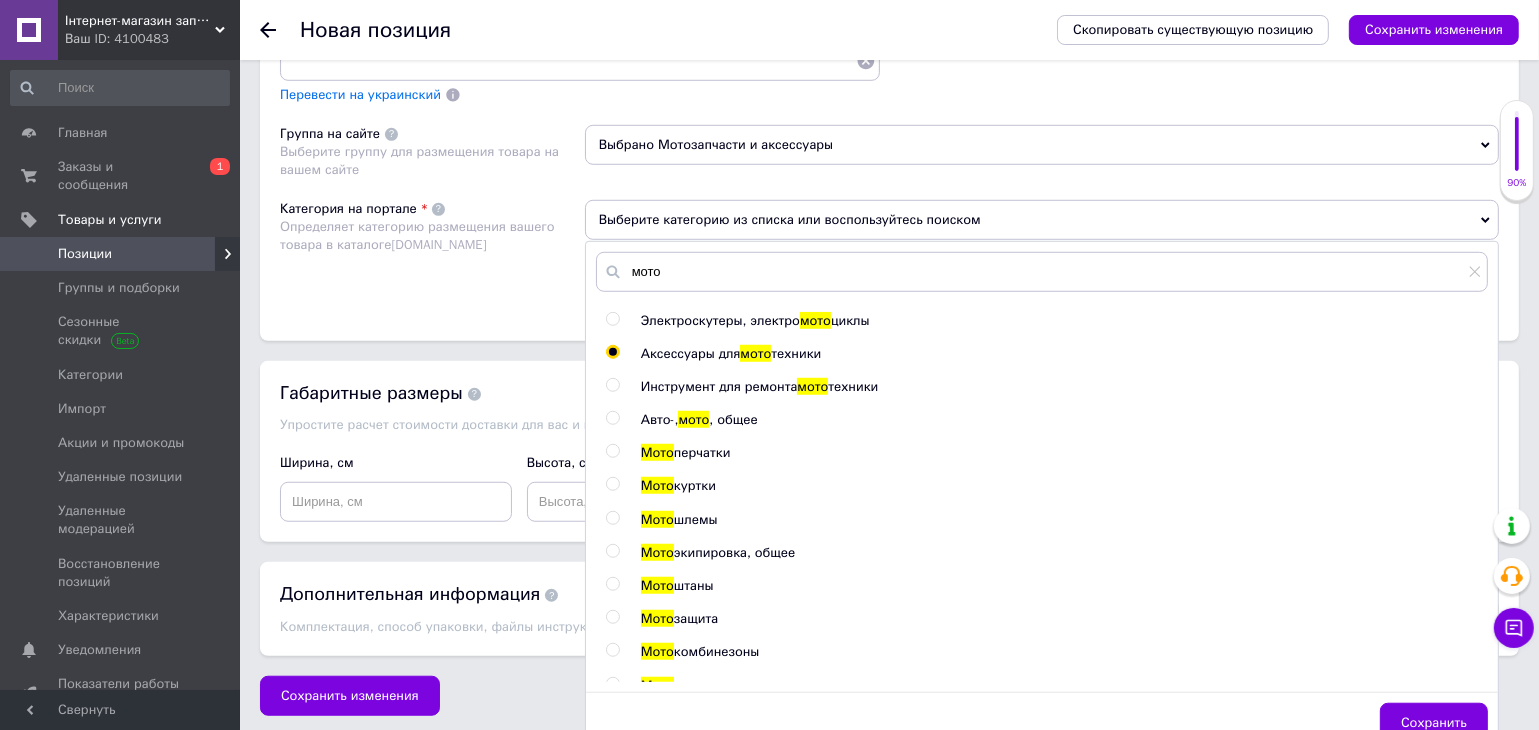 radio on "true" 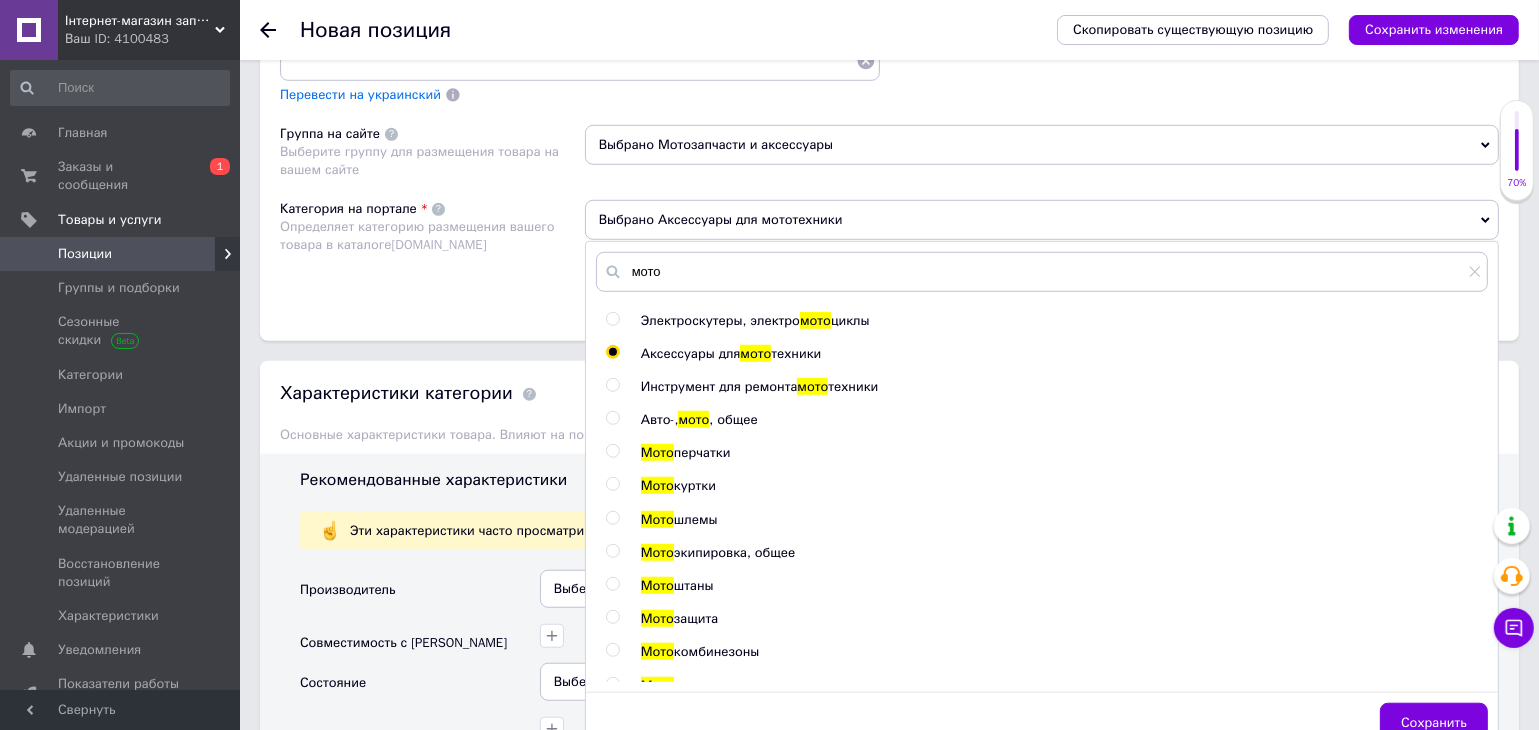 click on "Определяет категорию размещения вашего товара в каталоге  [DOMAIN_NAME]" at bounding box center (417, 235) 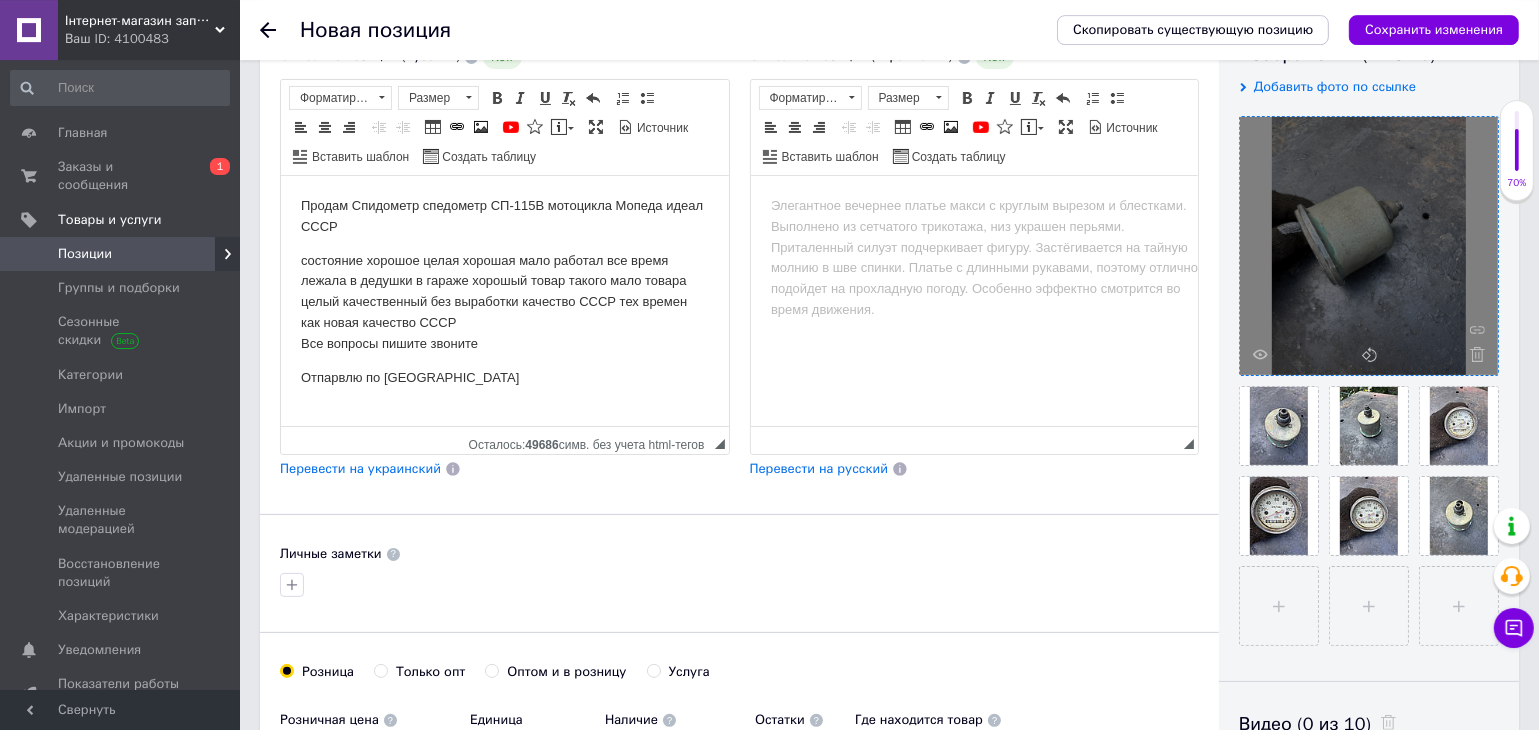 scroll, scrollTop: 465, scrollLeft: 0, axis: vertical 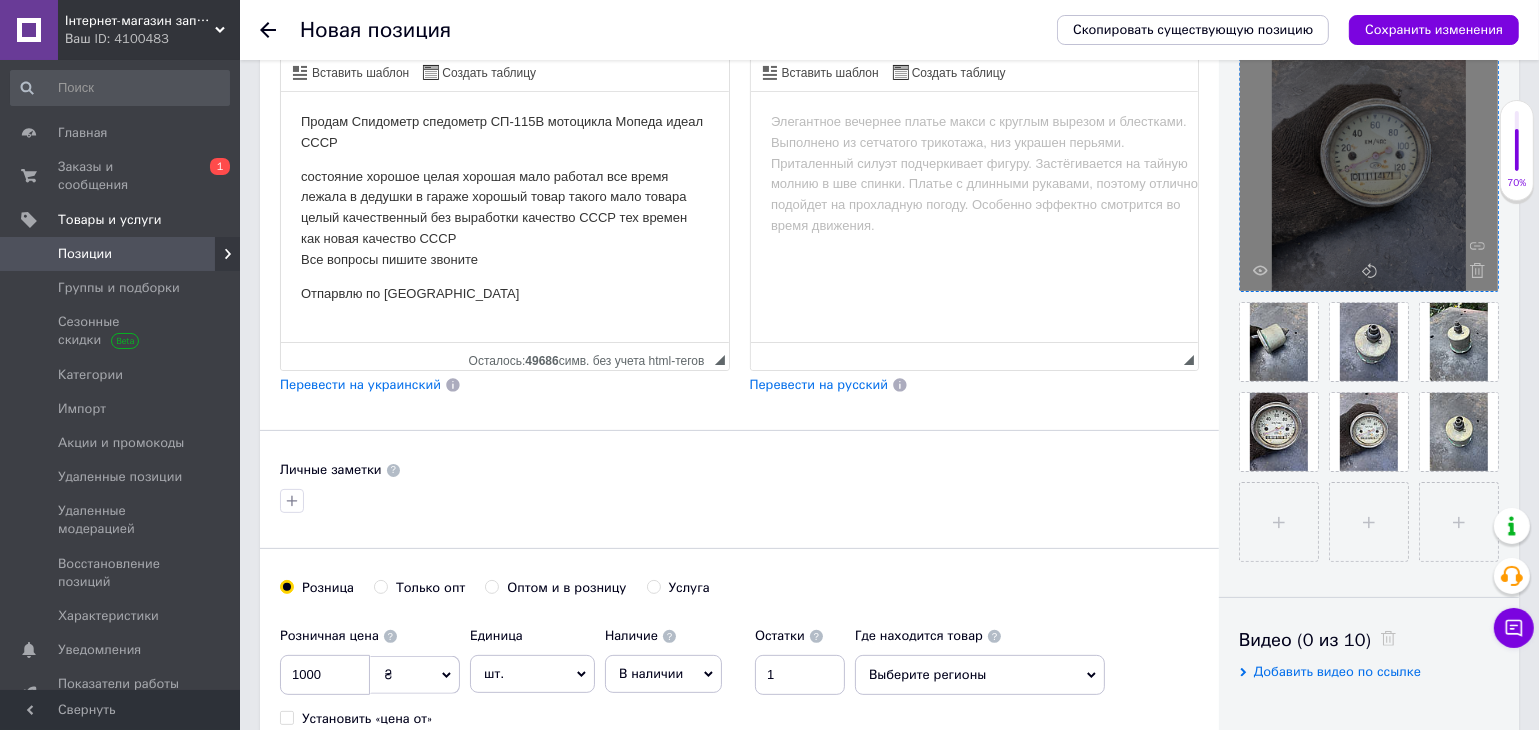 click on "Сохранить изменения" at bounding box center [1434, 29] 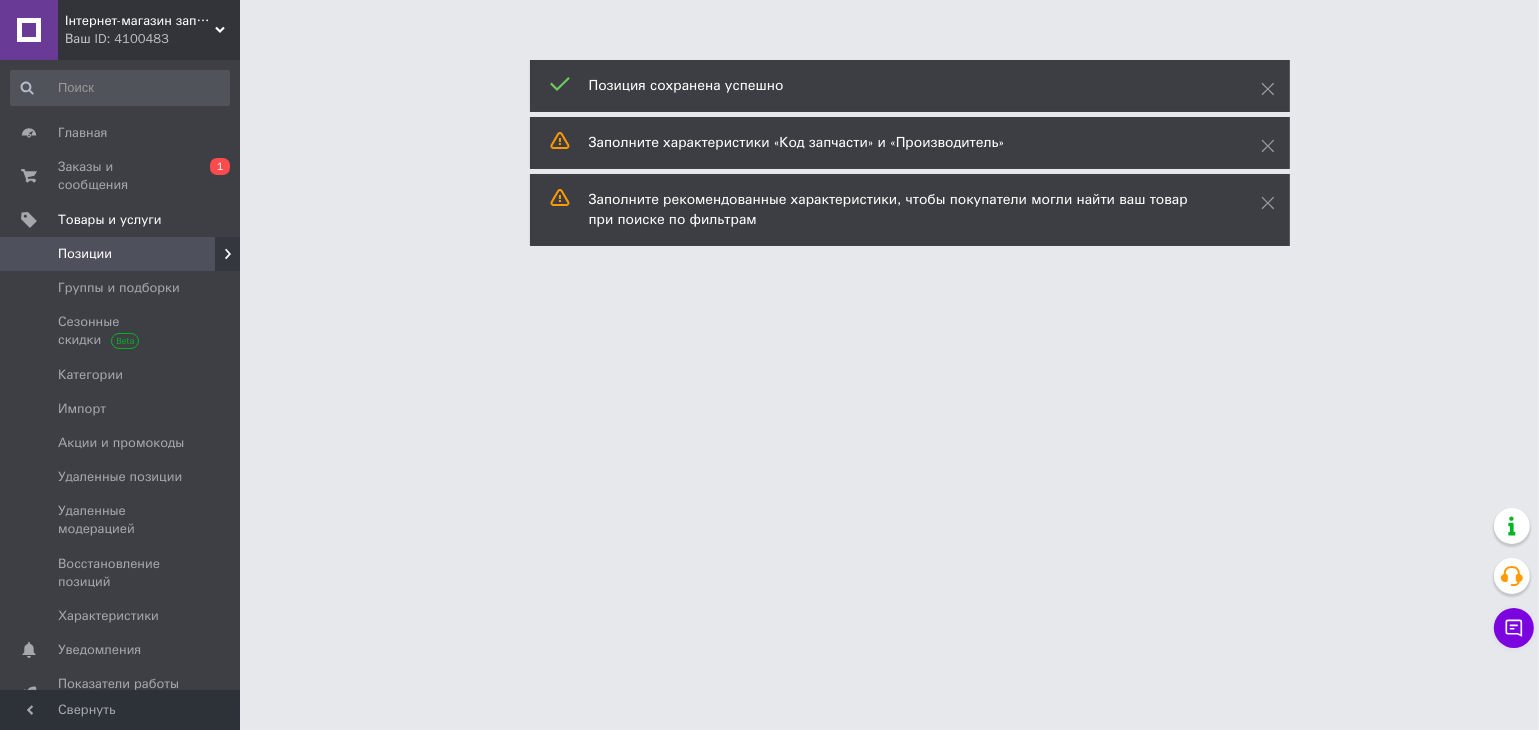 scroll, scrollTop: 0, scrollLeft: 0, axis: both 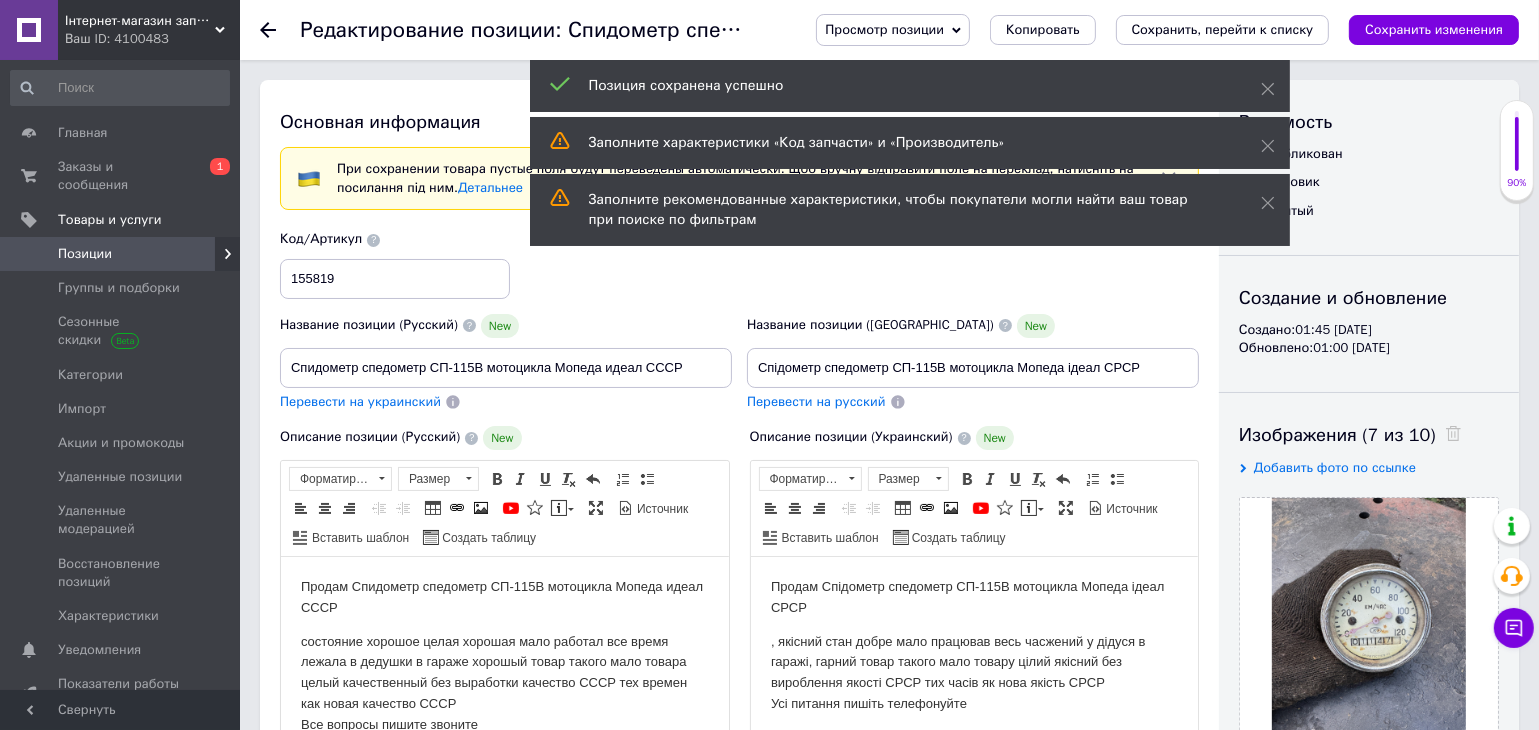 click on "Сохранить, перейти к списку" at bounding box center (1223, 29) 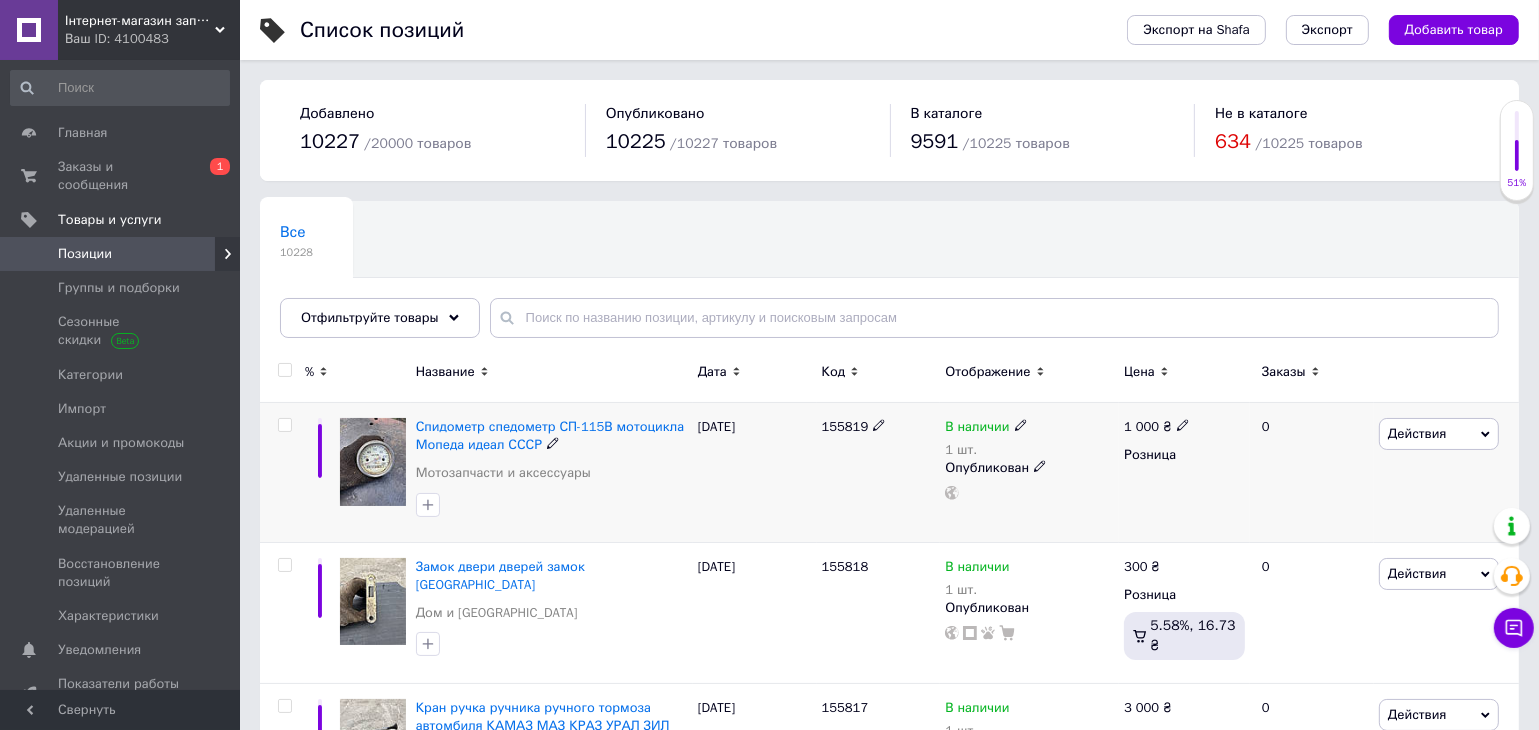 click on "Действия Редактировать Поднять в начало группы Копировать Скидка Подарок Сопутствующие Скрыть Ярлык Добавить на витрину Добавить в кампанию Каталог ProSale Удалить" at bounding box center [1446, 473] 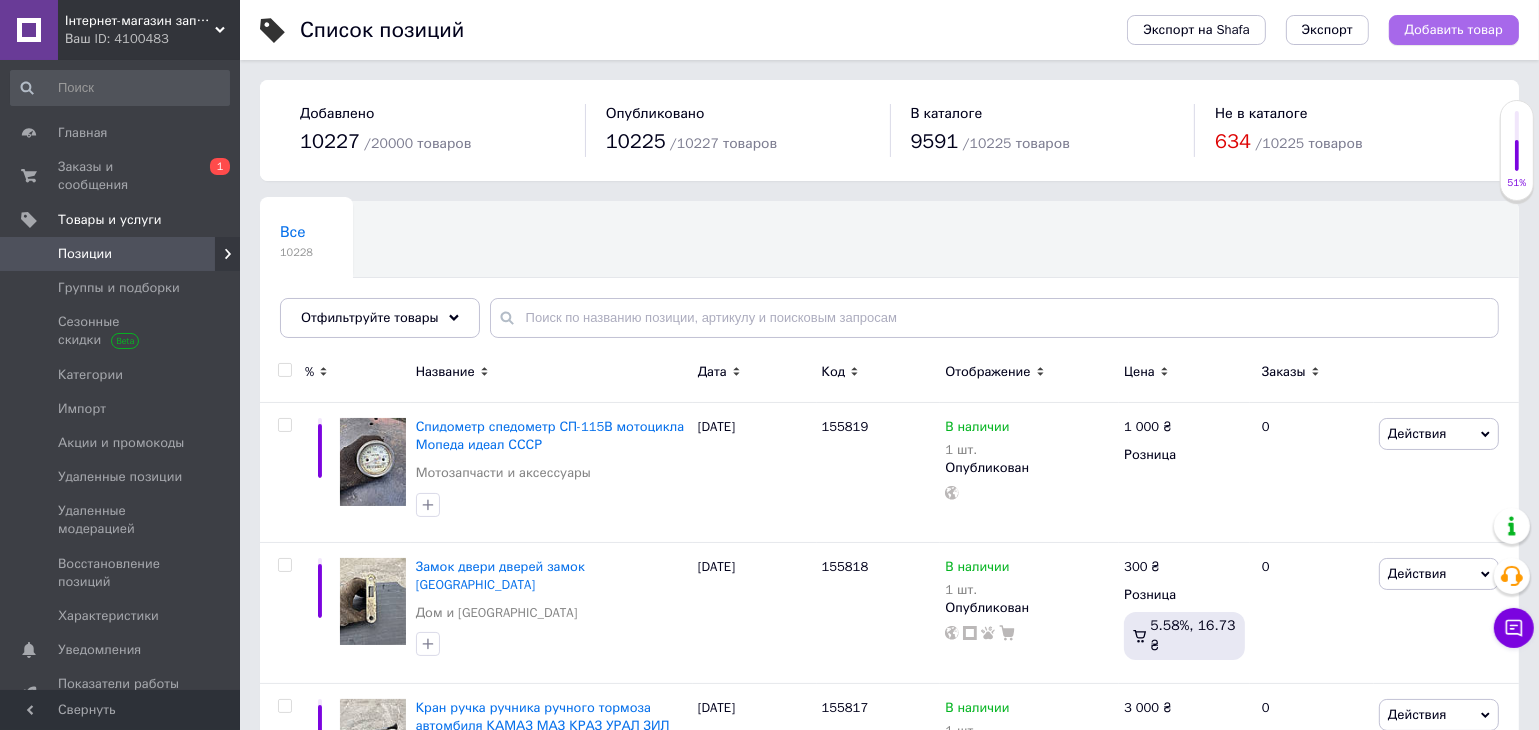 click on "Добавить товар" at bounding box center (1454, 30) 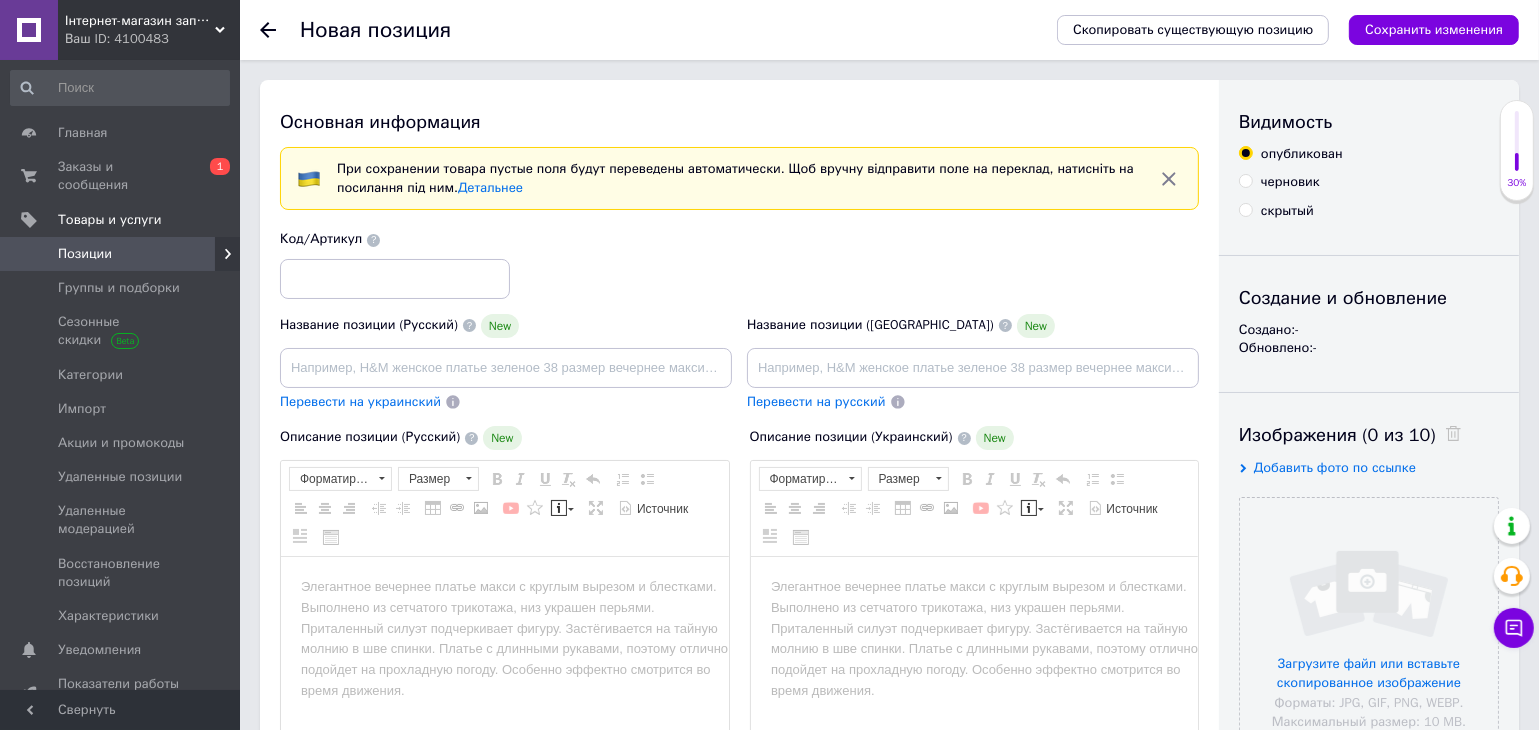 scroll, scrollTop: 0, scrollLeft: 0, axis: both 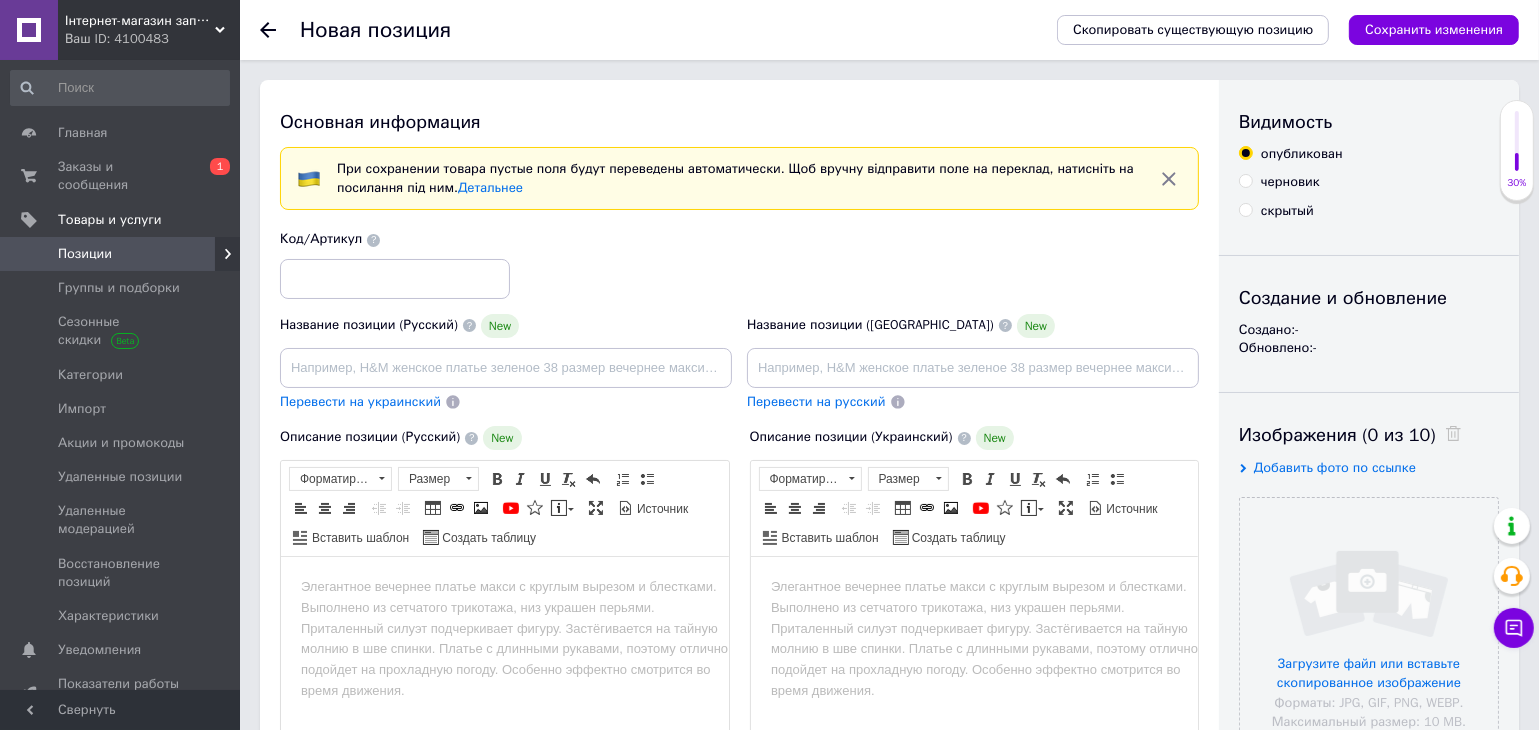 click at bounding box center [504, 682] 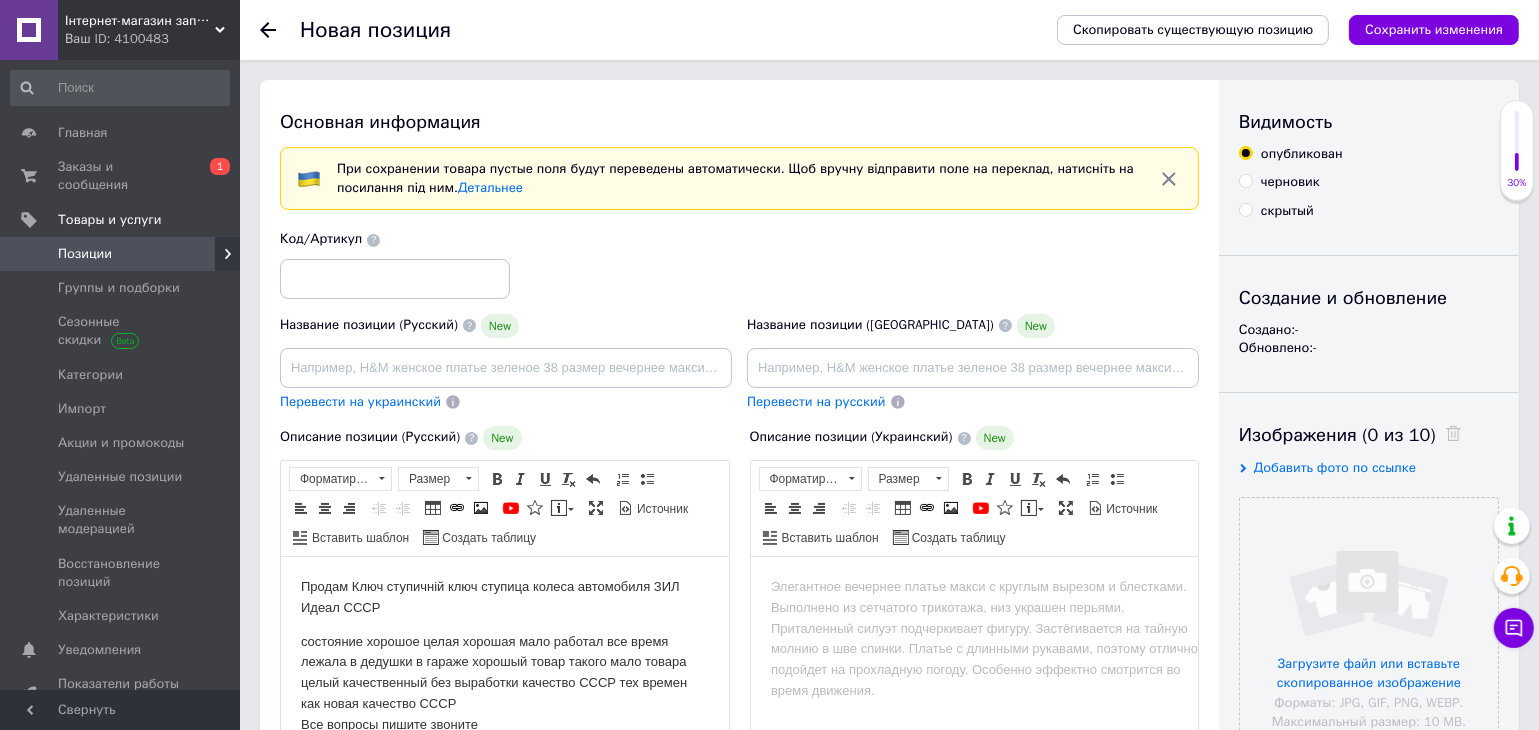 scroll, scrollTop: 32, scrollLeft: 0, axis: vertical 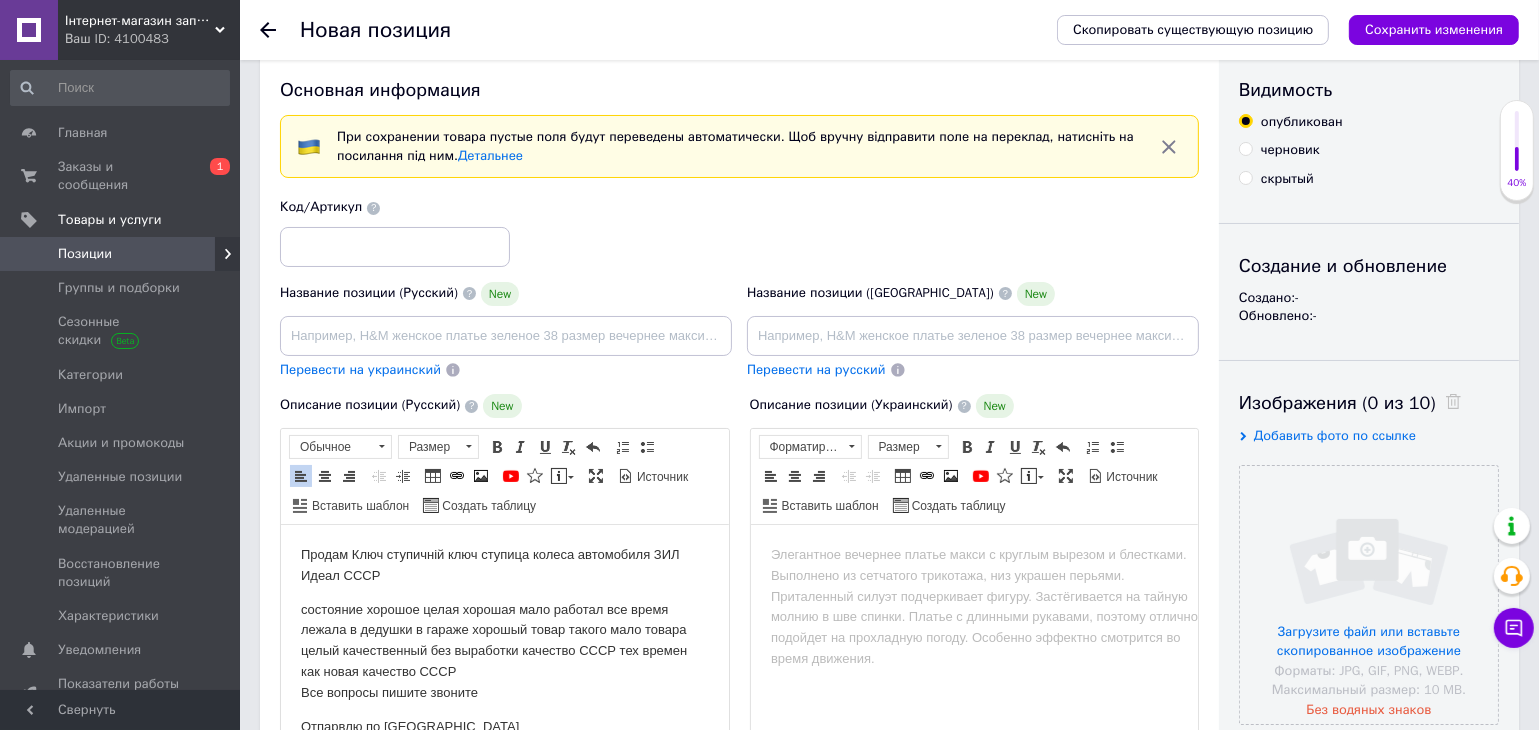 drag, startPoint x: 350, startPoint y: 560, endPoint x: 397, endPoint y: 576, distance: 49.648766 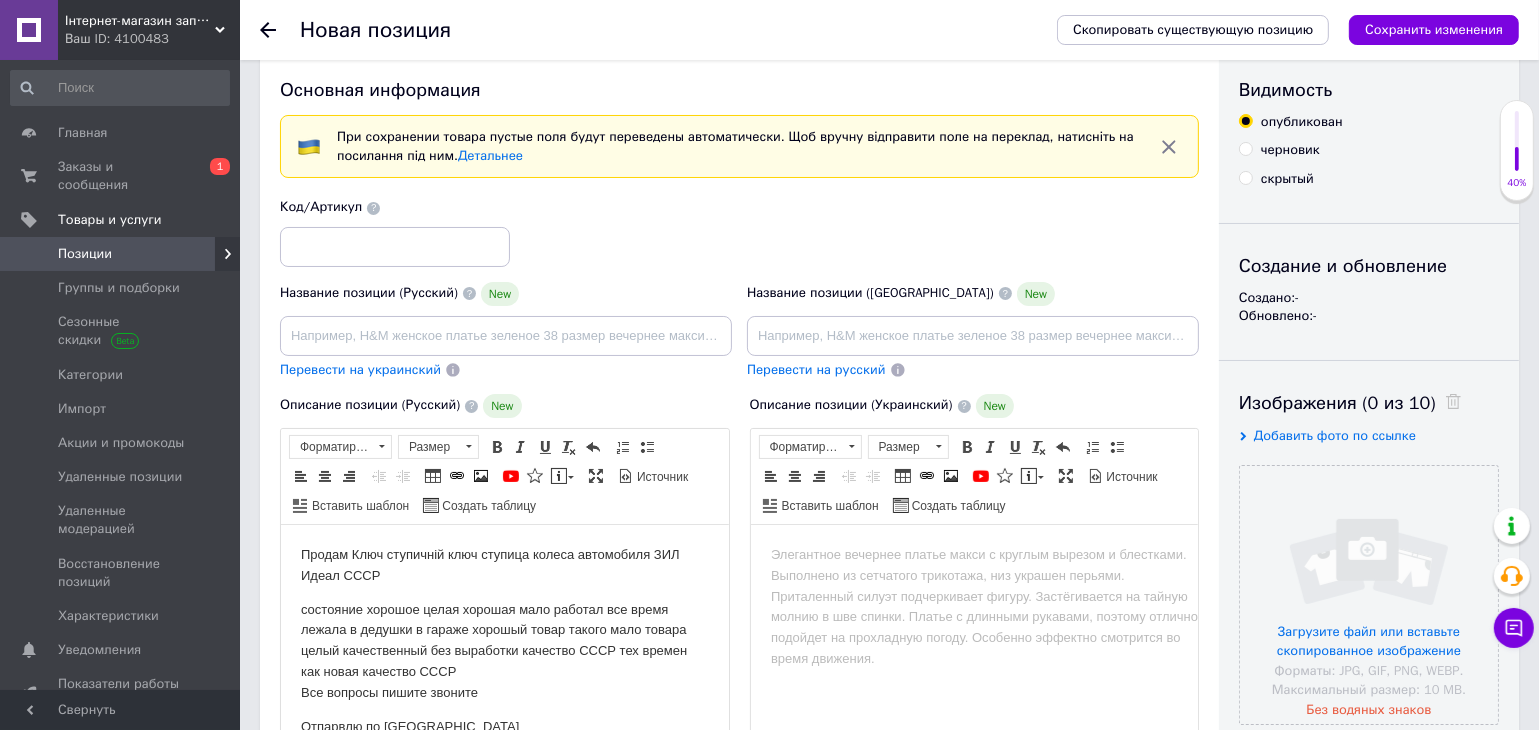 copy on "Ключ ступичній ключ ступица колеса автомобиля ЗИЛ Идеал СССР" 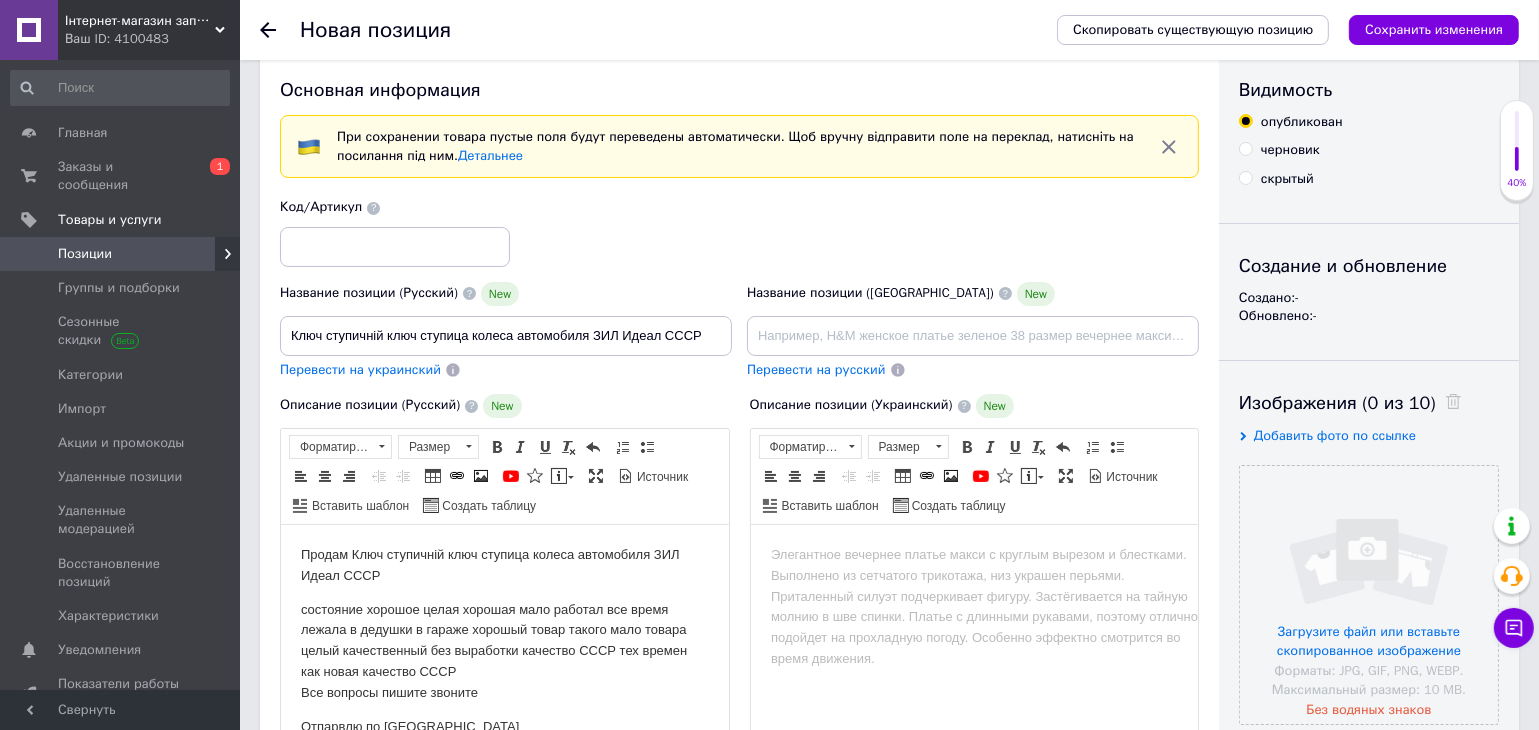 type on "Ключ ступичній ключ ступица колеса автомобиля ЗИЛ Идеал СССР" 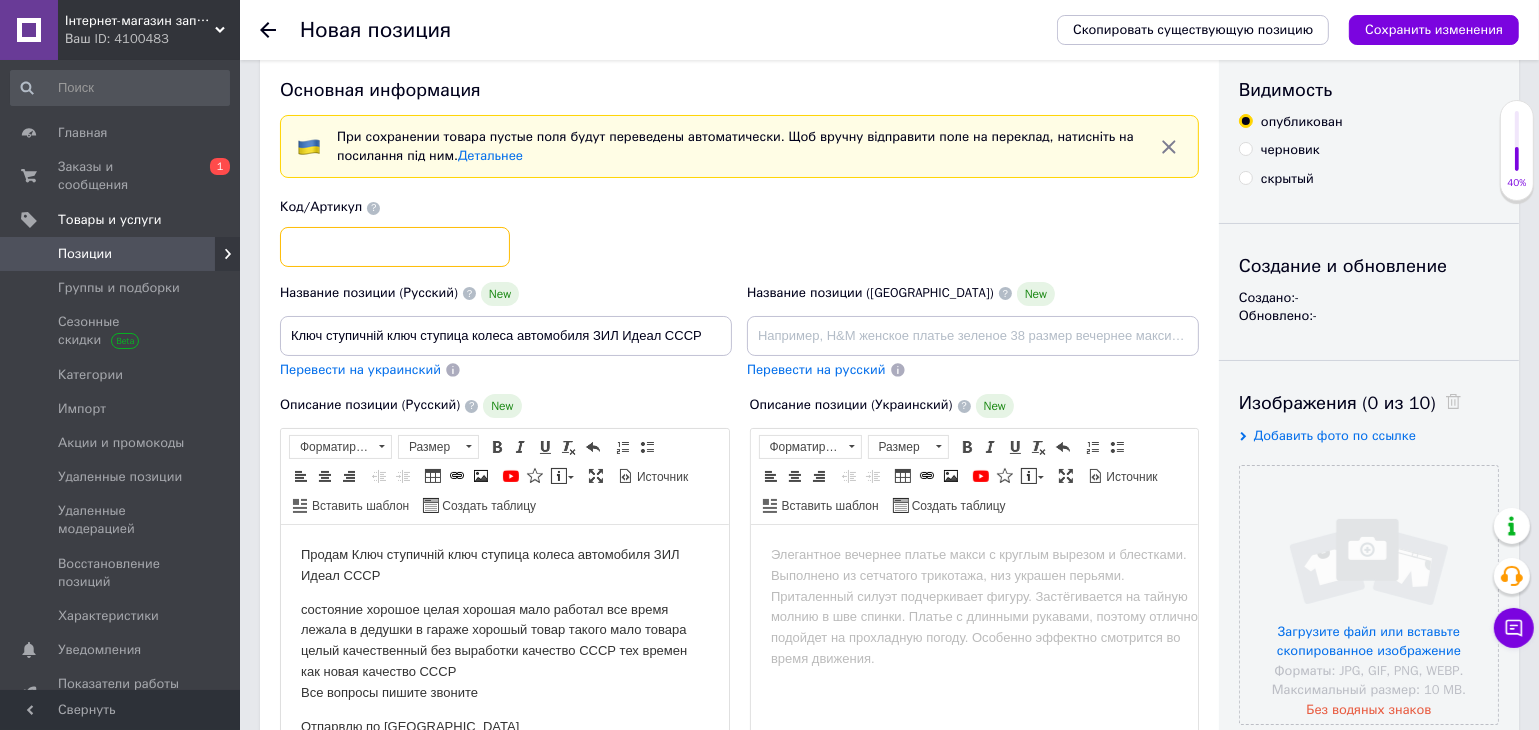 click at bounding box center [395, 247] 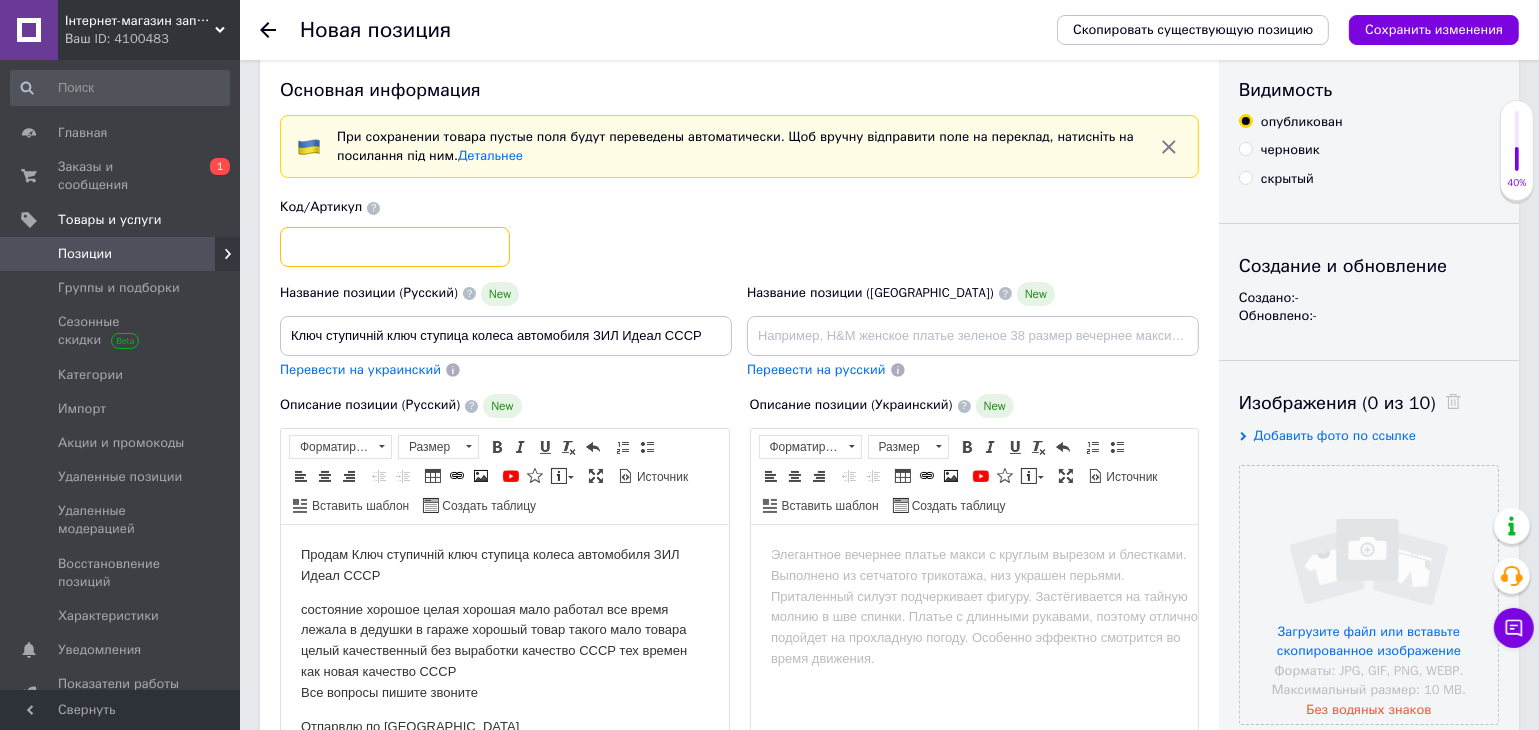 scroll, scrollTop: 349, scrollLeft: 0, axis: vertical 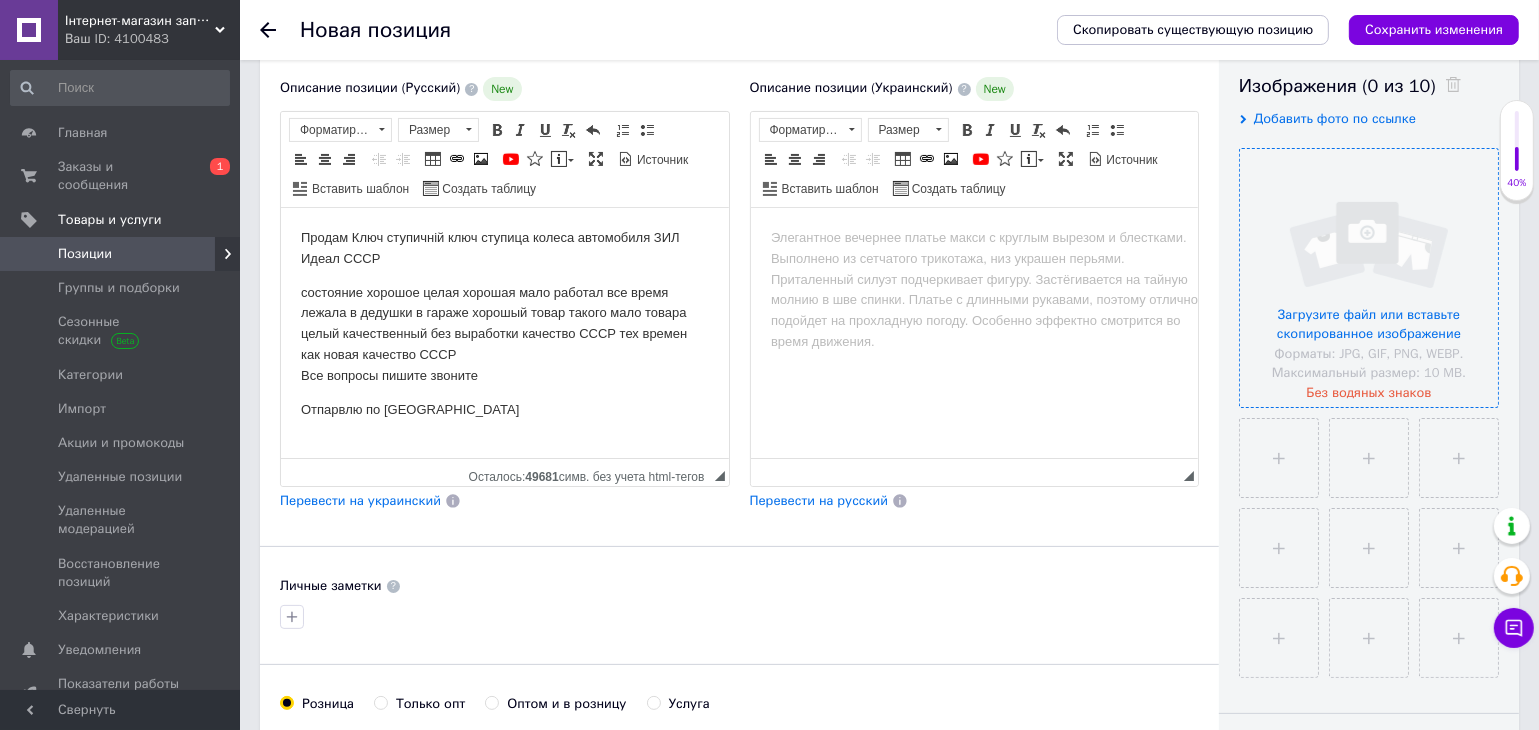 click at bounding box center [1369, 278] 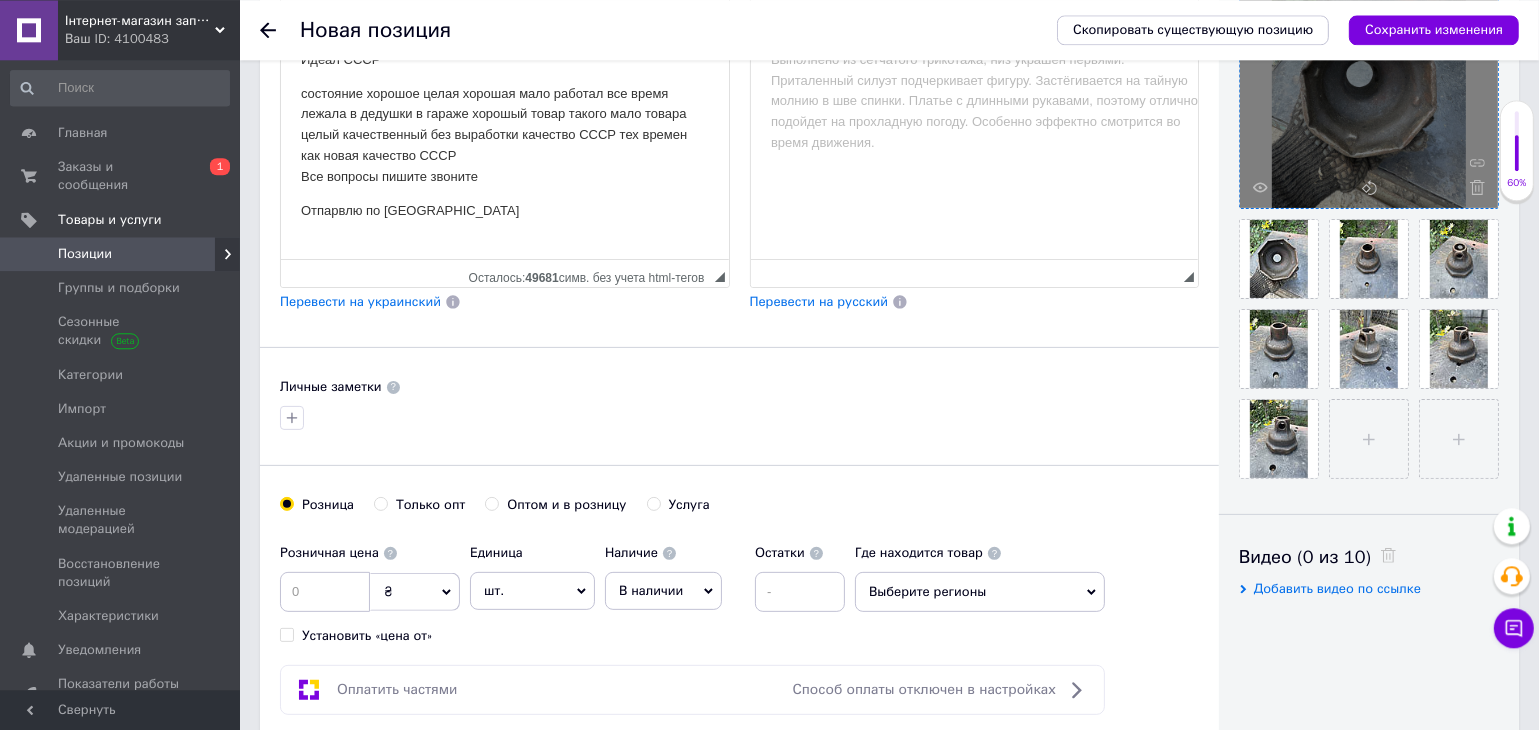 scroll, scrollTop: 560, scrollLeft: 0, axis: vertical 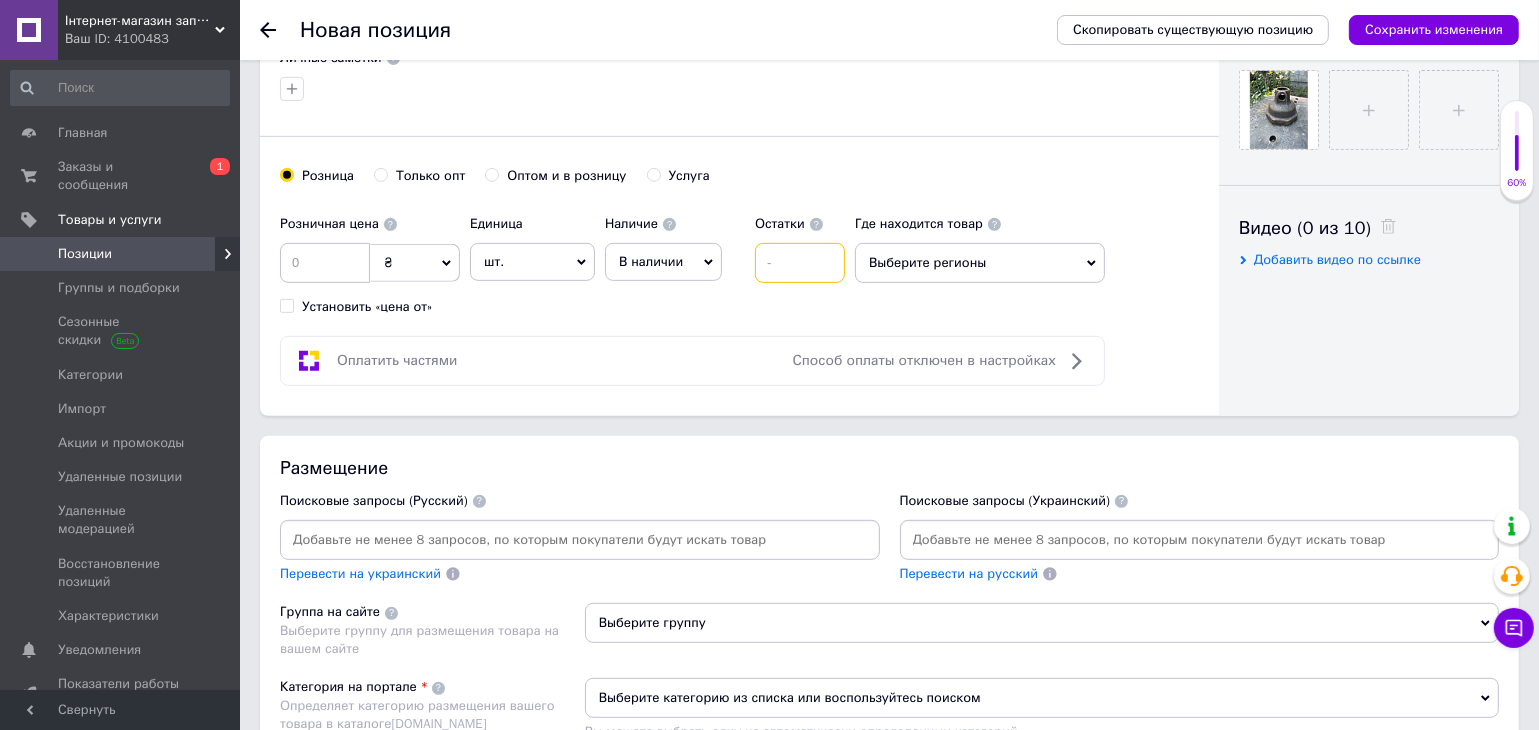 click at bounding box center (800, 263) 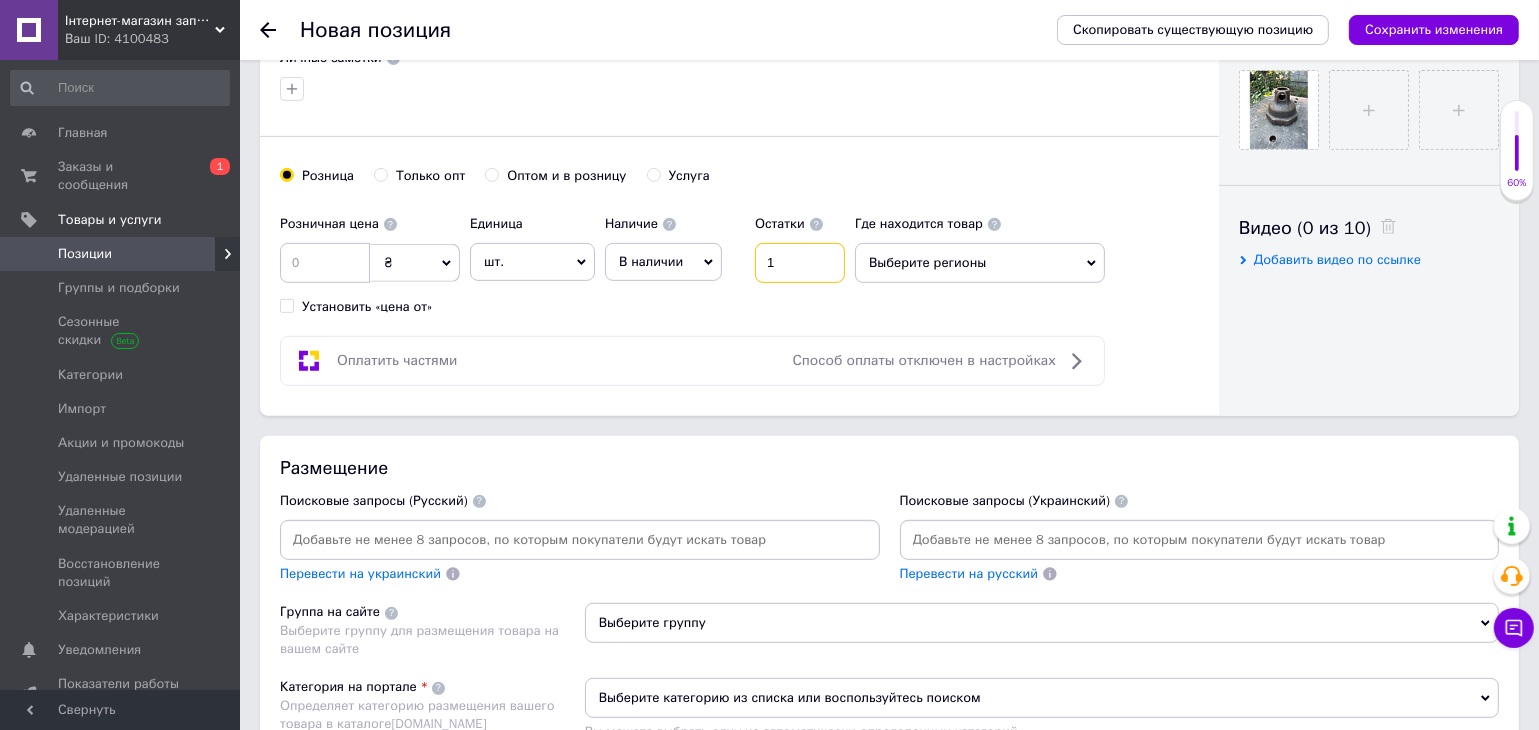 type on "1" 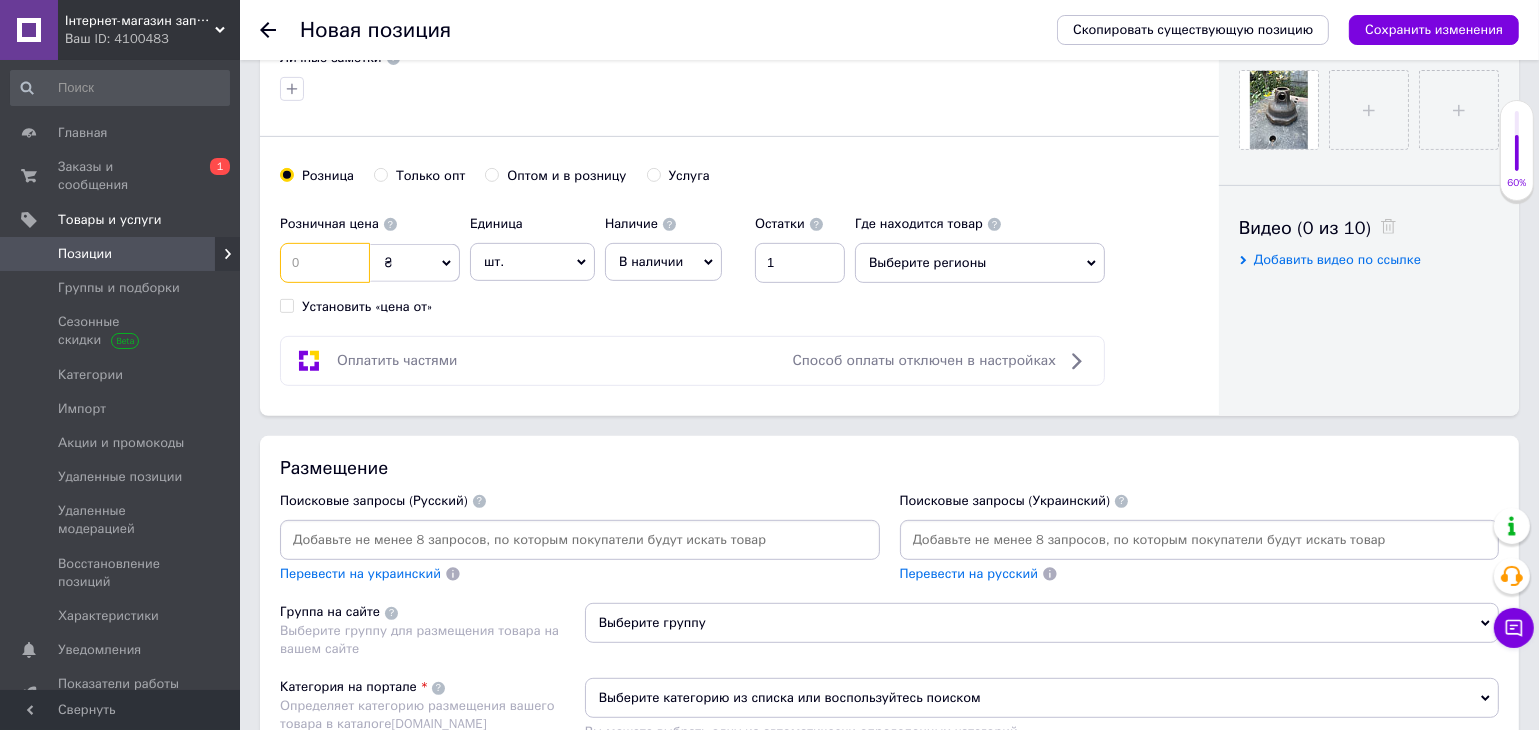 click at bounding box center [325, 263] 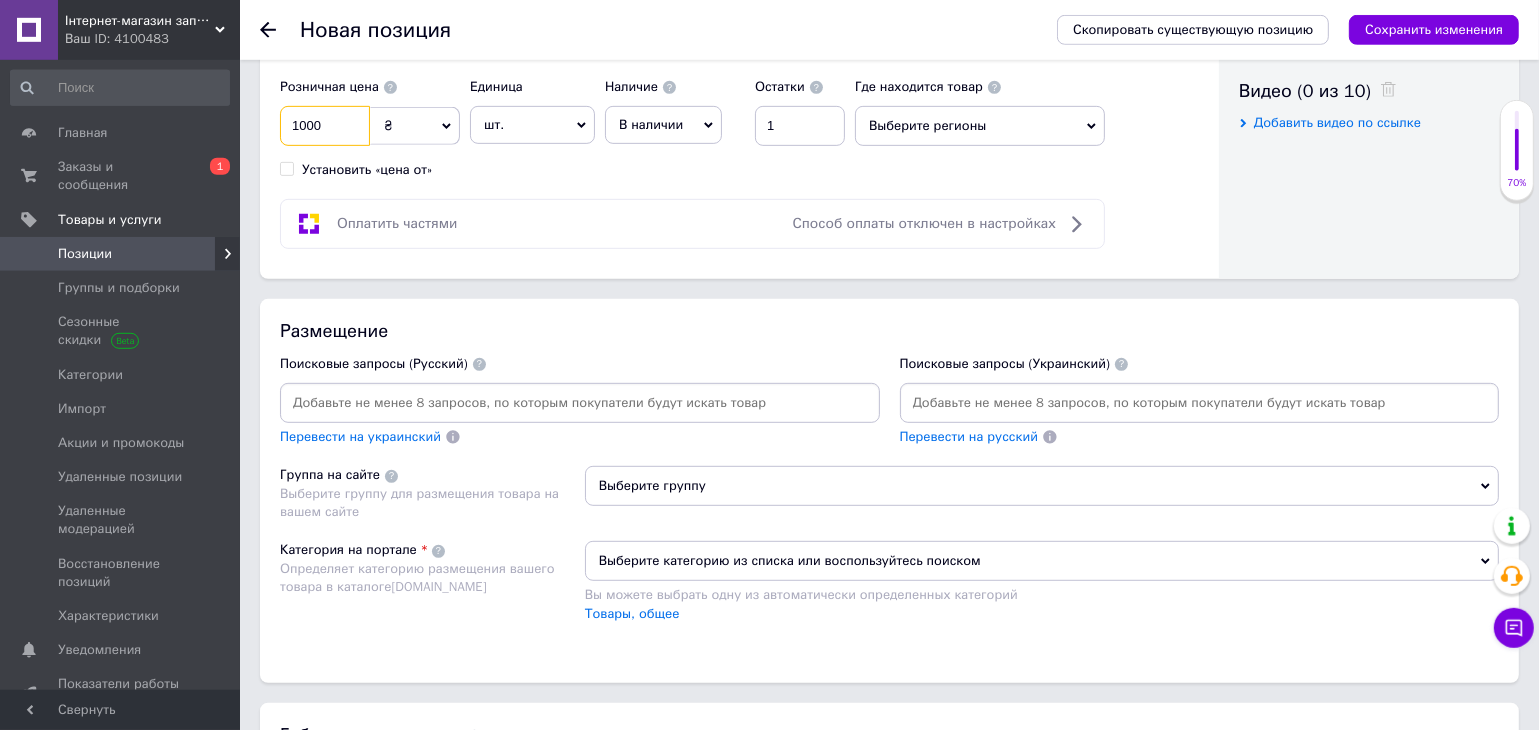 scroll, scrollTop: 1088, scrollLeft: 0, axis: vertical 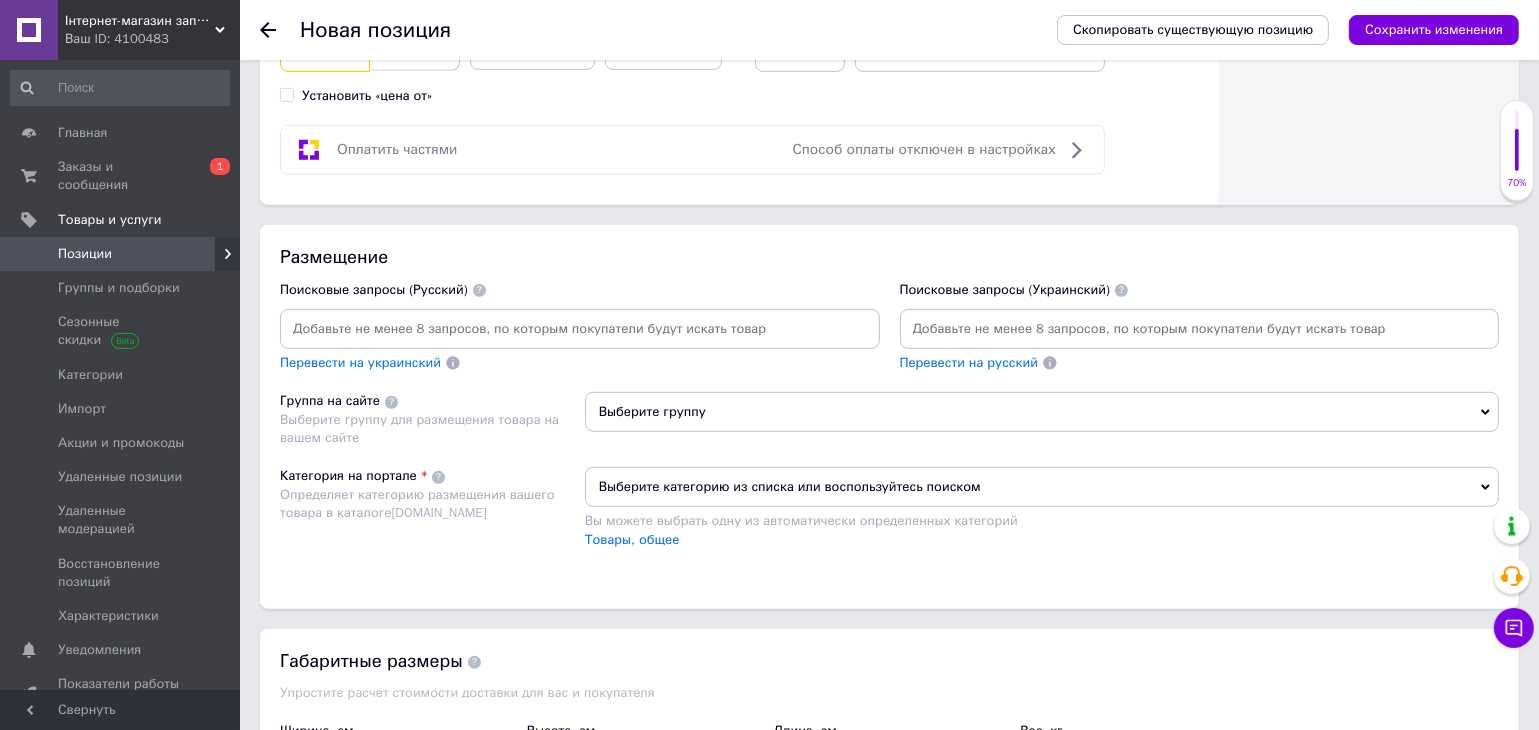 type on "1000" 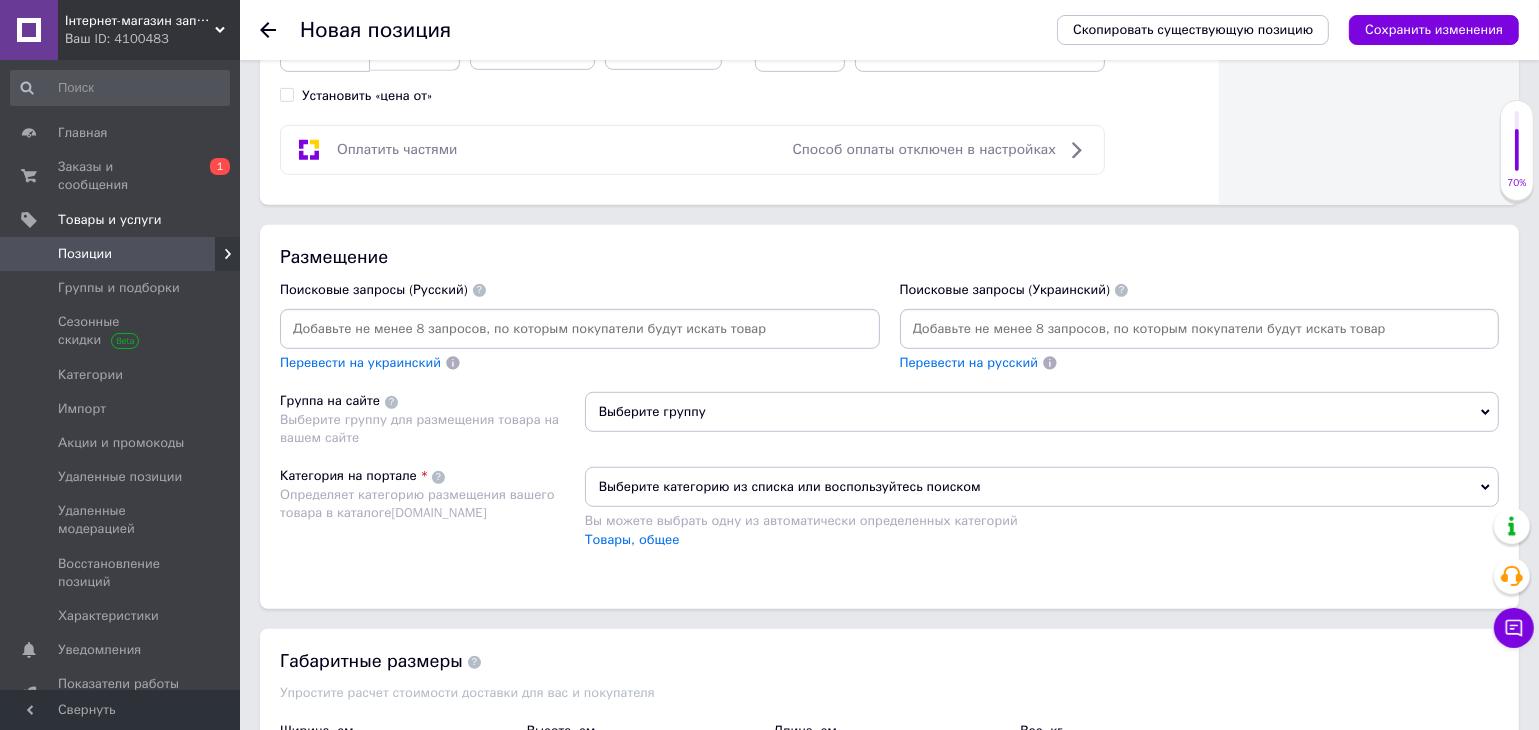 click at bounding box center [580, 329] 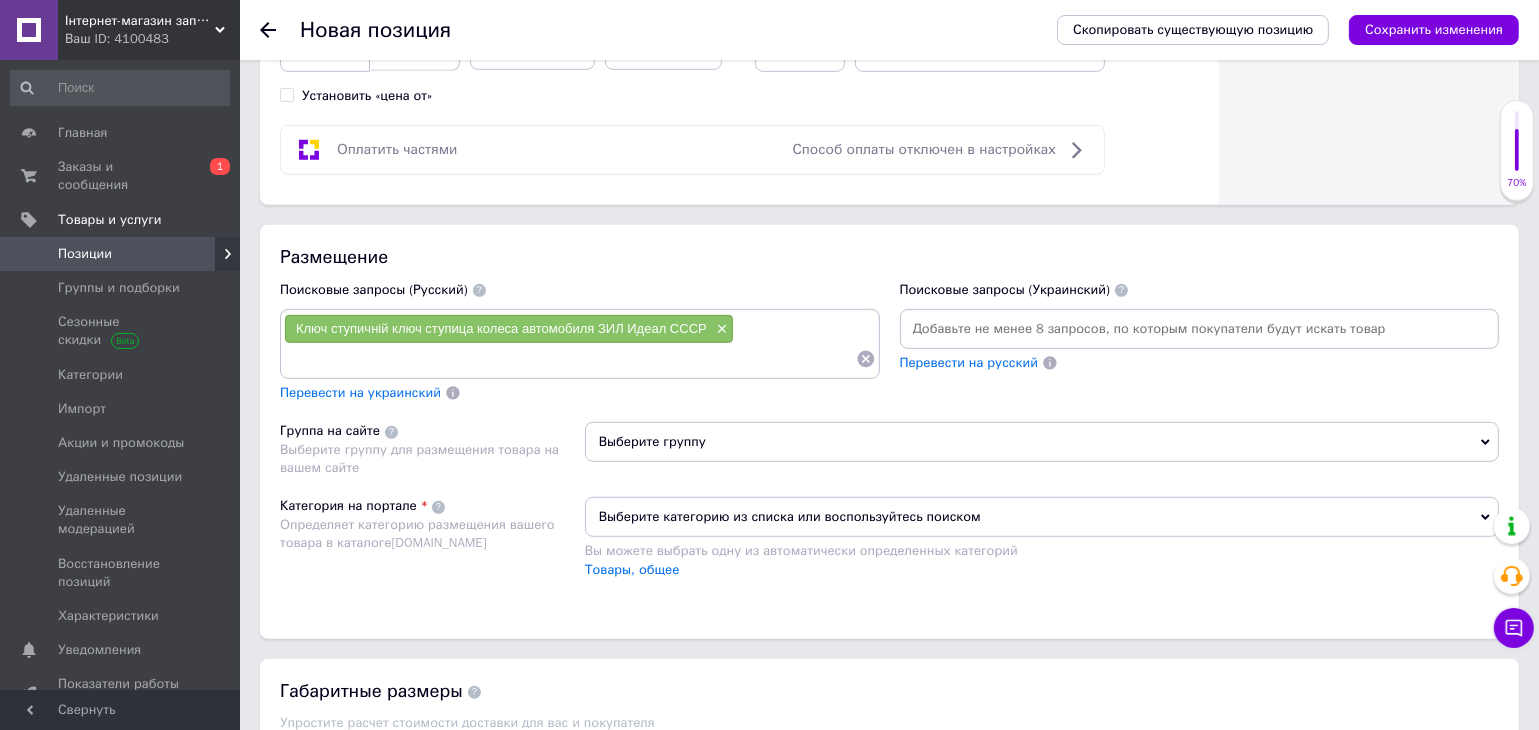 paste on "Ключ ступичній ключ ступица колеса автомобиля ЗИЛ Идеал СССР" 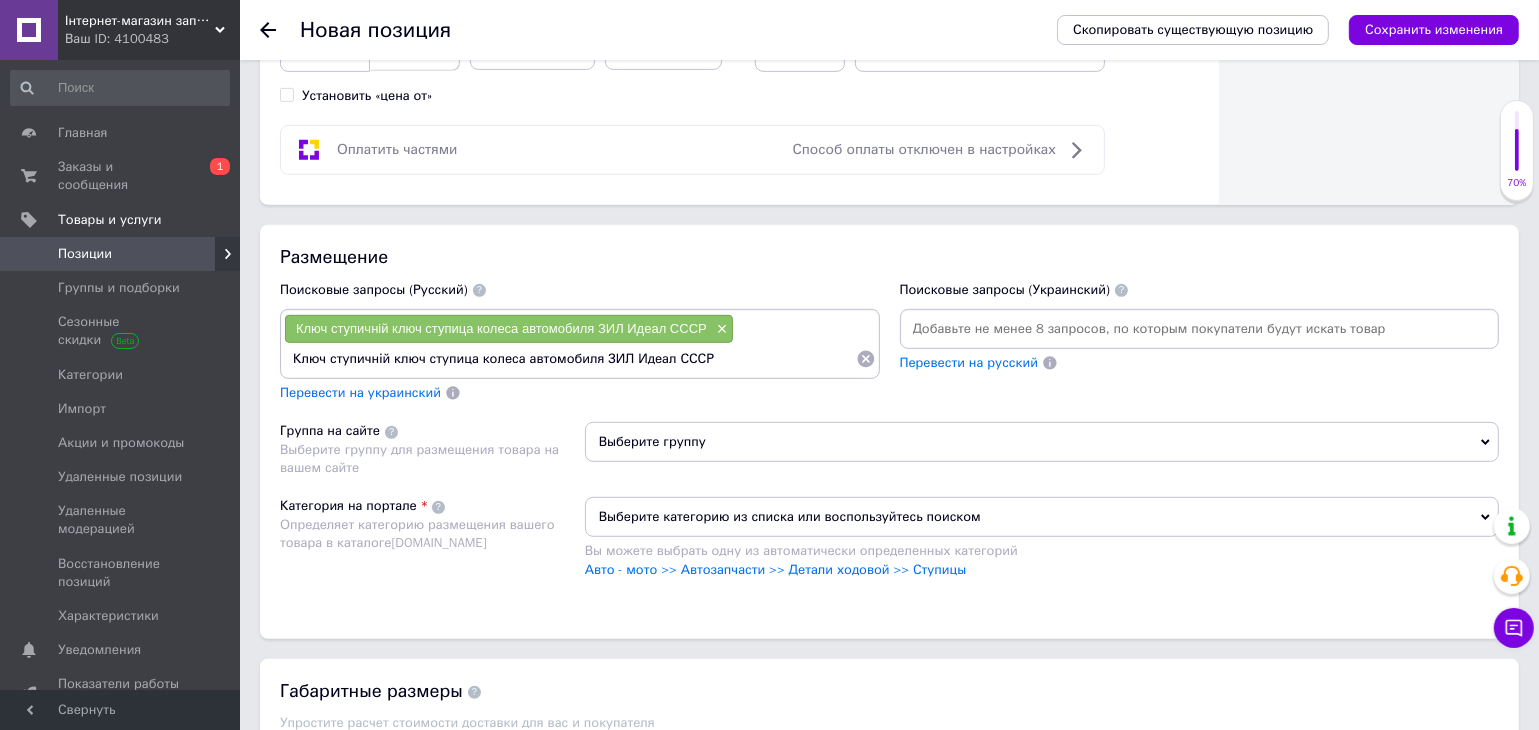 drag, startPoint x: 625, startPoint y: 350, endPoint x: 1349, endPoint y: 354, distance: 724.01105 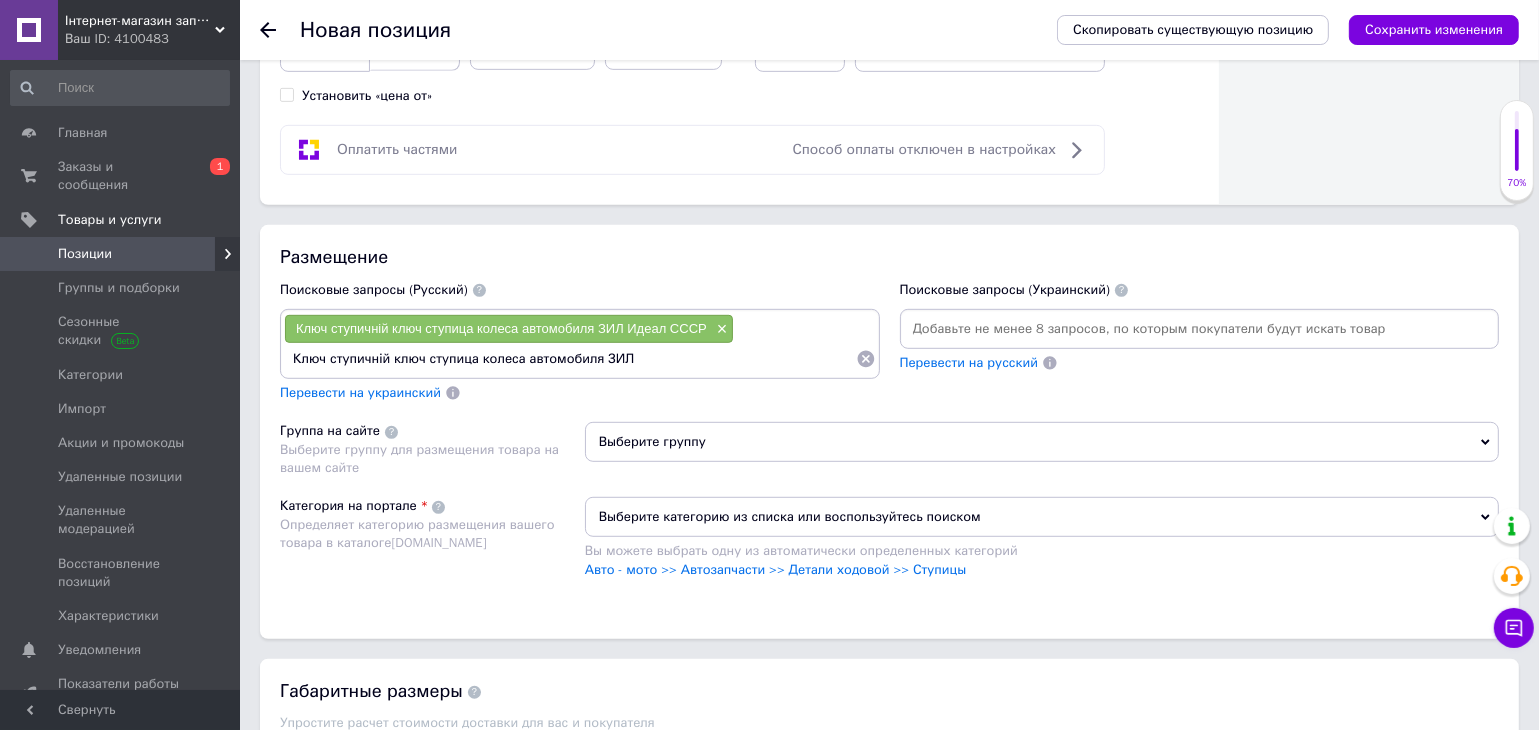 type 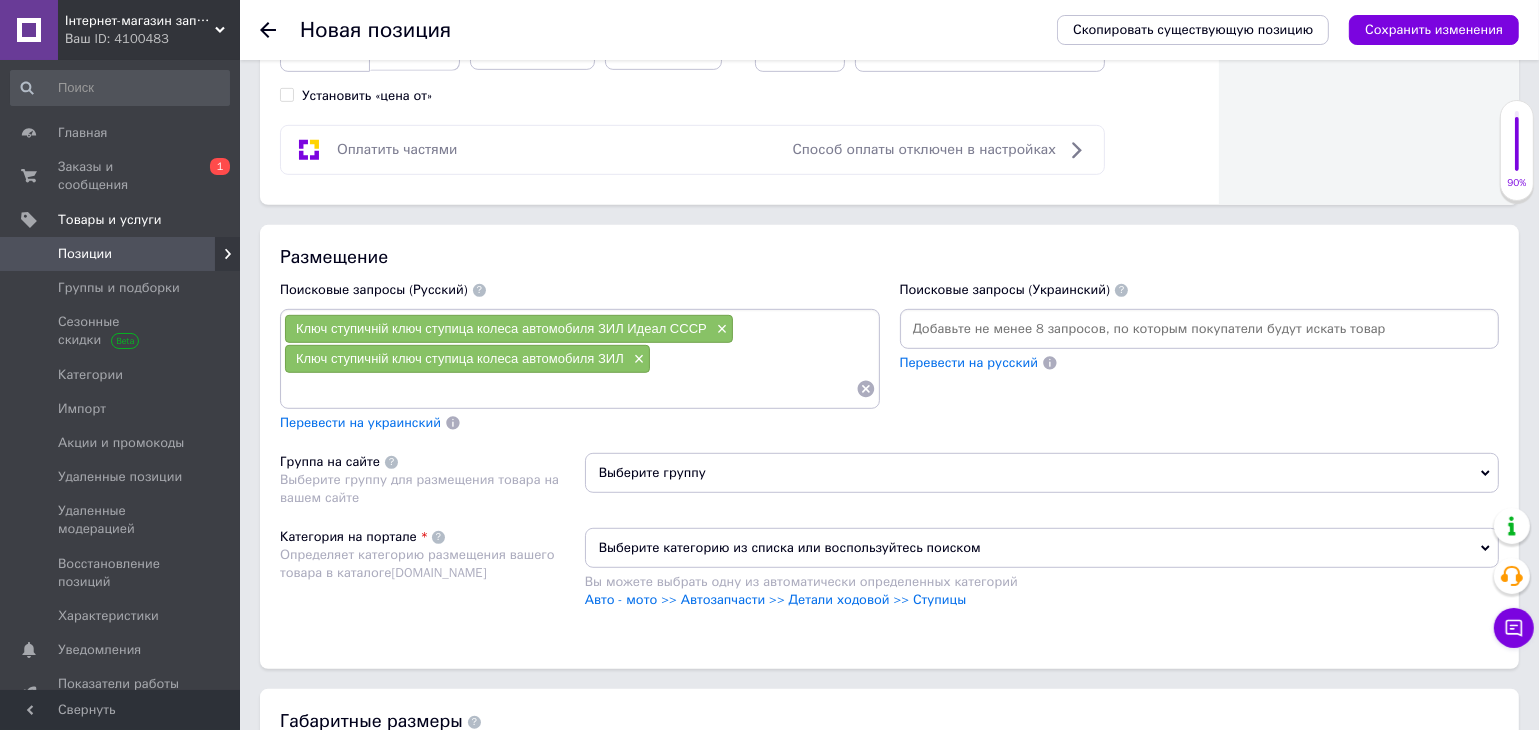 click on "Выберите группу" at bounding box center (1042, 473) 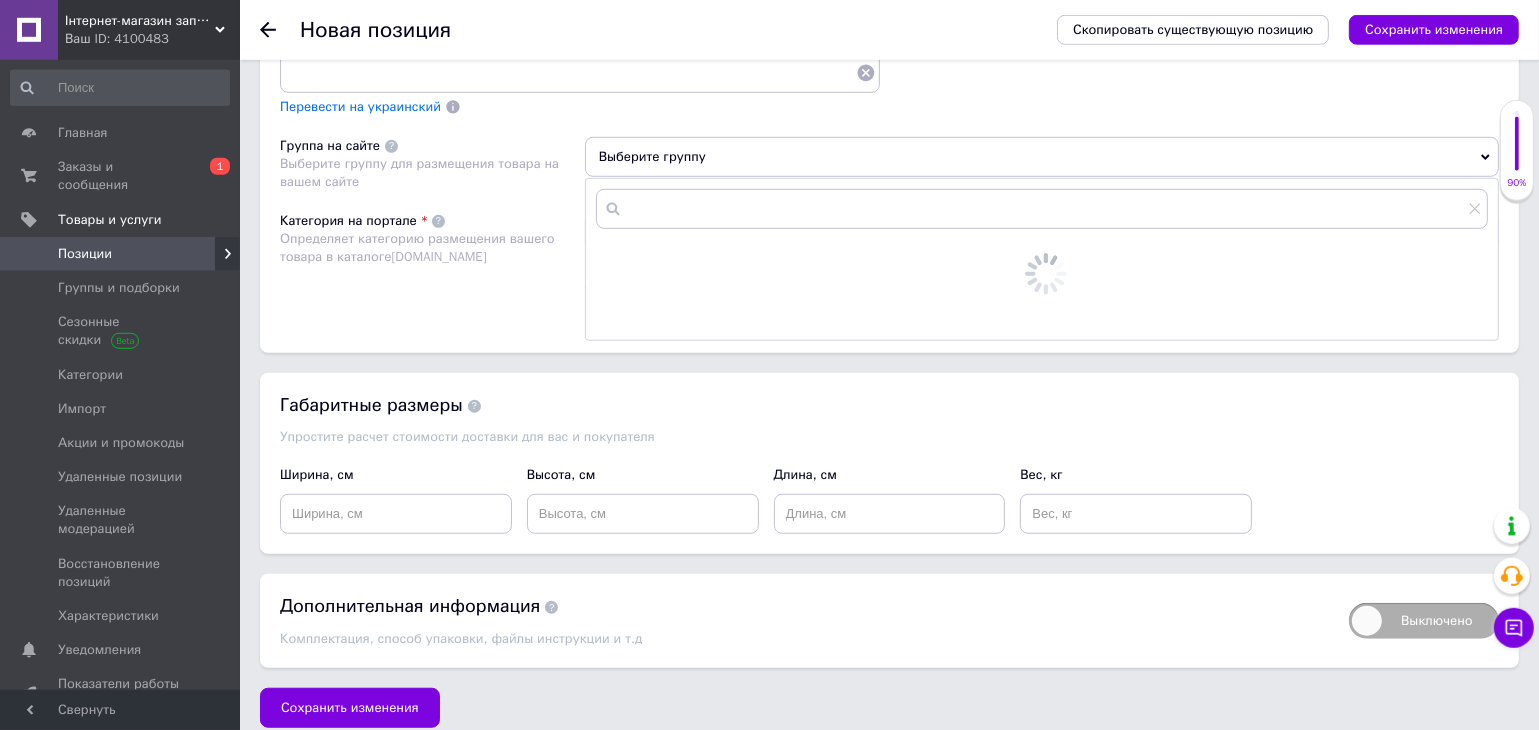 scroll, scrollTop: 1405, scrollLeft: 0, axis: vertical 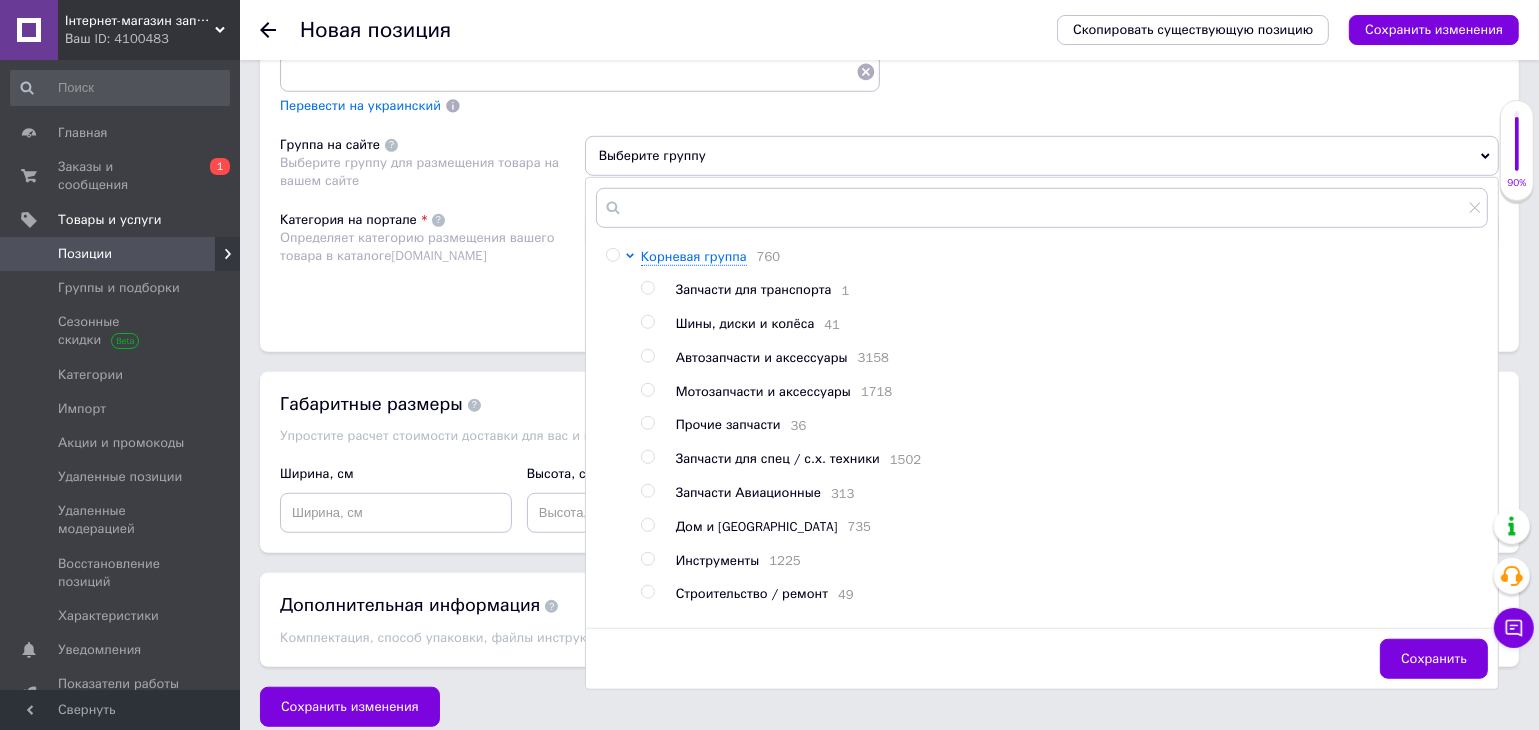 click on "Автозапчасти и аксессуары" at bounding box center [762, 357] 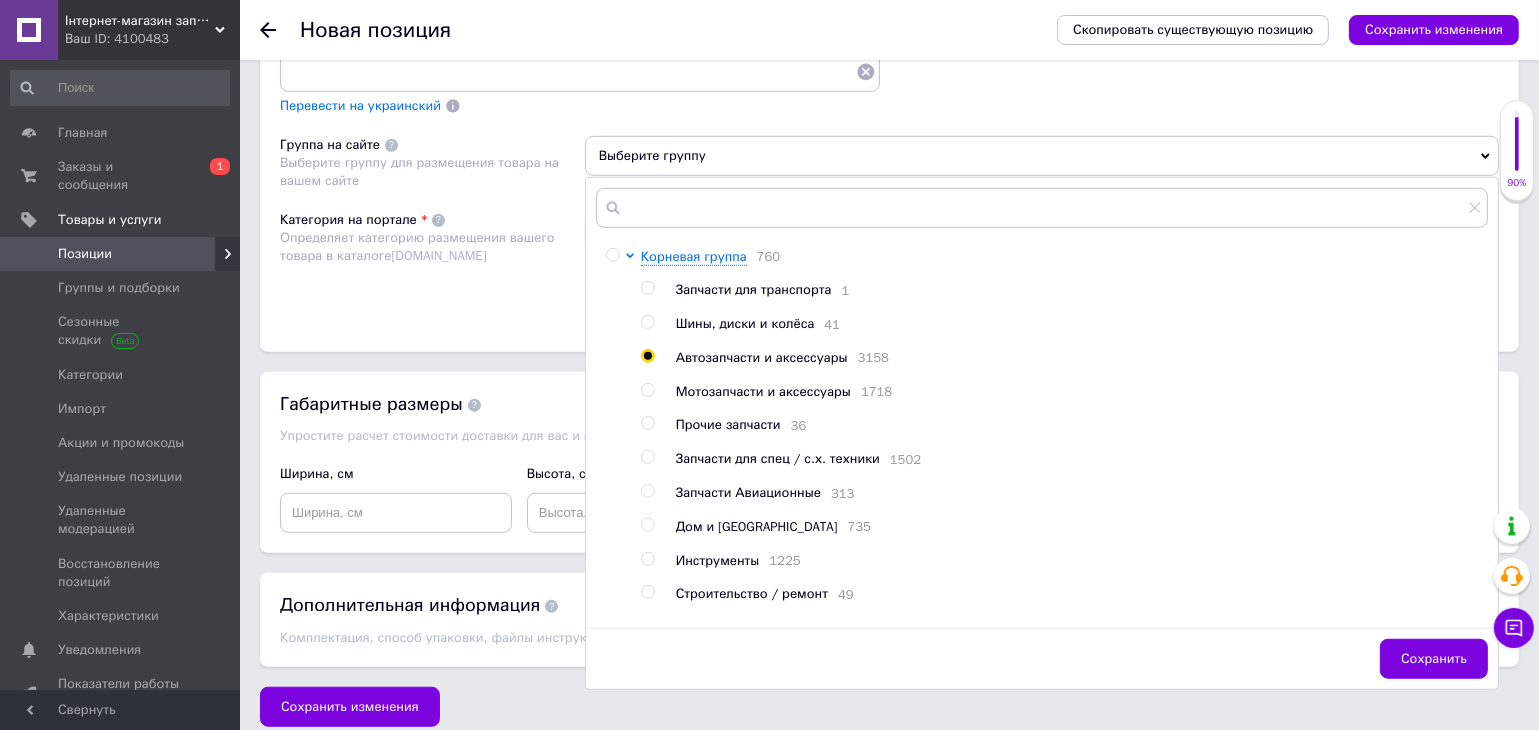 radio on "true" 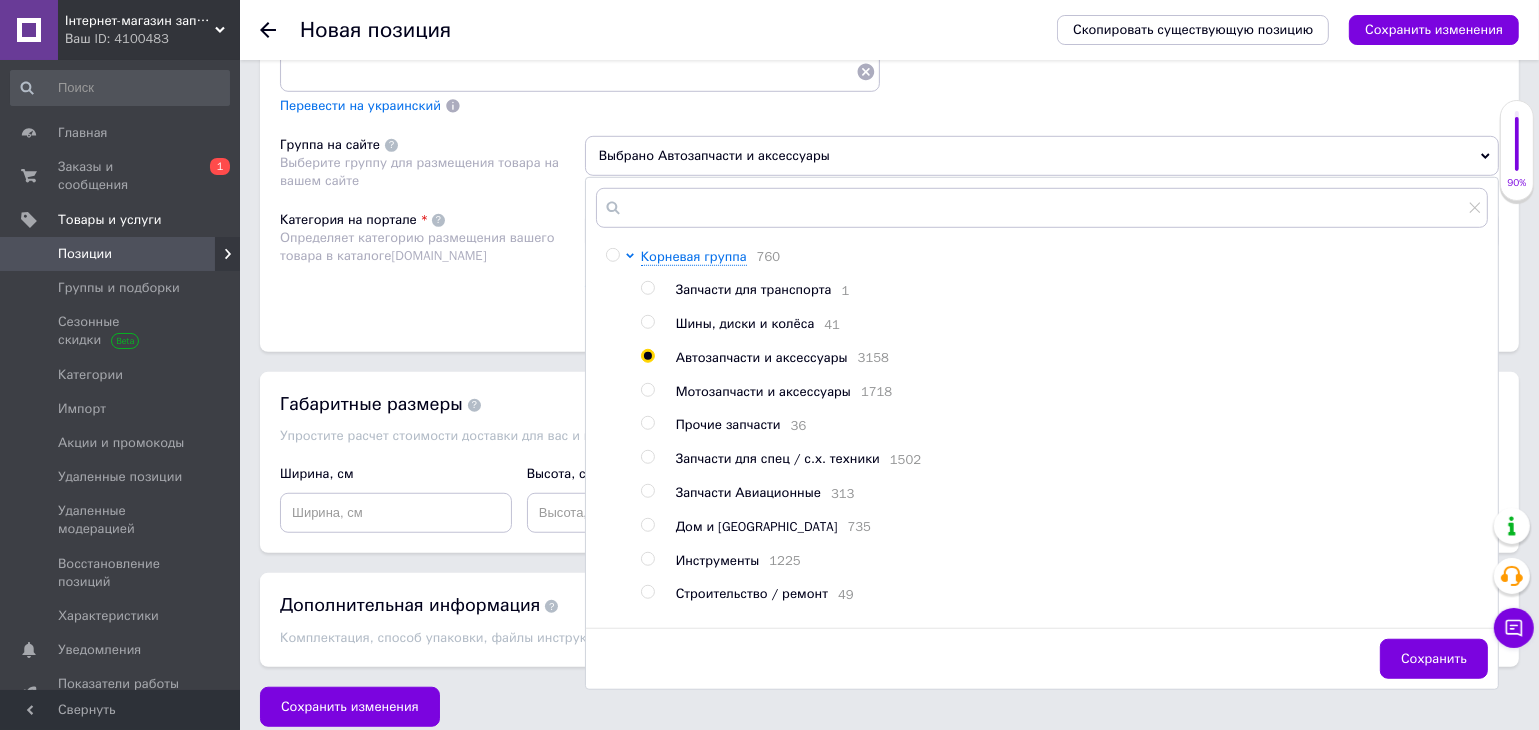 click on "Категория на портале Определяет категорию размещения вашего товара в каталоге  [DOMAIN_NAME]" at bounding box center (432, 261) 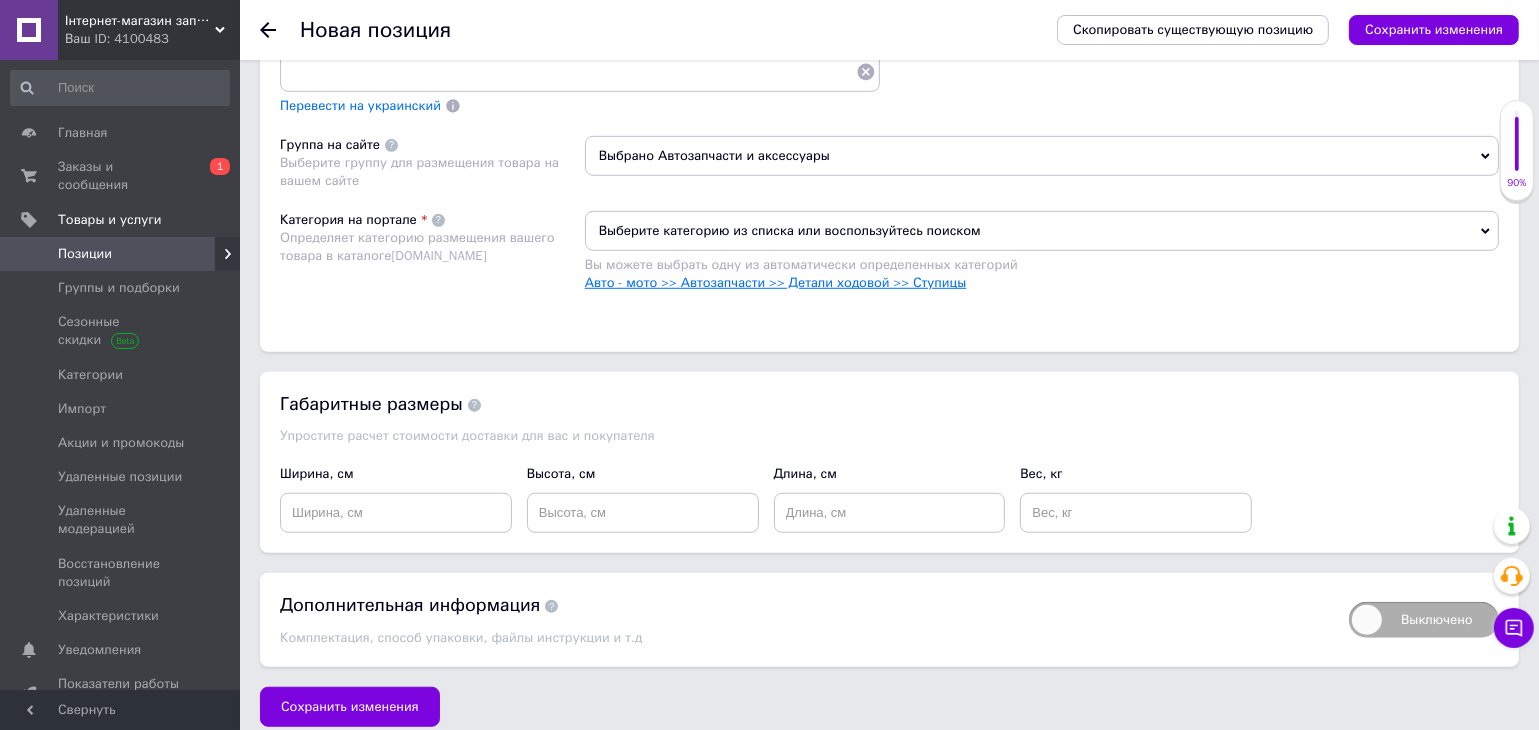 click on "Авто - мото >> Автозапчасти >> Детали ходовой >> Ступицы" at bounding box center (776, 282) 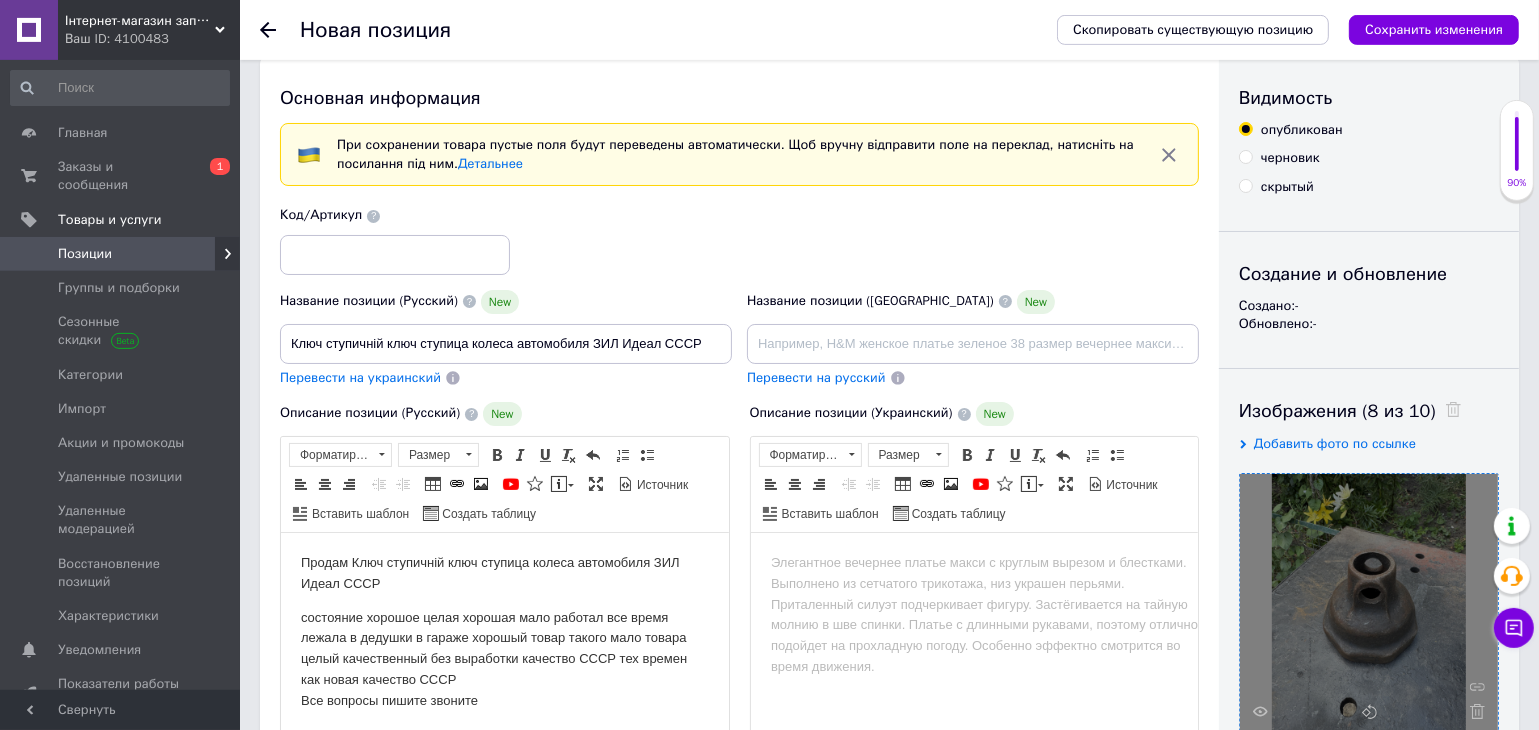 scroll, scrollTop: 0, scrollLeft: 0, axis: both 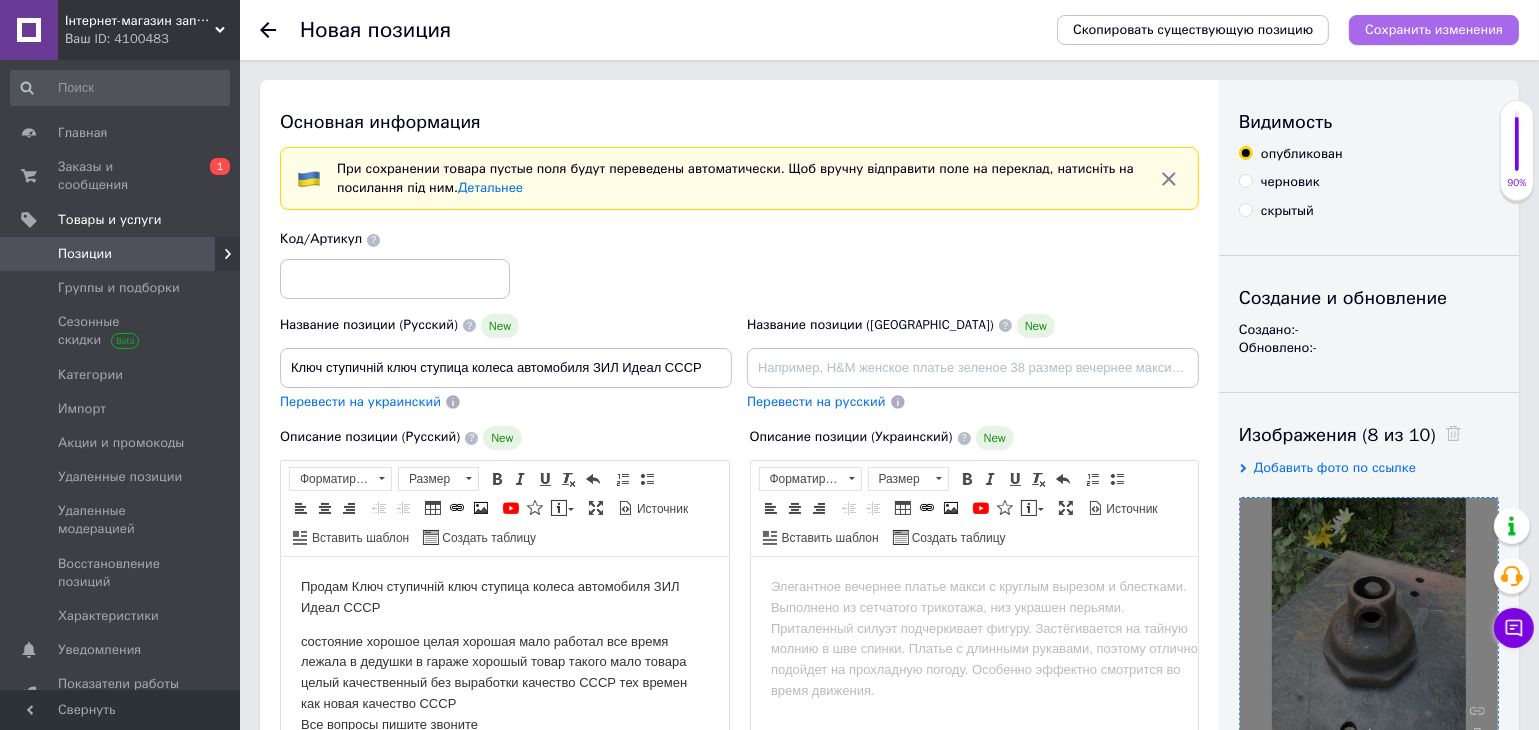 click on "Сохранить изменения" at bounding box center [1434, 29] 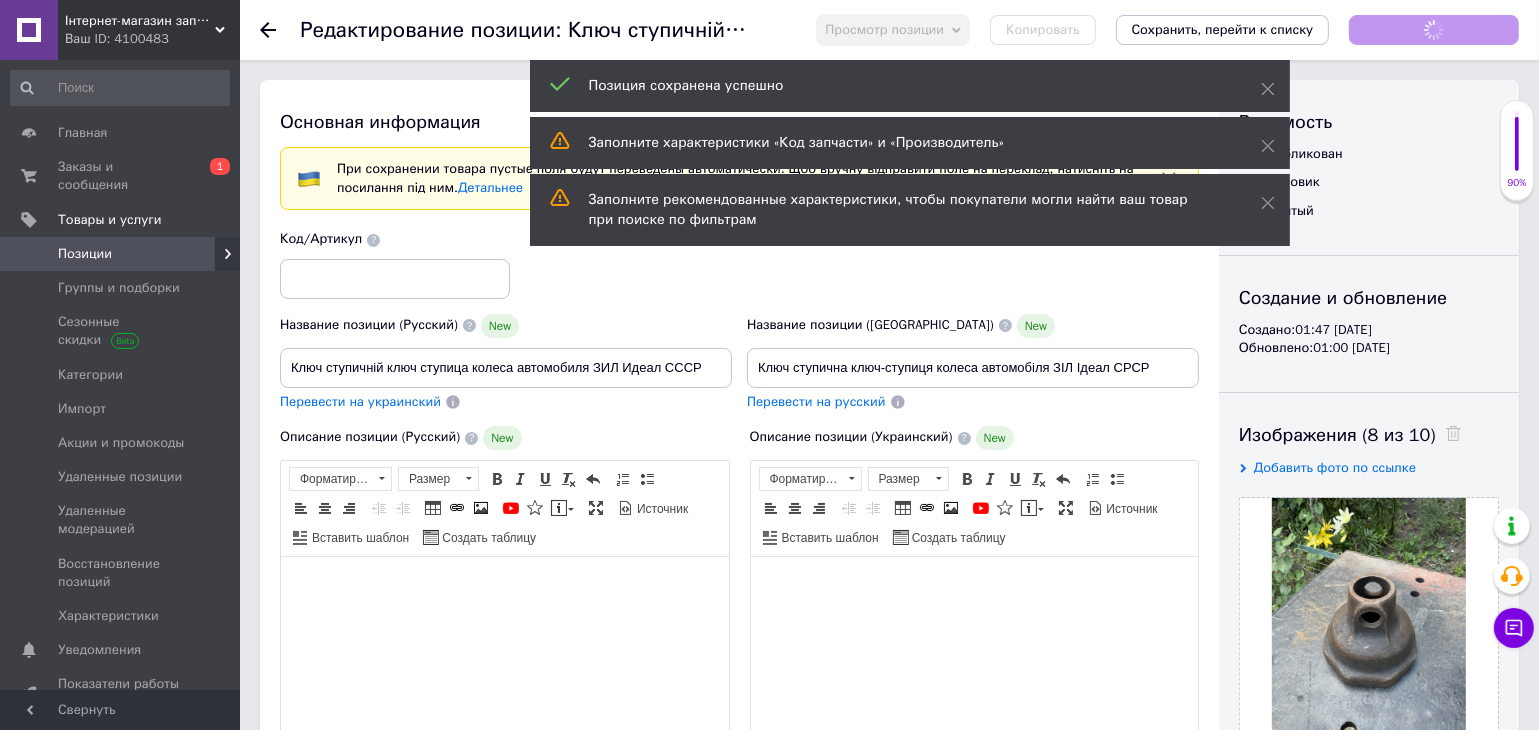 click on "Сохранить, перейти к списку" at bounding box center (1223, 29) 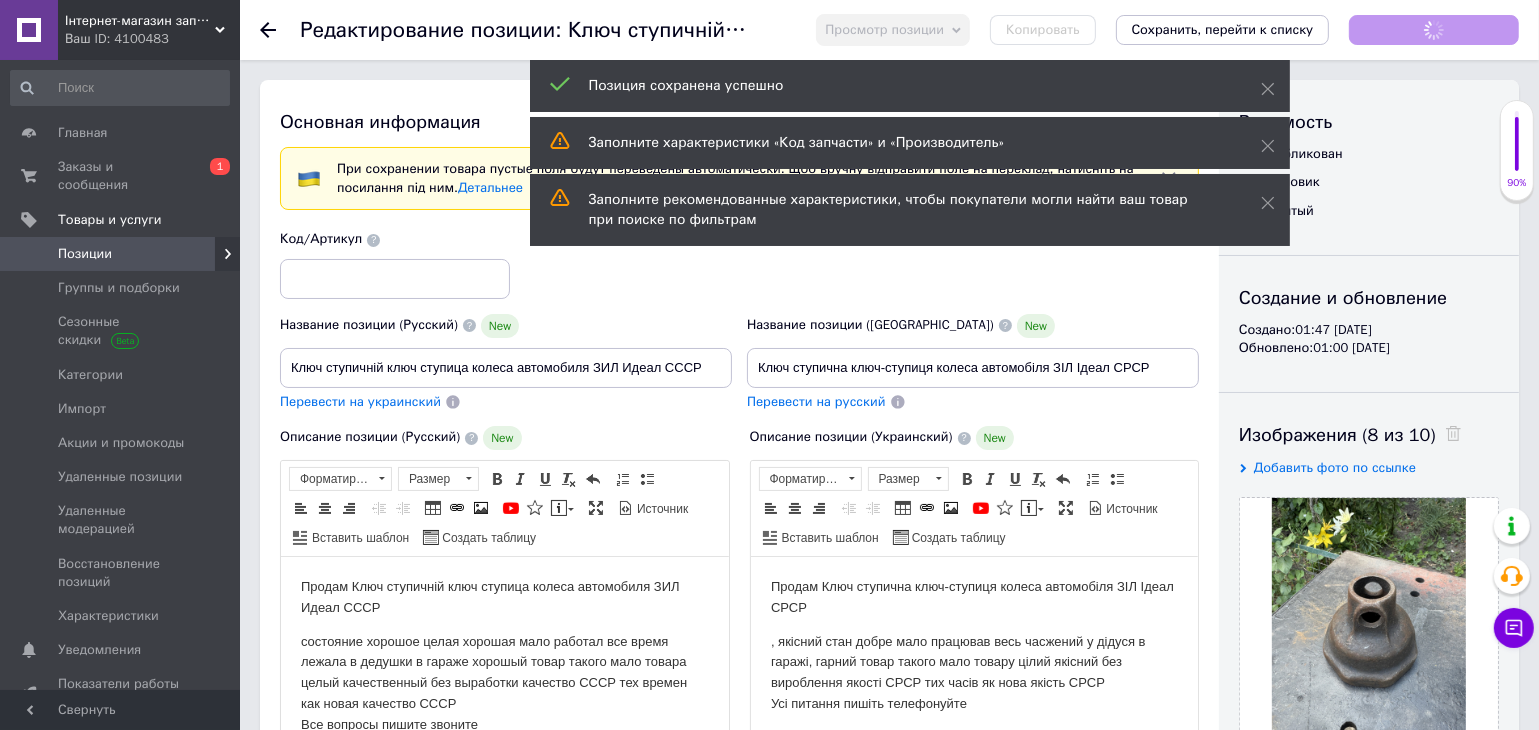 scroll, scrollTop: 0, scrollLeft: 0, axis: both 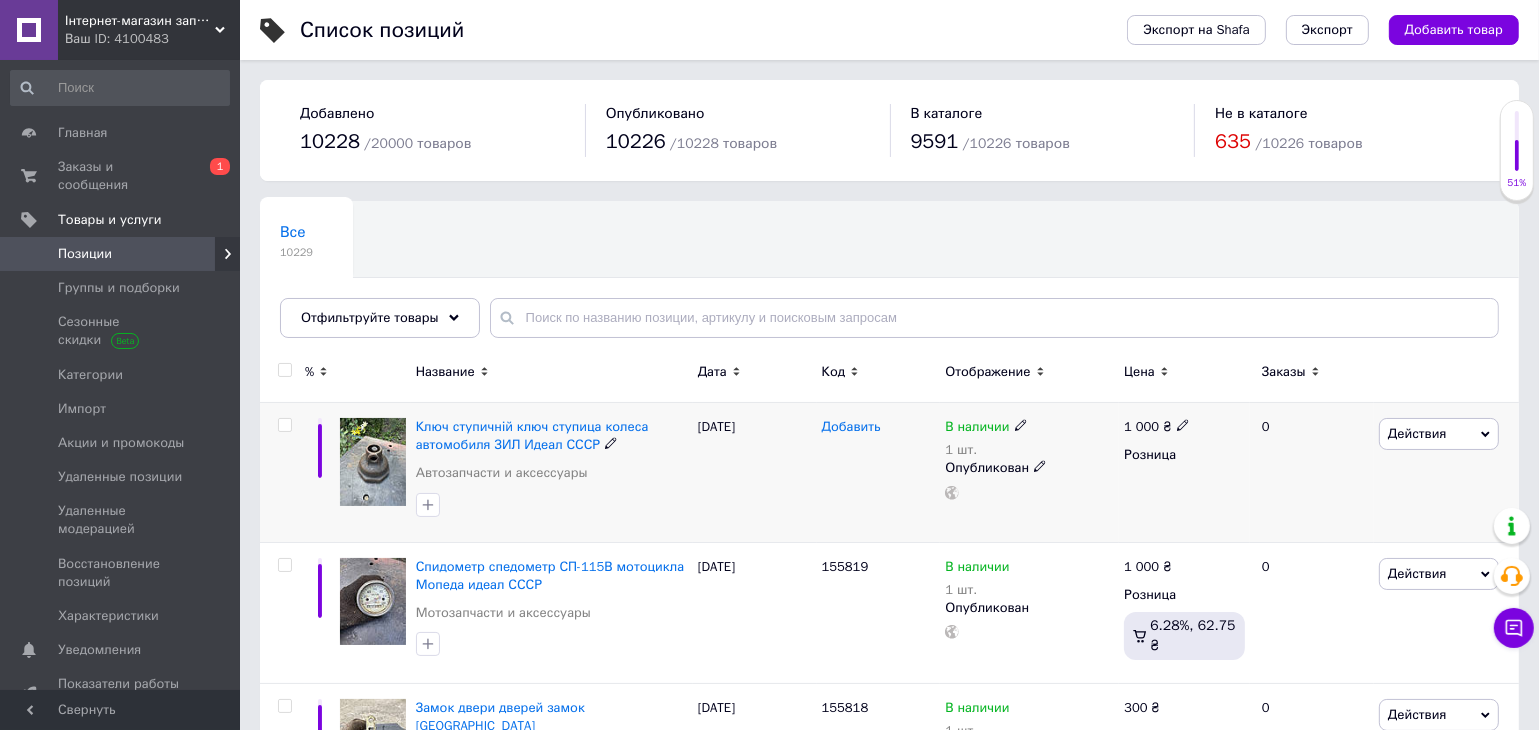 click on "Добавить" at bounding box center (851, 427) 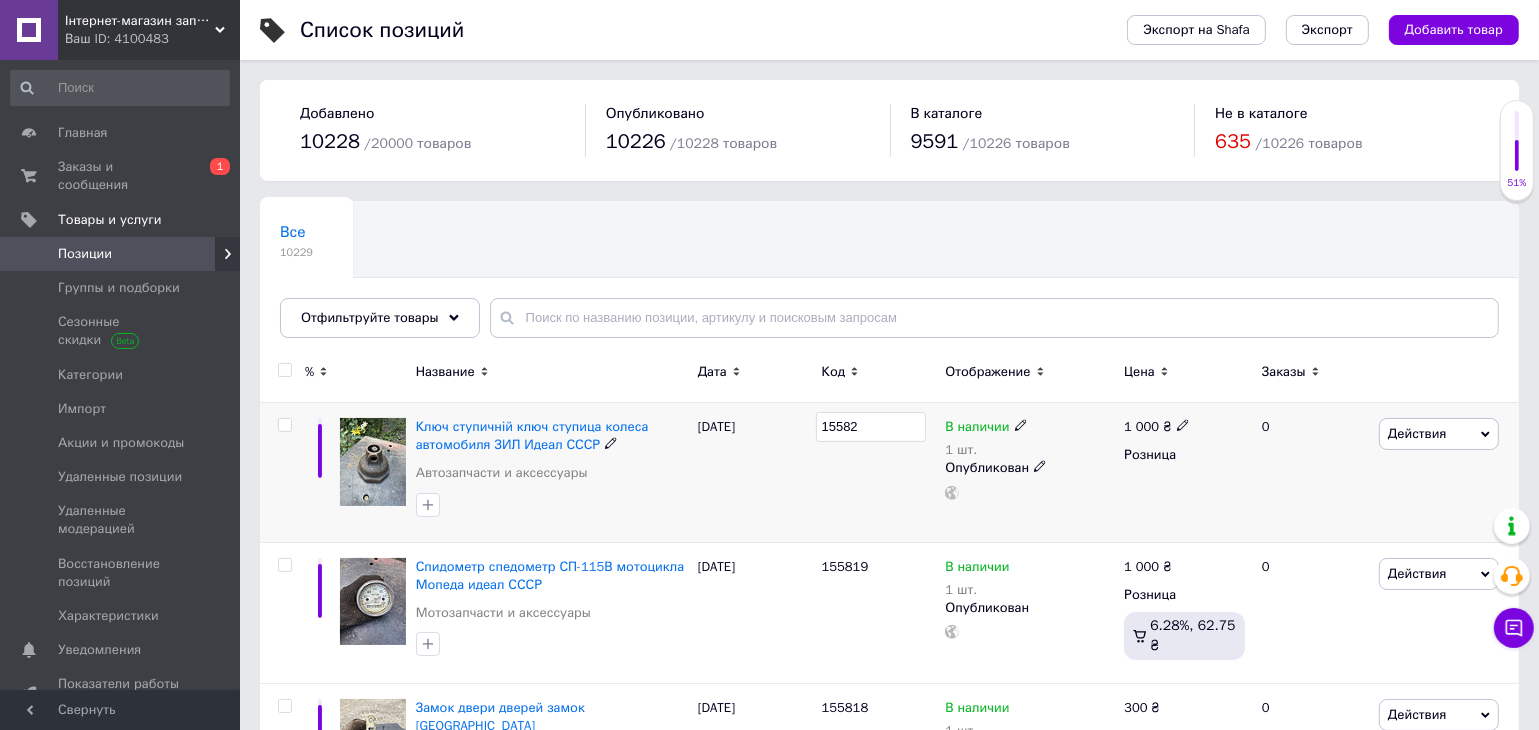 type on "155820" 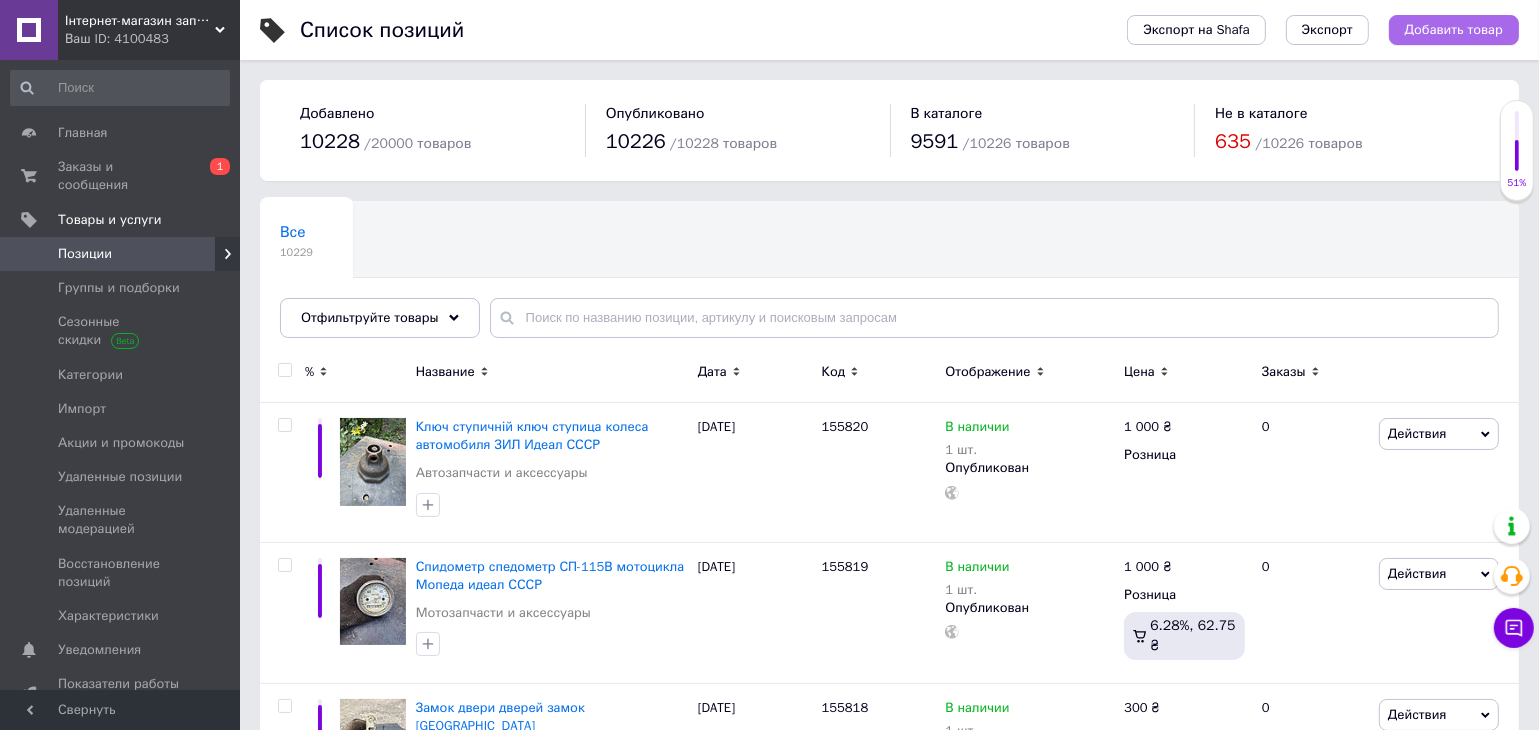click on "Добавить товар" at bounding box center [1454, 30] 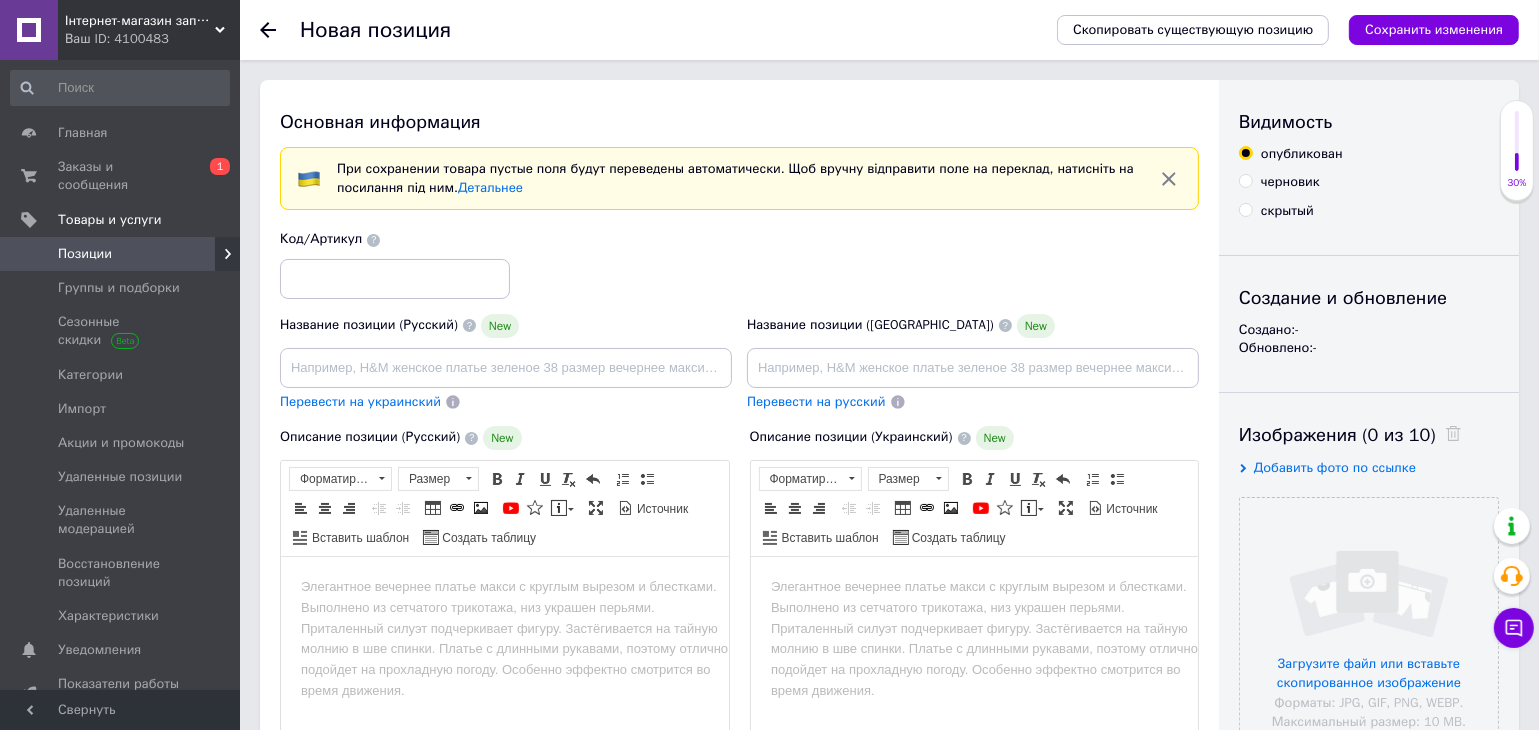 scroll, scrollTop: 0, scrollLeft: 0, axis: both 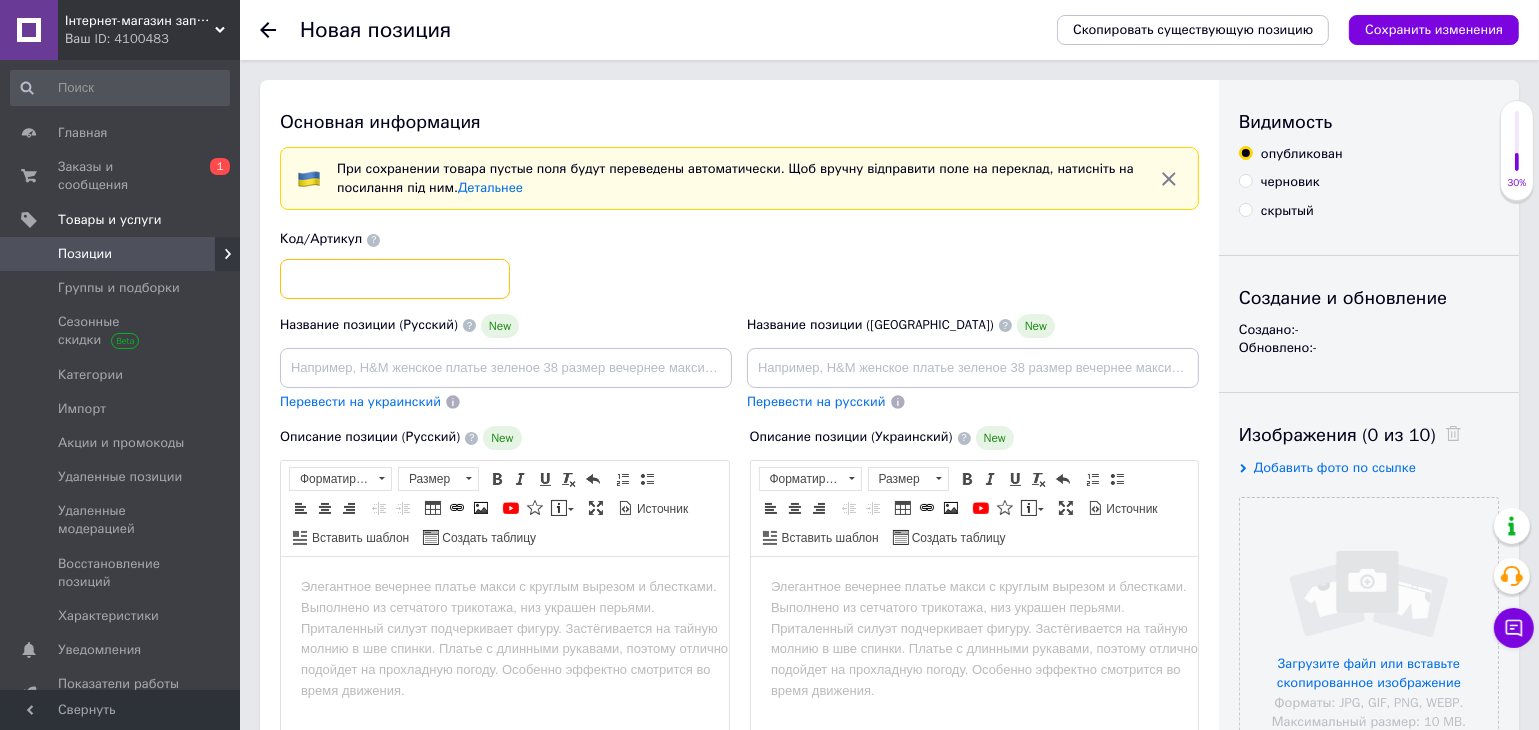 click at bounding box center [395, 279] 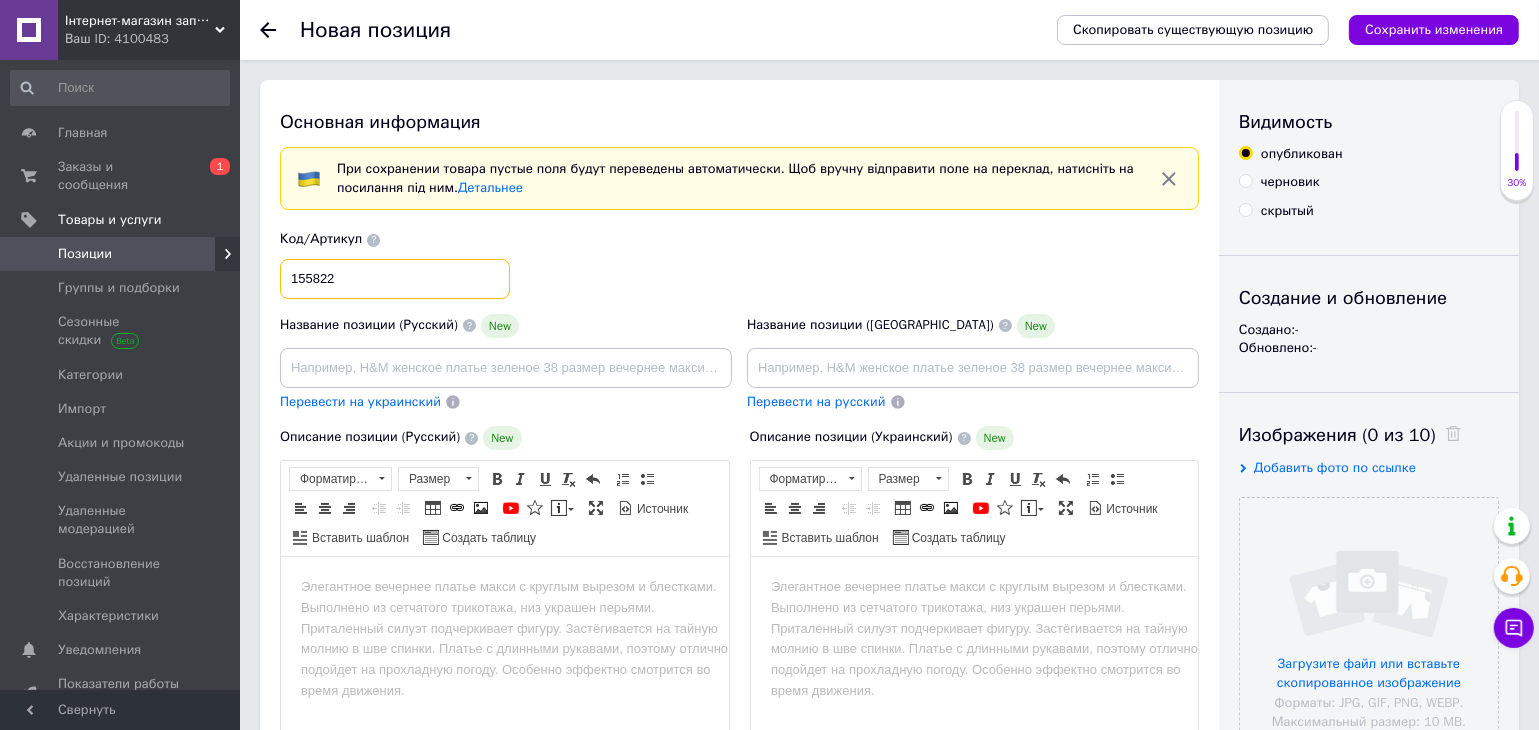 type on "155822" 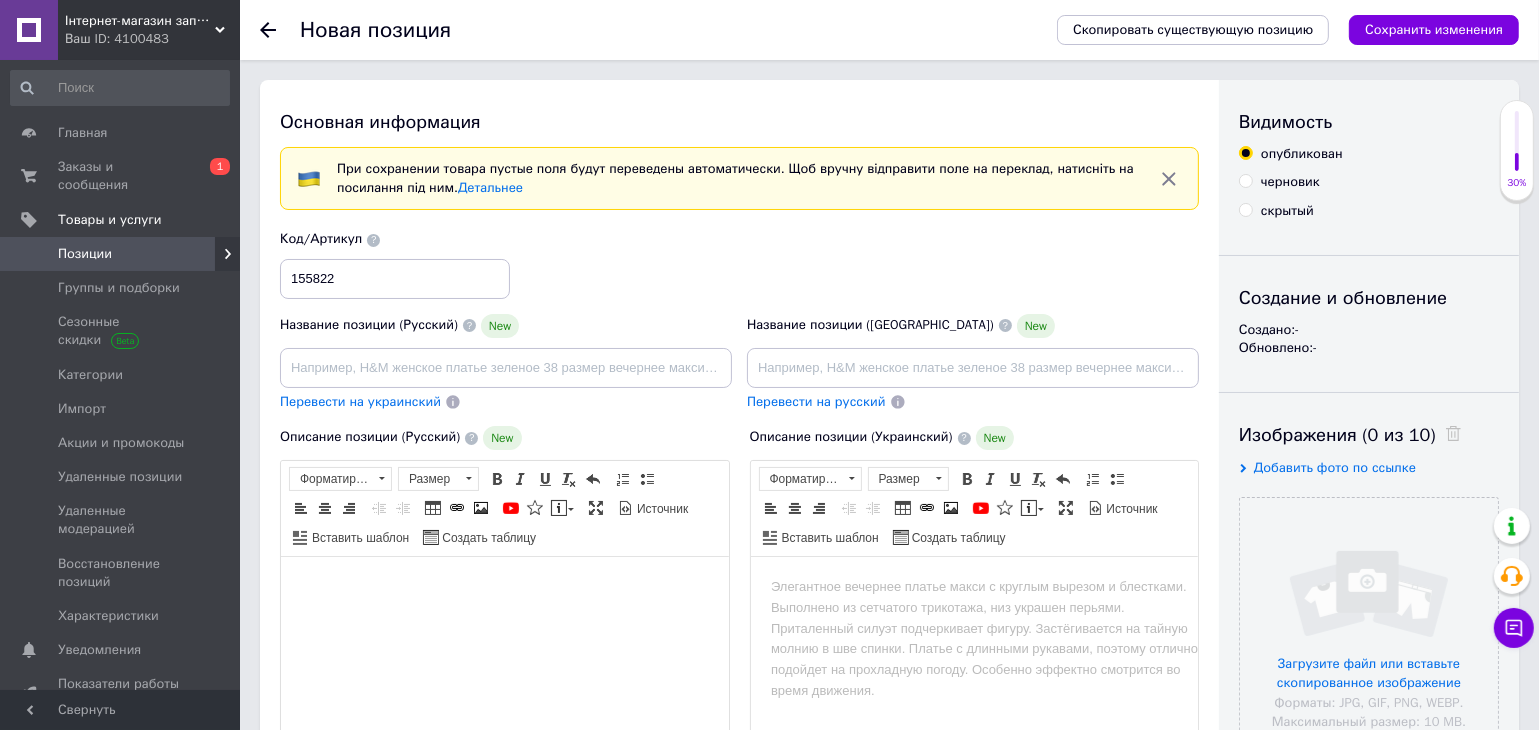 click at bounding box center [504, 682] 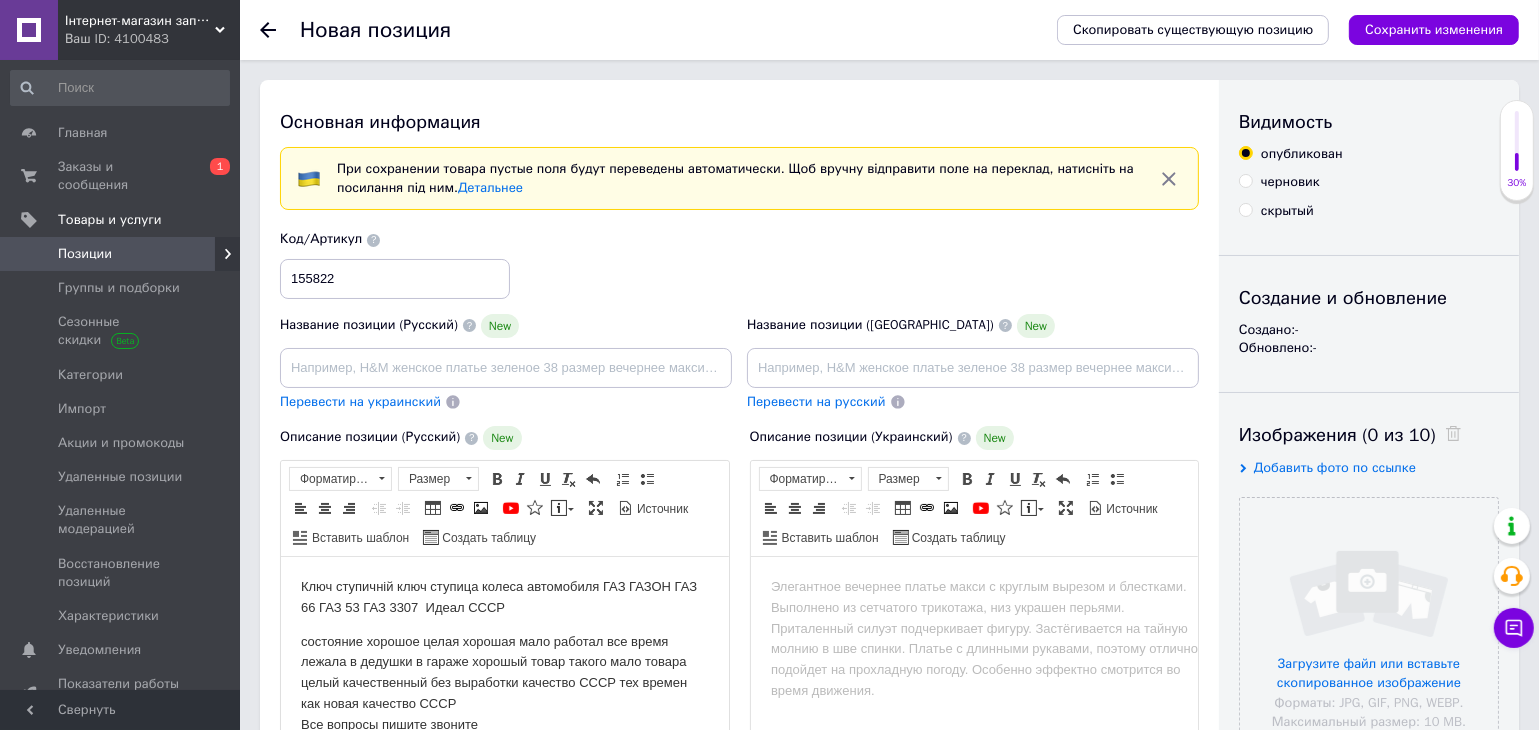 scroll, scrollTop: 32, scrollLeft: 0, axis: vertical 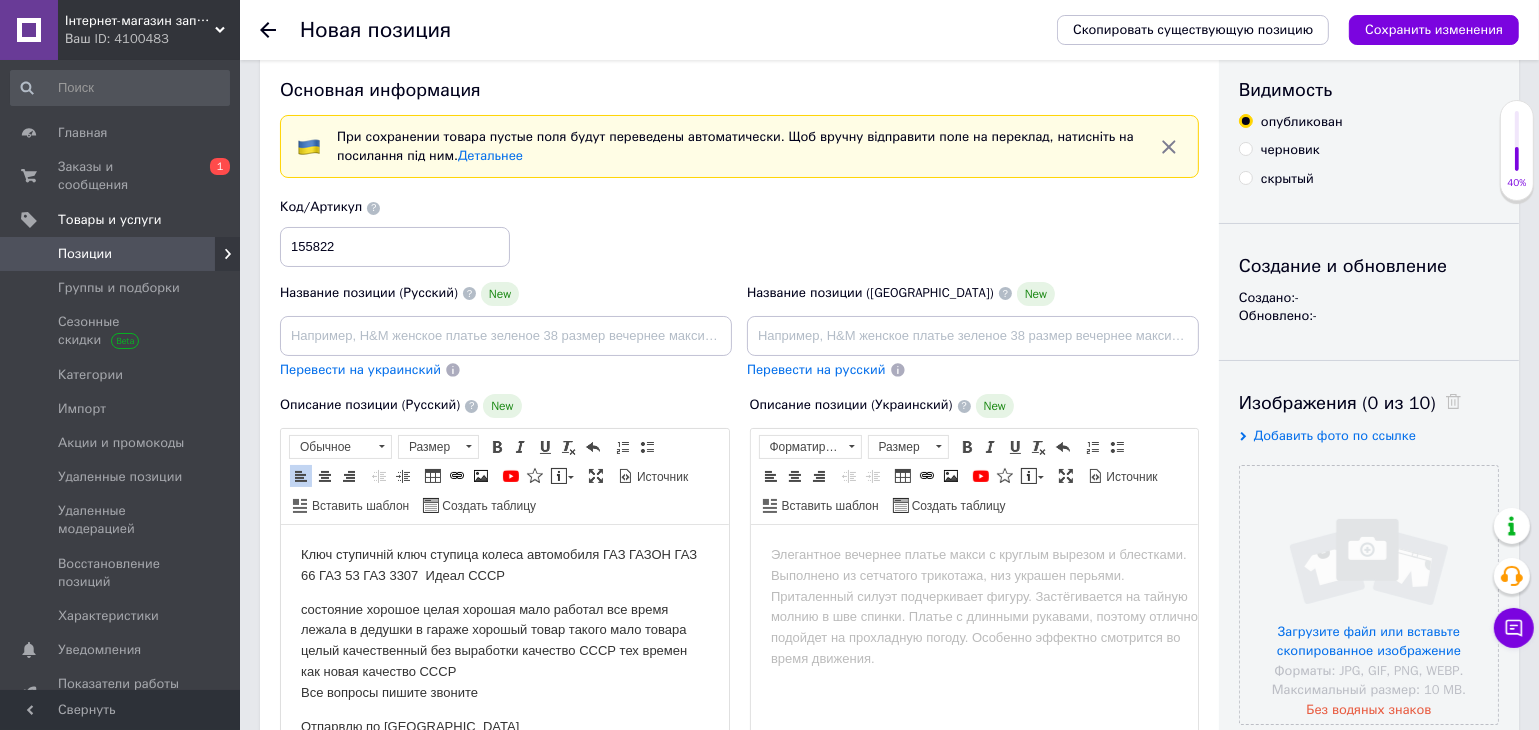 drag, startPoint x: 532, startPoint y: 579, endPoint x: 336, endPoint y: 558, distance: 197.1218 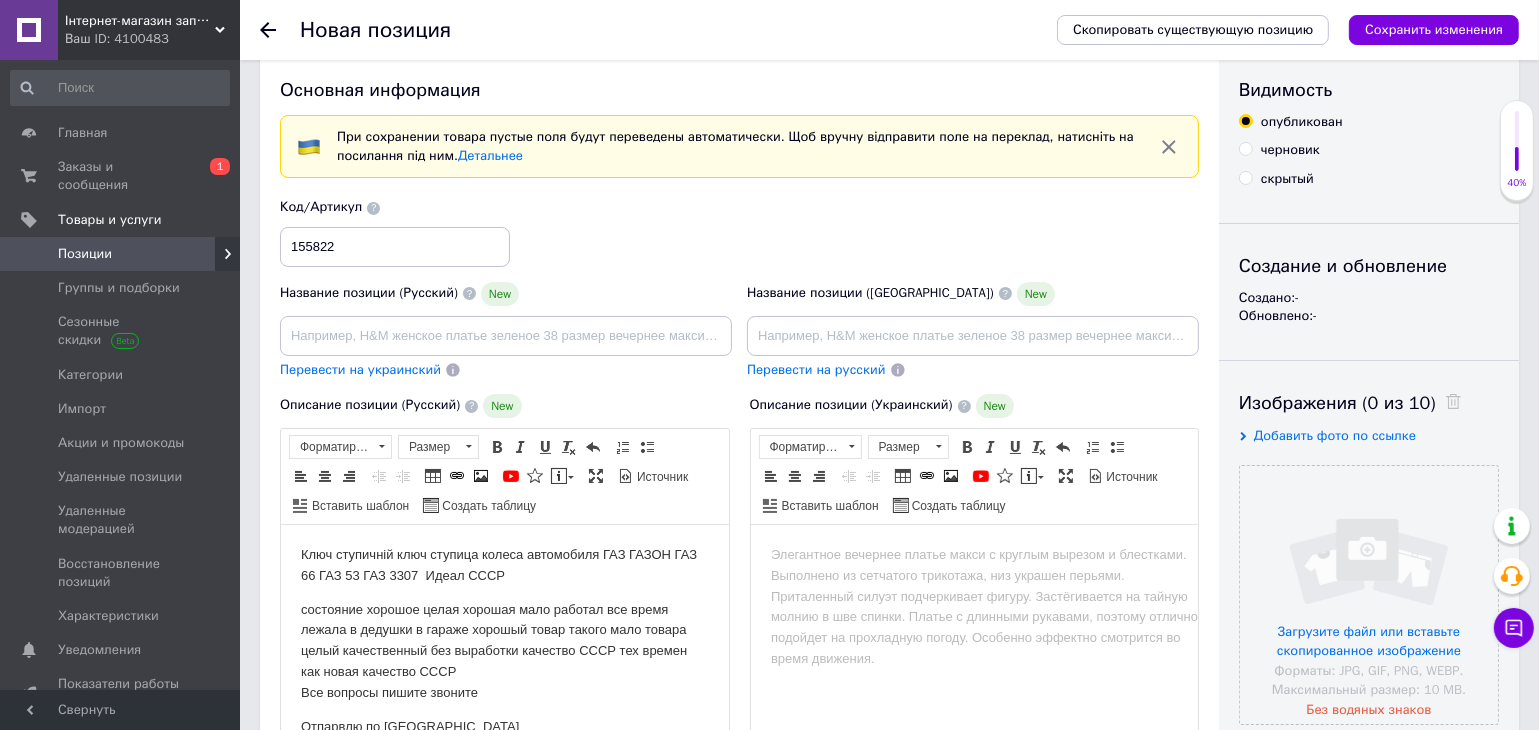 click on "Ключ ступичній ключ ступица колеса автомобиля ГАЗ ГАЗОН ГАЗ 66 ГАЗ 53 ГАЗ 3307  Идеал СССР   состояние хорошое целая хорошая мало работал все время лежала в дедушки в гараже хорошый товар такого мало товара целый качественный без выработки качество СССР тех времен как новая качество СССР  Все вопросы пишите звоните  Отпарвлю по [GEOGRAPHIC_DATA]" at bounding box center (504, 641) 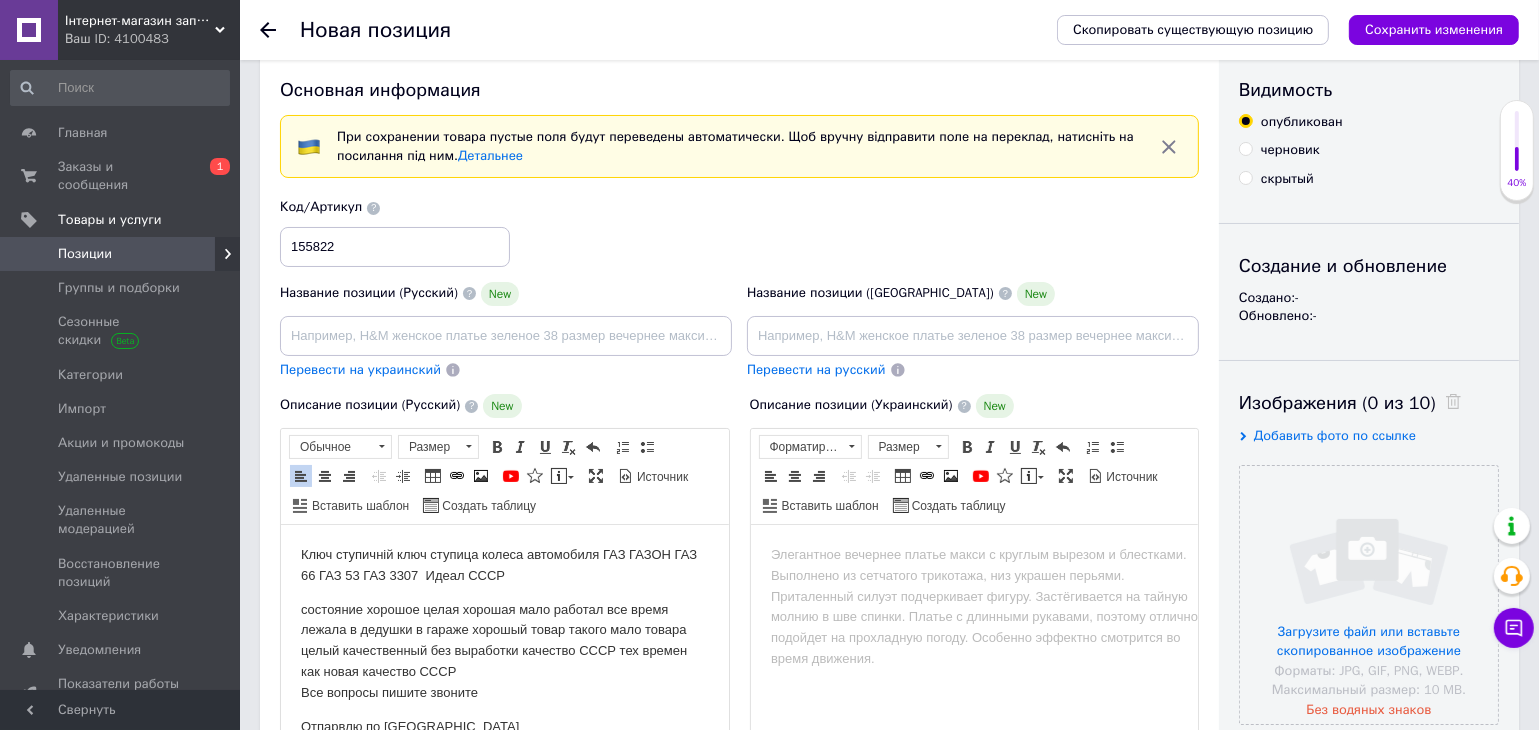 drag, startPoint x: 531, startPoint y: 571, endPoint x: 222, endPoint y: 543, distance: 310.26602 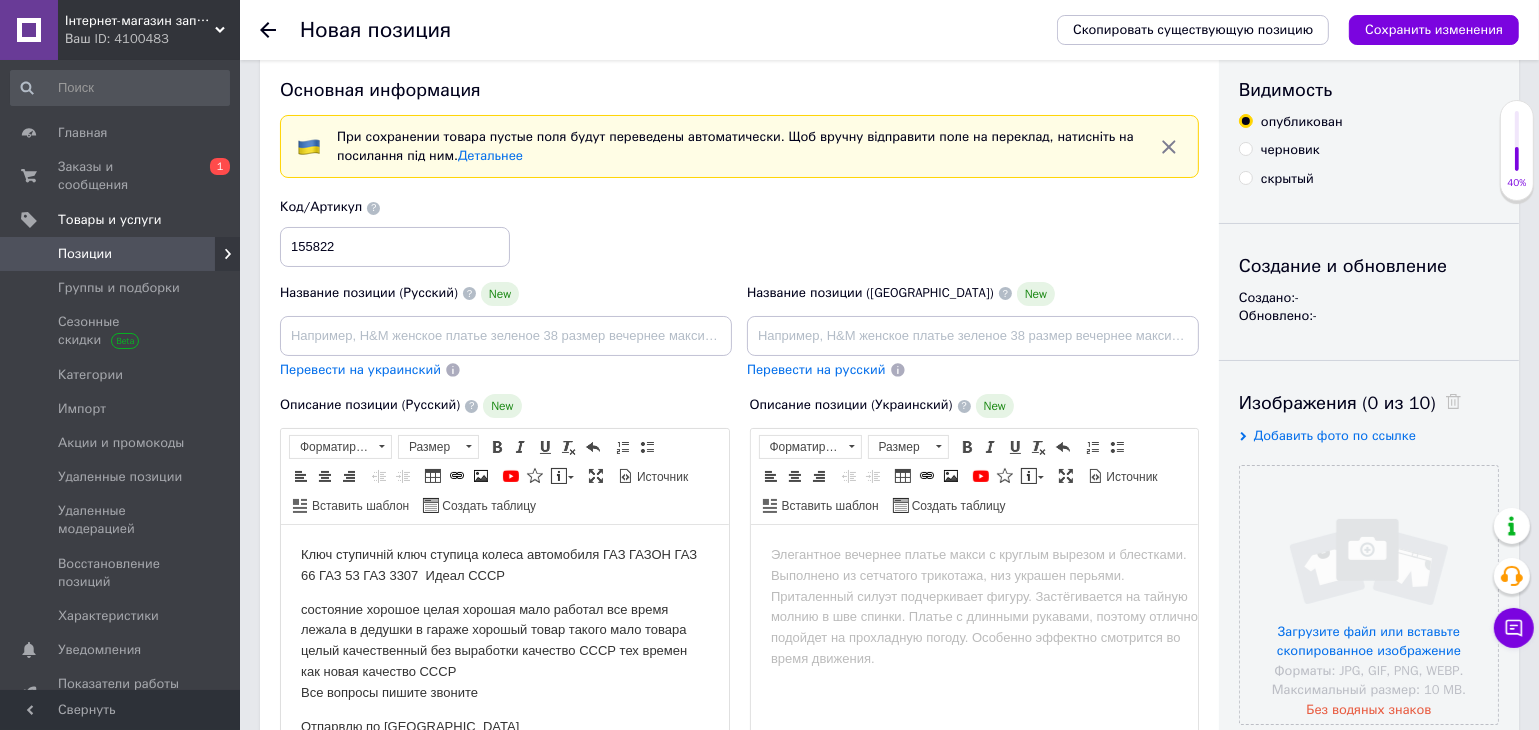 copy on "Ключ ступичній ключ ступица колеса автомобиля ГАЗ ГАЗОН ГАЗ 66 ГАЗ 53 ГАЗ 3307  Идеал СССР" 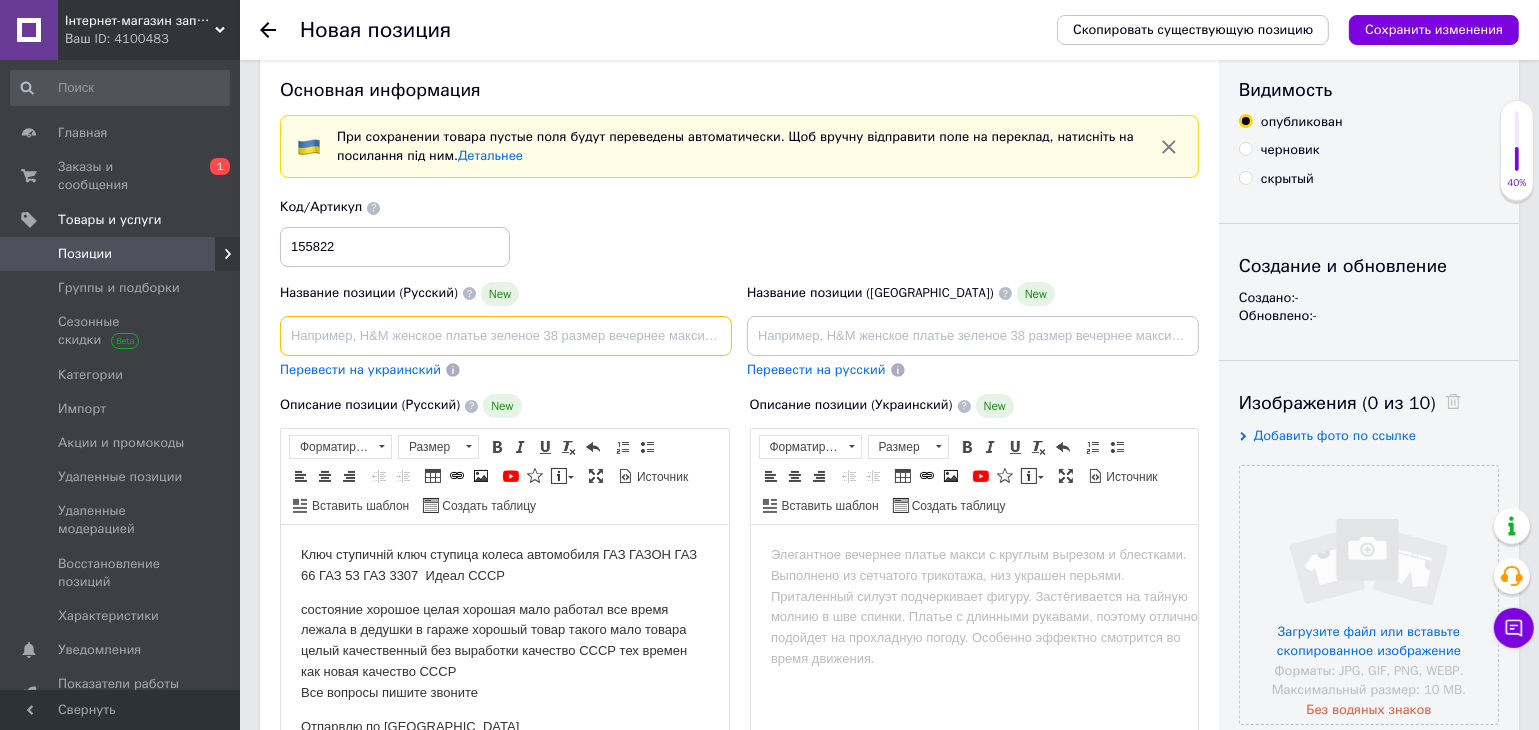 click at bounding box center (506, 336) 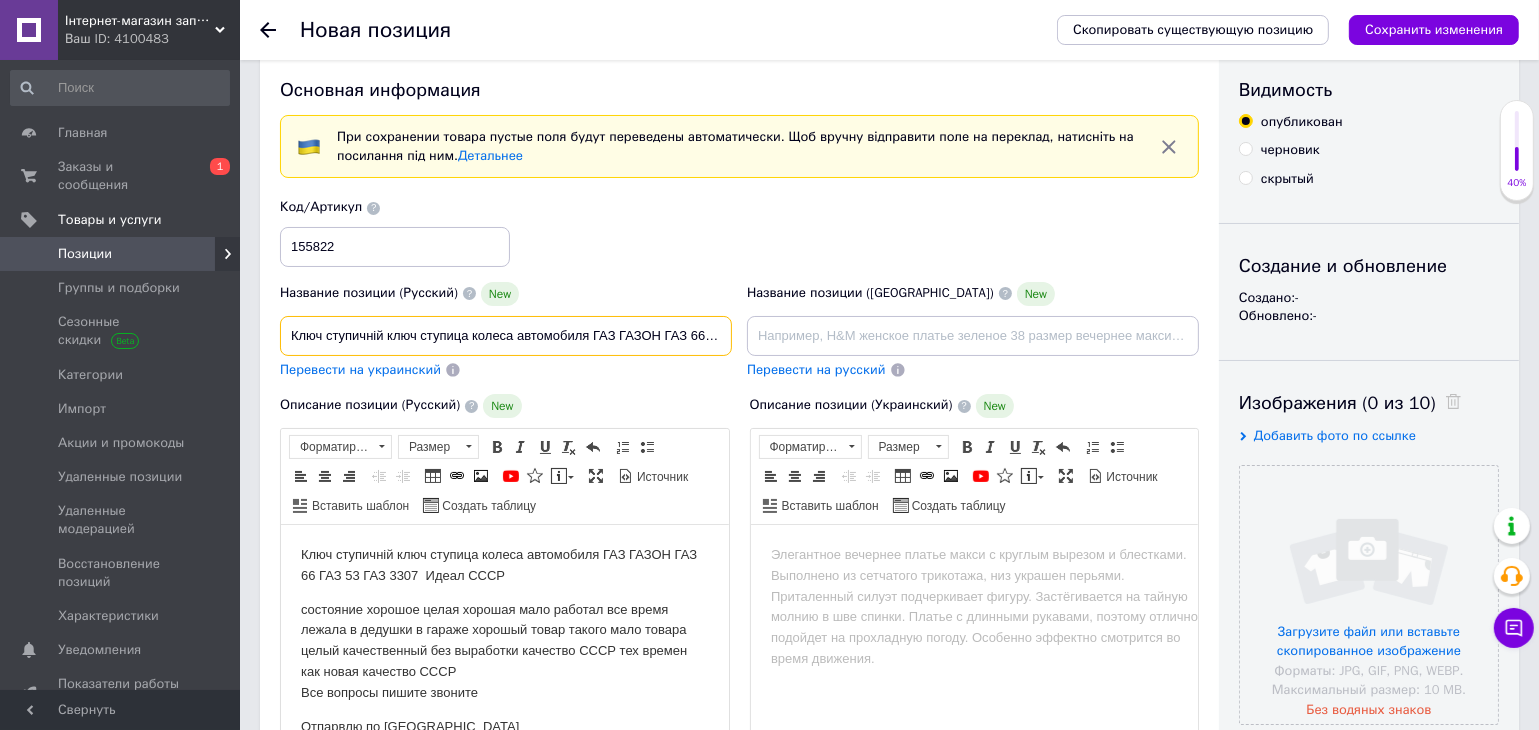 scroll, scrollTop: 0, scrollLeft: 182, axis: horizontal 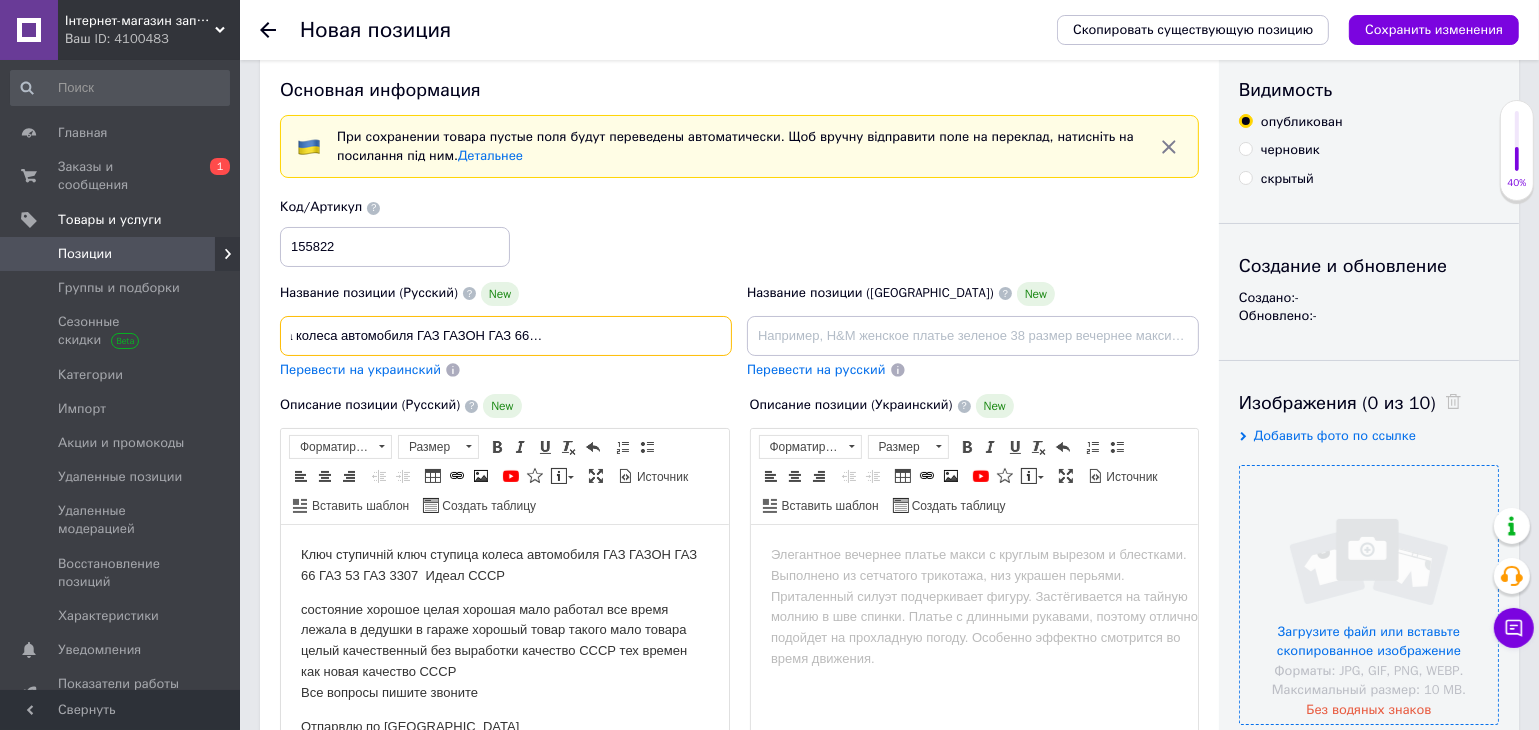 type on "Ключ ступичній ключ ступица колеса автомобиля ГАЗ ГАЗОН ГАЗ 66 ГАЗ 53 ГАЗ 3307  Идеал СССР" 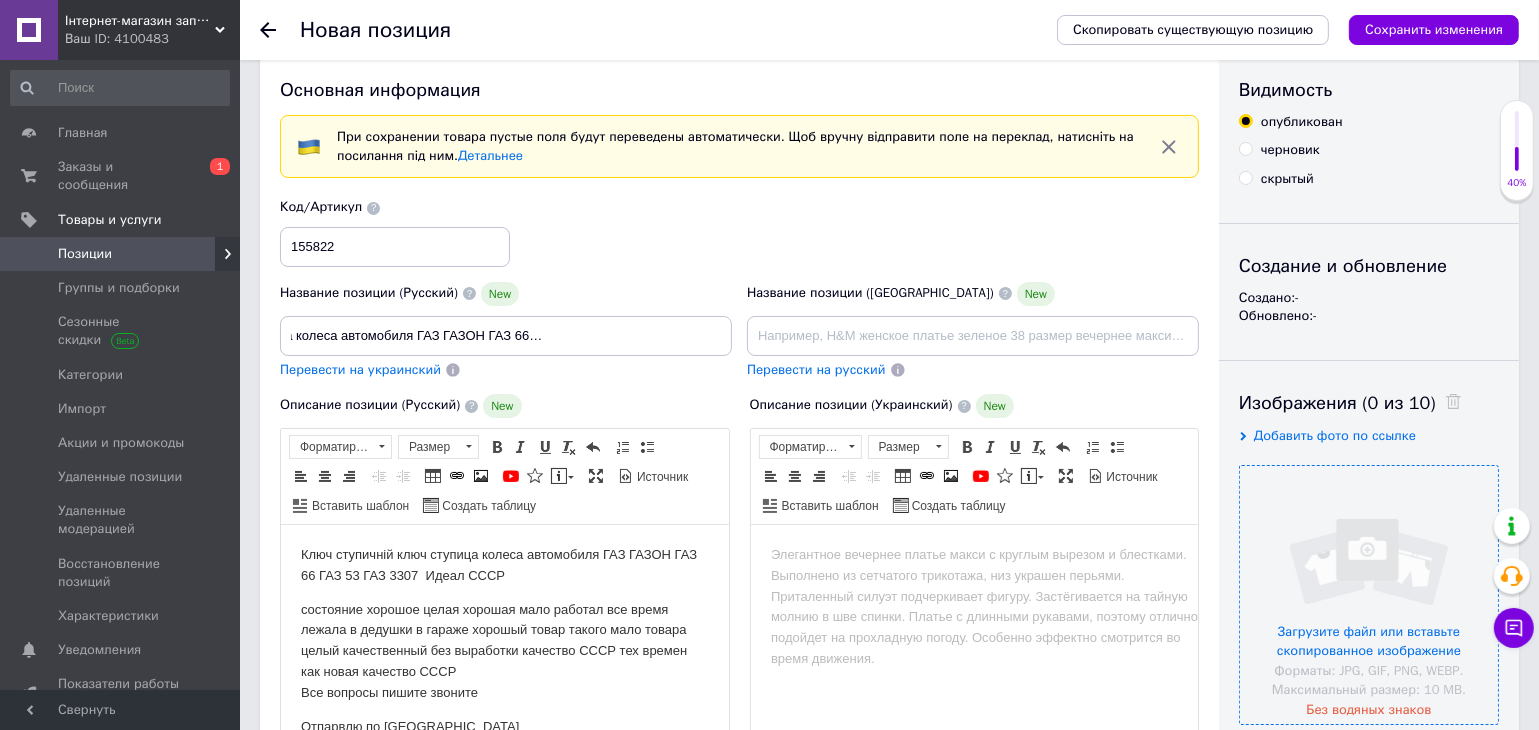 click at bounding box center [1369, 595] 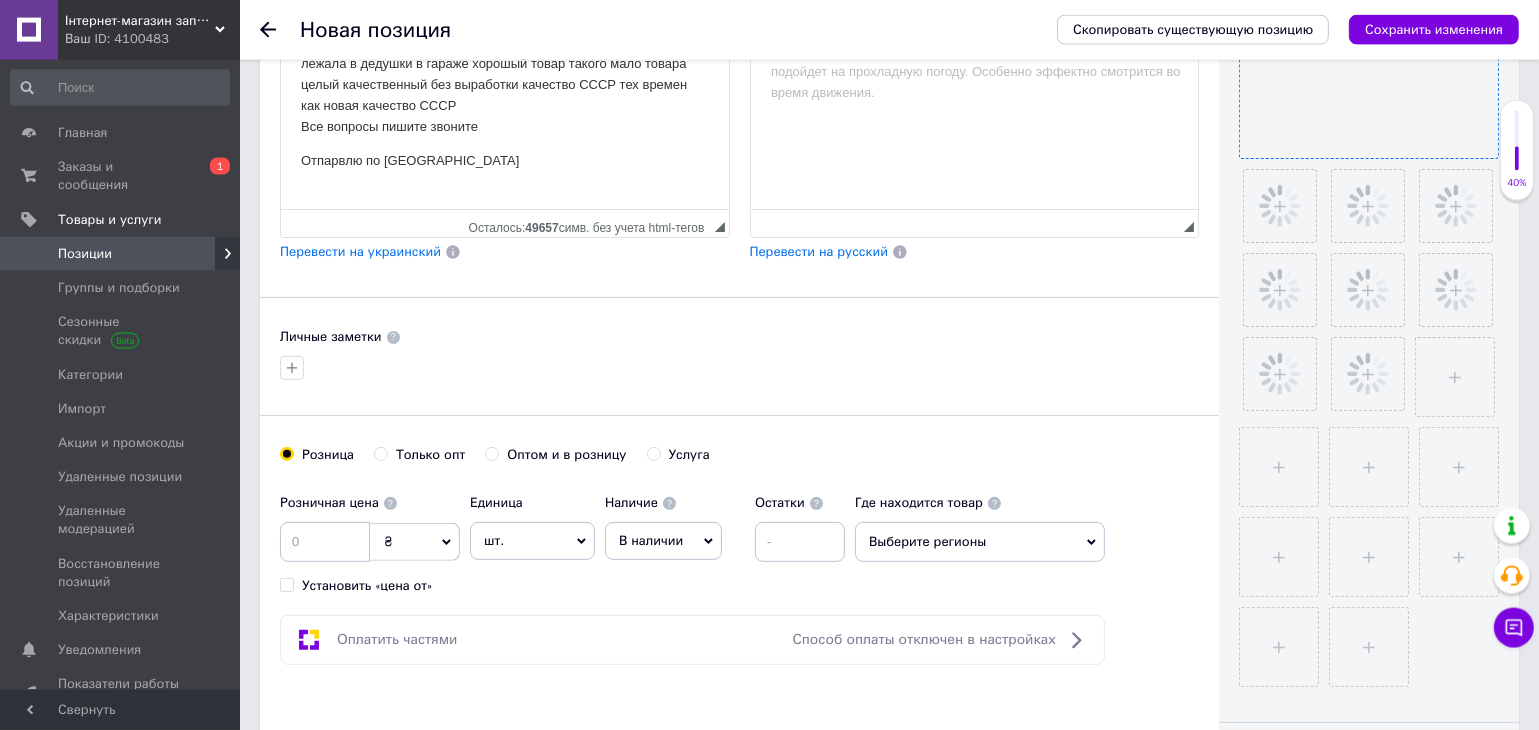 scroll, scrollTop: 772, scrollLeft: 0, axis: vertical 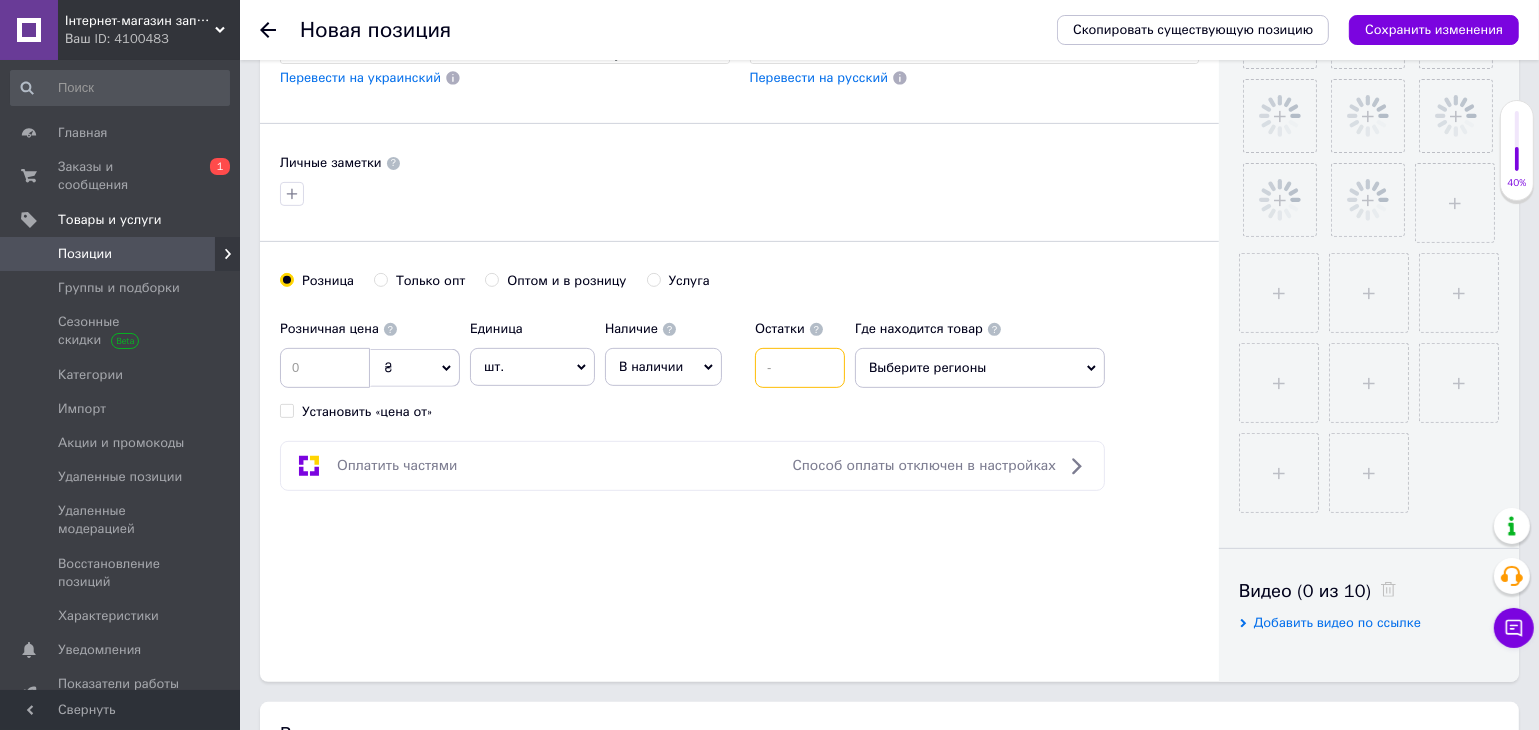 click at bounding box center (800, 368) 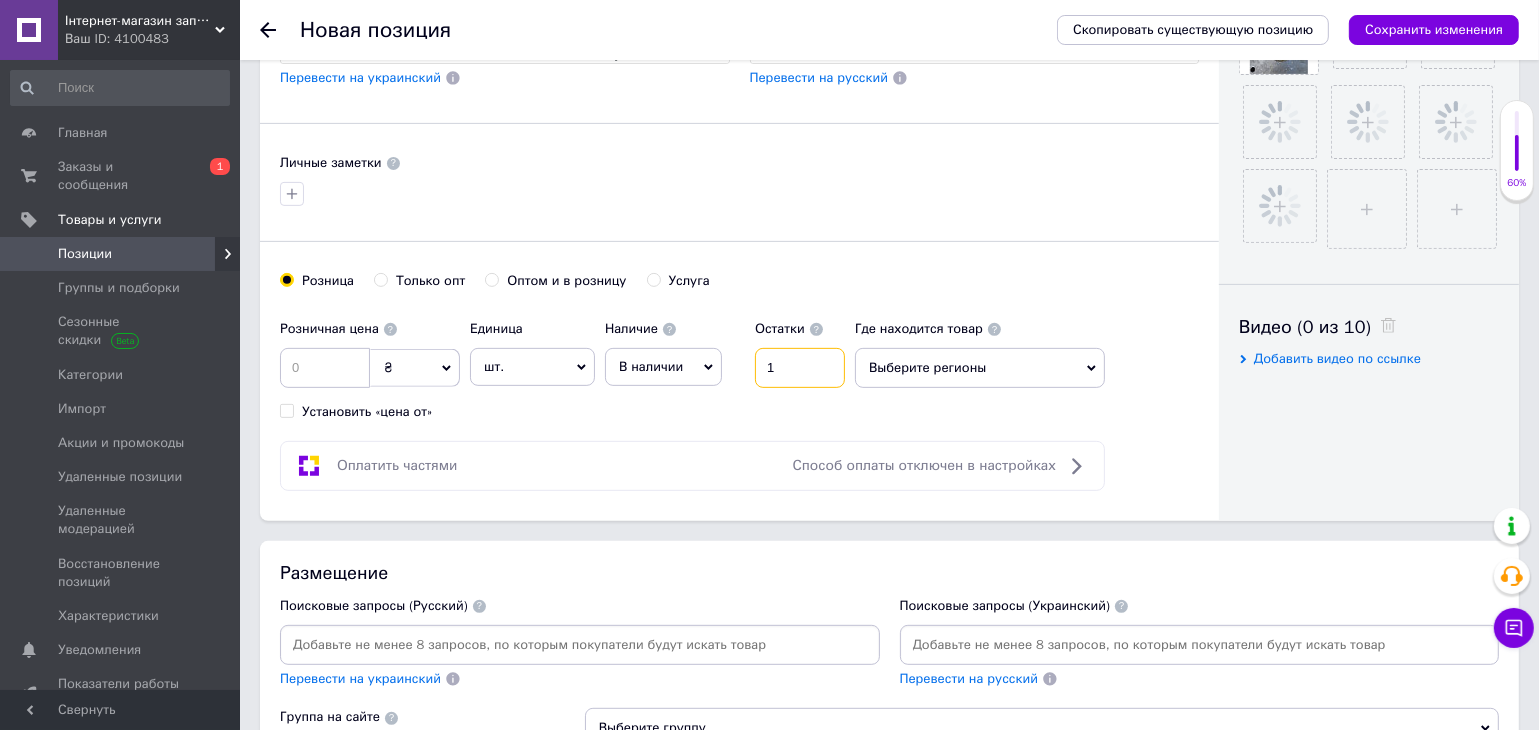 type on "1" 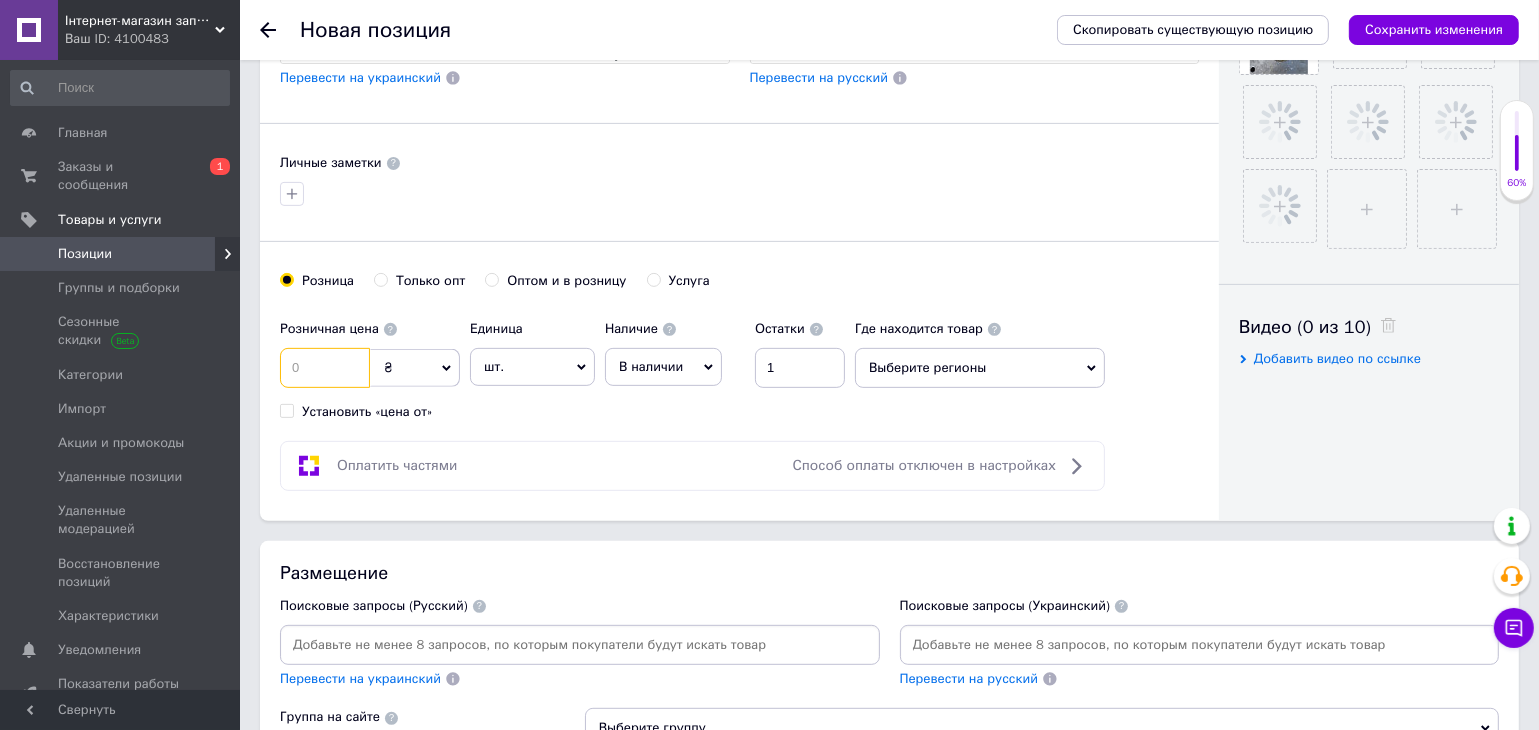 click at bounding box center [325, 368] 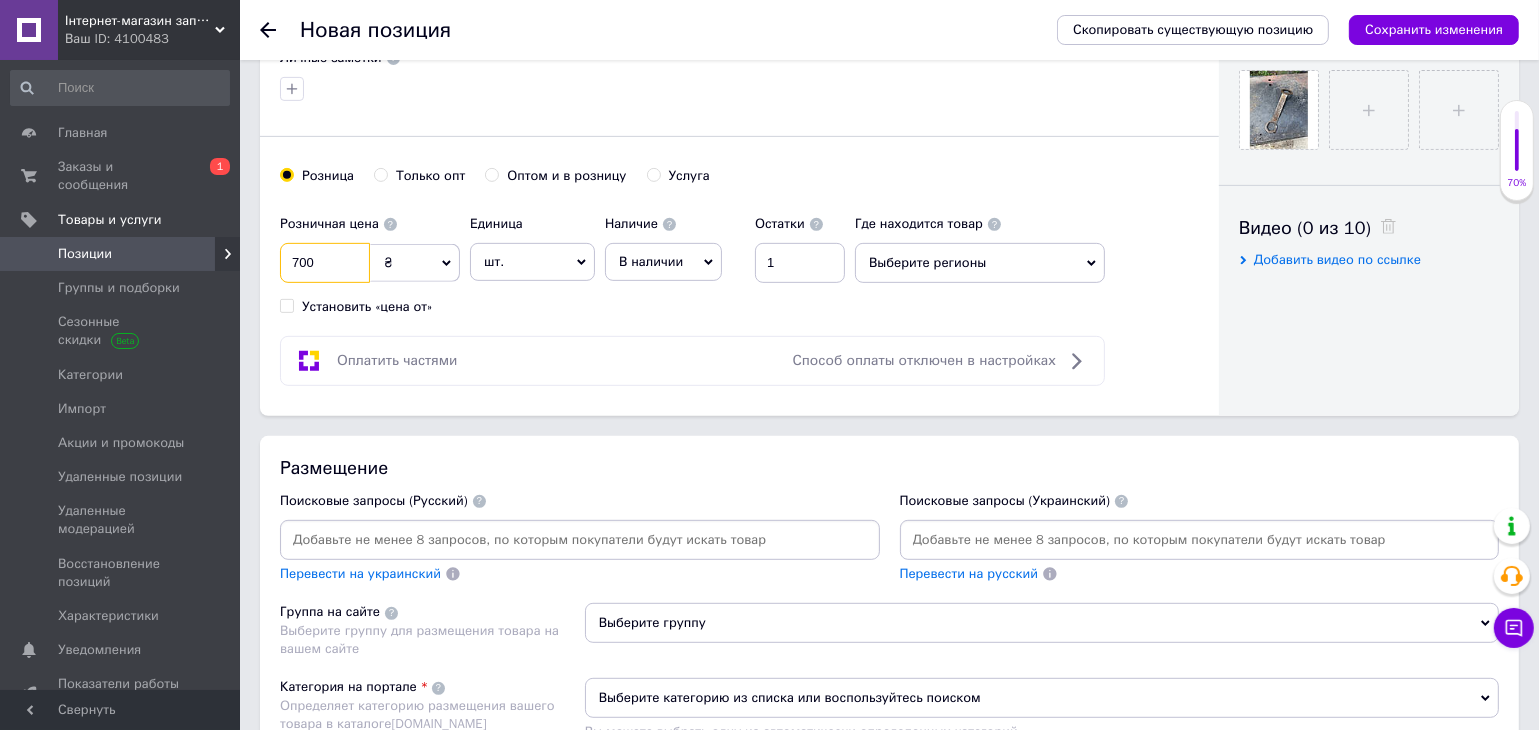 scroll, scrollTop: 1194, scrollLeft: 0, axis: vertical 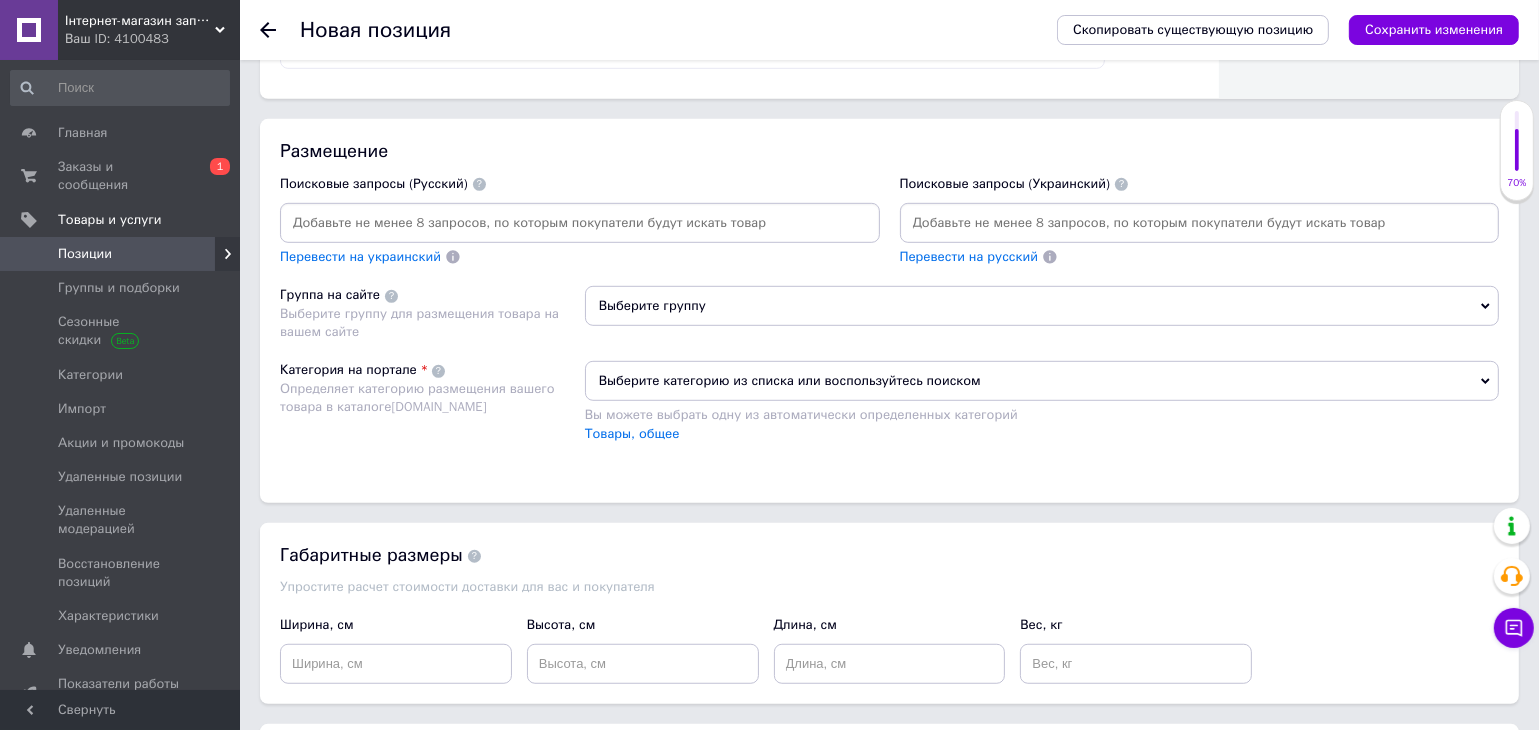 type on "700" 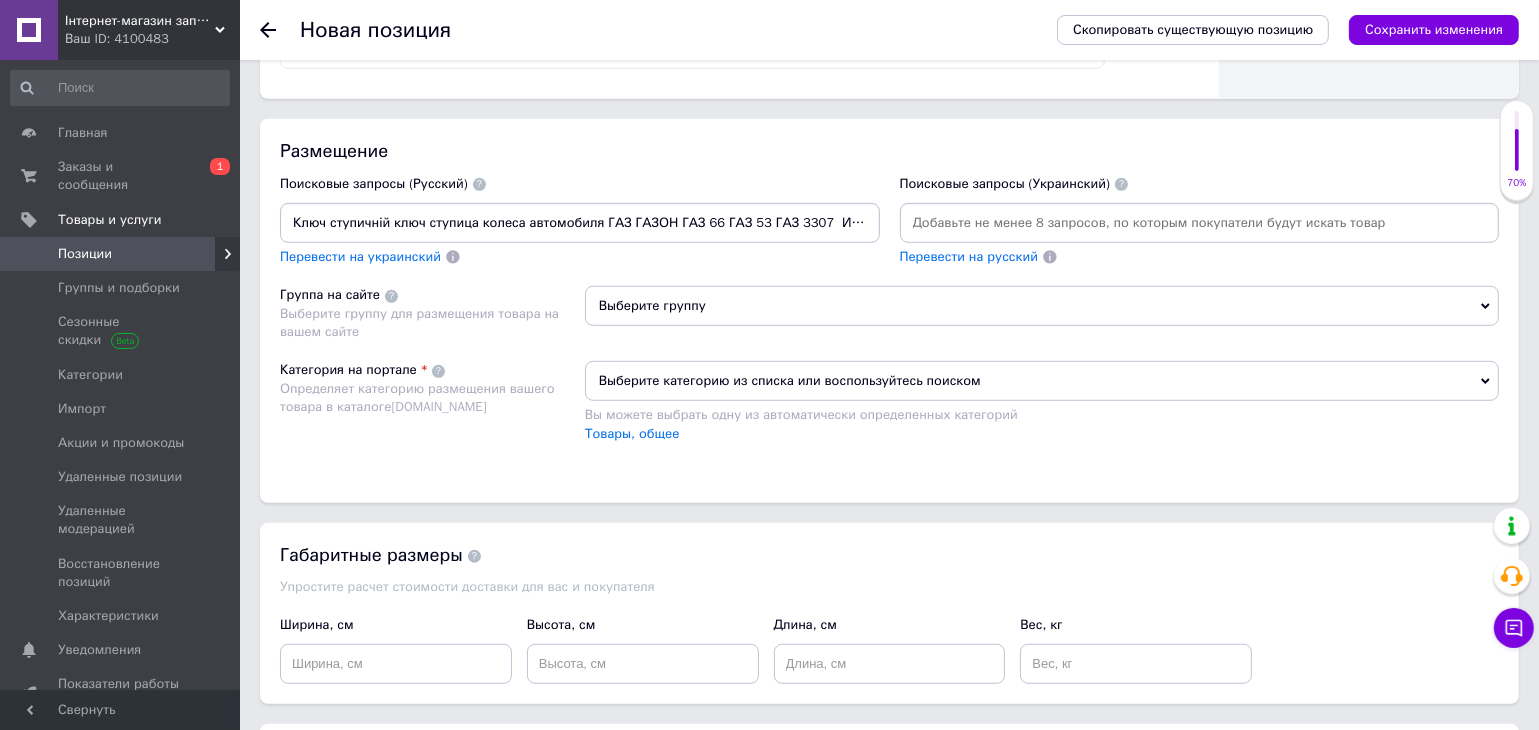 scroll, scrollTop: 0, scrollLeft: 22, axis: horizontal 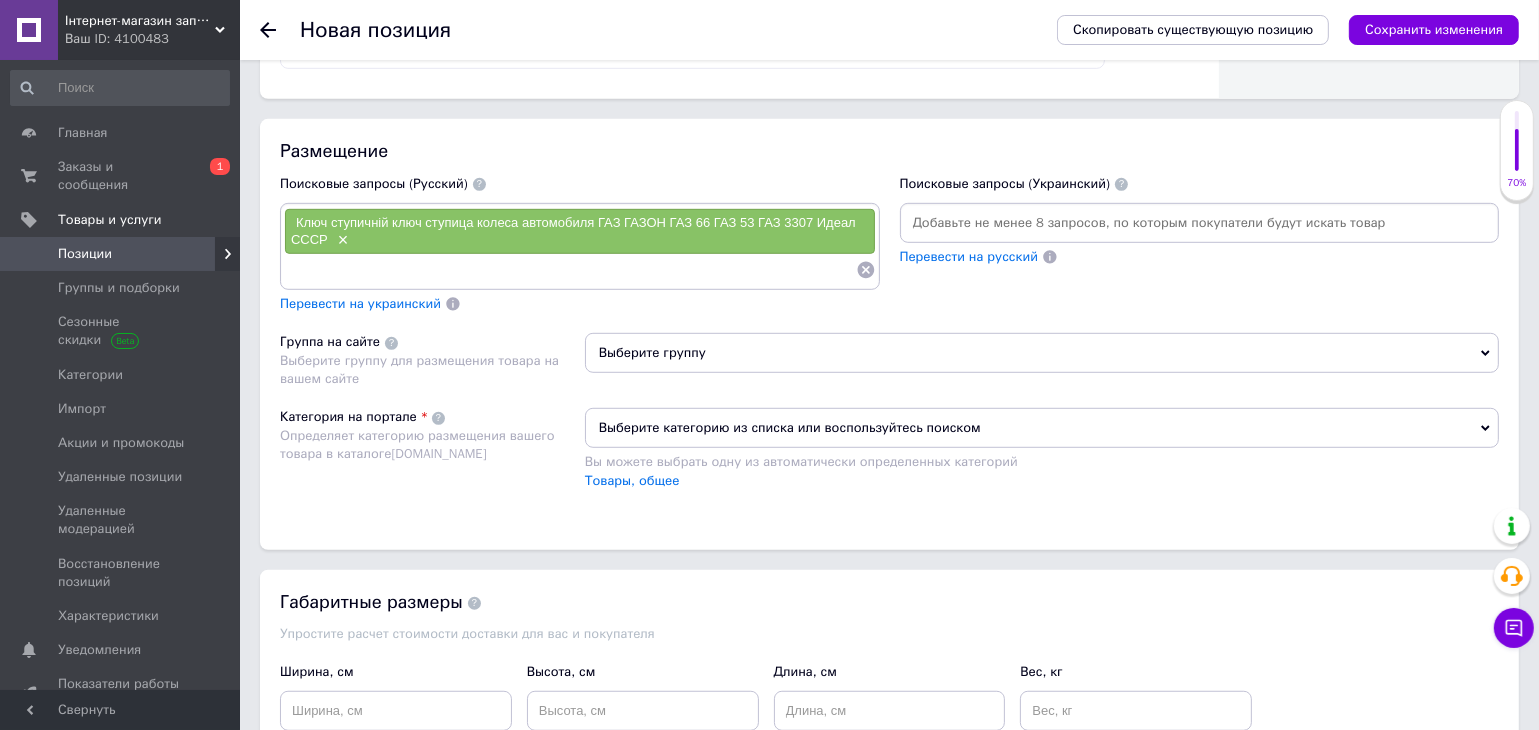 paste on "Ключ ступичній ключ ступица колеса автомобиля ГАЗ ГАЗОН ГАЗ 66 ГАЗ 53 ГАЗ 3307  Идеал СССР" 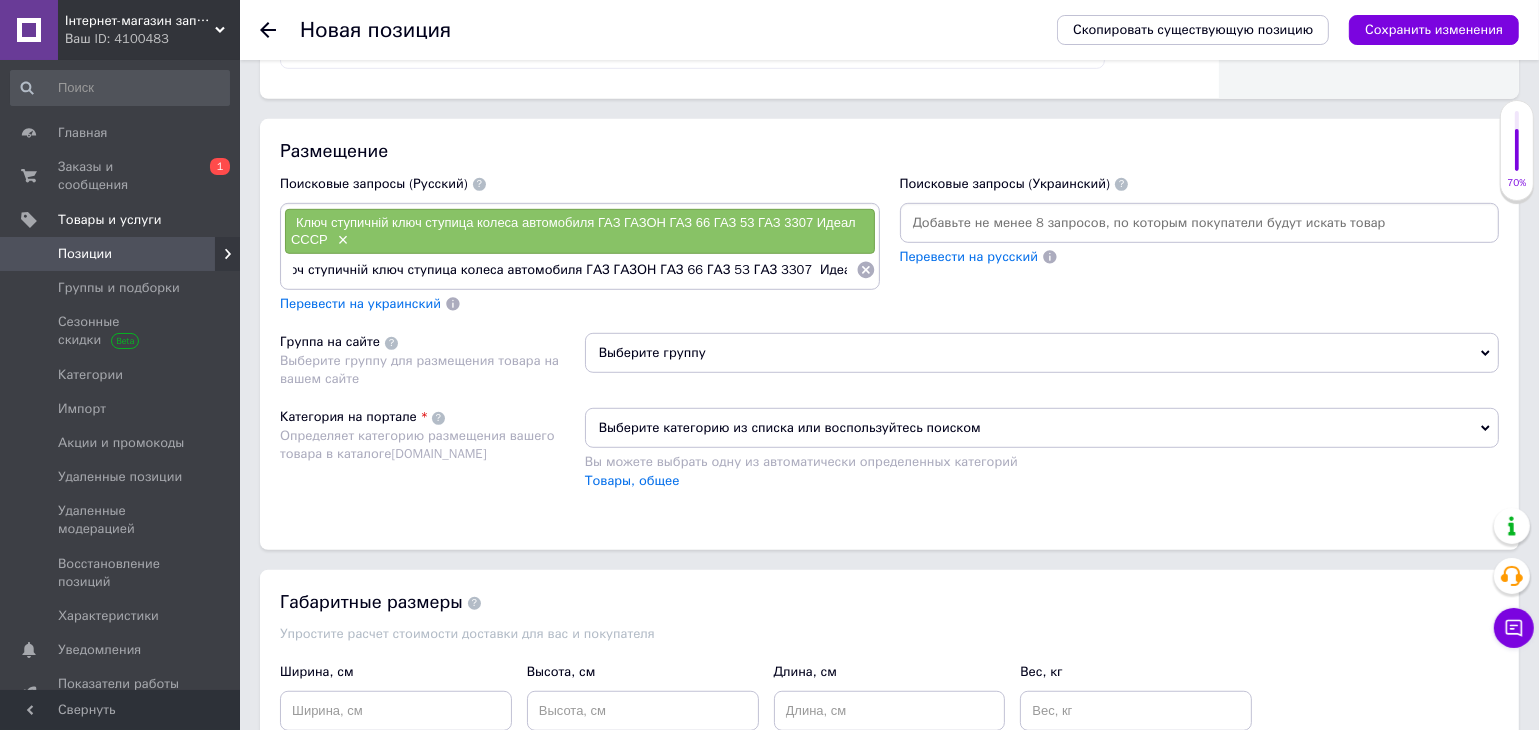scroll, scrollTop: 0, scrollLeft: 42, axis: horizontal 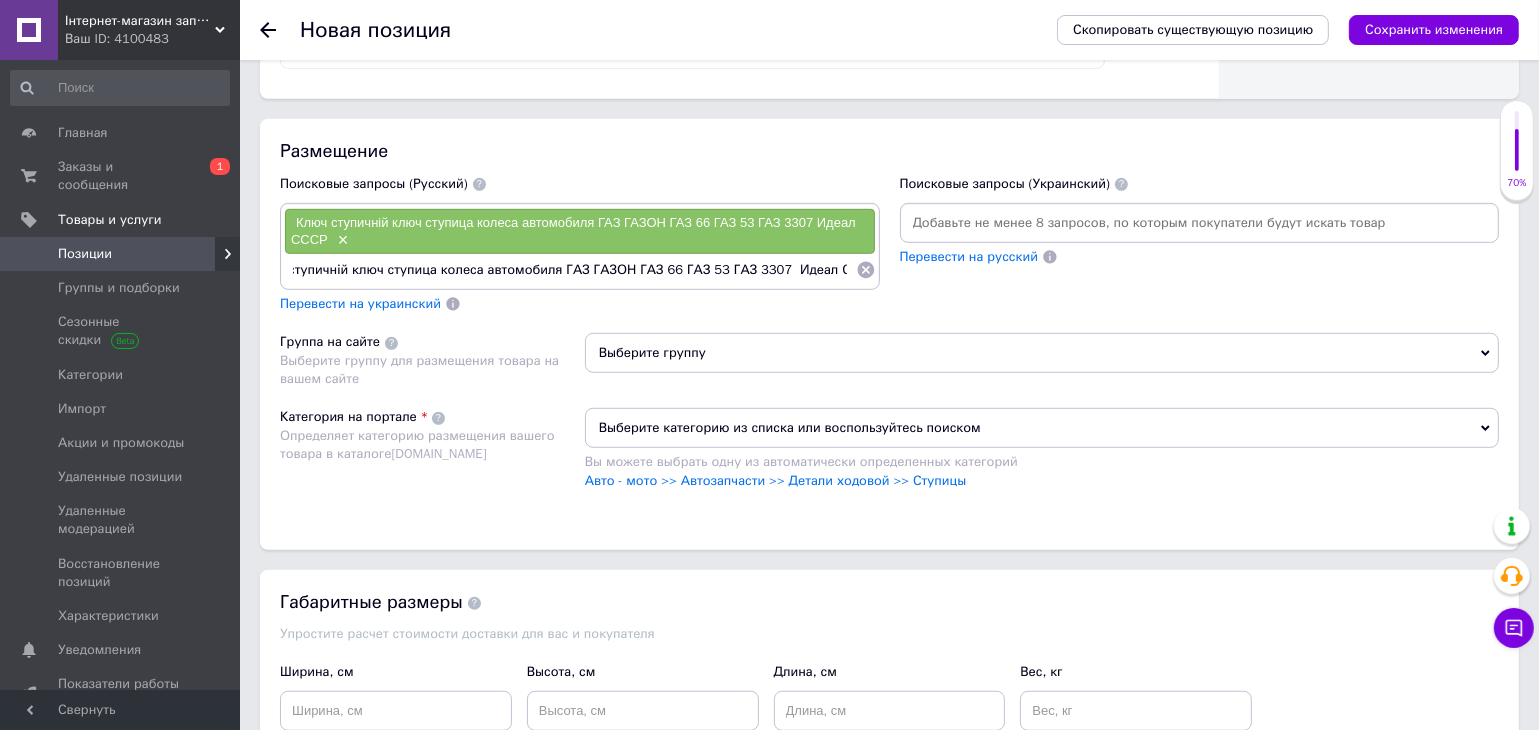 drag, startPoint x: 772, startPoint y: 265, endPoint x: 1110, endPoint y: 261, distance: 338.02368 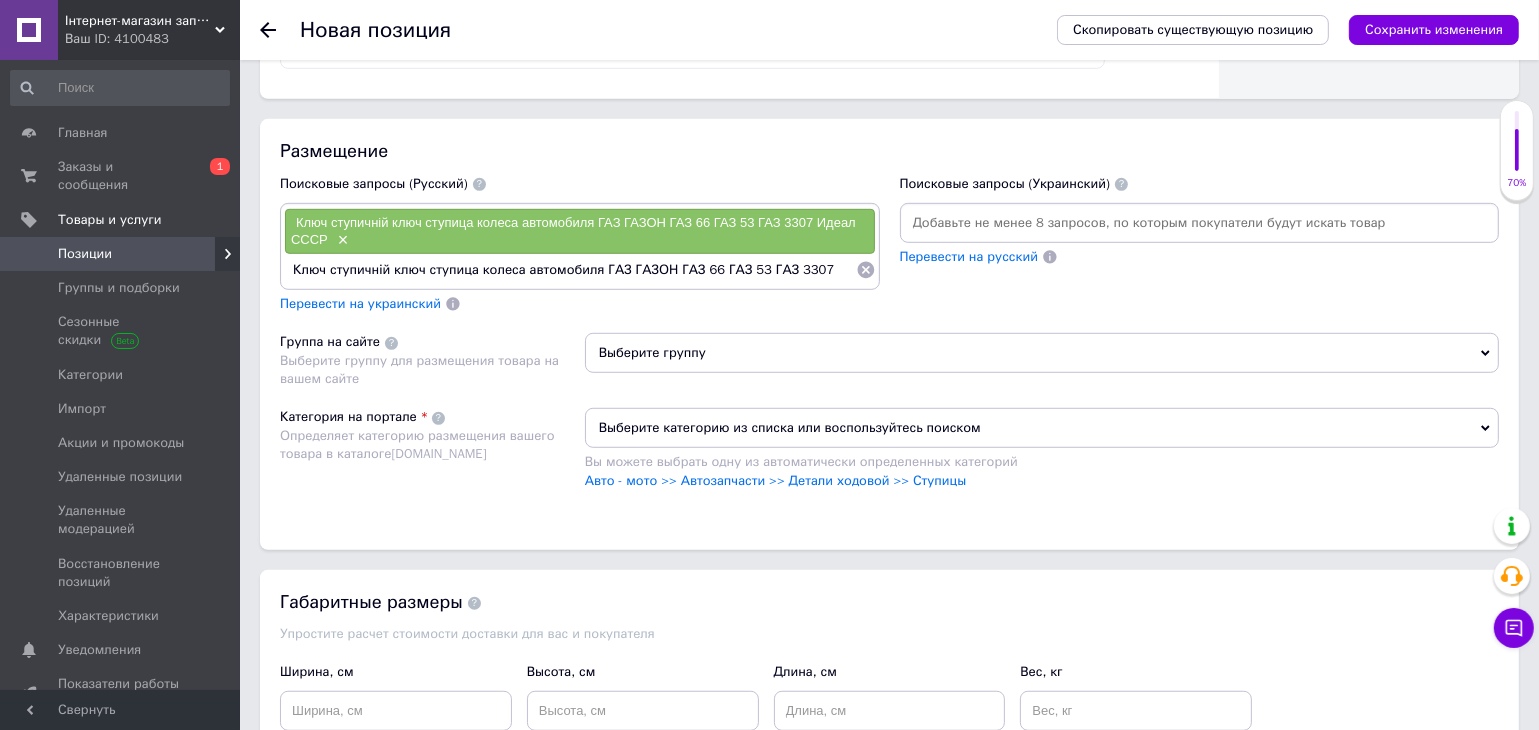 scroll, scrollTop: 0, scrollLeft: 0, axis: both 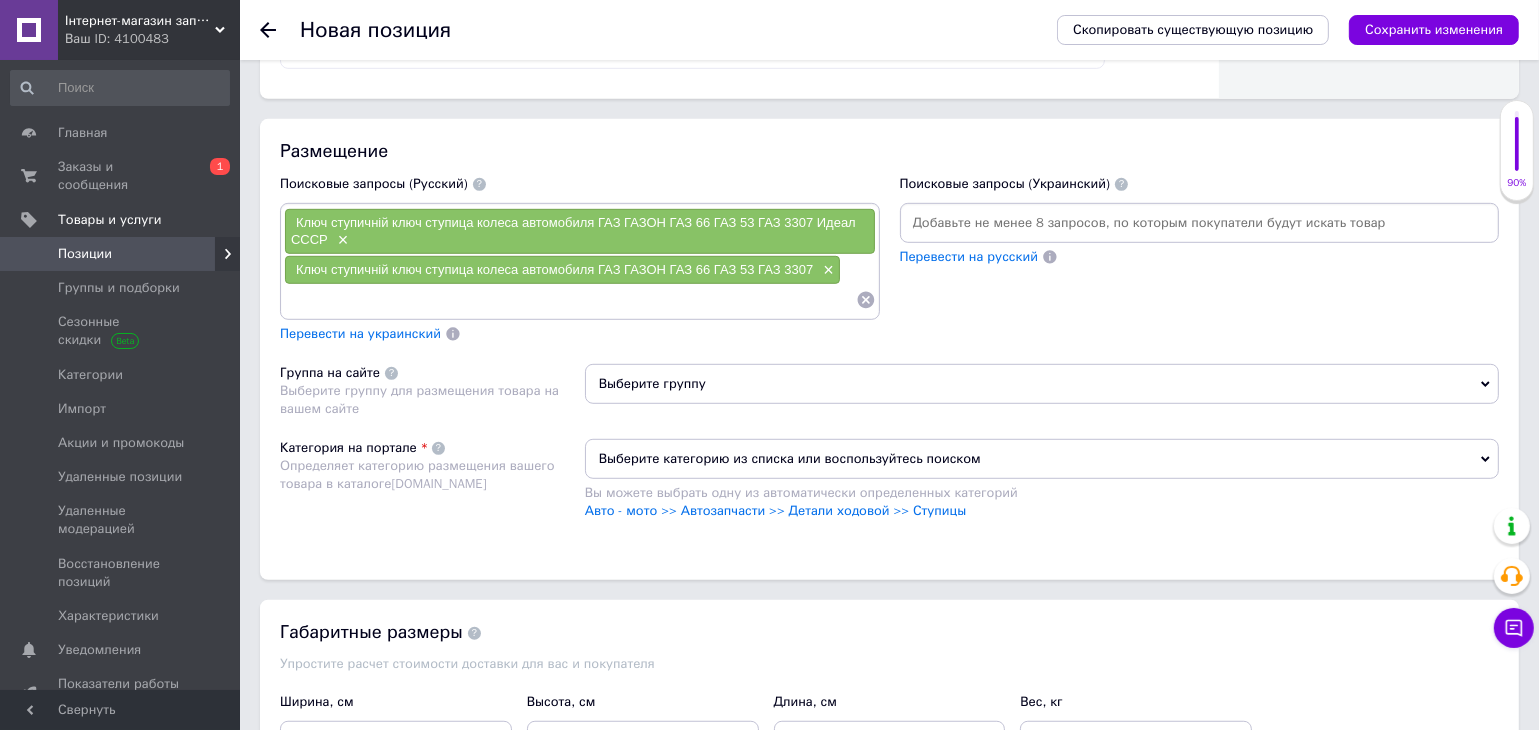 click on "Выберите группу" at bounding box center [1042, 384] 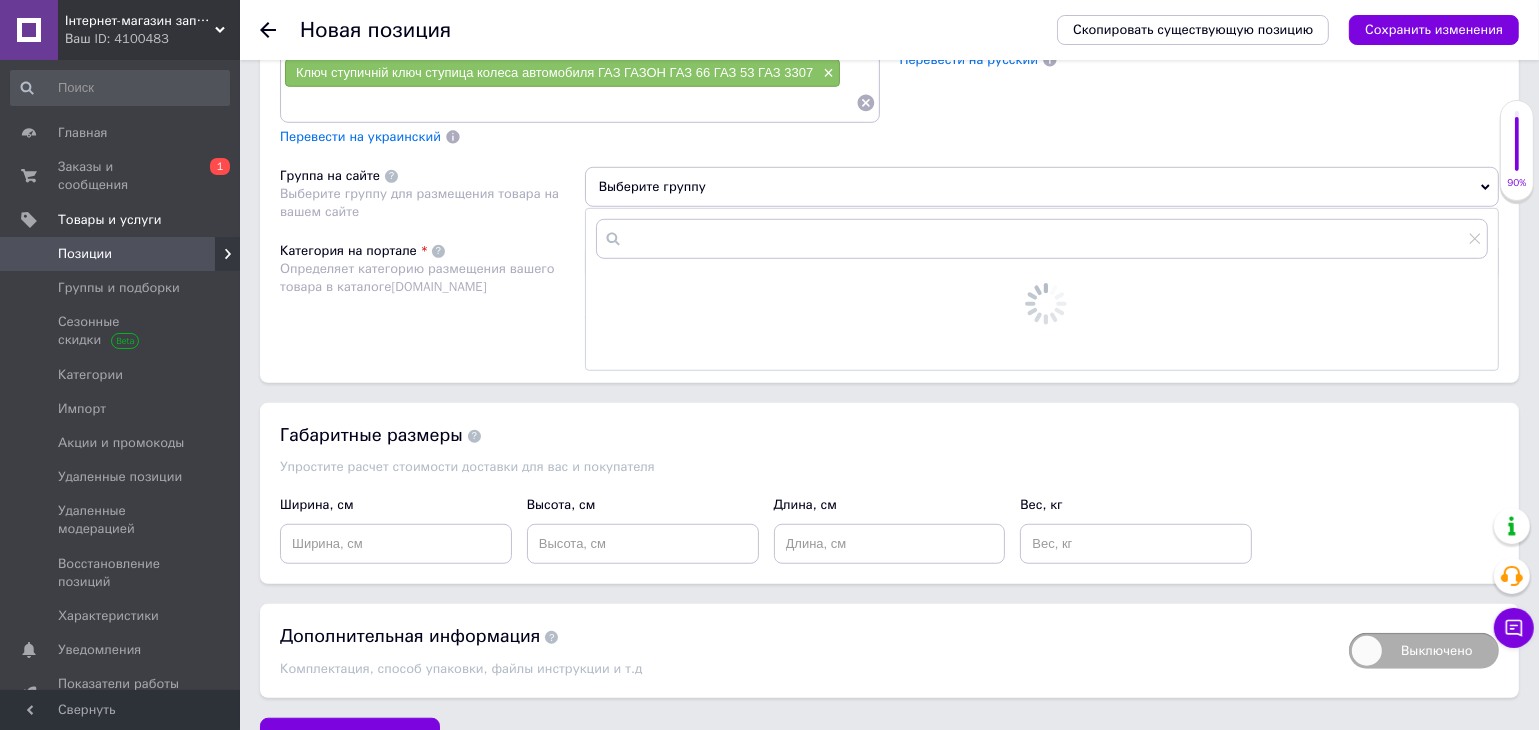scroll, scrollTop: 1405, scrollLeft: 0, axis: vertical 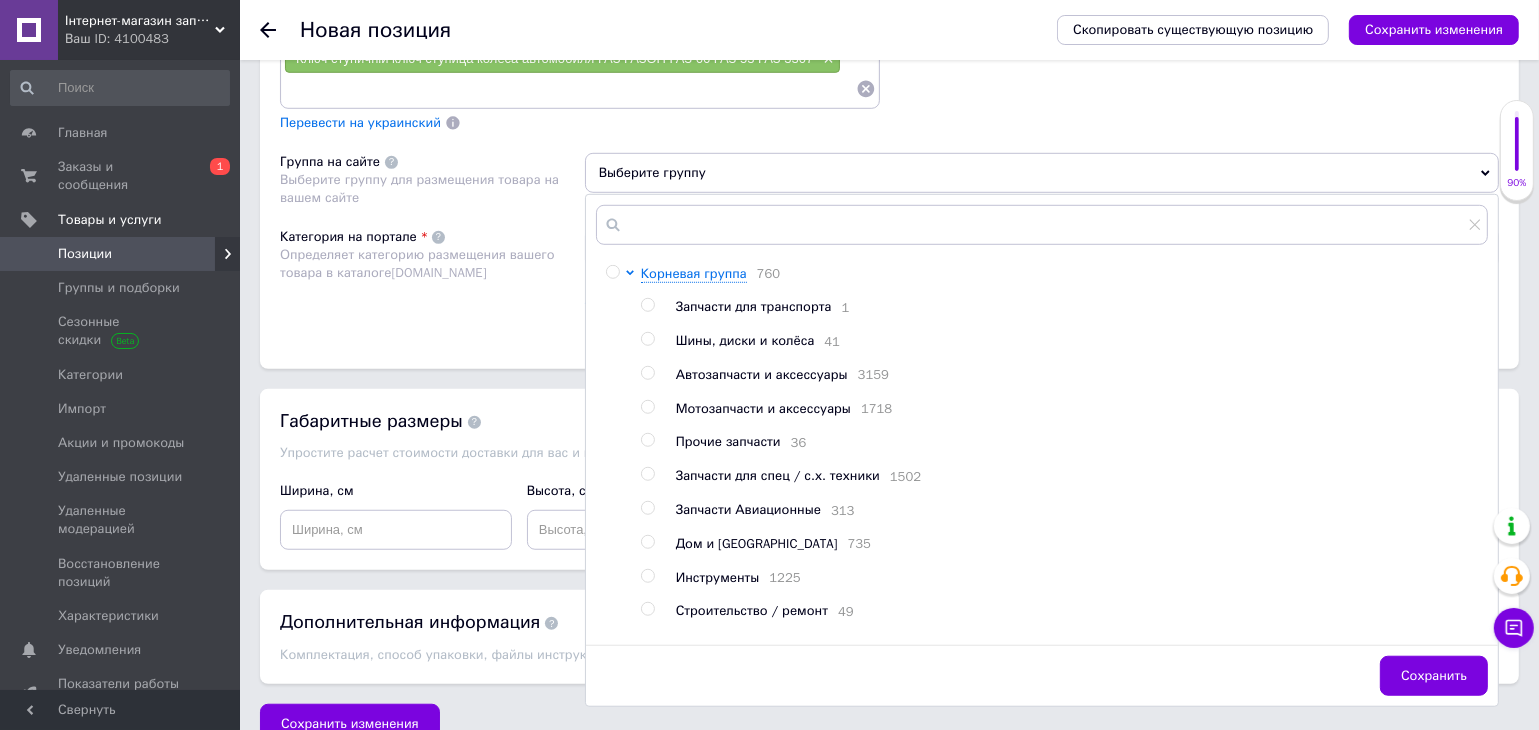 click on "Автозапчасти и аксессуары" at bounding box center [762, 374] 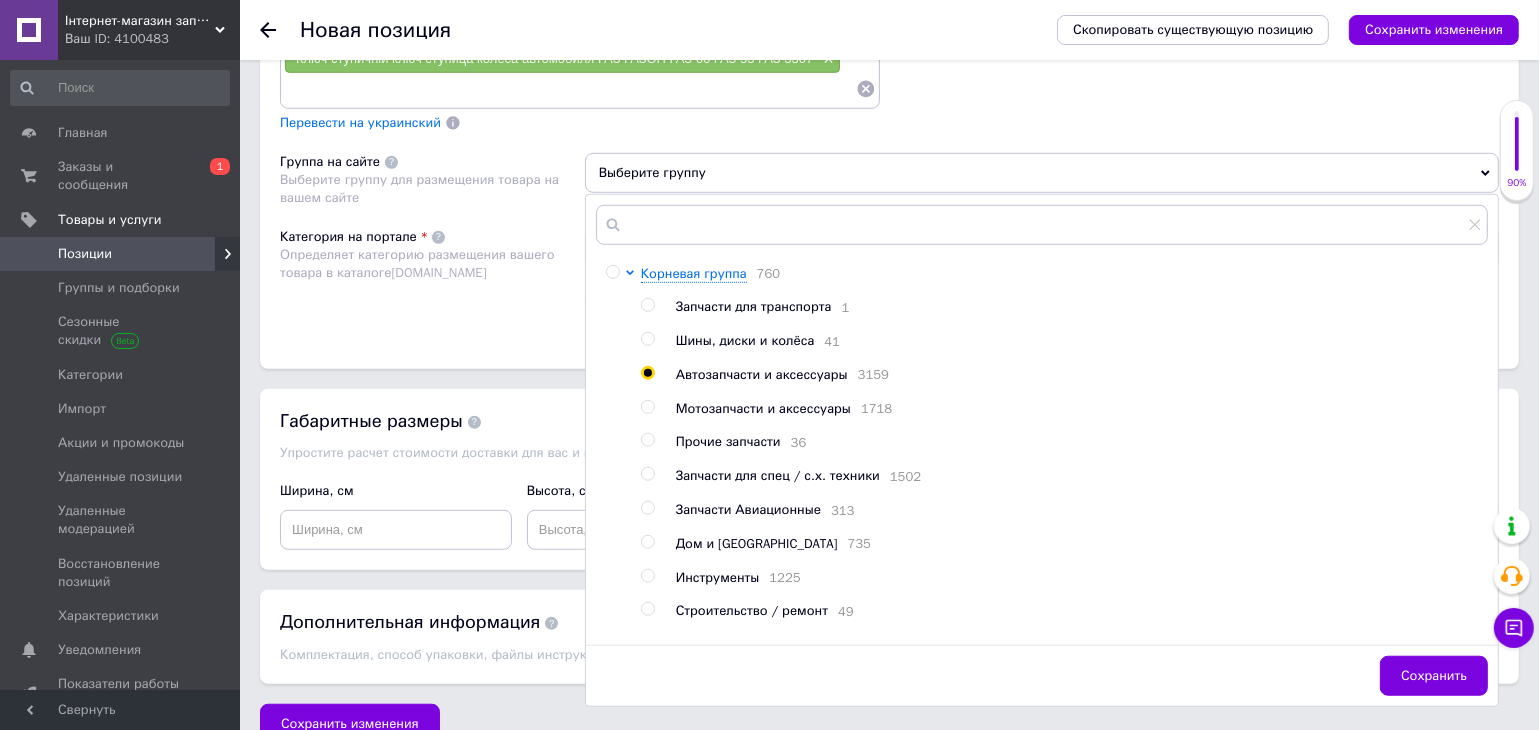 radio on "true" 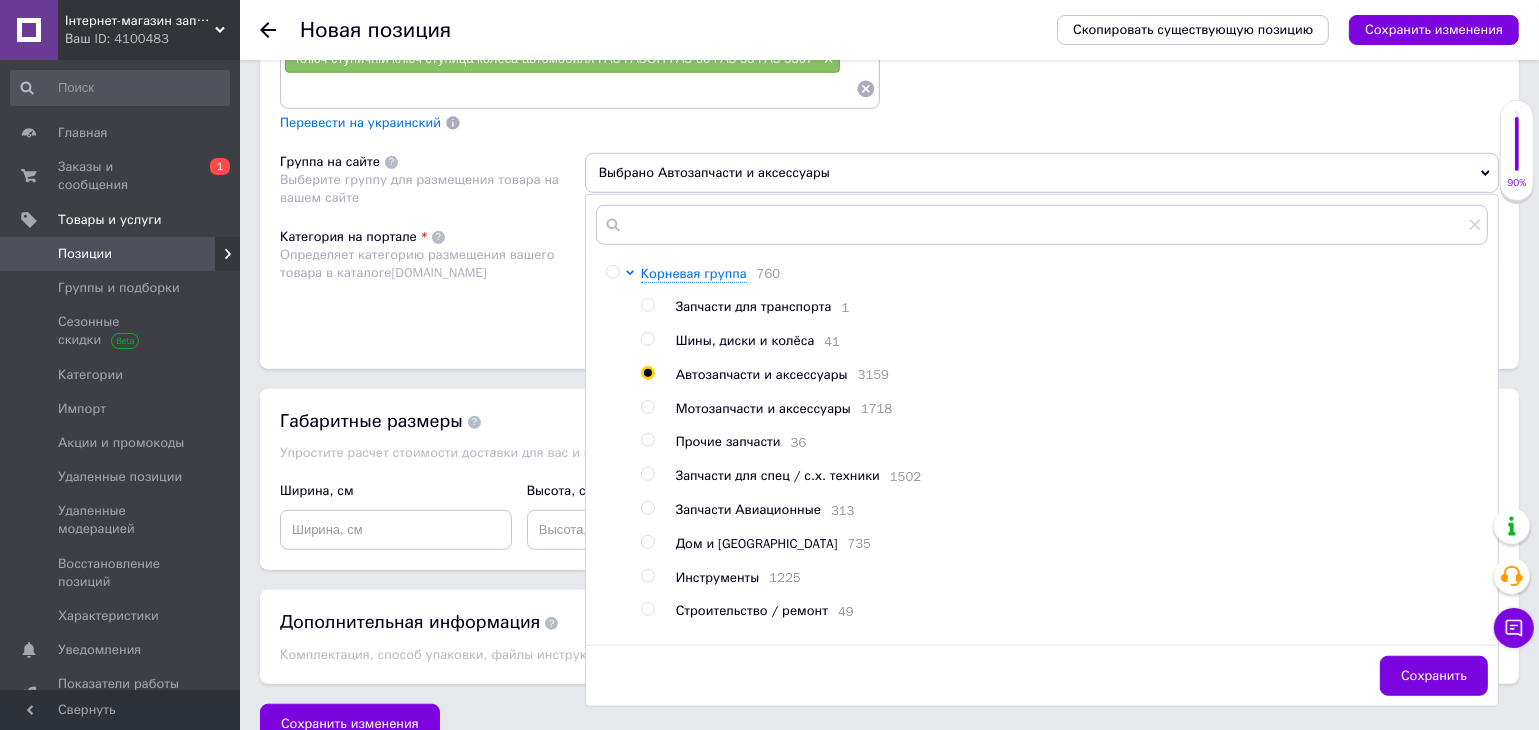click on "Категория на портале Определяет категорию размещения вашего товара в каталоге  [DOMAIN_NAME]" at bounding box center [432, 278] 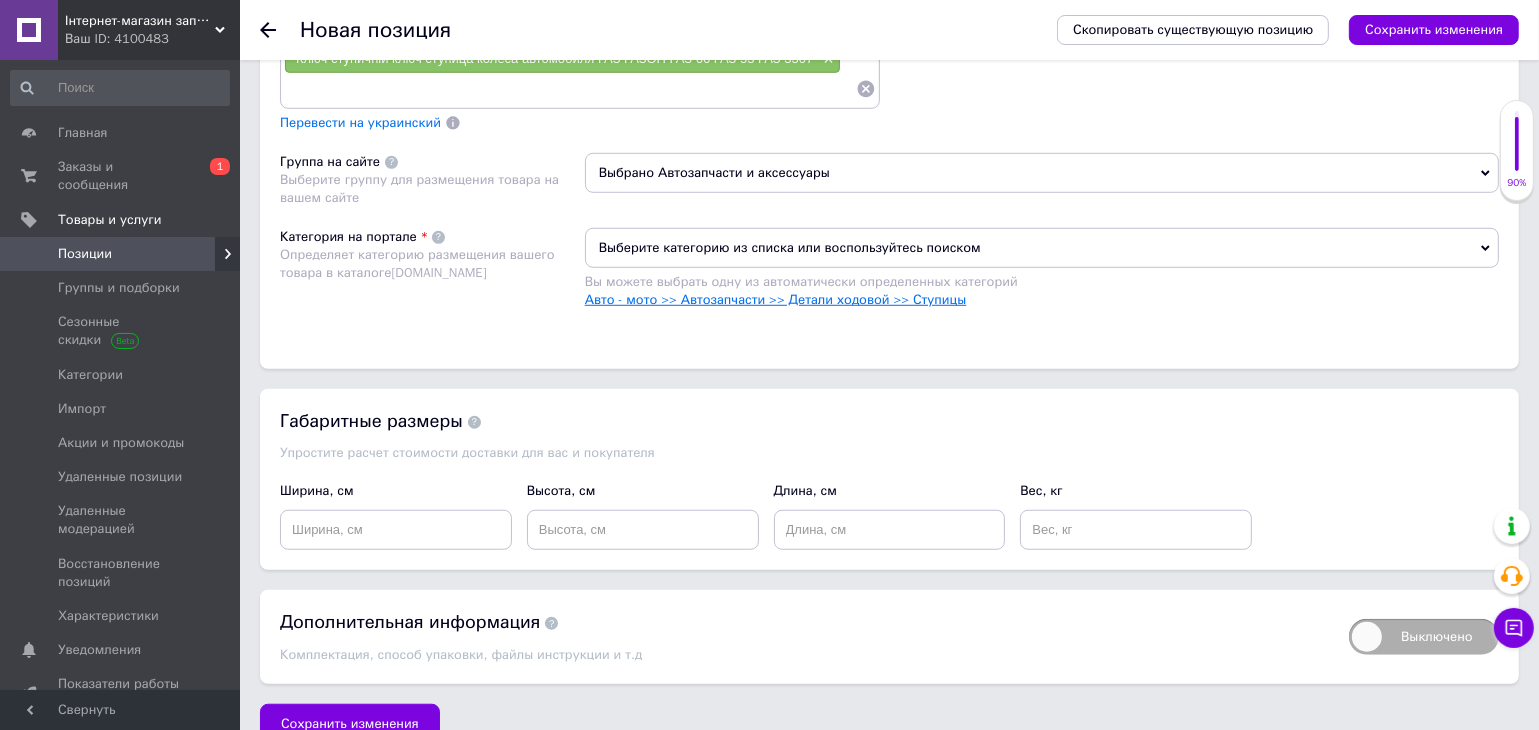 click on "Авто - мото >> Автозапчасти >> Детали ходовой >> Ступицы" at bounding box center [776, 299] 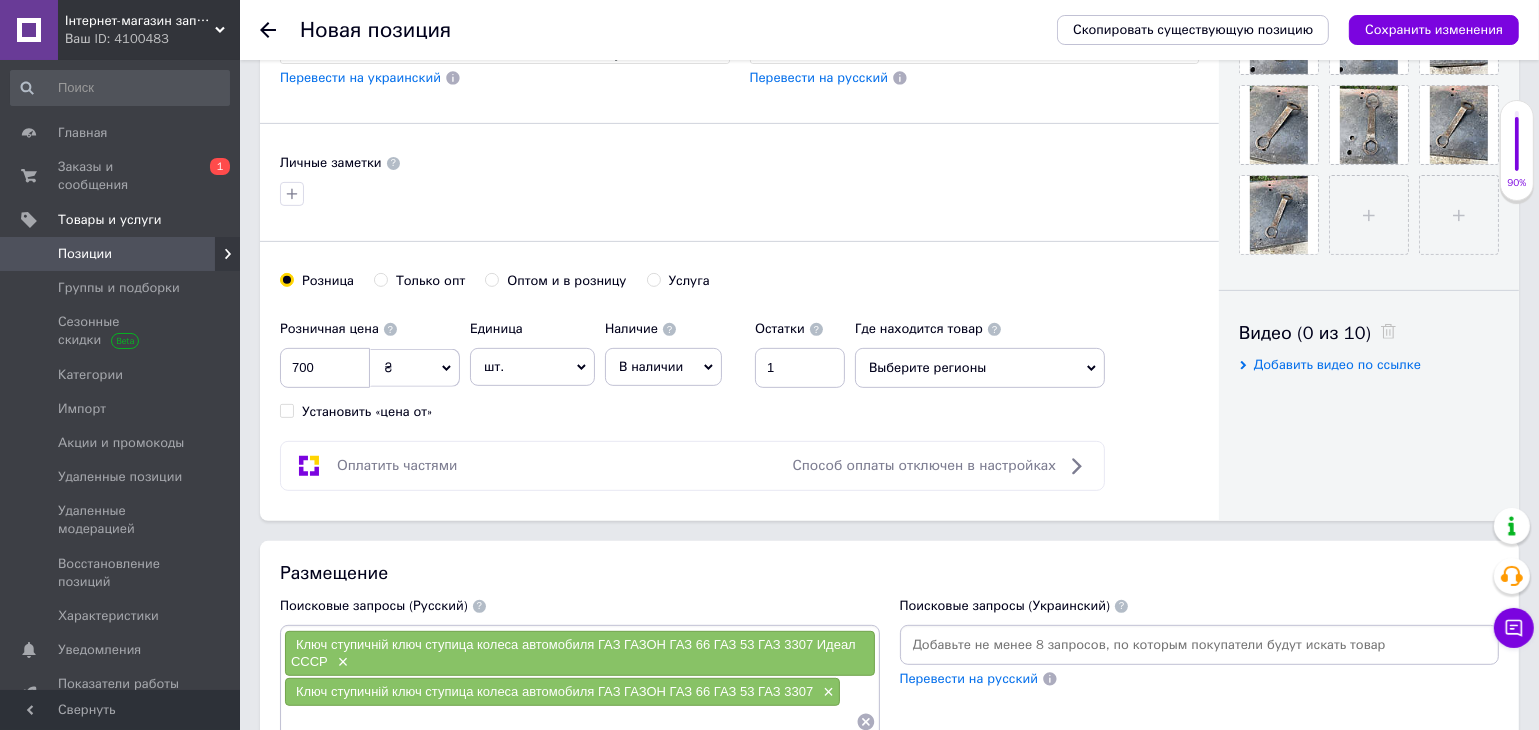 scroll, scrollTop: 349, scrollLeft: 0, axis: vertical 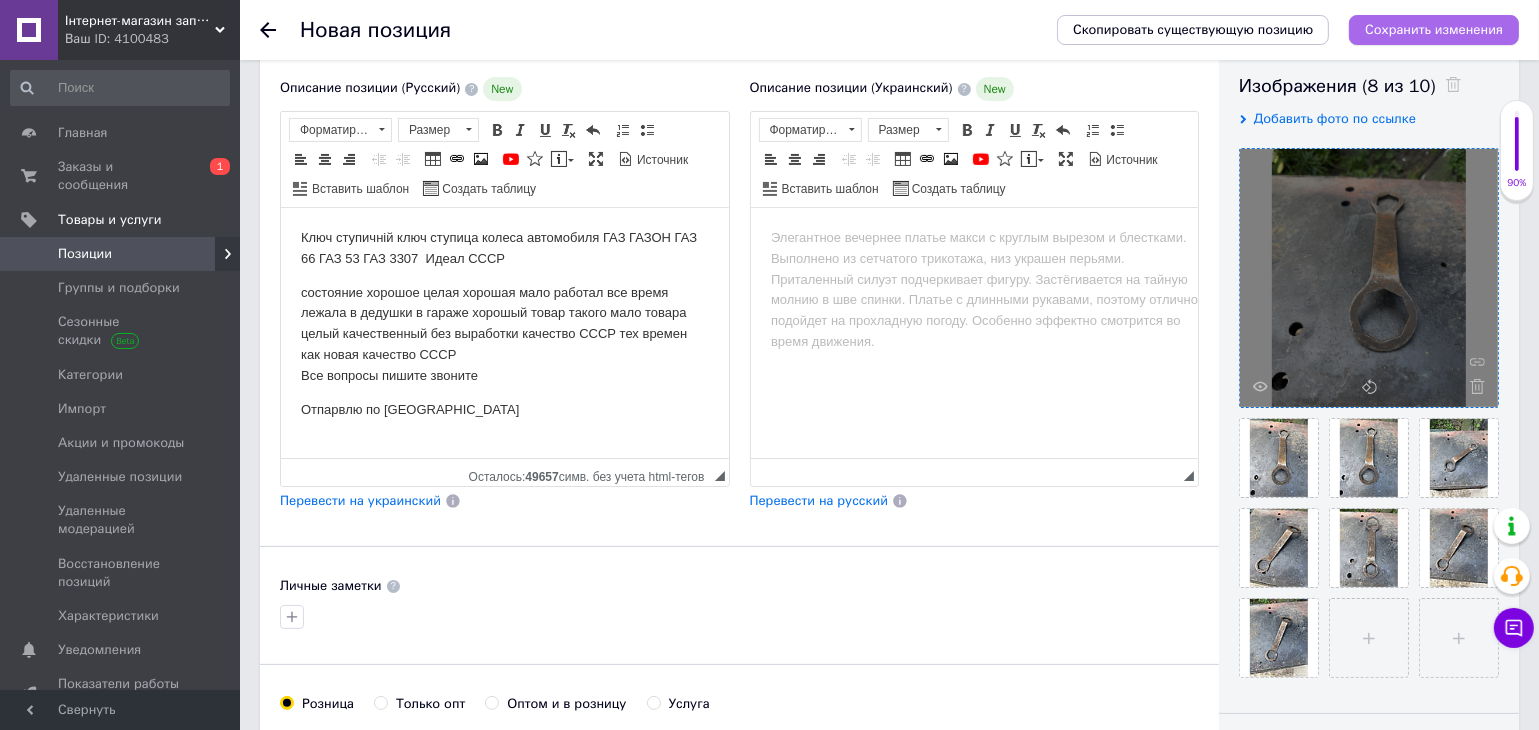 click on "Сохранить изменения" at bounding box center [1434, 29] 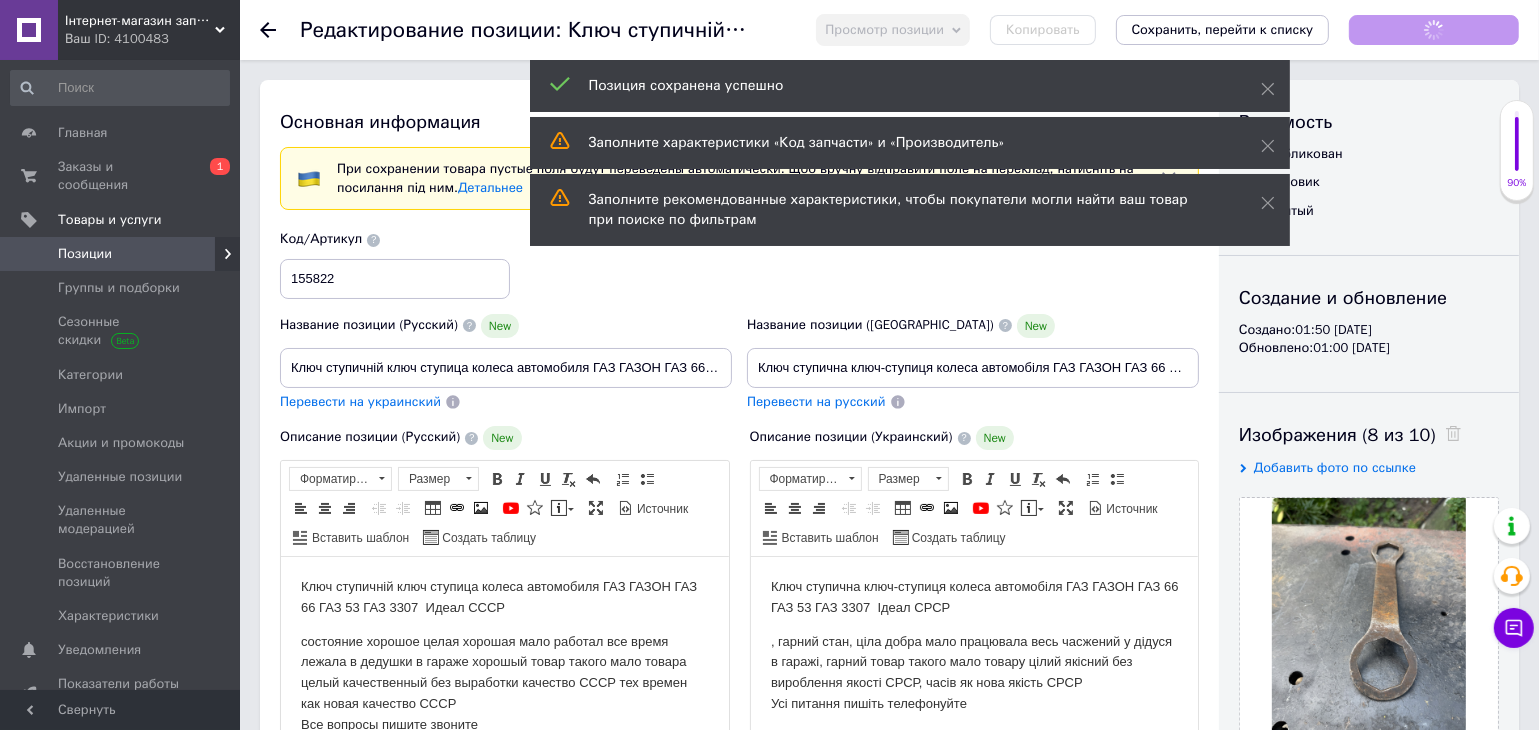 scroll, scrollTop: 0, scrollLeft: 0, axis: both 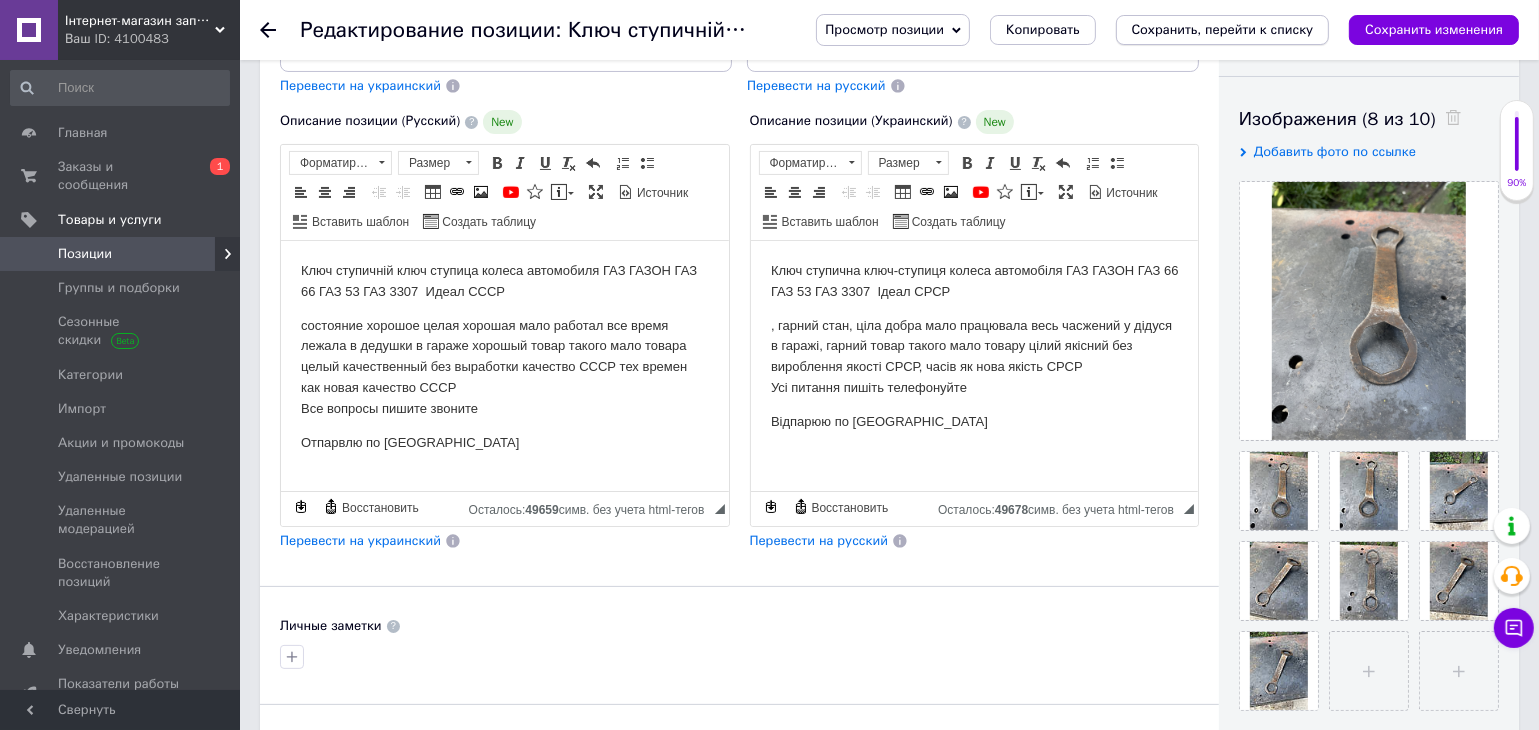 click on "Сохранить, перейти к списку" at bounding box center (1223, 29) 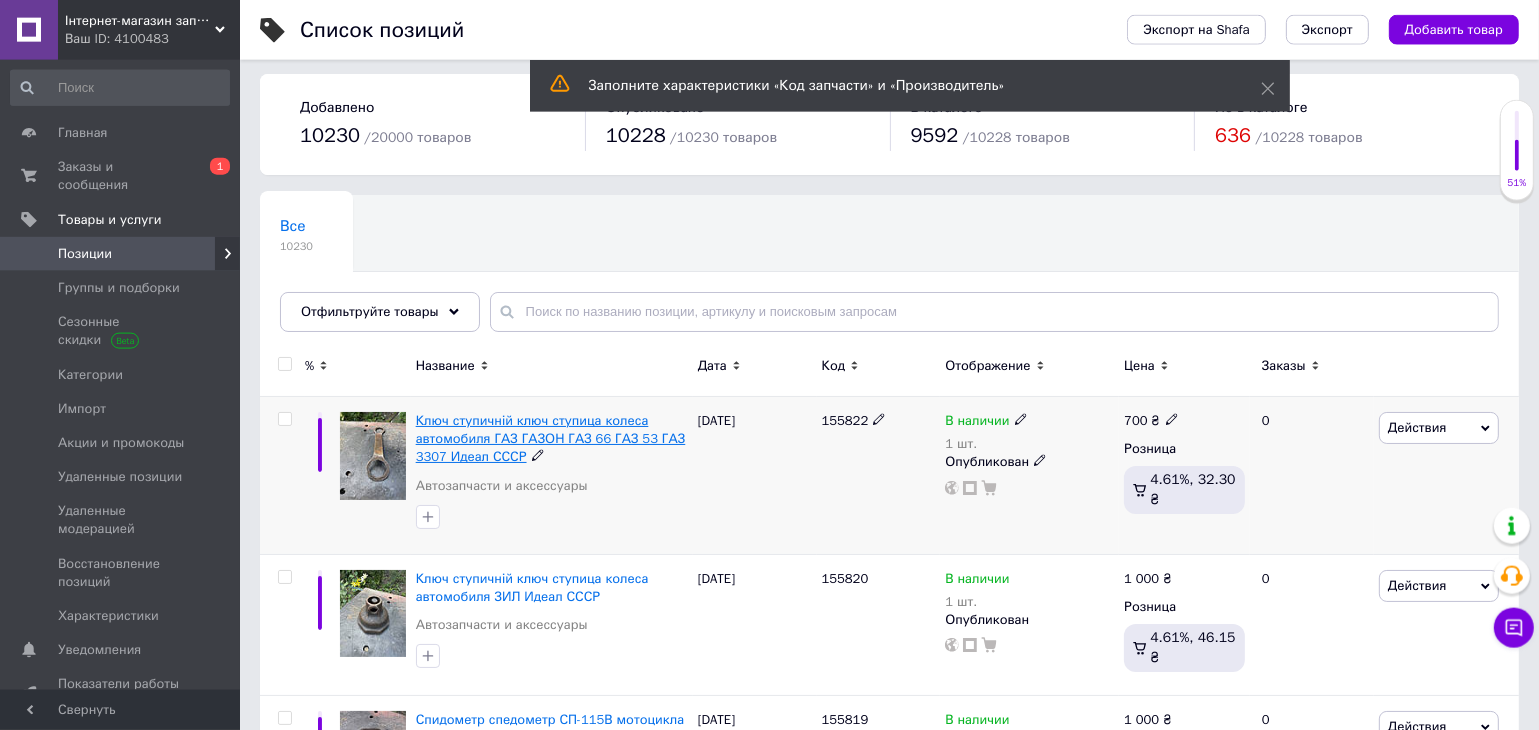 scroll, scrollTop: 0, scrollLeft: 0, axis: both 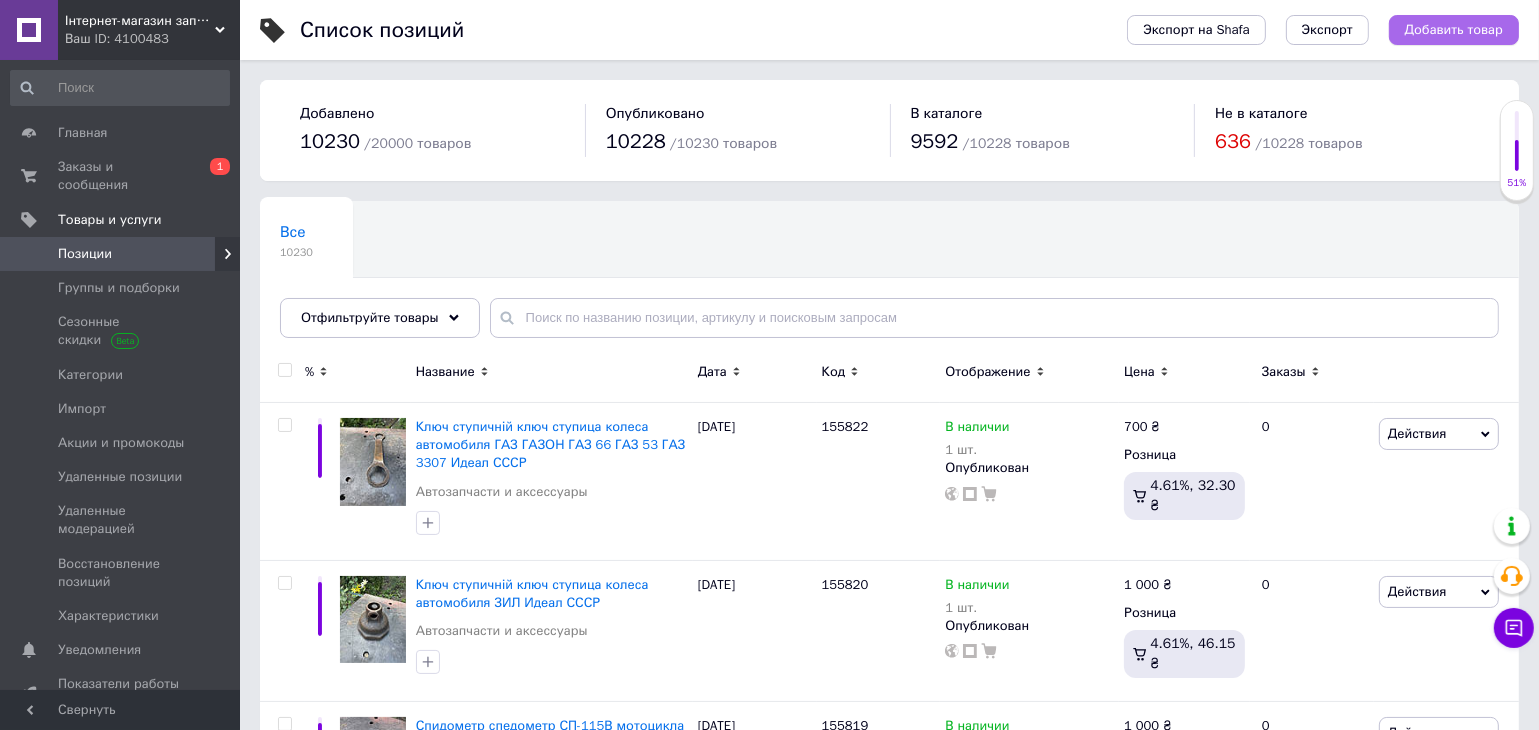 drag, startPoint x: 1411, startPoint y: 23, endPoint x: 1434, endPoint y: 32, distance: 24.698177 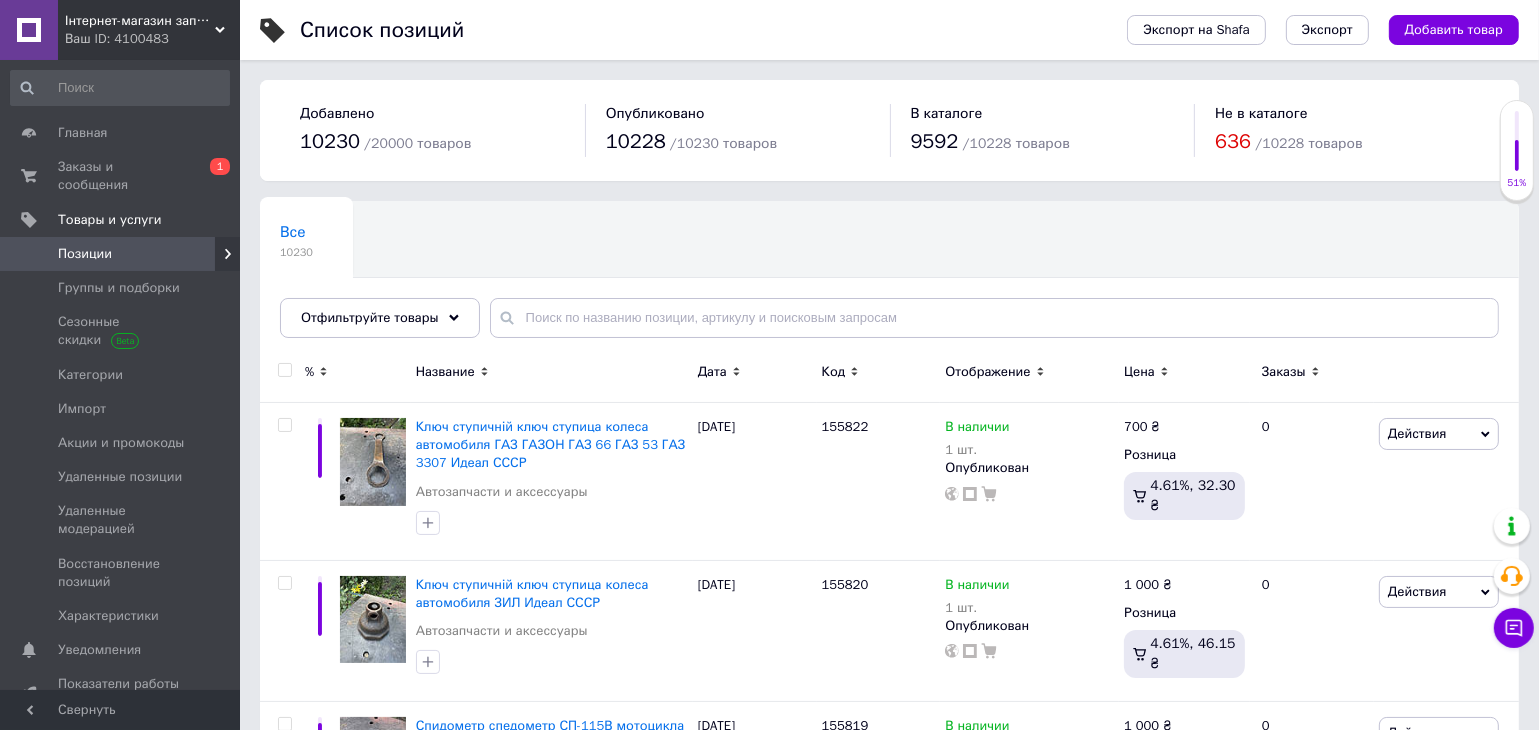 click on "Добавить товар" at bounding box center [1454, 30] 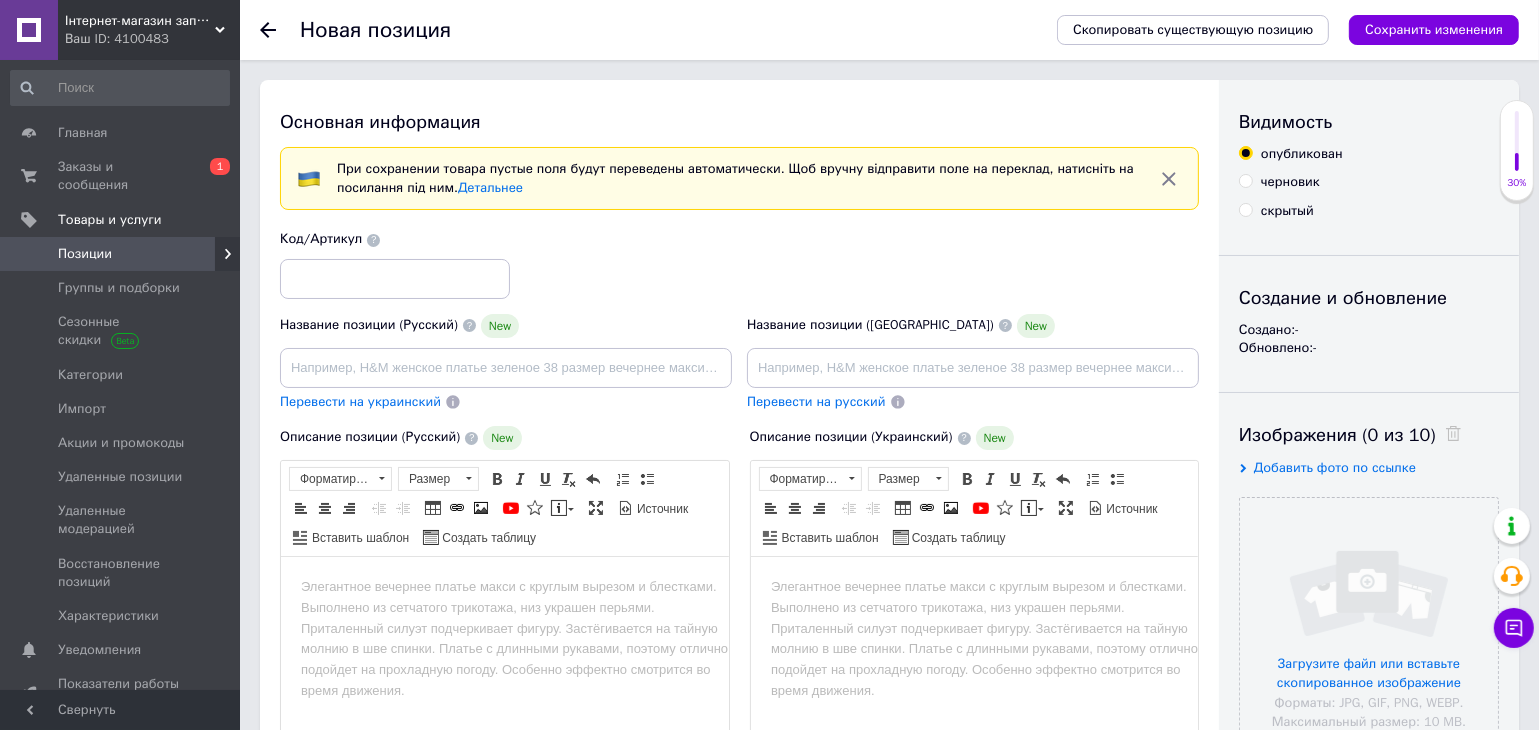 scroll, scrollTop: 0, scrollLeft: 0, axis: both 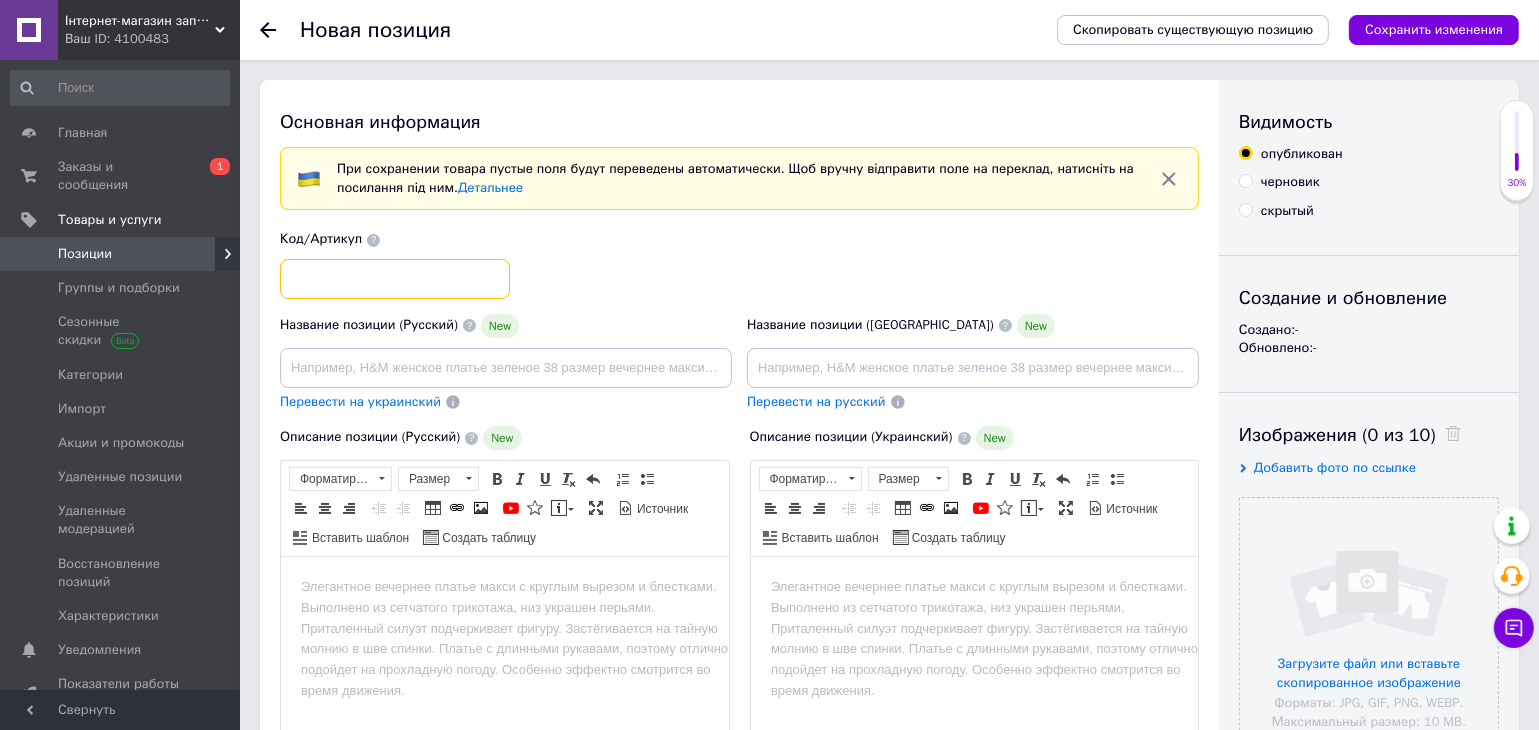 click at bounding box center (395, 279) 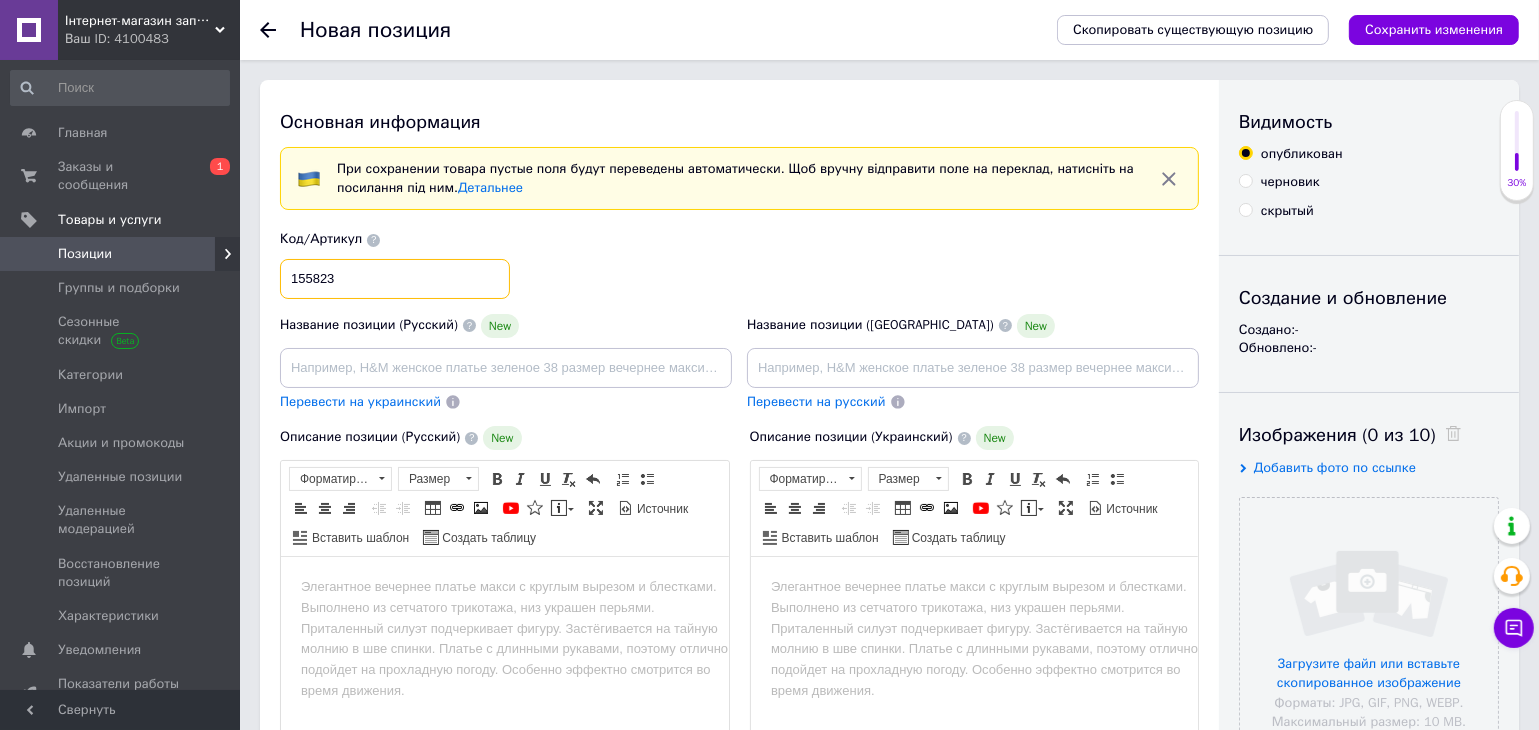 type on "155823" 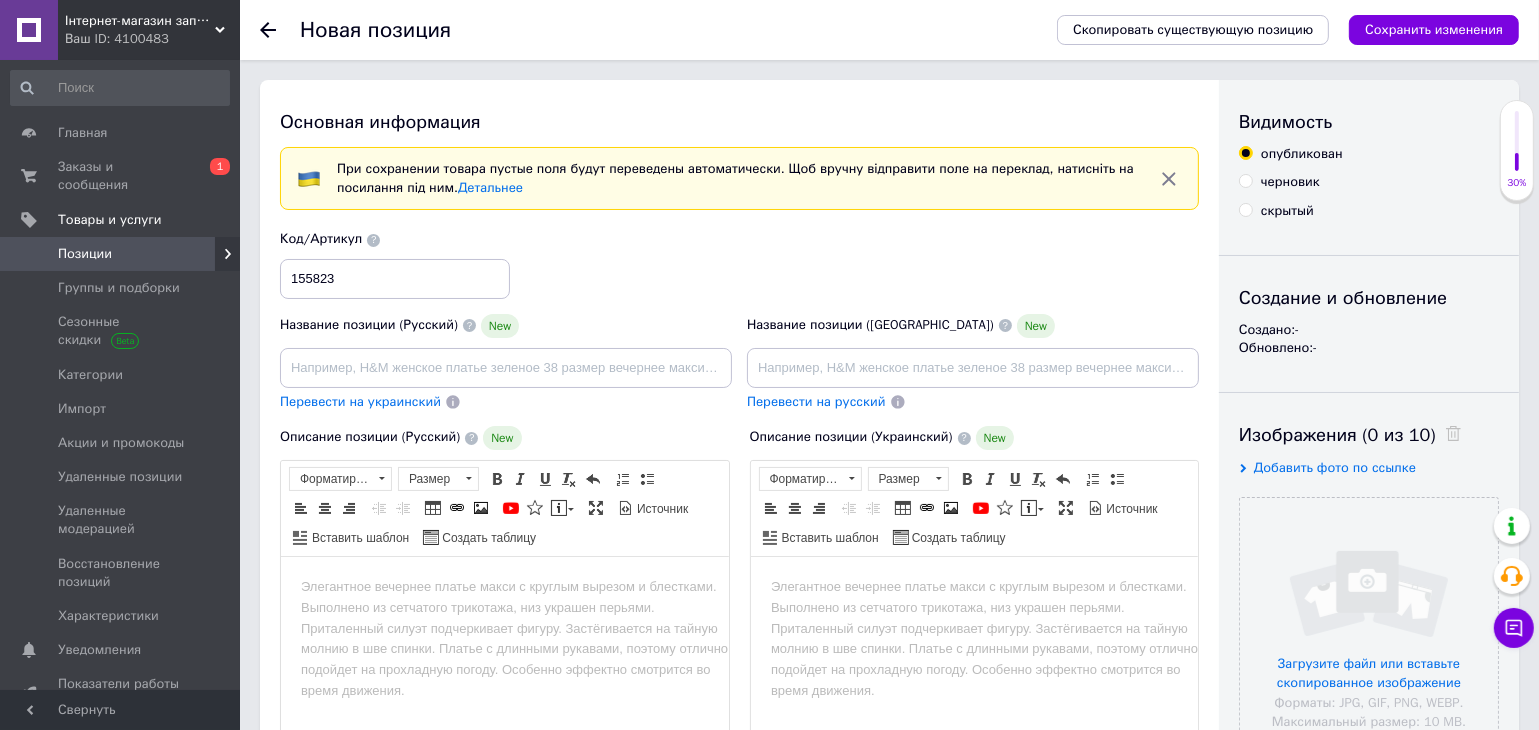 click at bounding box center [504, 682] 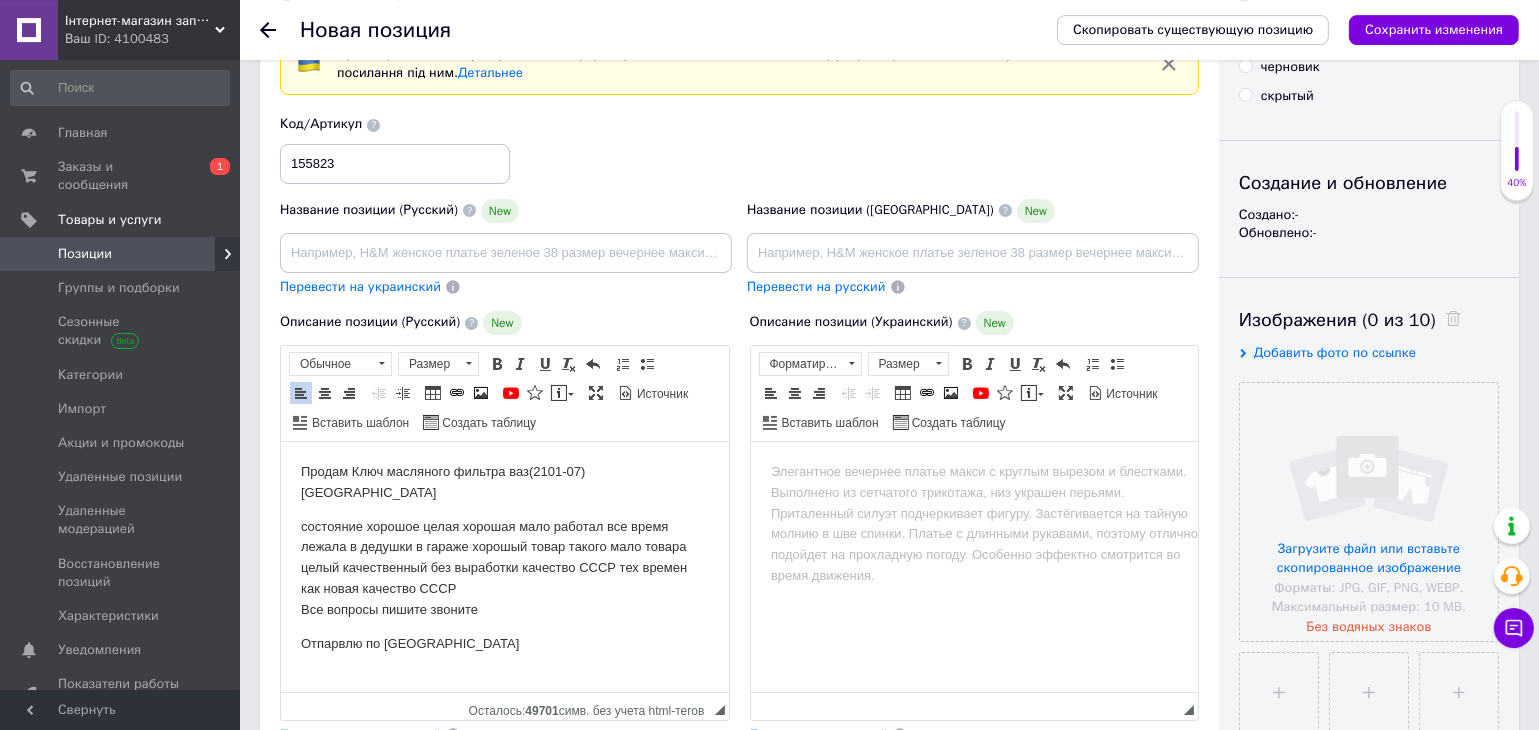 scroll, scrollTop: 117, scrollLeft: 0, axis: vertical 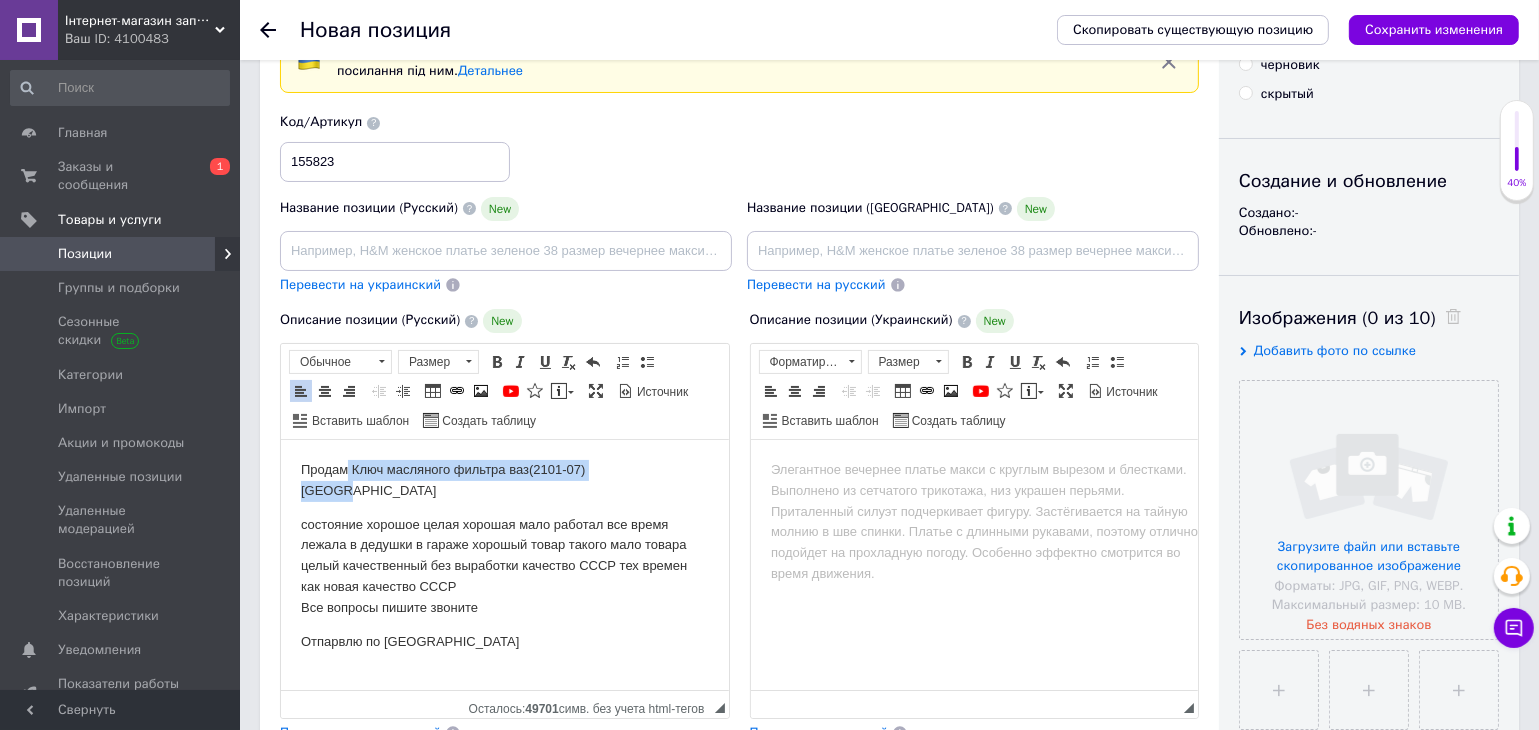 drag, startPoint x: 370, startPoint y: 470, endPoint x: 651, endPoint y: 458, distance: 281.2561 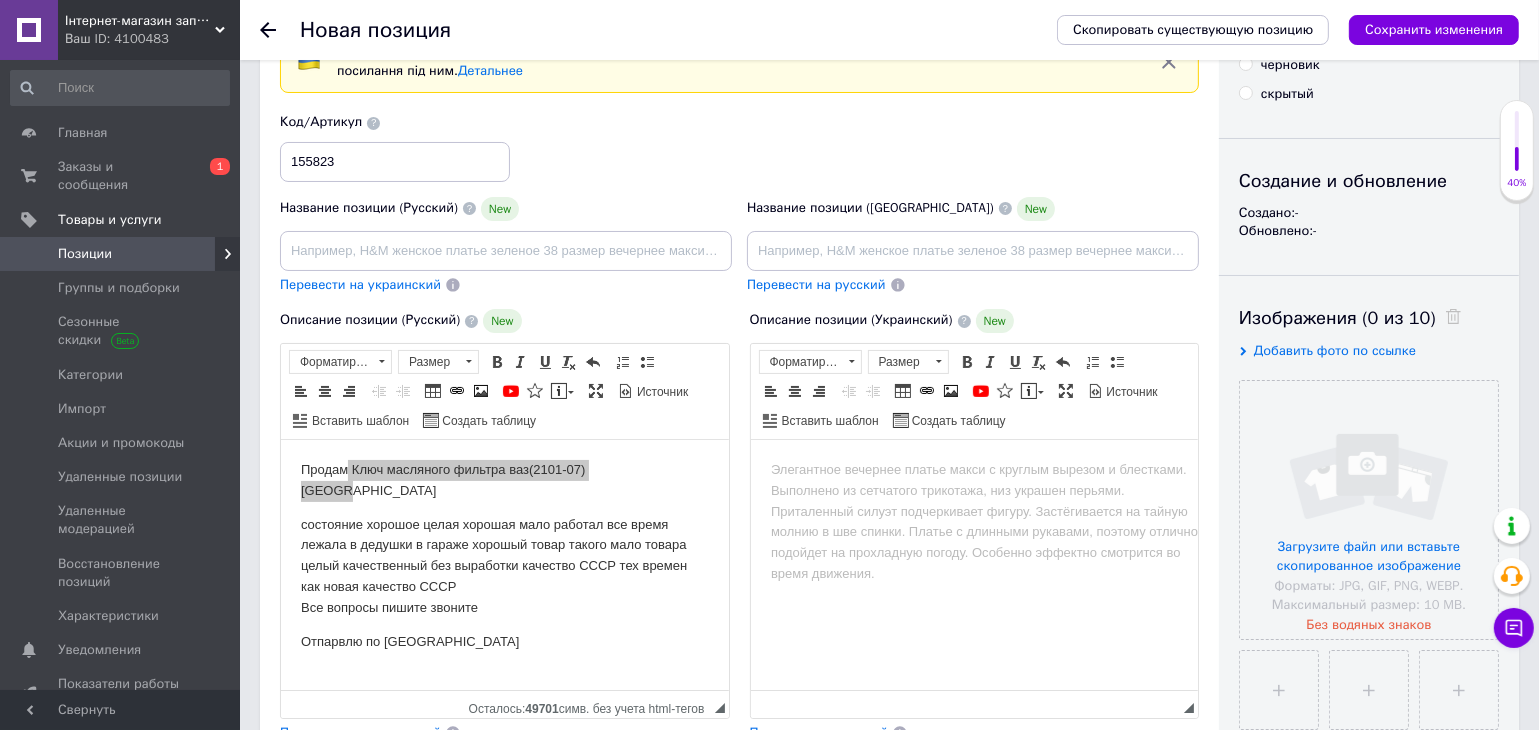 click on "Название позиции (Русский) New" at bounding box center [506, 234] 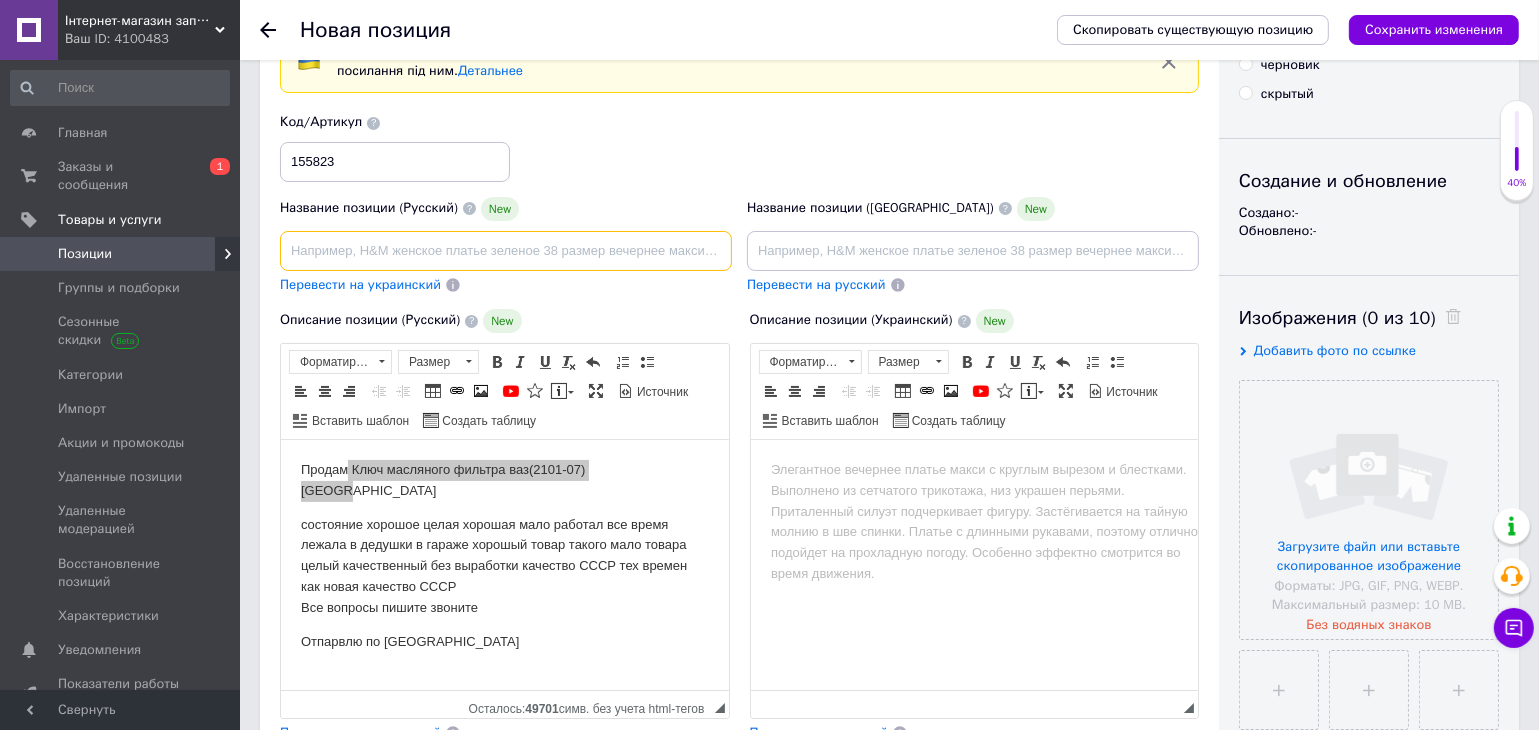click at bounding box center [506, 251] 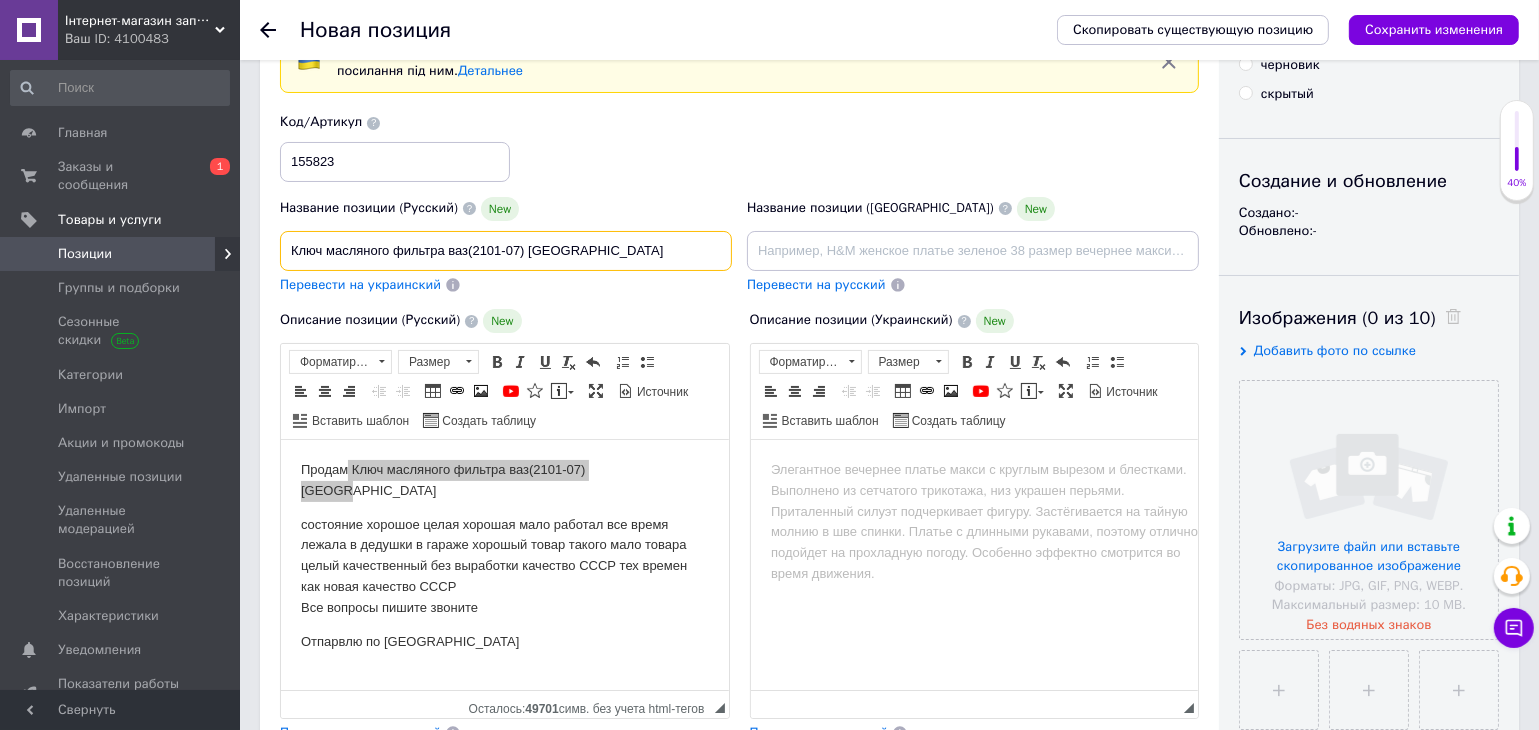 drag, startPoint x: 395, startPoint y: 232, endPoint x: 392, endPoint y: 255, distance: 23.194826 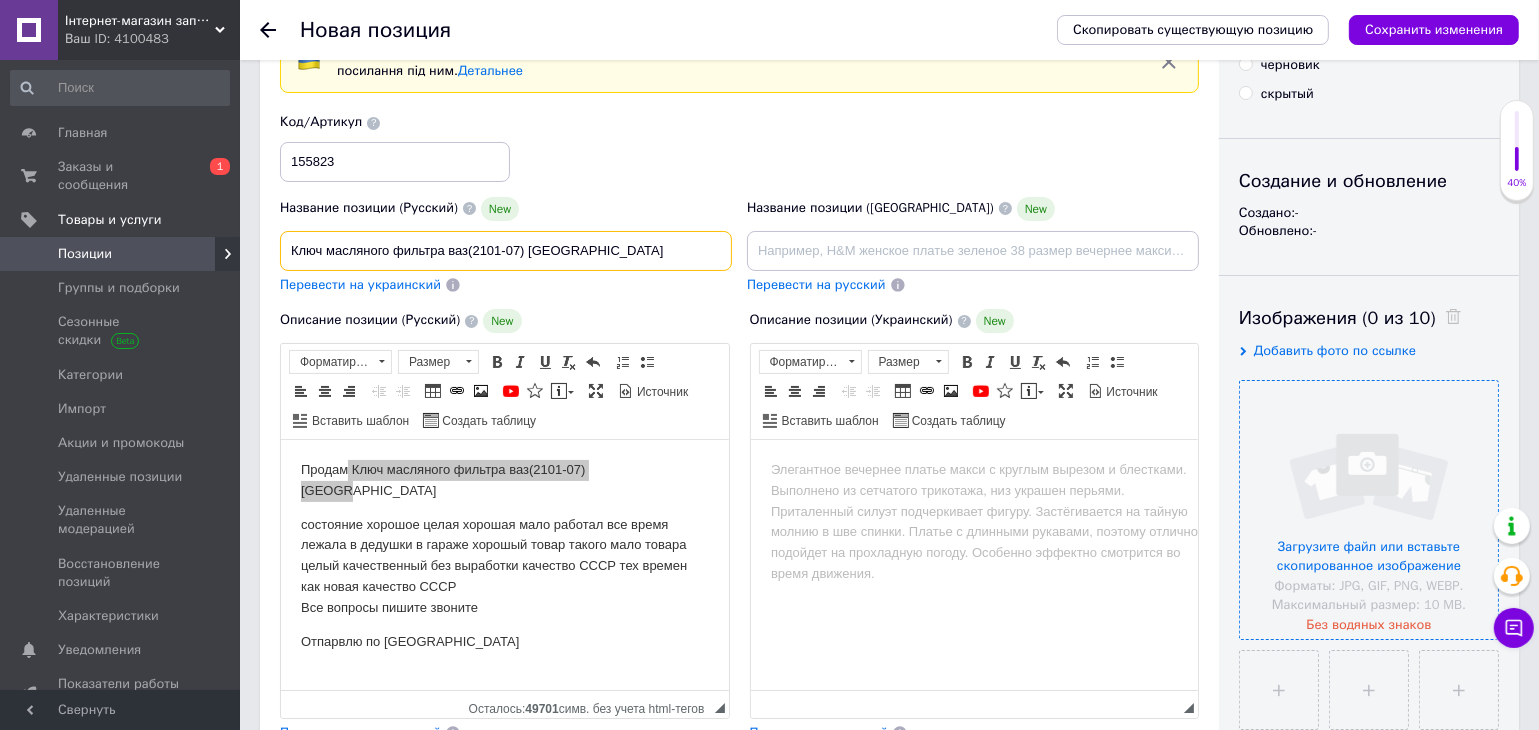 type on "Ключ масляного фильтра ваз(2101-07) [GEOGRAPHIC_DATA]" 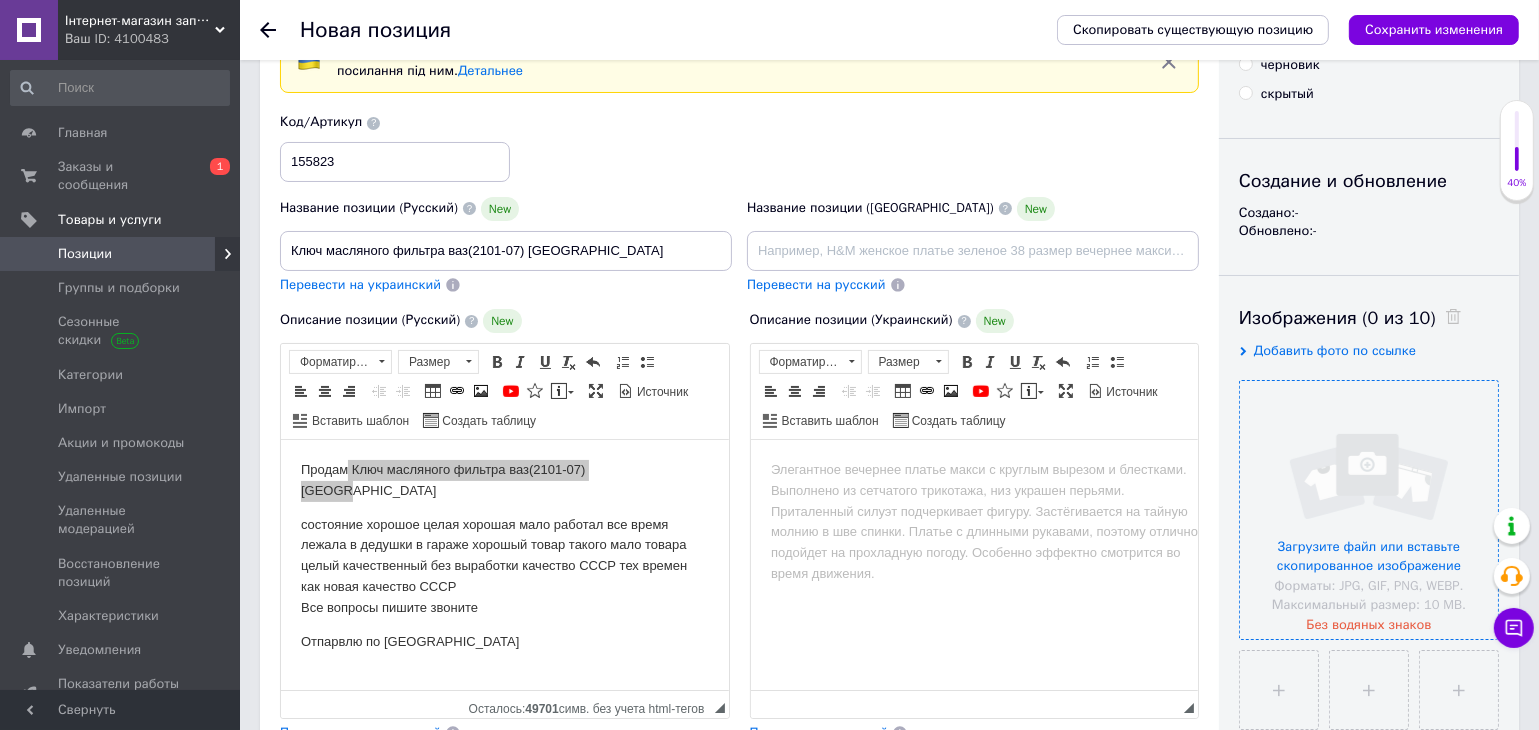 click at bounding box center (1369, 510) 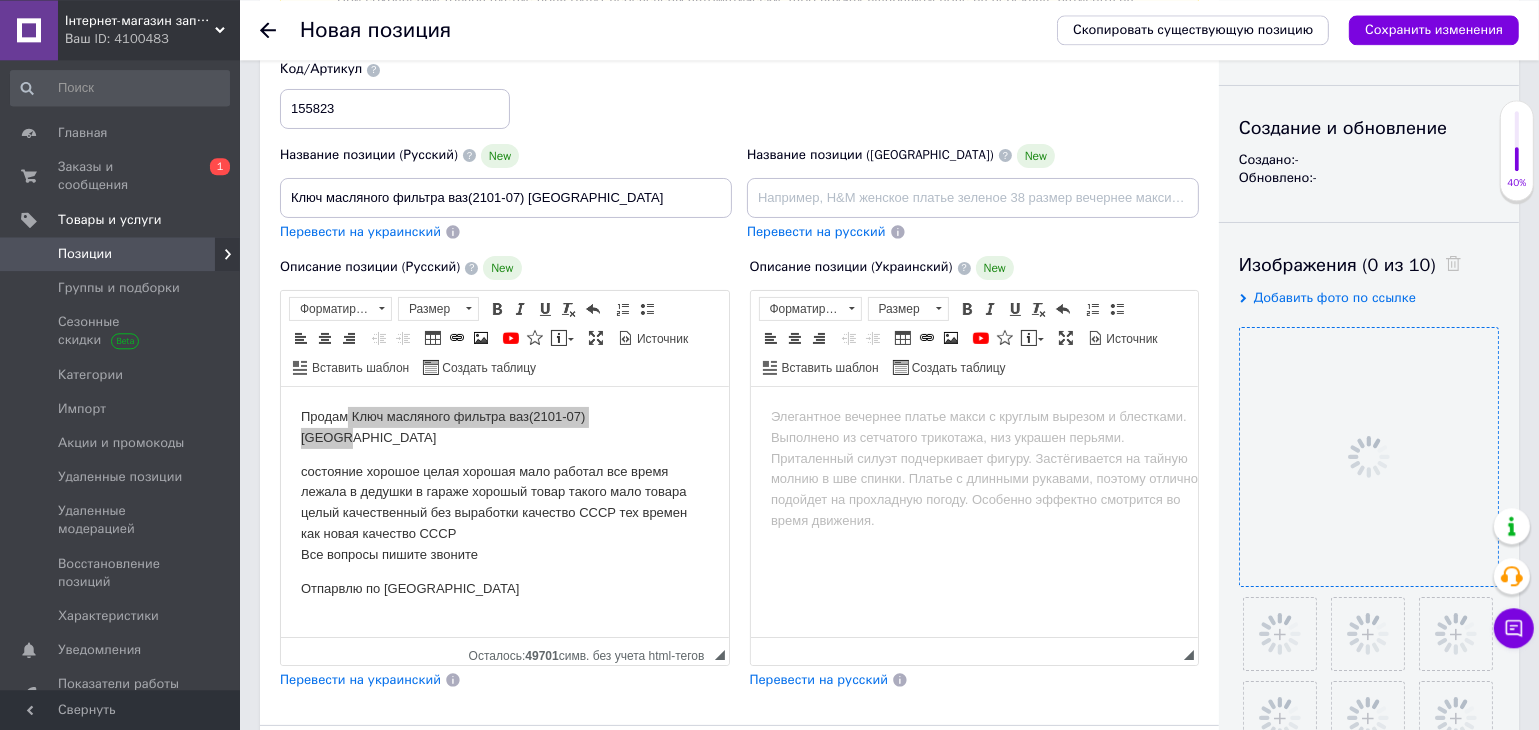 scroll, scrollTop: 117, scrollLeft: 0, axis: vertical 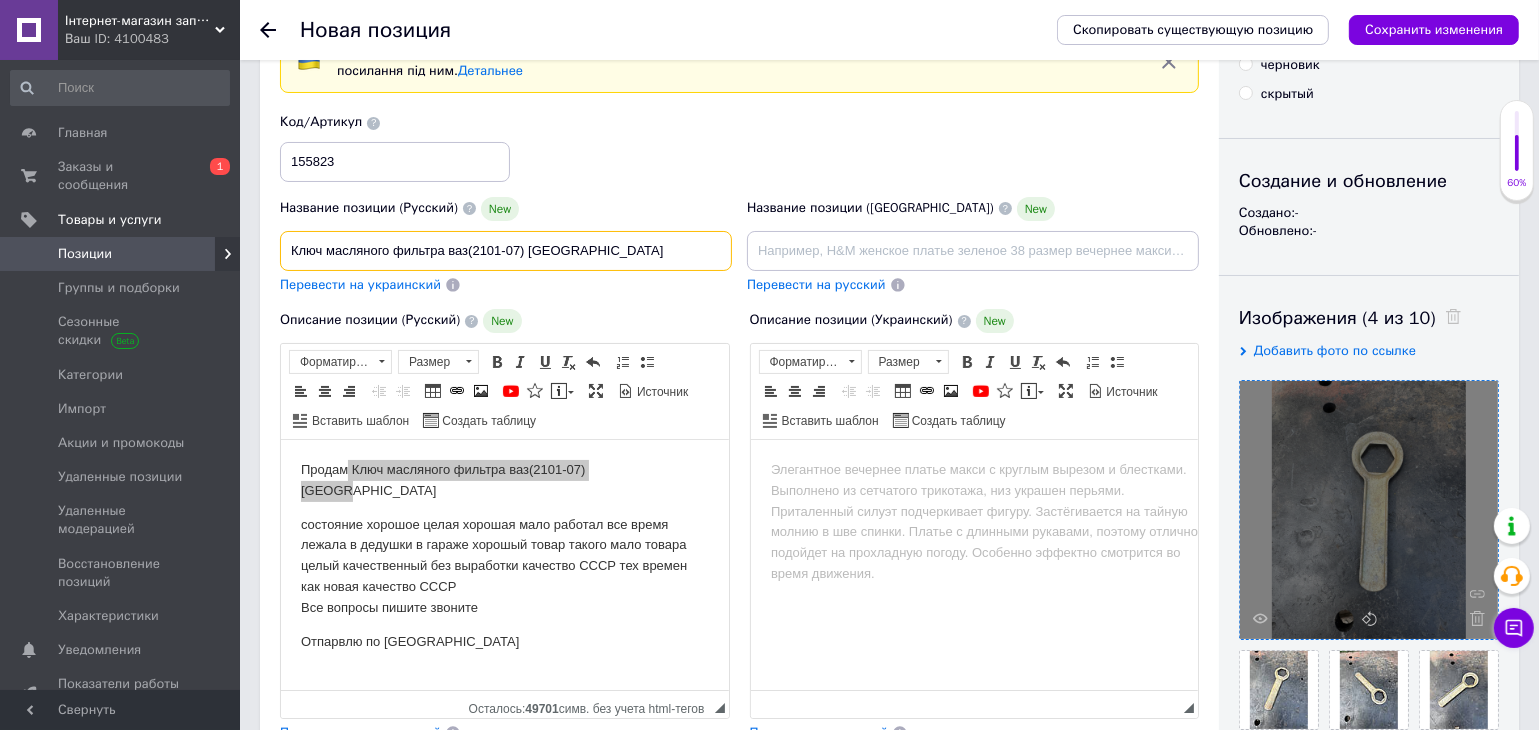 drag, startPoint x: 490, startPoint y: 226, endPoint x: 63, endPoint y: 182, distance: 429.261 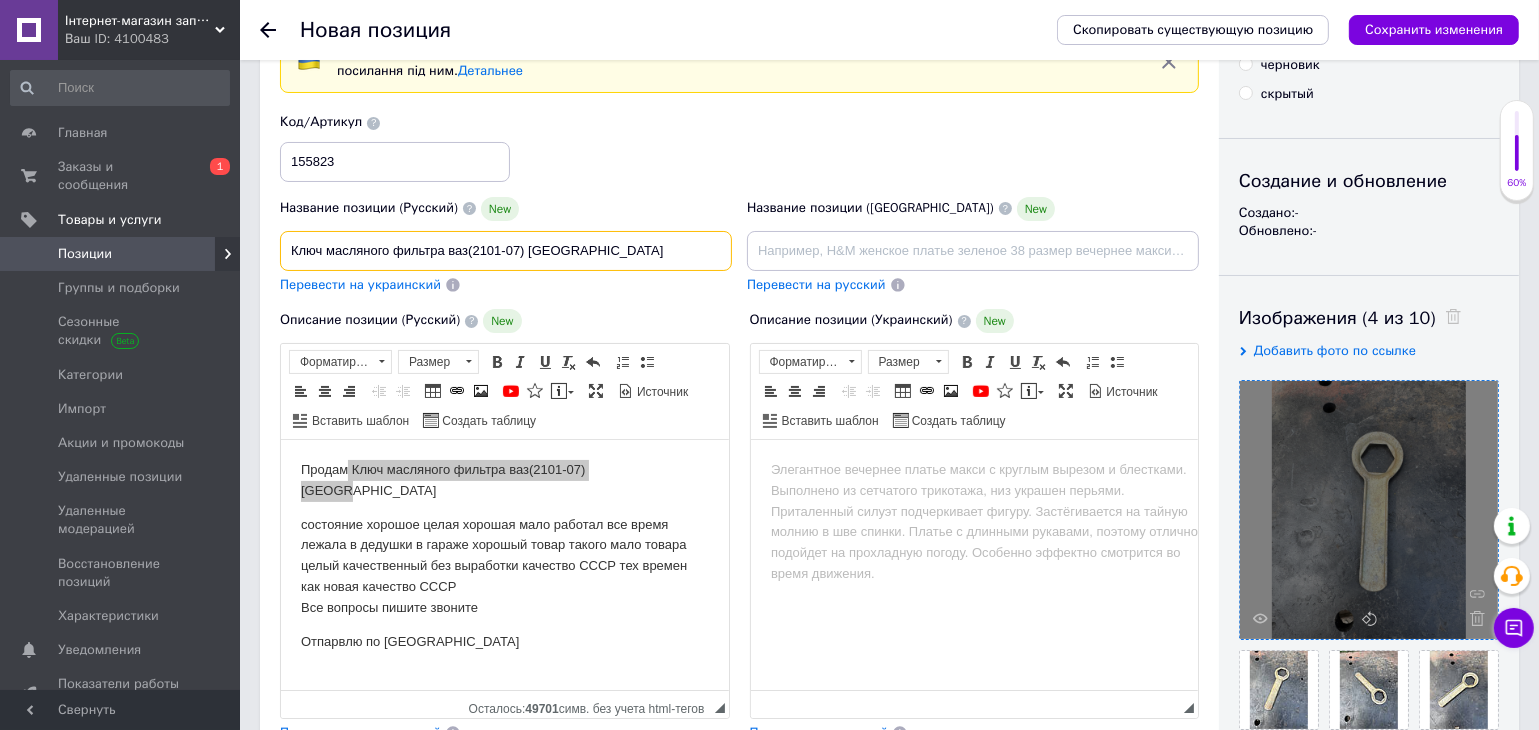 click on "Ключ масляного фильтра ваз(2101-07) [GEOGRAPHIC_DATA]" at bounding box center (506, 251) 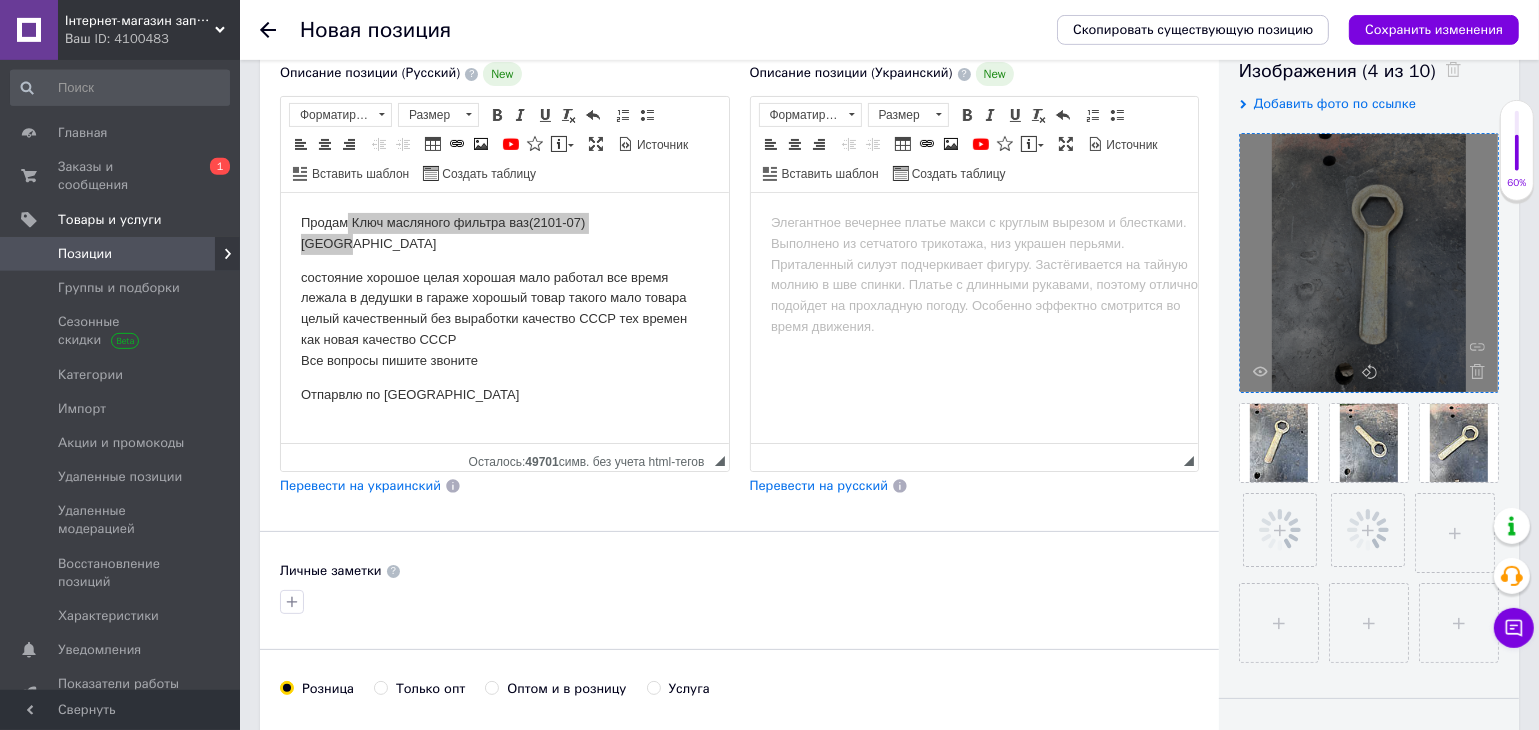 scroll, scrollTop: 540, scrollLeft: 0, axis: vertical 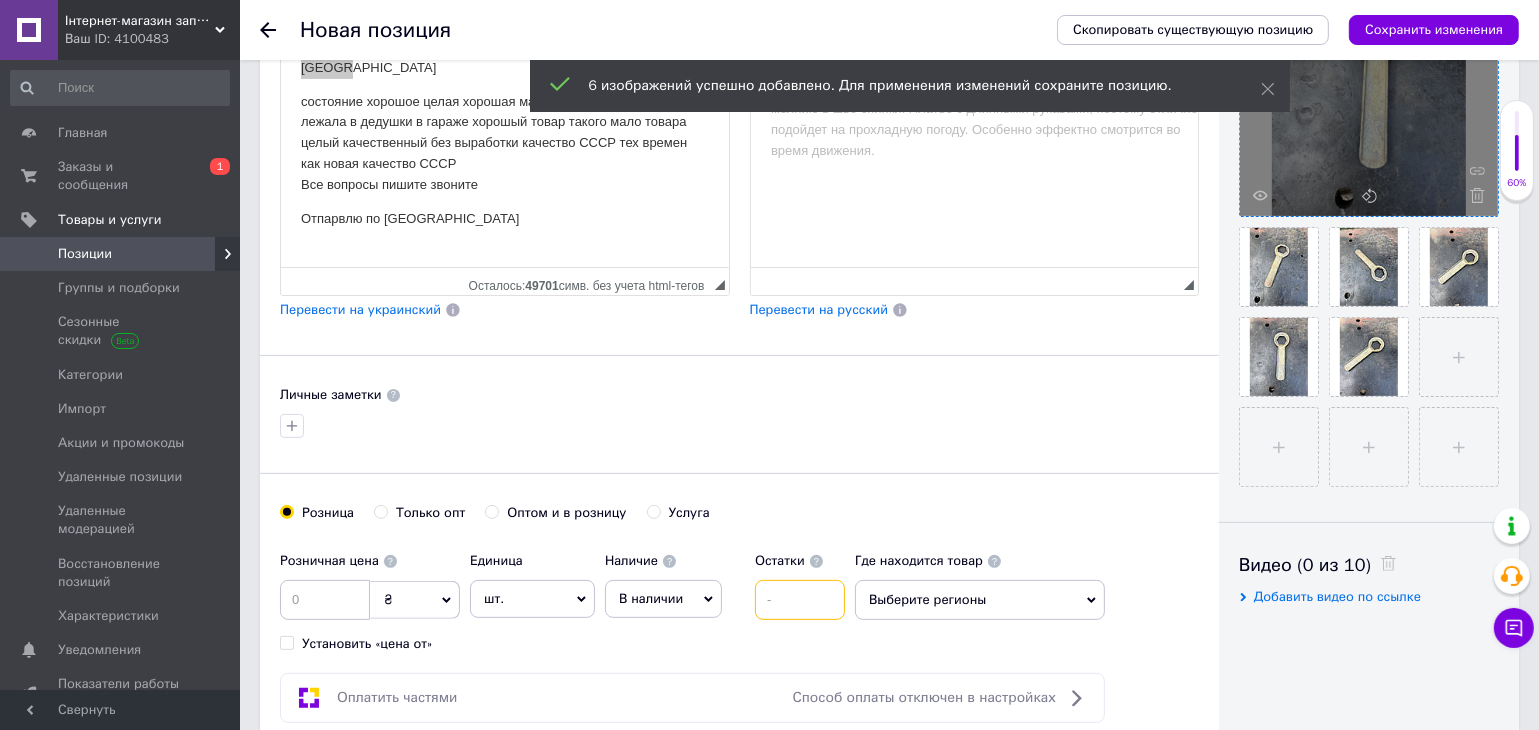 click at bounding box center (800, 600) 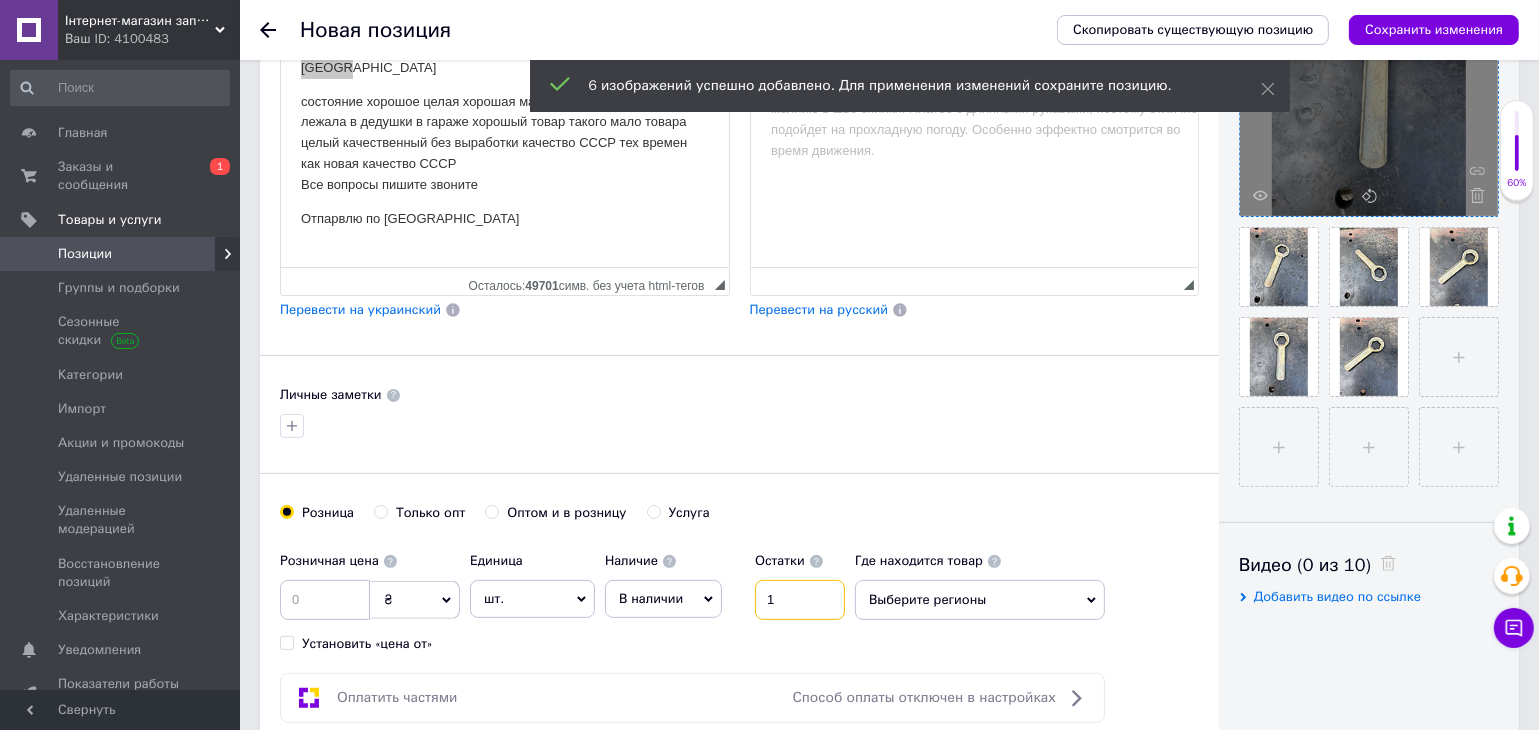 type on "1" 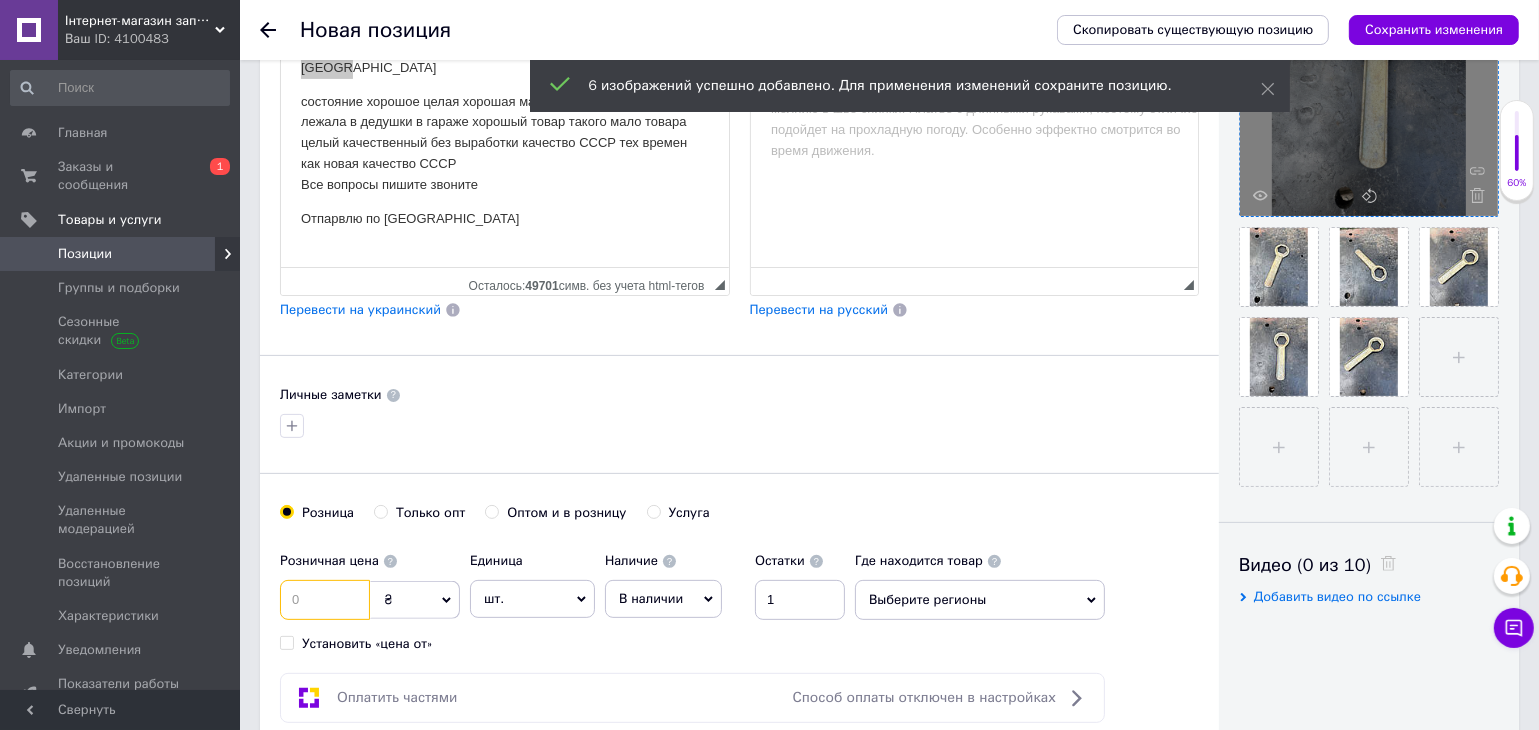 click at bounding box center [325, 600] 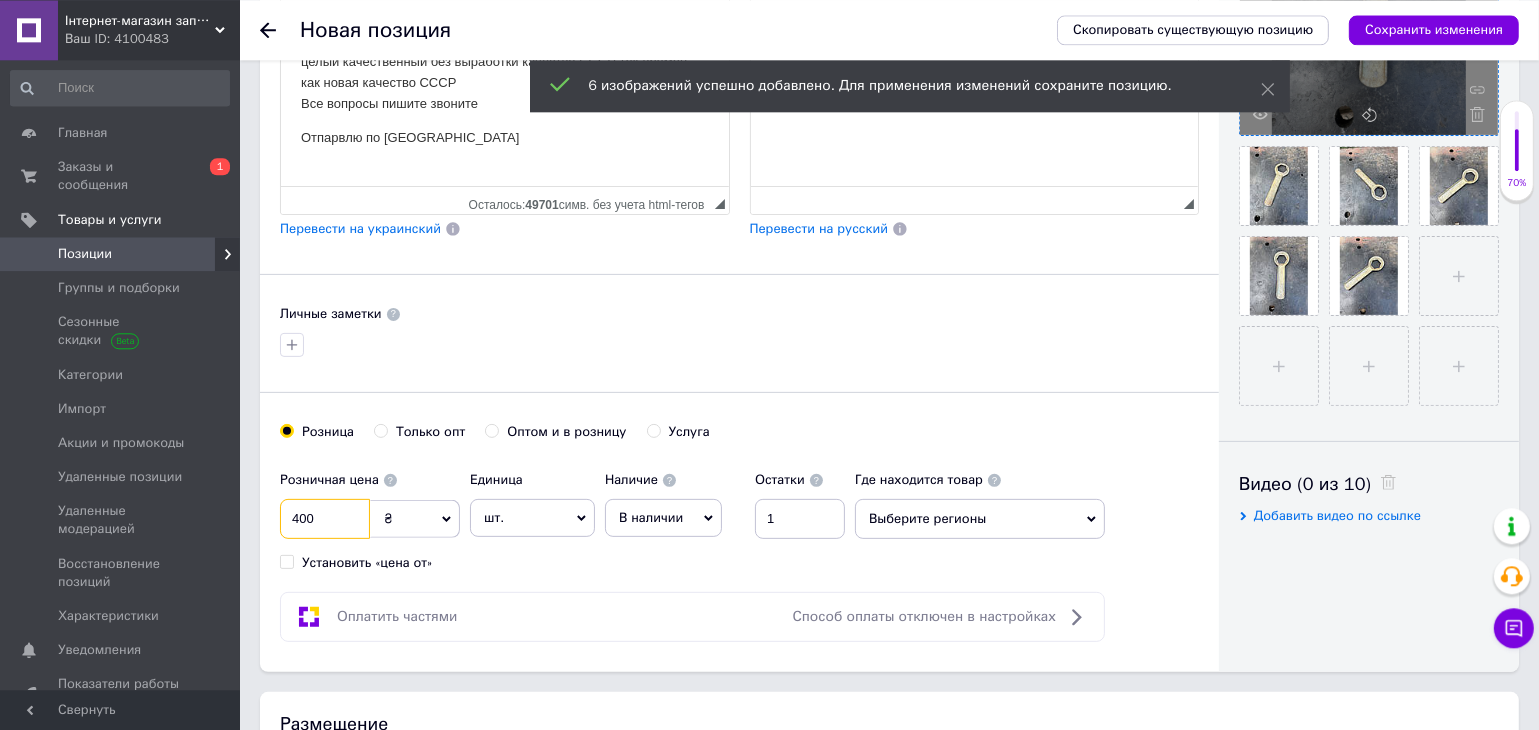 scroll, scrollTop: 856, scrollLeft: 0, axis: vertical 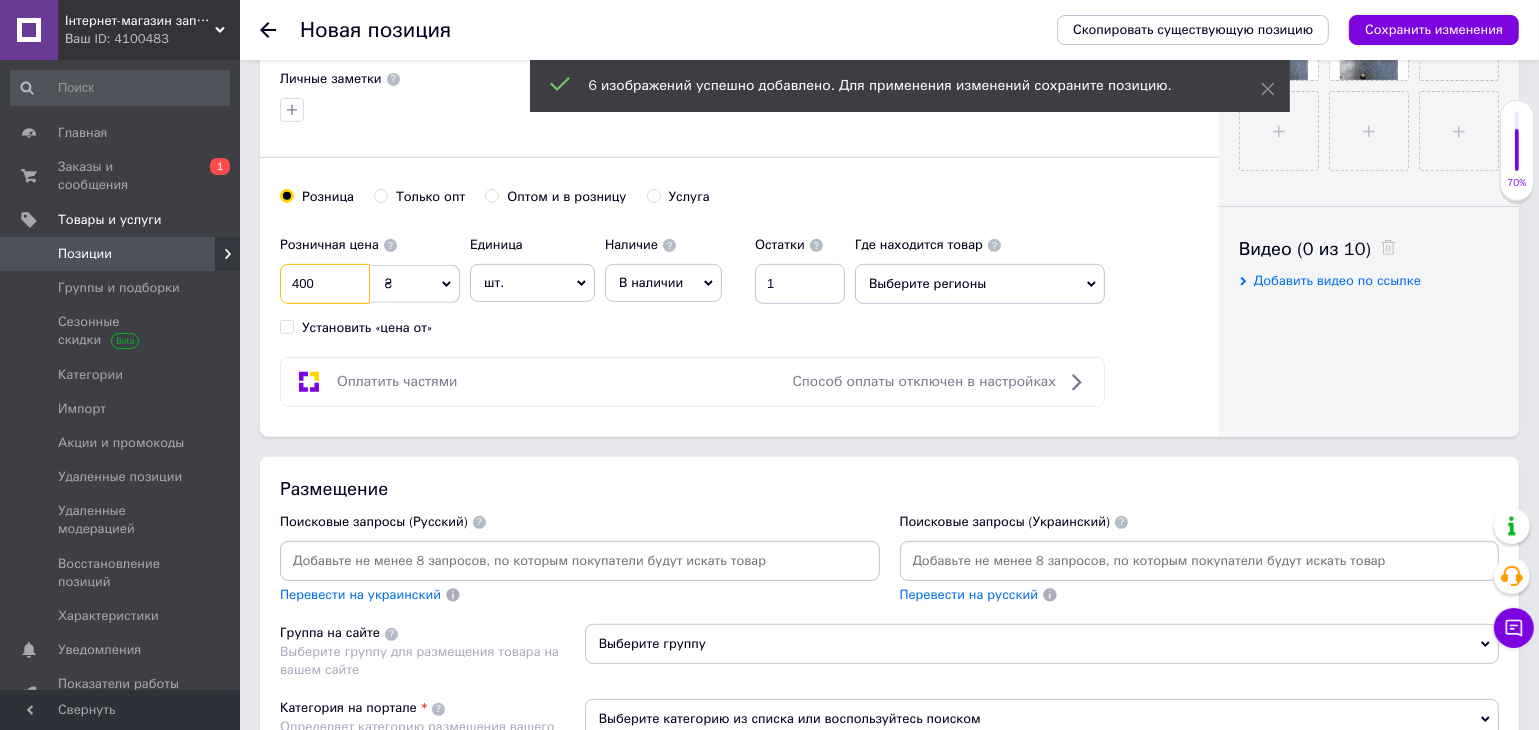 type on "400" 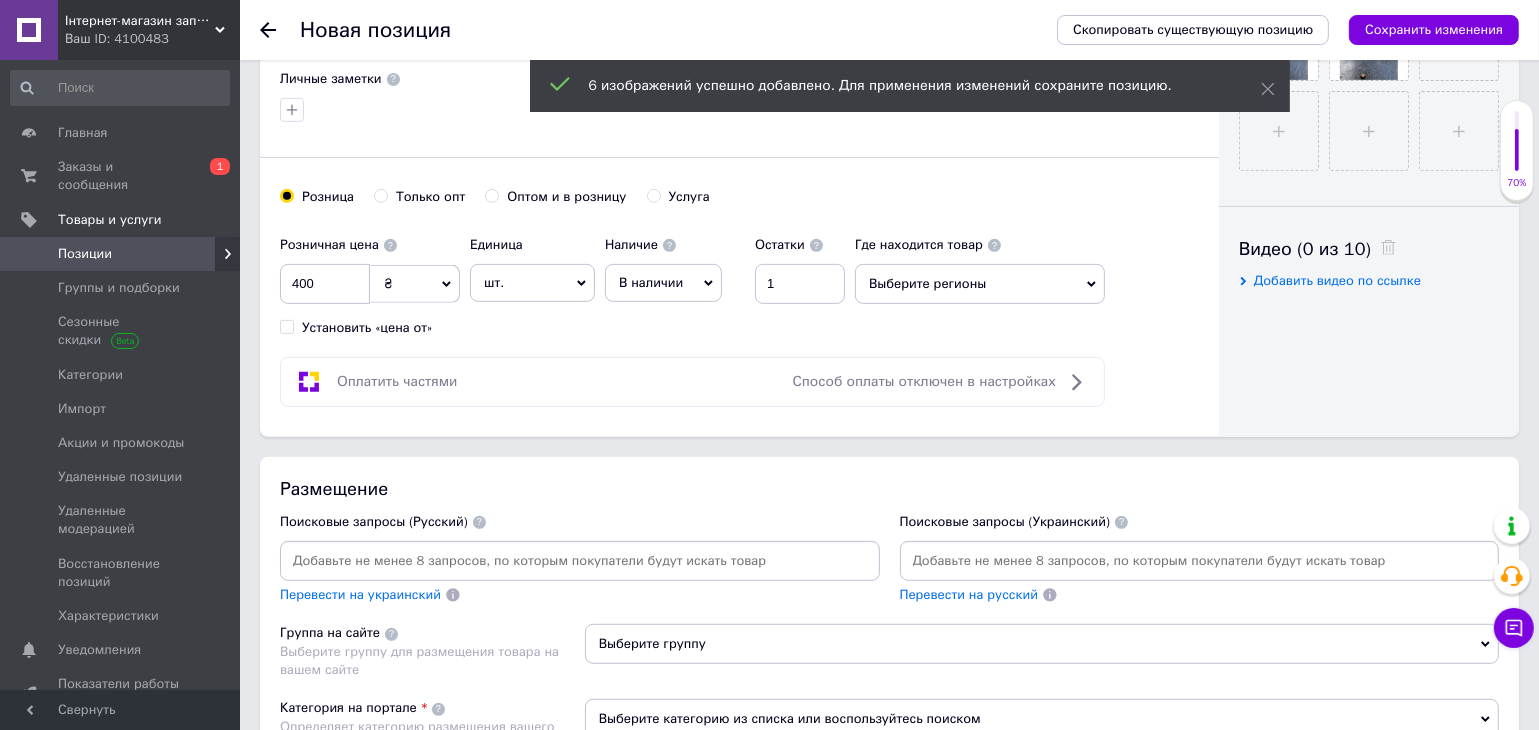 click at bounding box center [580, 561] 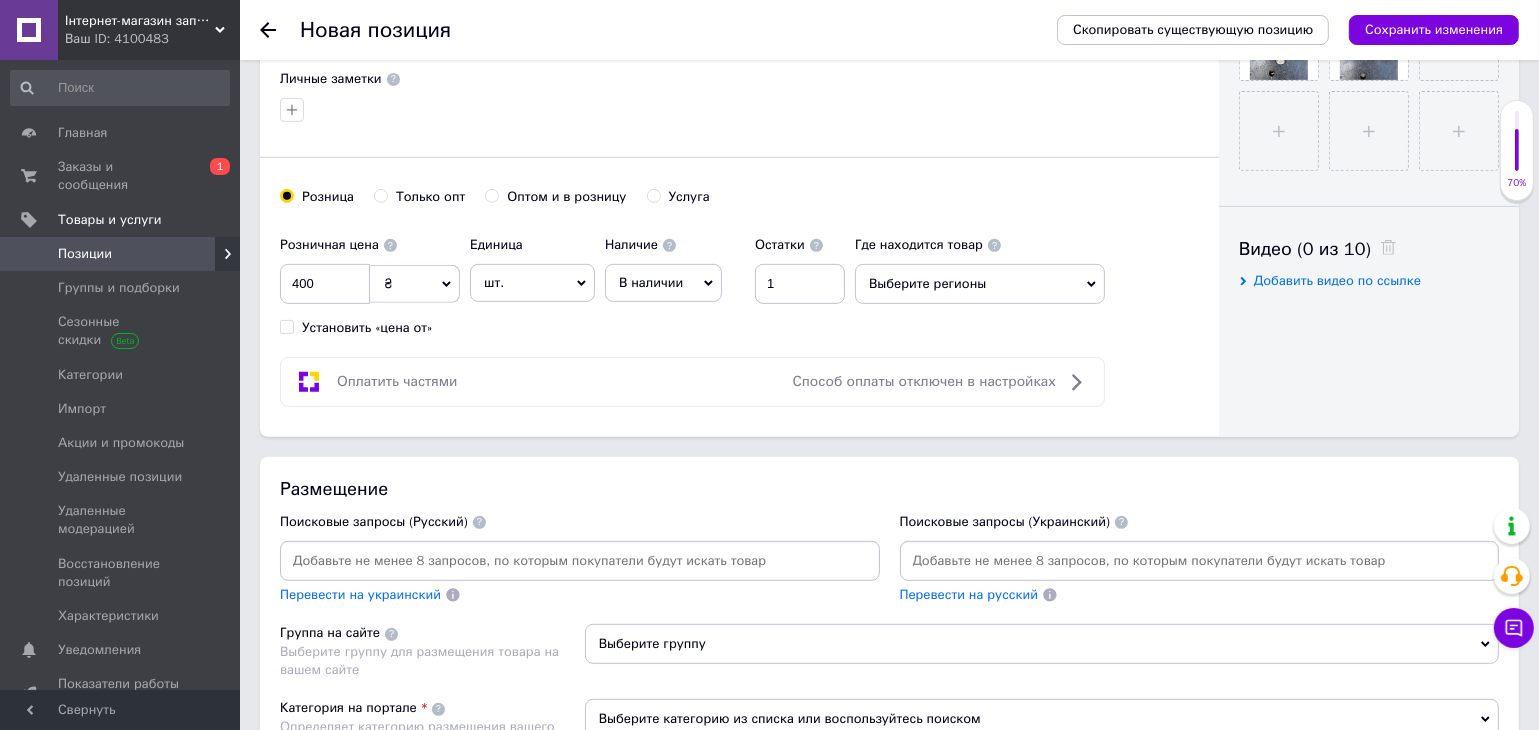 paste on "Ключ масляного фильтра ваз(2101-07) [GEOGRAPHIC_DATA]" 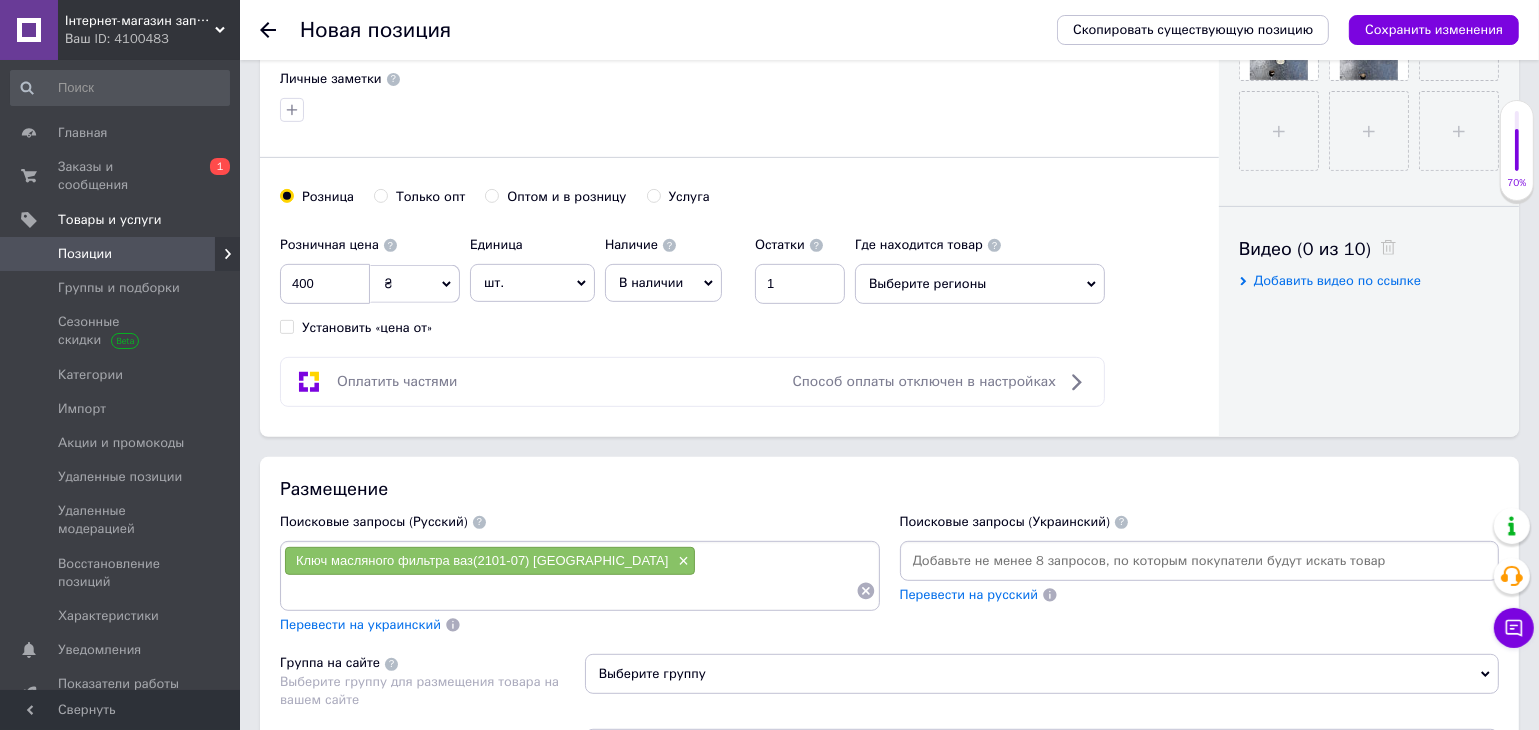 paste on "Ключ масляного фильтра ваз(2101-07) [GEOGRAPHIC_DATA]" 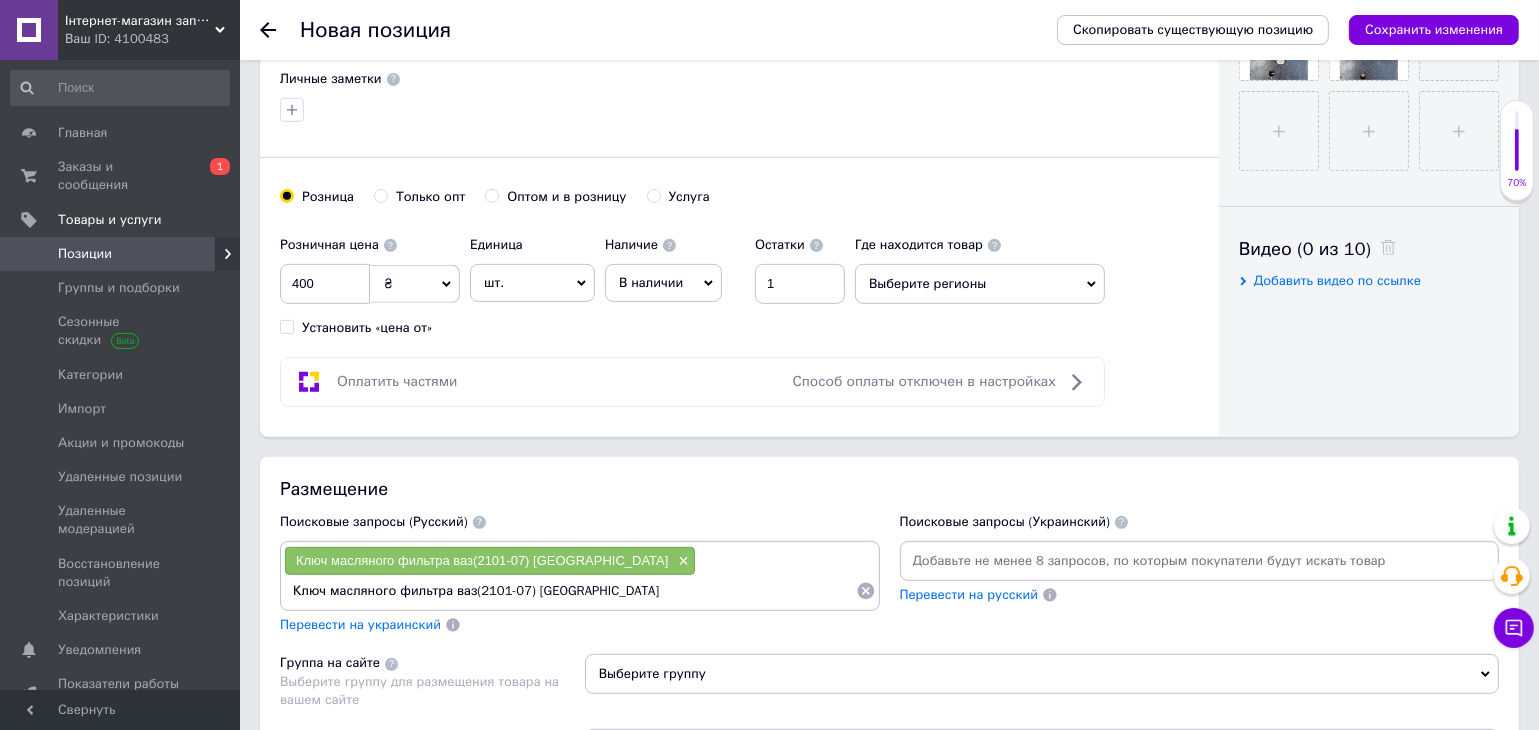 drag, startPoint x: 524, startPoint y: 574, endPoint x: 1479, endPoint y: 529, distance: 956.05963 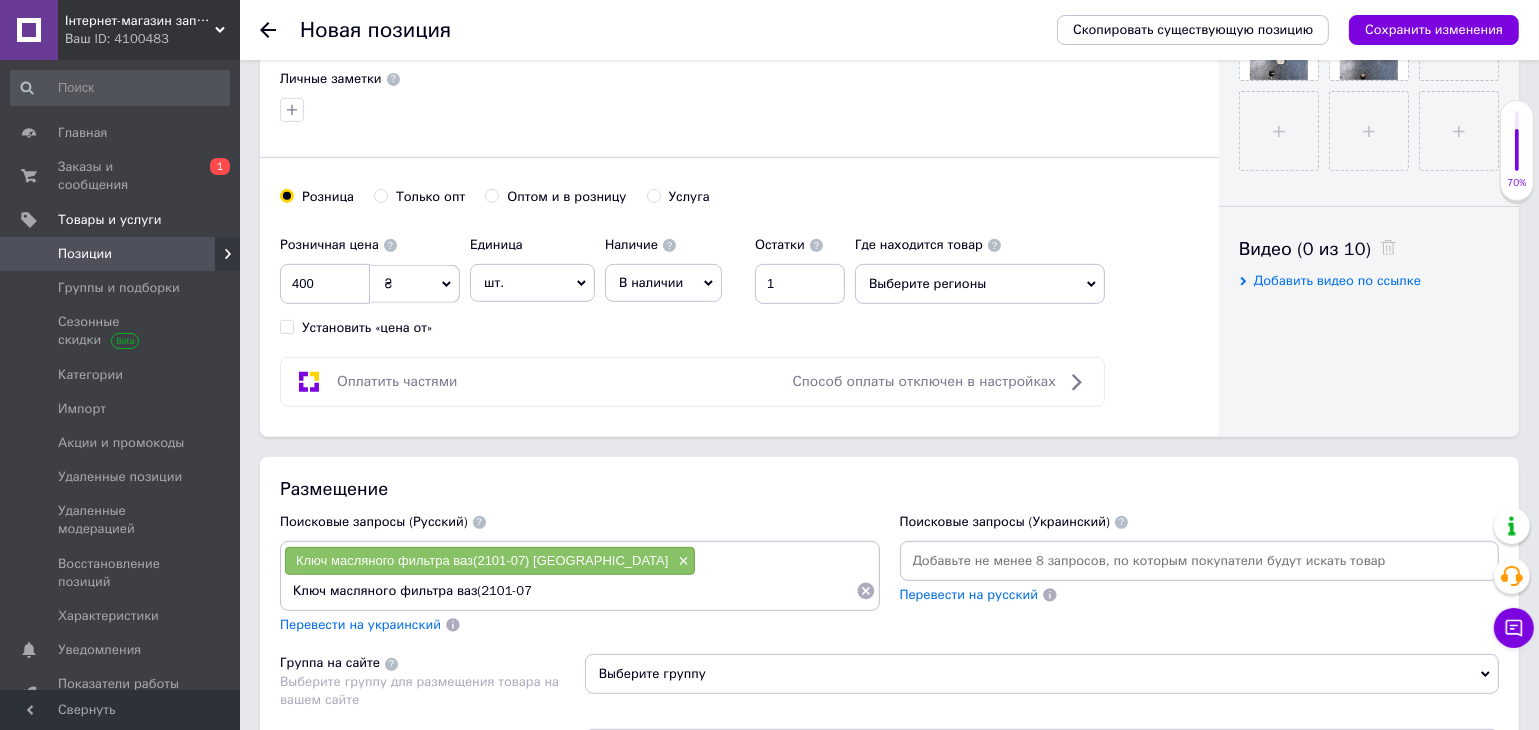 type 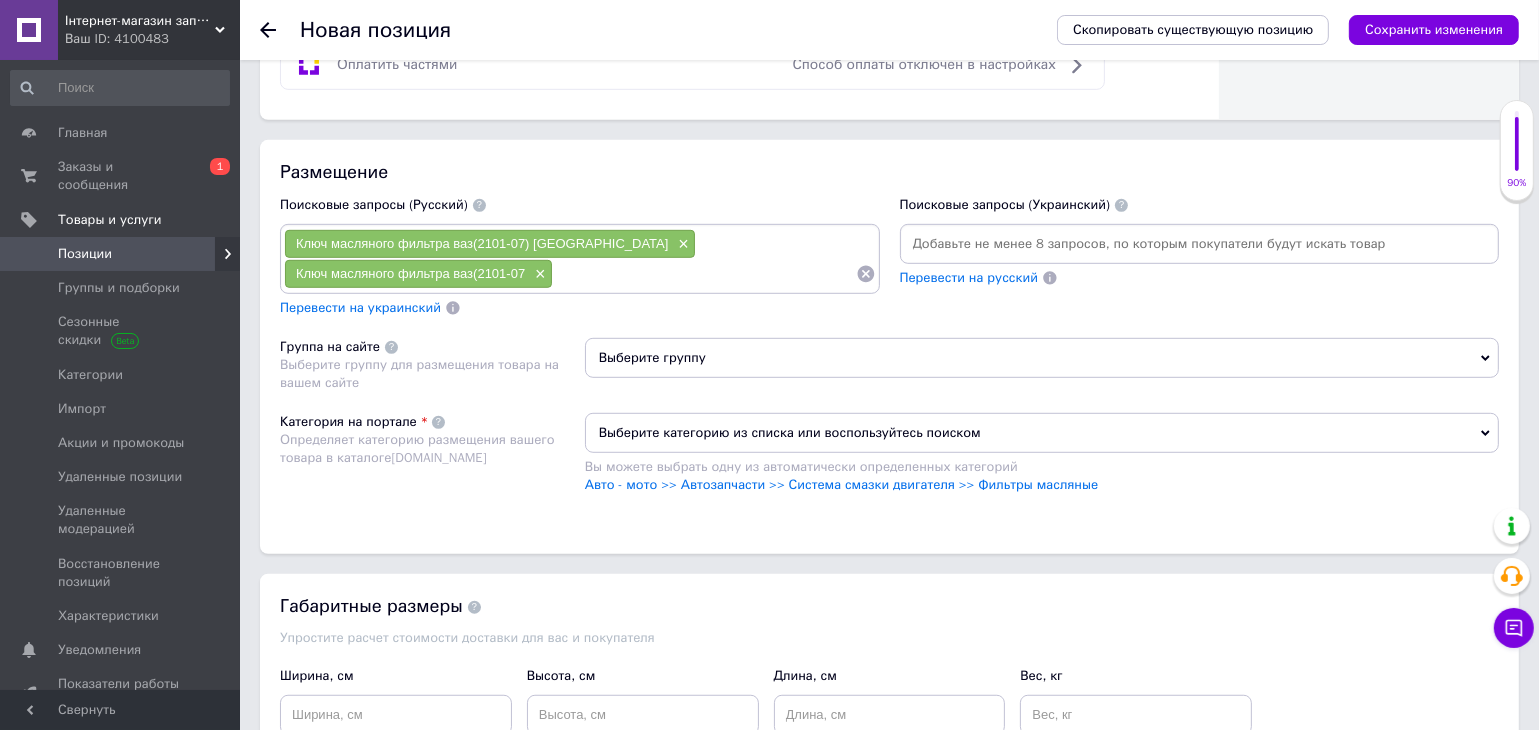 click on "Выберите группу" at bounding box center (1042, 358) 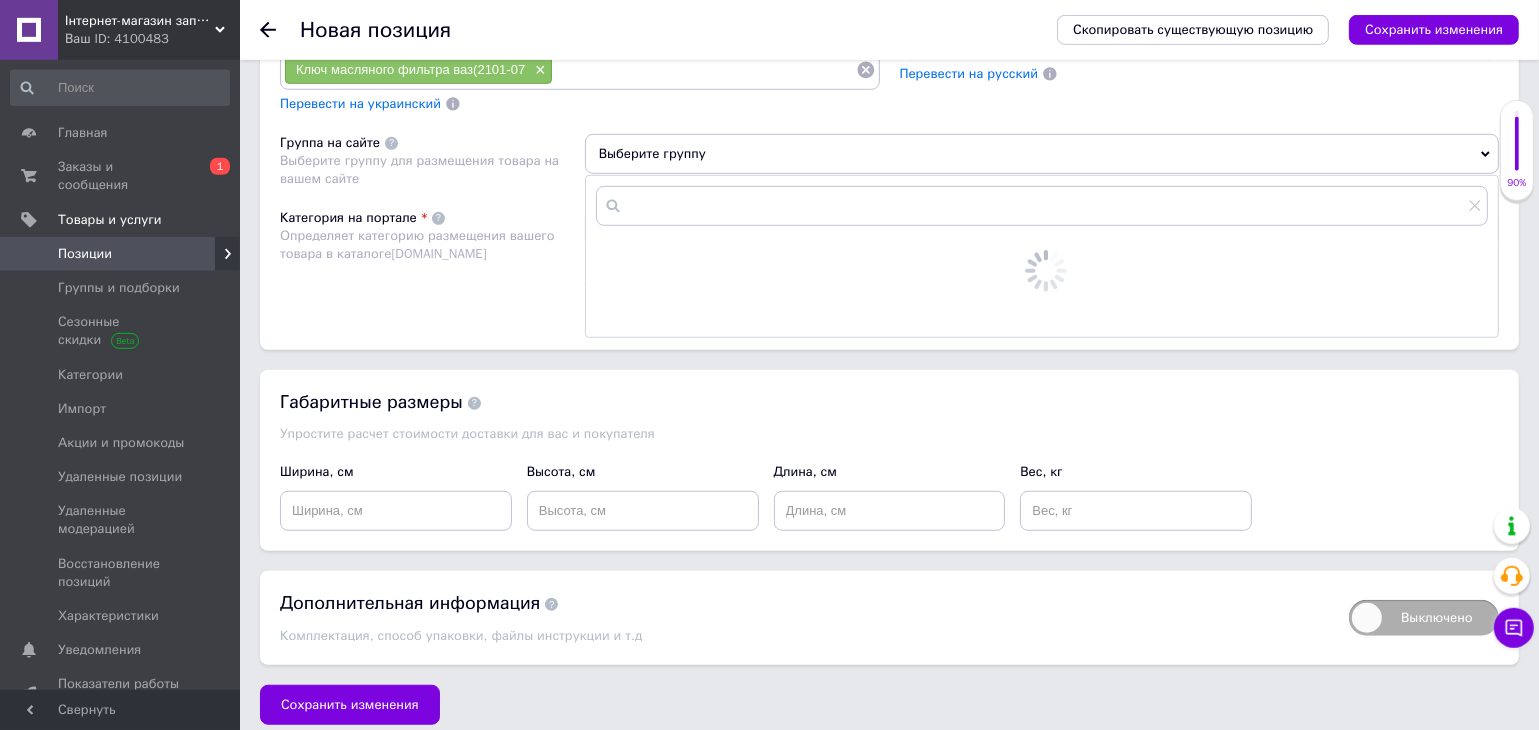 scroll, scrollTop: 1384, scrollLeft: 0, axis: vertical 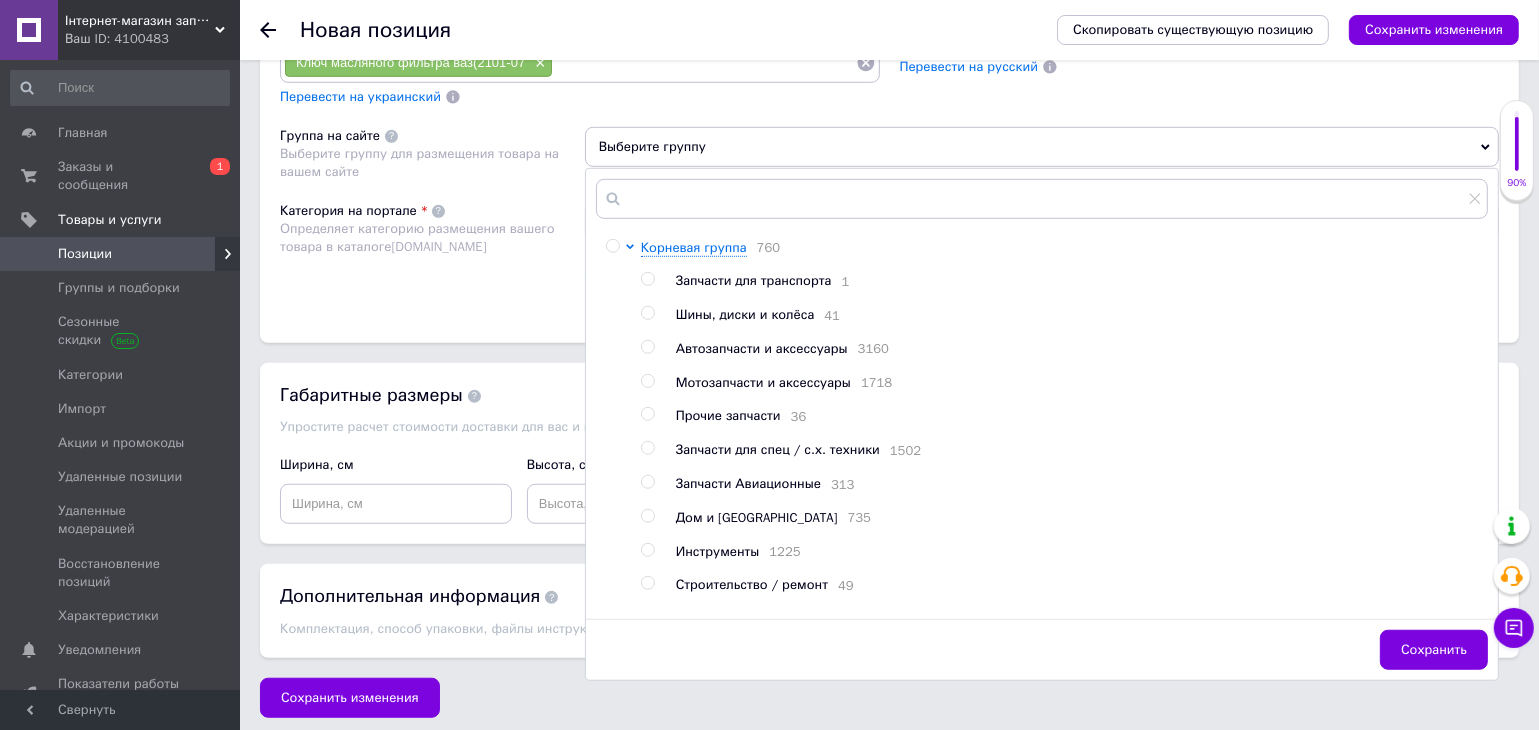 click on "Запчасти для транспорта 1 Шины, диски и колёса 41 Автозапчасти и аксессуары 3160 Мотозапчасти и аксессуары 1718 Прочие запчасти 36 Запчасти для спец / с.х. техники 1502 Запчасти Авиационные 313 Дом и сад 735 Инструменты 1225 Строительство / ремонт 49 Садовый инвентарь 13 Оборудование 40 Электроника 169 Велосипеды и запчасти 140 Хобби, отдых и спорт 221 Редуктора 11 Игрушки железные СССР 52 Электродвигателя 26 Дерев'яні Вироби з натурального дерева!!! 16" at bounding box center (1064, 585) 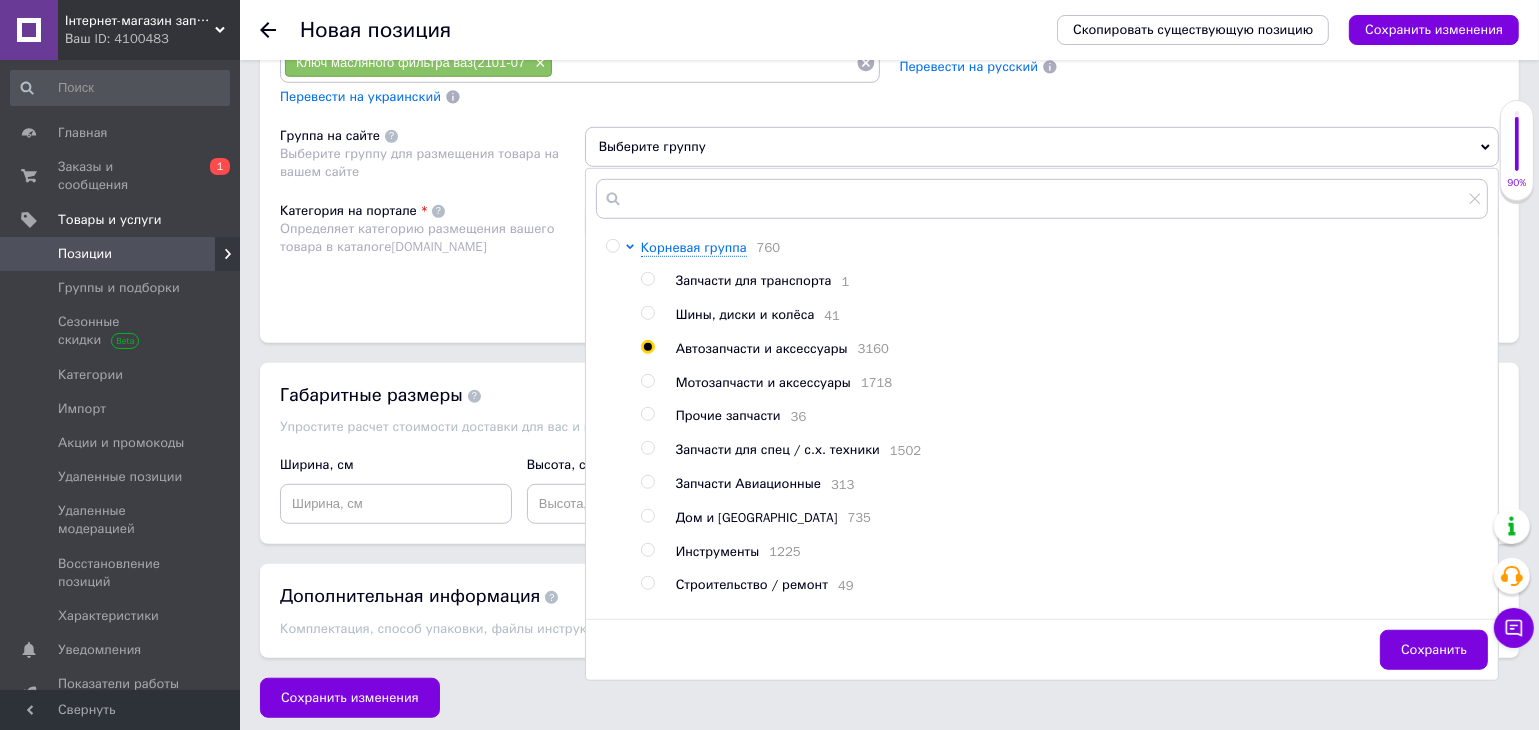radio on "true" 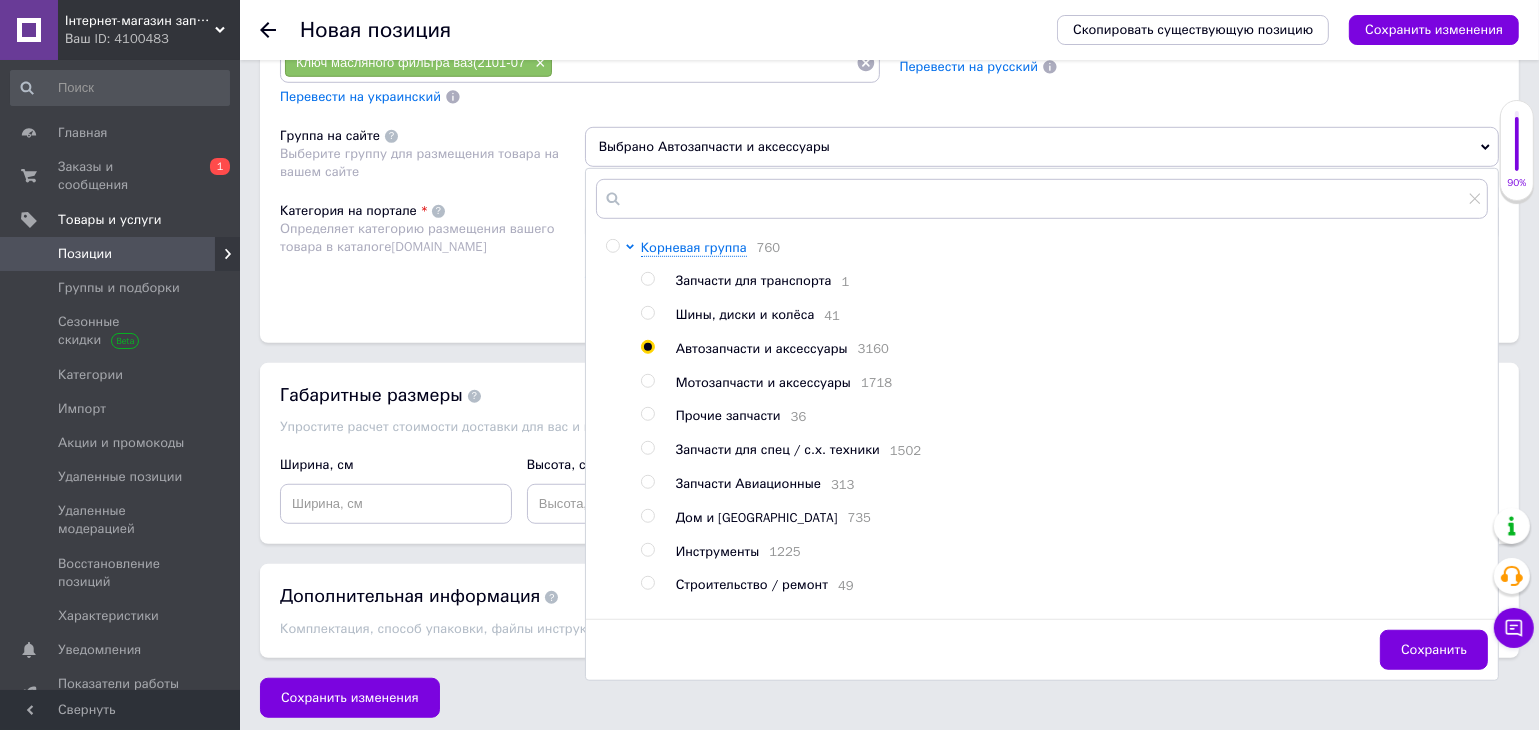 click on "Категория на портале Определяет категорию размещения вашего товара в каталоге  [DOMAIN_NAME]" at bounding box center (432, 252) 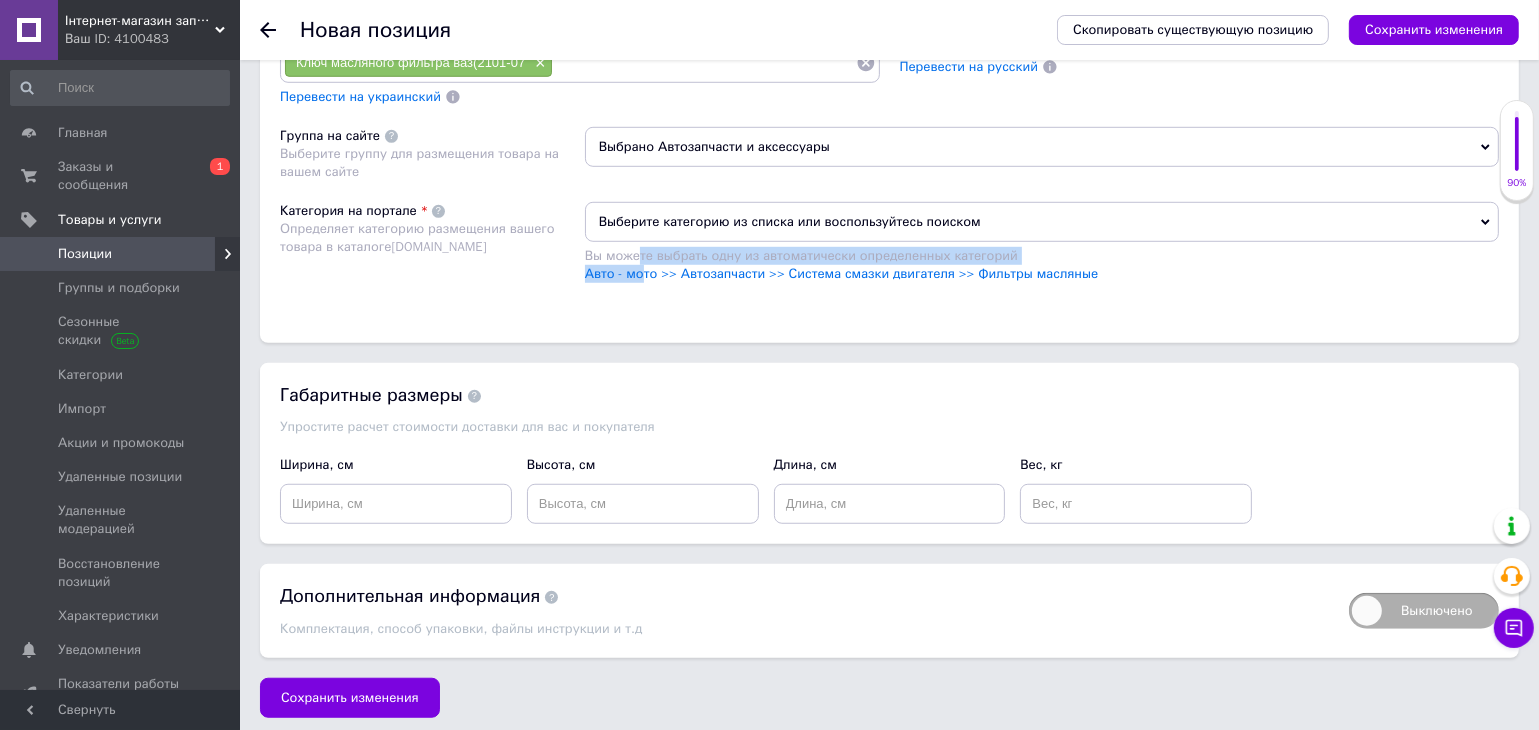 click on "Выберите категорию из списка или воспользуйтесь поиском Вы можете выбрать одну из автоматически определенных категорий Авто - мото >> Автозапчасти >> Система смазки двигателя >> Фильтры масляные" at bounding box center [1042, 242] 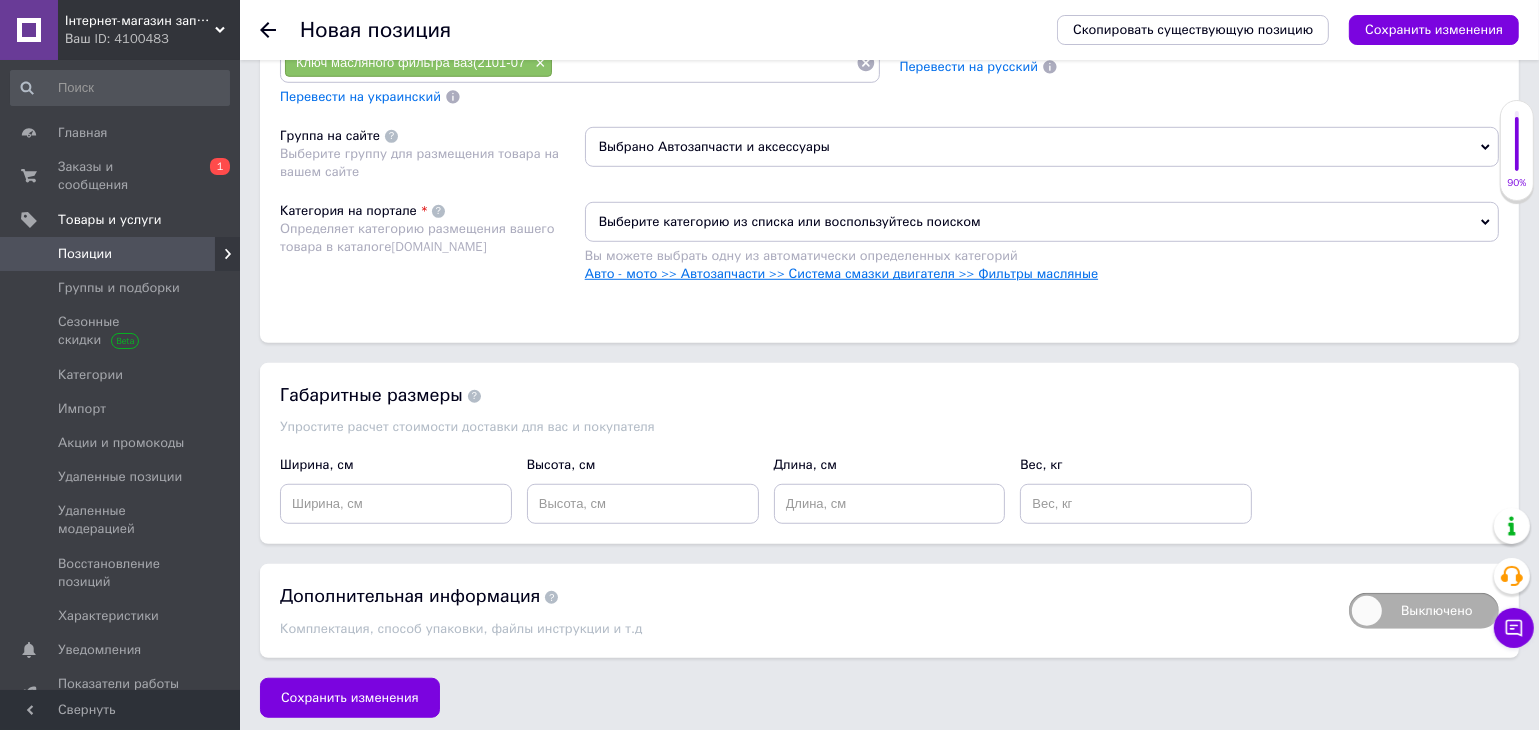 click on "Авто - мото >> Автозапчасти >> Система смазки двигателя >> Фильтры масляные" at bounding box center [841, 273] 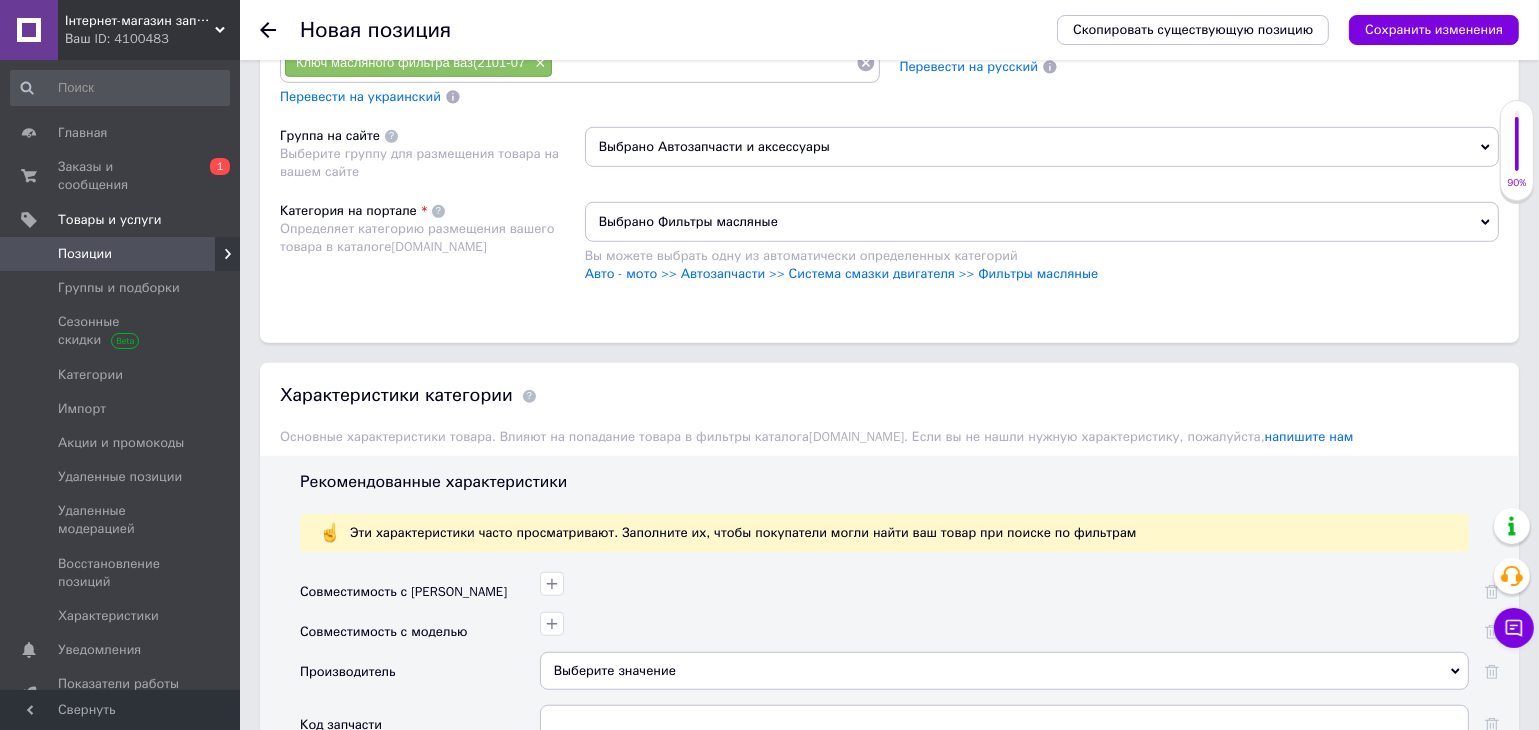 drag, startPoint x: 1456, startPoint y: 36, endPoint x: 1452, endPoint y: 46, distance: 10.770329 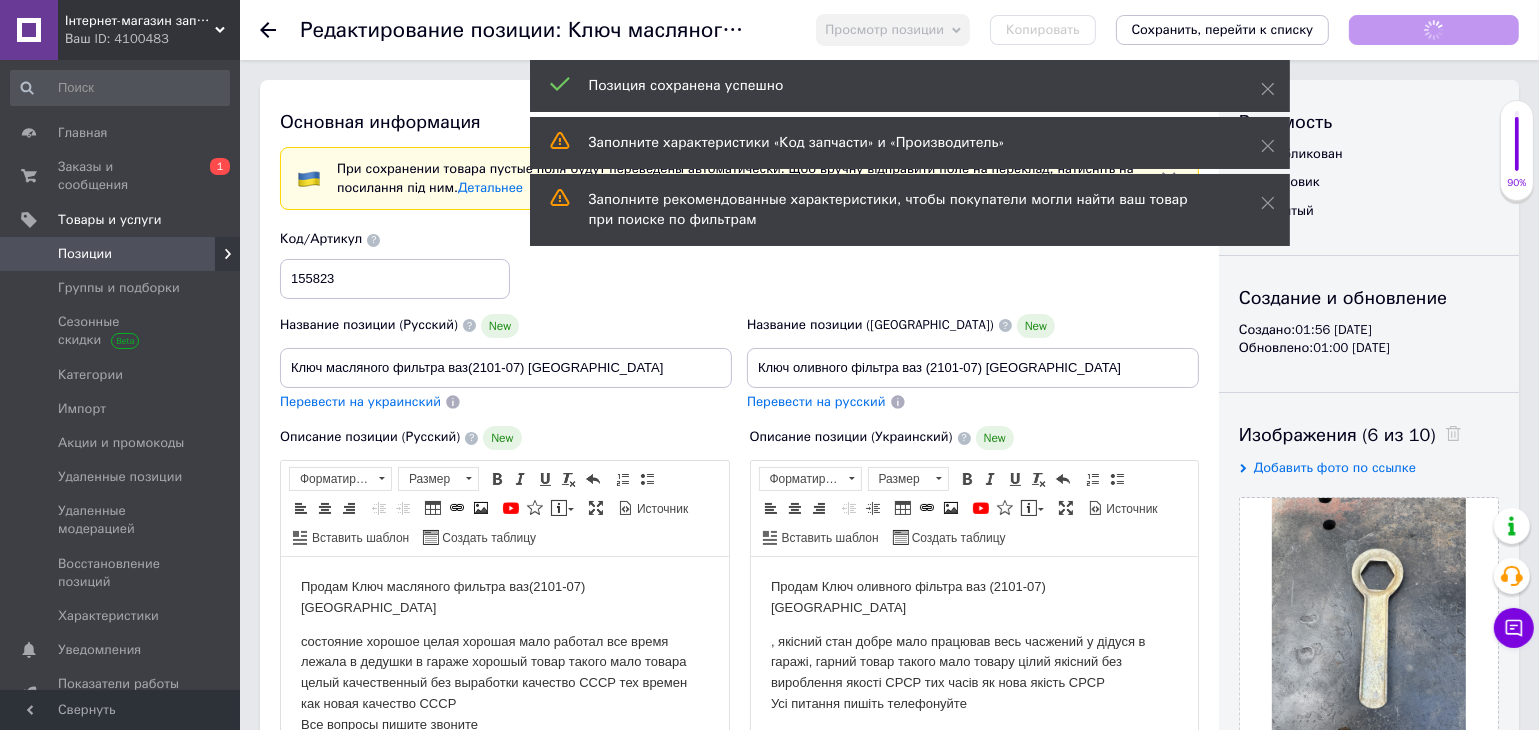 scroll, scrollTop: 0, scrollLeft: 0, axis: both 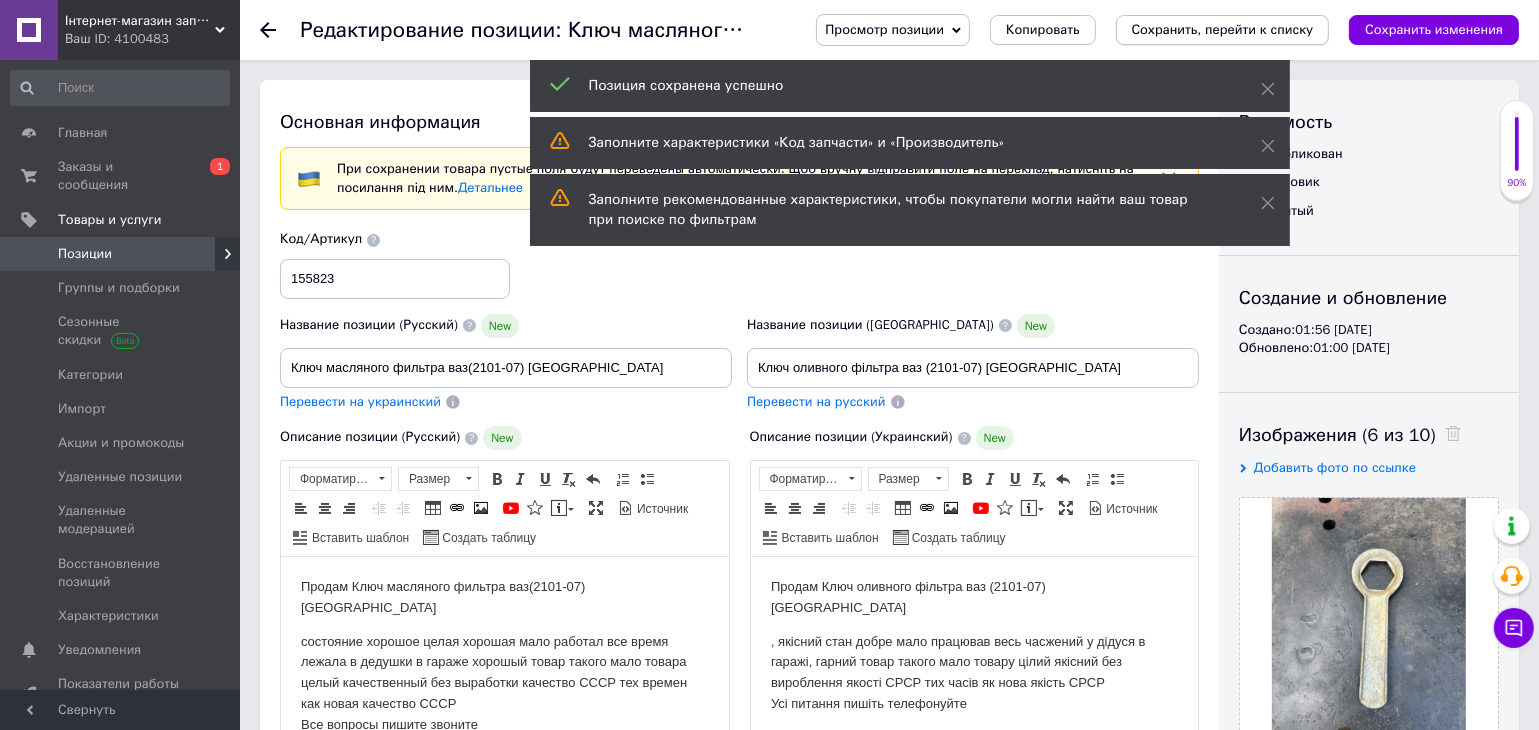 click on "Сохранить, перейти к списку" at bounding box center [1223, 30] 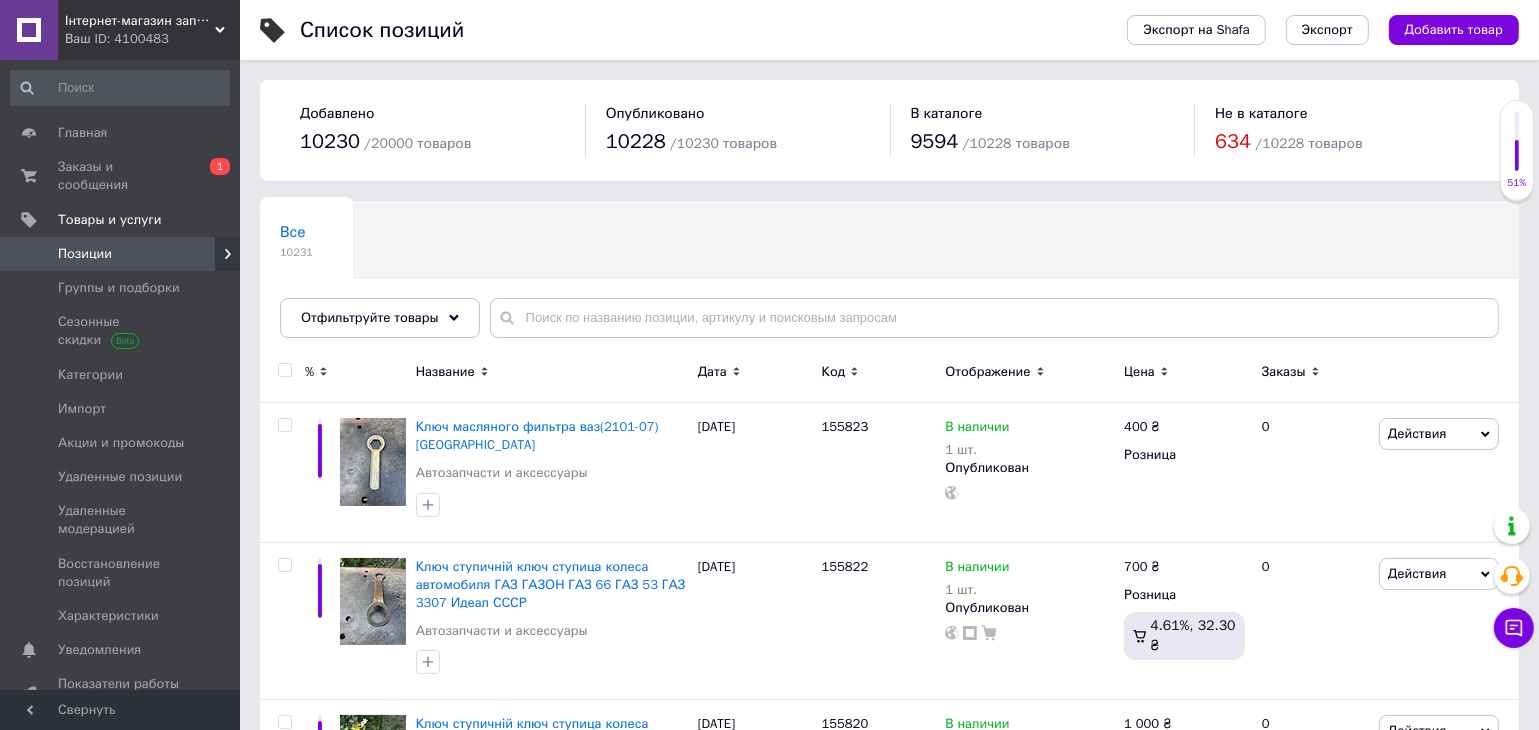 click on "Все 10231 Ok Отфильтровано...  Сохранить" at bounding box center [889, 279] 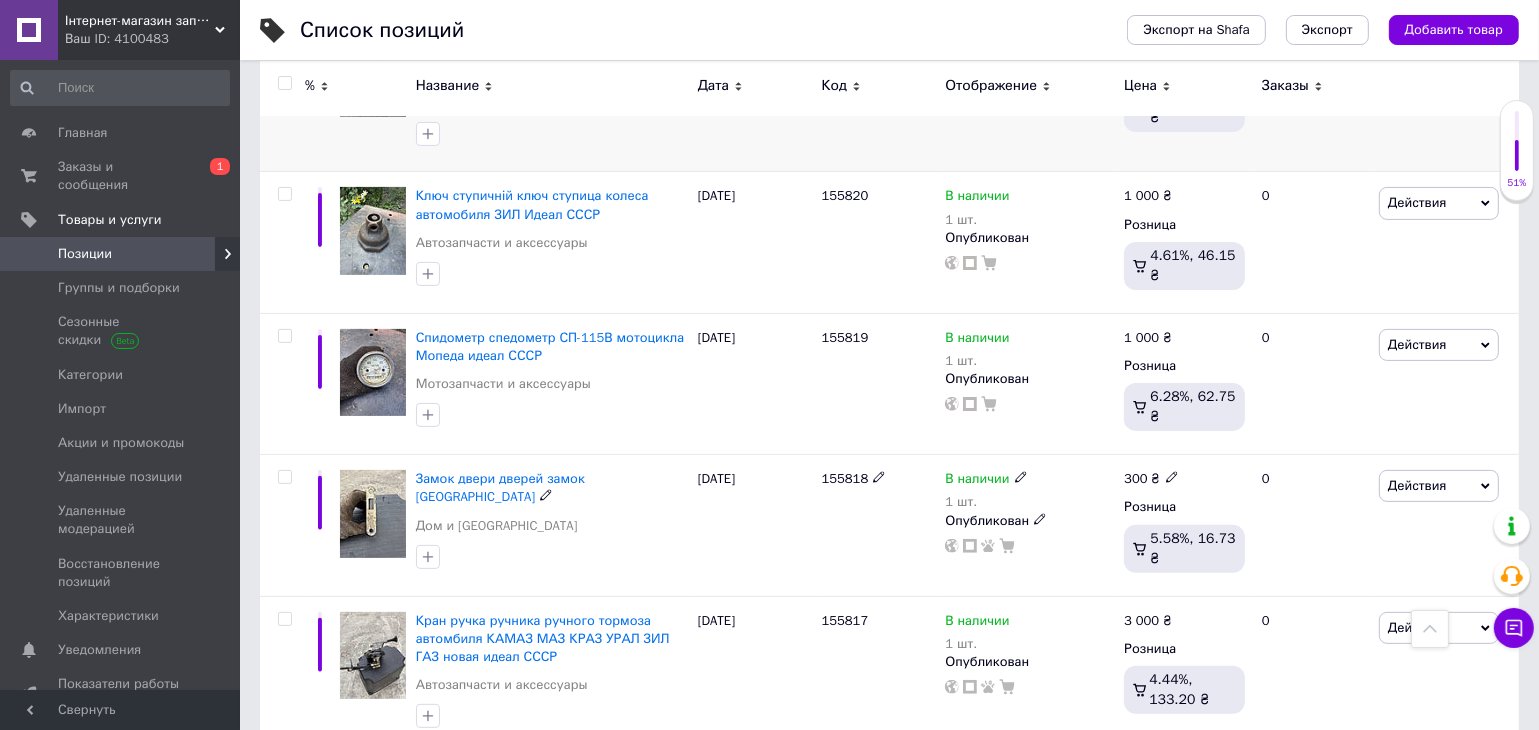 scroll, scrollTop: 0, scrollLeft: 0, axis: both 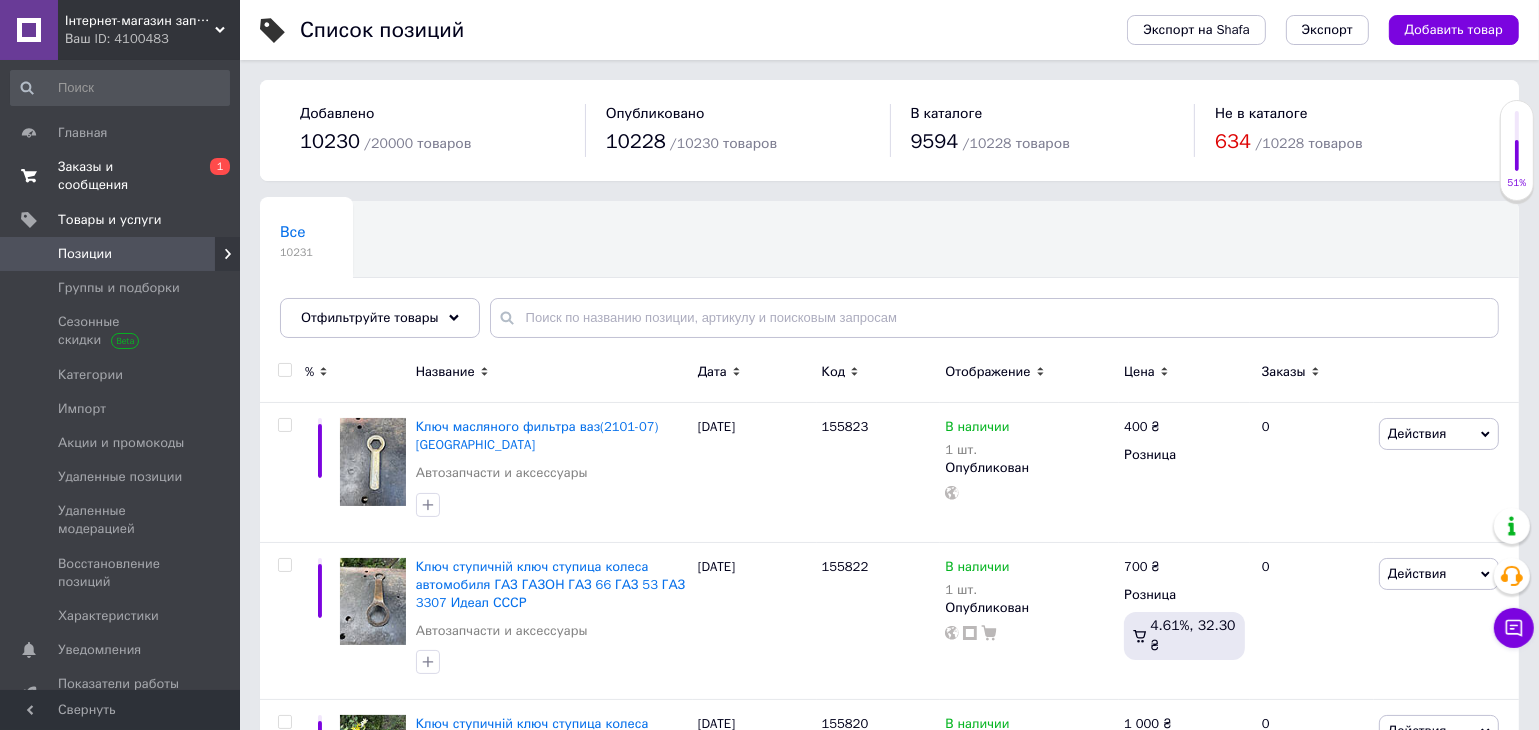 click on "Заказы и сообщения 0 1" at bounding box center (120, 176) 